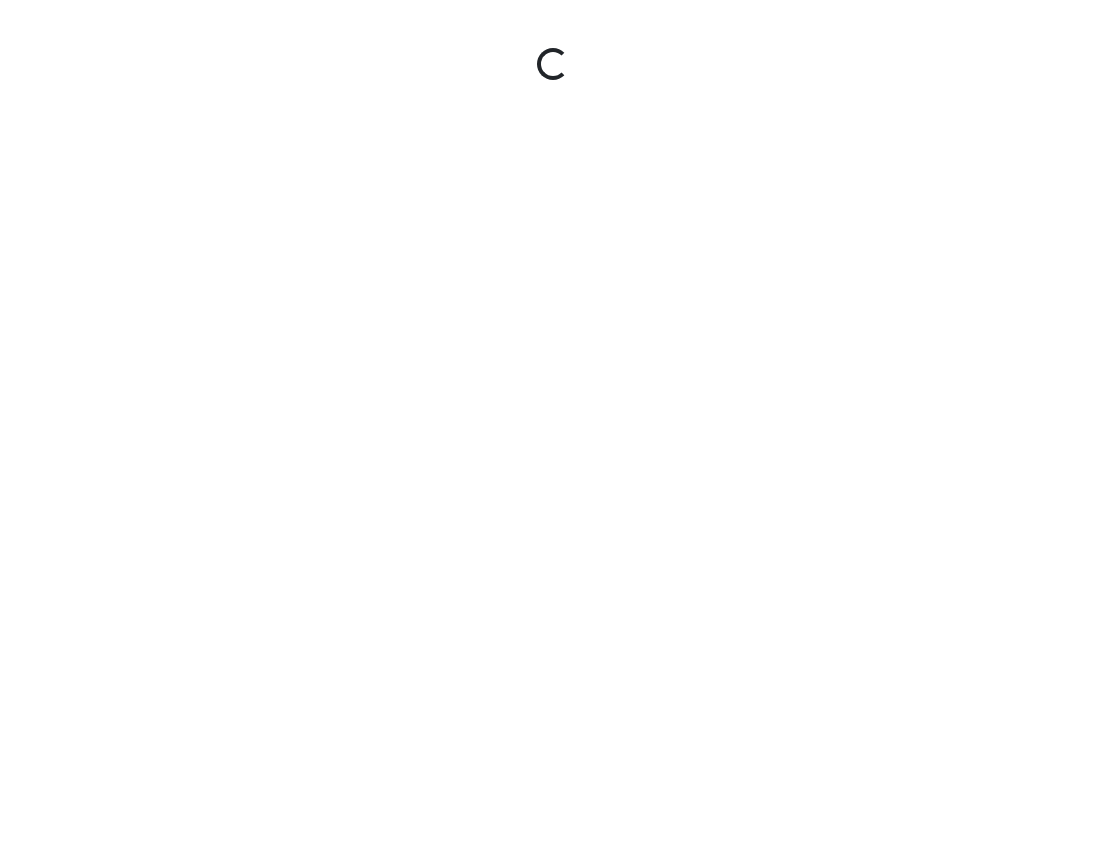 scroll, scrollTop: 0, scrollLeft: 0, axis: both 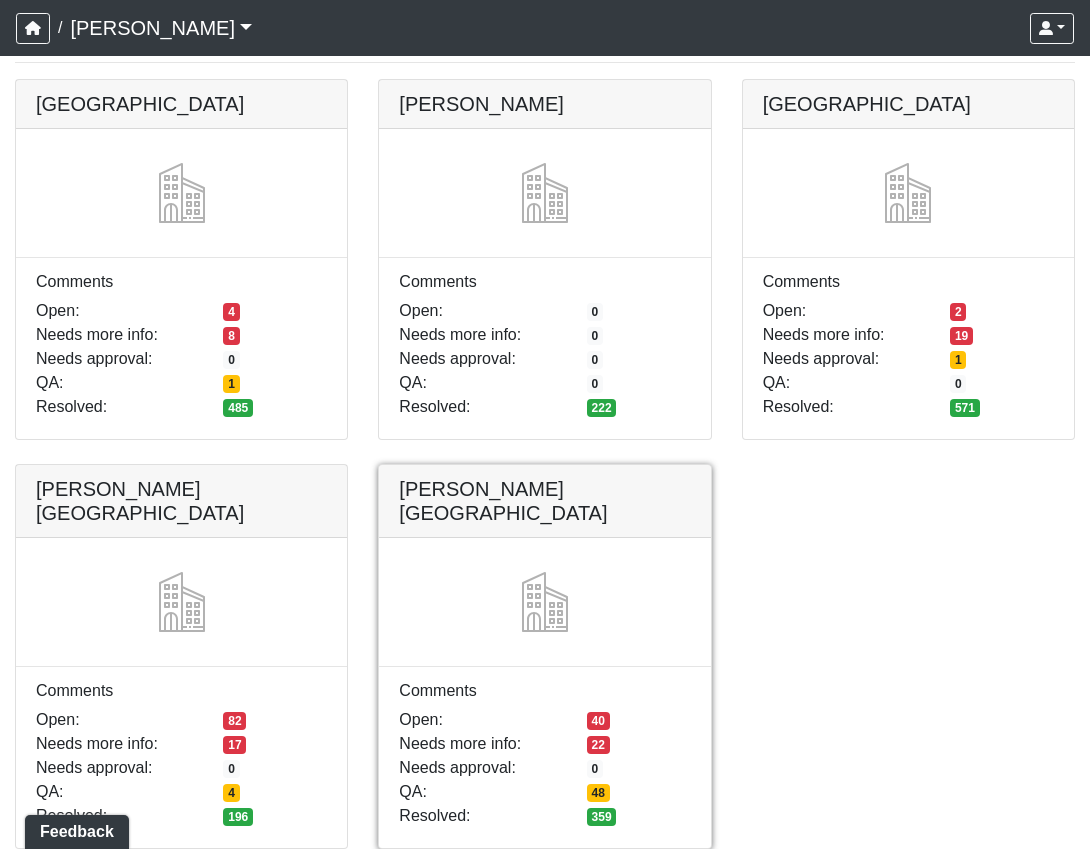 click at bounding box center [544, 465] 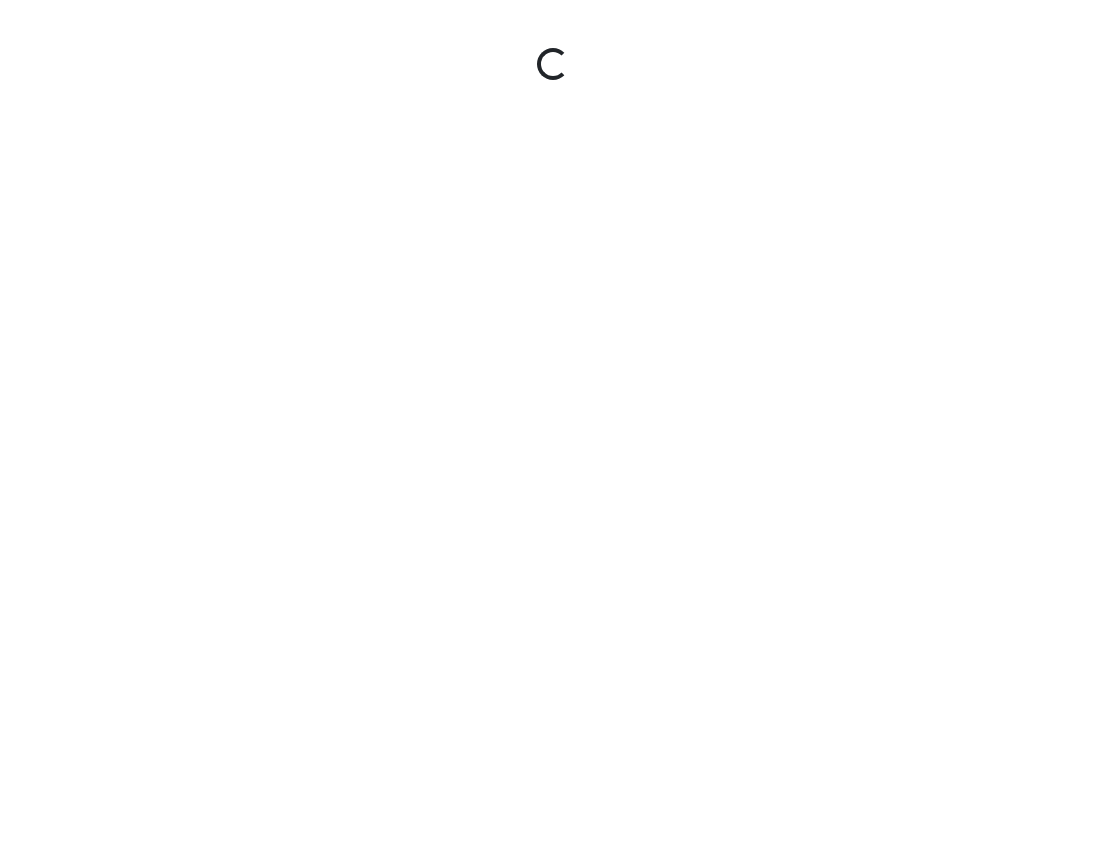 scroll, scrollTop: 0, scrollLeft: 0, axis: both 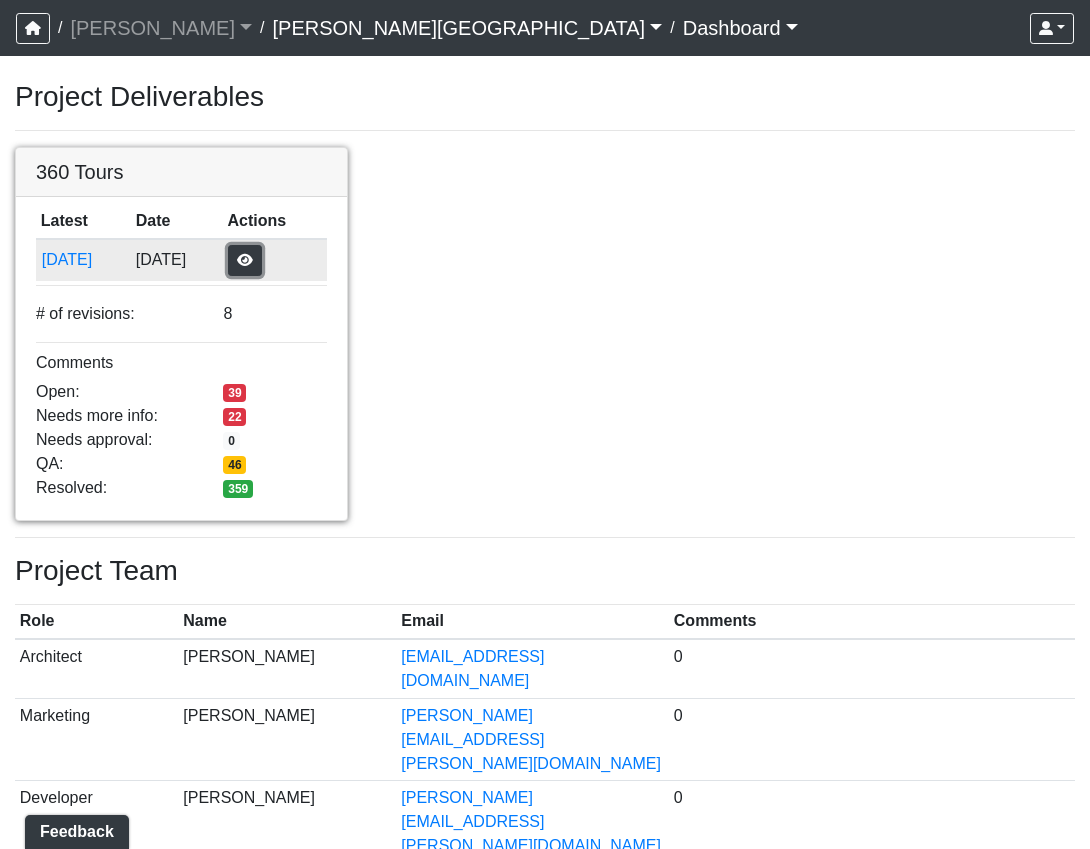 click at bounding box center (245, 260) 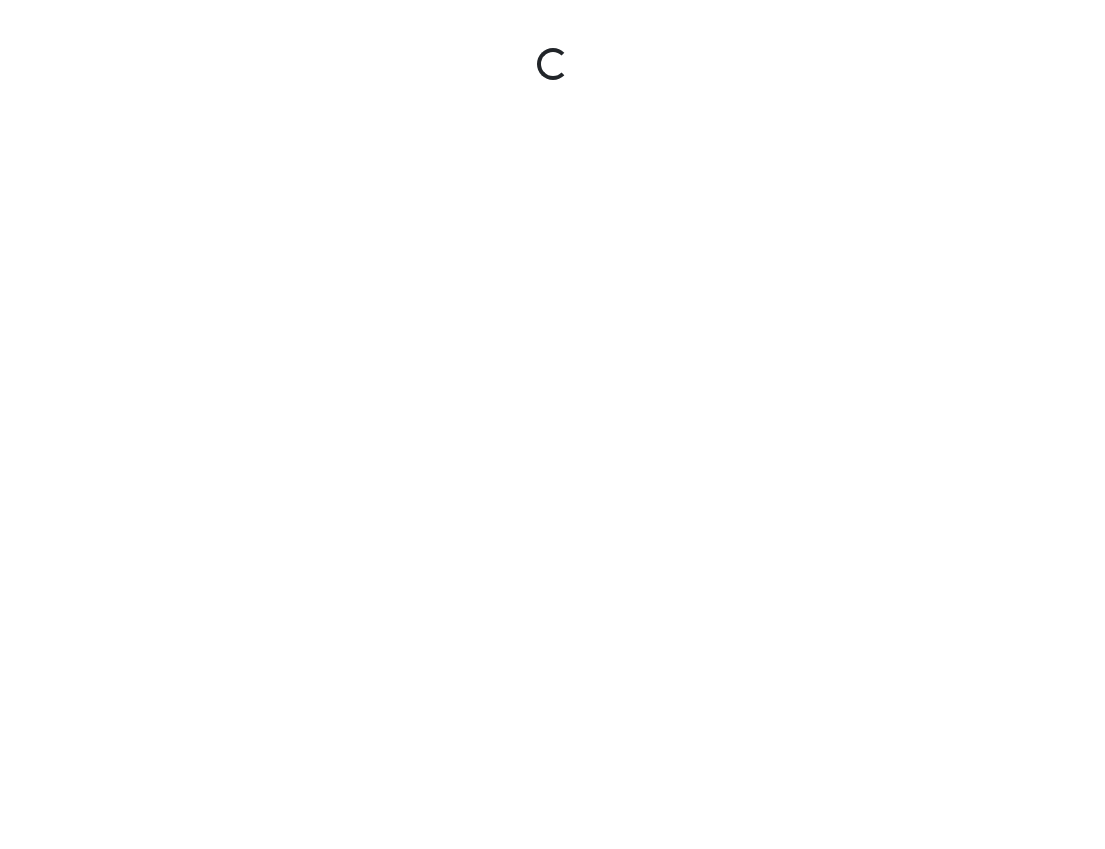 scroll, scrollTop: 0, scrollLeft: 0, axis: both 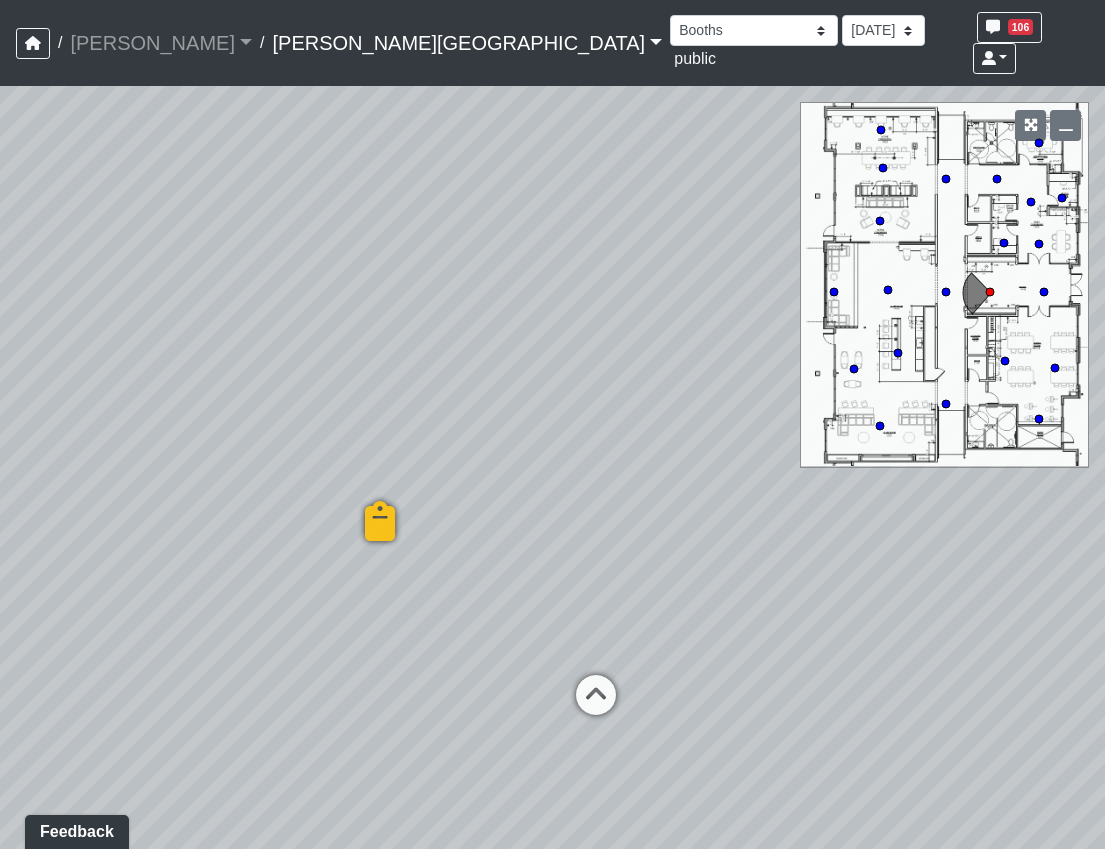 drag, startPoint x: 765, startPoint y: 576, endPoint x: -297, endPoint y: 354, distance: 1084.9553 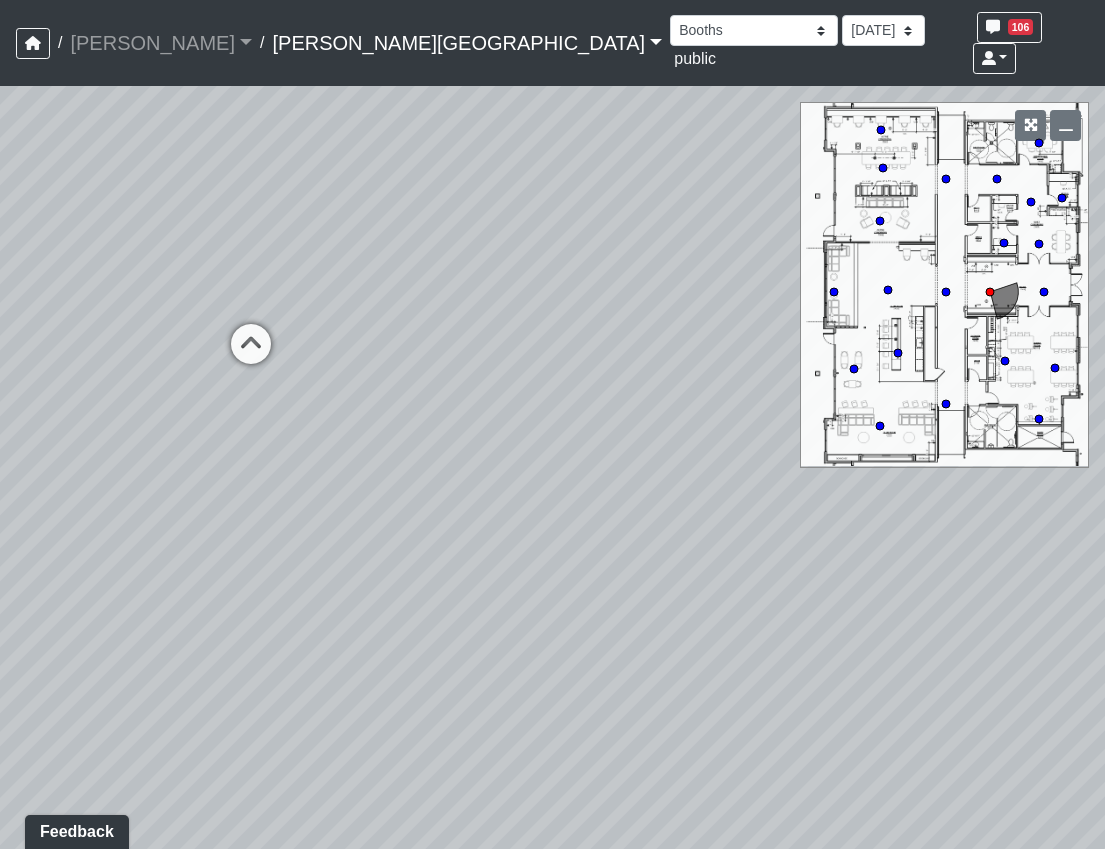 drag, startPoint x: 465, startPoint y: 402, endPoint x: 530, endPoint y: 727, distance: 331.43628 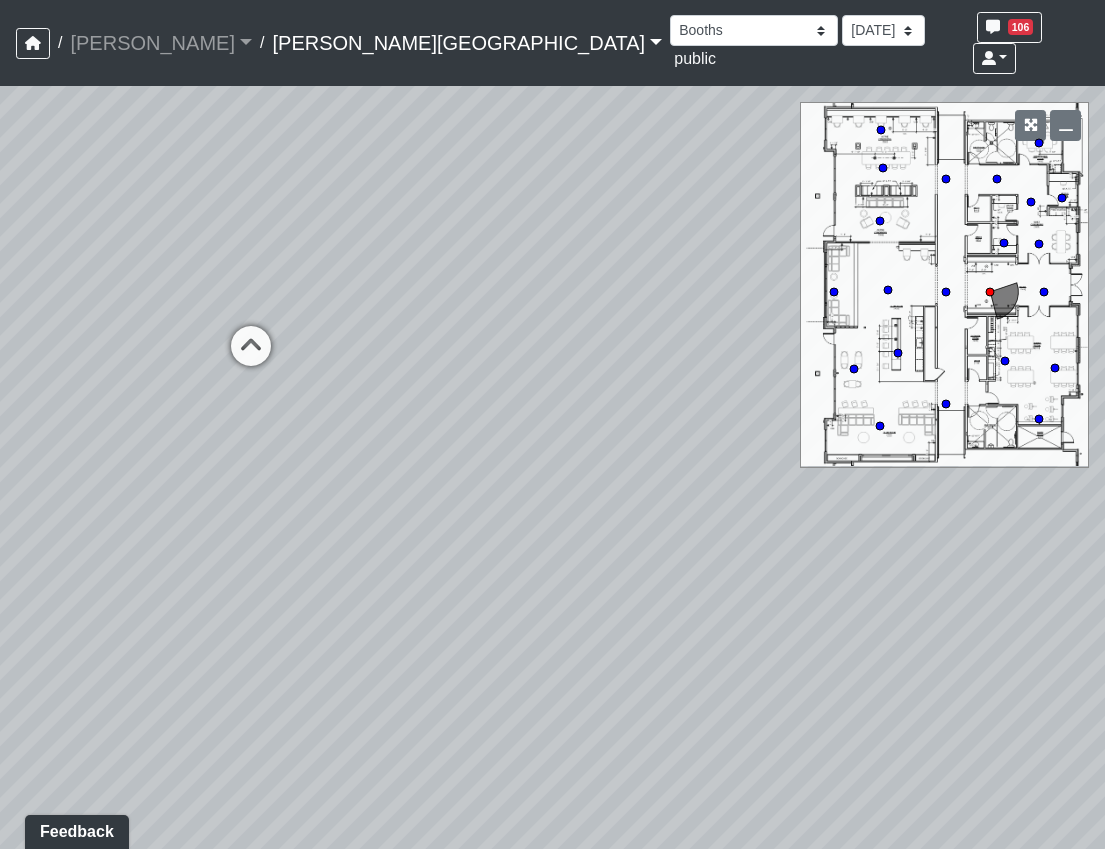 click on "Loading... Hallway - Hallway 2 Loading... Entry Loading...
Created by  Haleigh Milligan  - 6/3/2025 - Rev:  2/12/2025 In QA by  Sean Graefen  - 7/9/2025 - Rev:  7/9/2025
change sconce to be  Link
Created by  Natalia Jara  - 6/24/2025 - Rev:  2/12/2025
reduce to 3
Created by  Sean Graefen  - 7/9/2025 - Rev:  7/9/2025
Loading...
Created by  Haleigh Milligan  - 6/3/2025 - Rev:  2/12/2025 In QA by  Sean Graefen  - 7/9/2025 - Rev:  7/9/2025
Change sconces to be  Link
Loading...
Created by  Haleigh Milligan  - 6/3/2025 - Rev:  2/12/2025 Needs Info by  Sean Graefen  - 7/9/2025 - Rev:  7/9/2025
Created by  Sean Graefen  - 7/9/2025 - Rev:  7/9/2025
Link
Created by  Haleigh Milligan  - 7/9/2025 - Rev:  7/9/2025
Loading..." at bounding box center [552, 467] 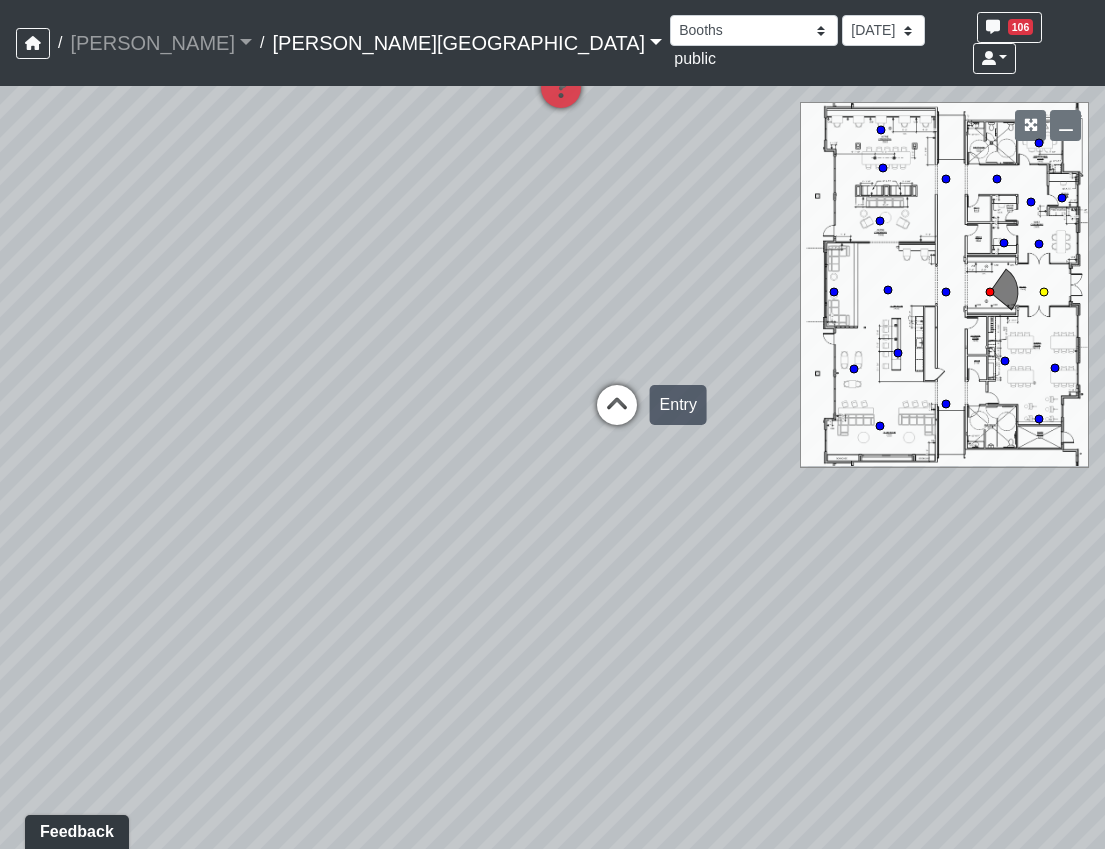 click at bounding box center (617, 415) 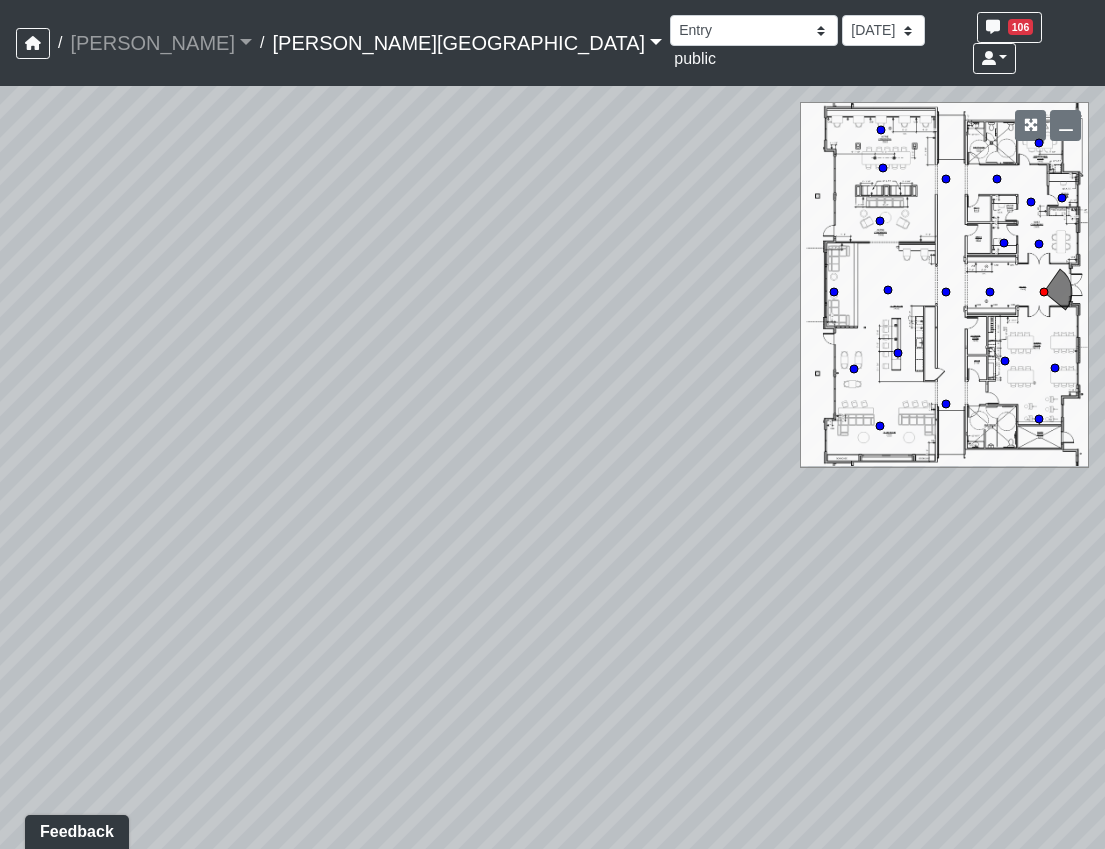 drag, startPoint x: 354, startPoint y: 553, endPoint x: 118, endPoint y: 543, distance: 236.21178 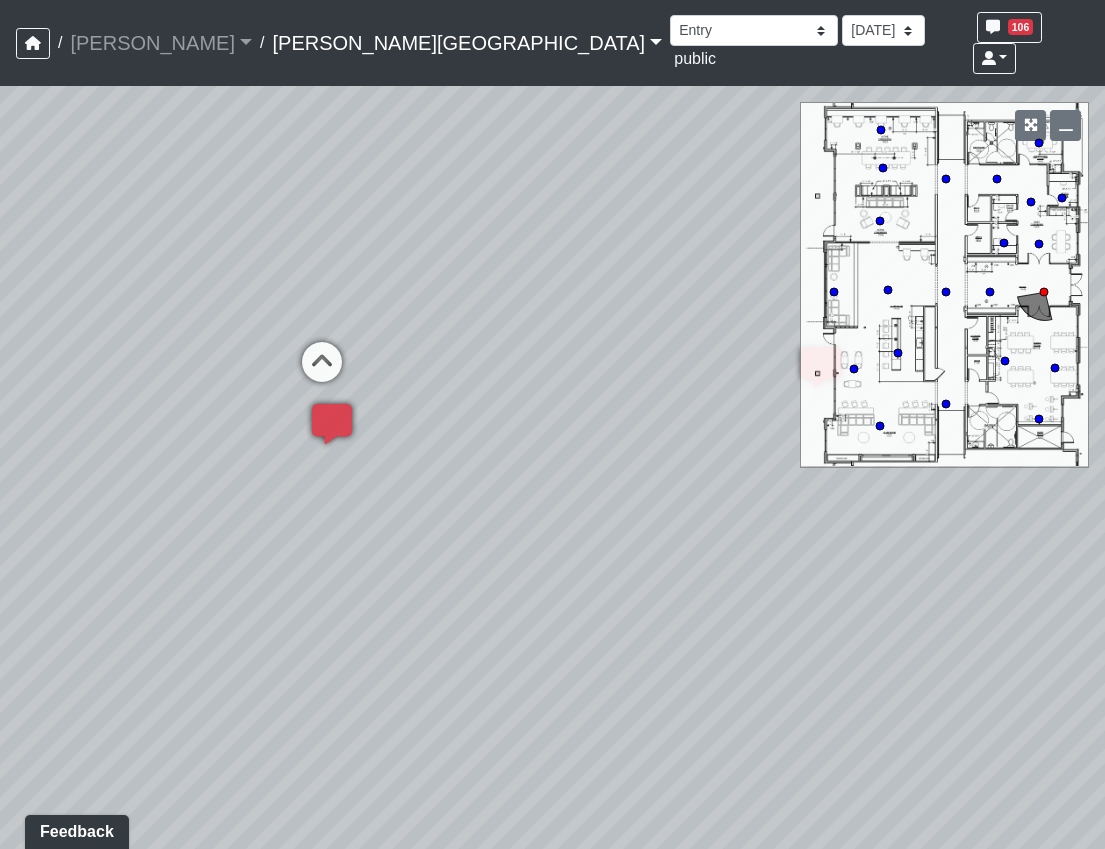 drag, startPoint x: 515, startPoint y: 532, endPoint x: 523, endPoint y: 557, distance: 26.24881 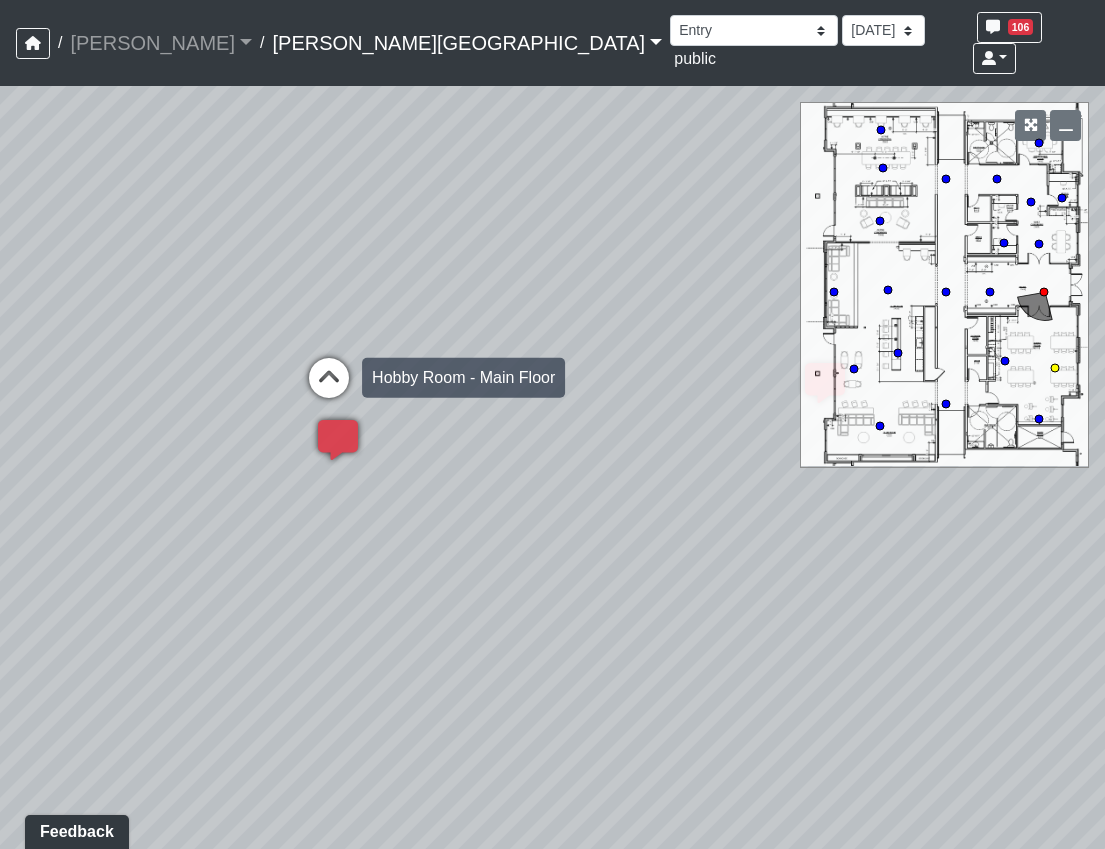 click at bounding box center [329, 388] 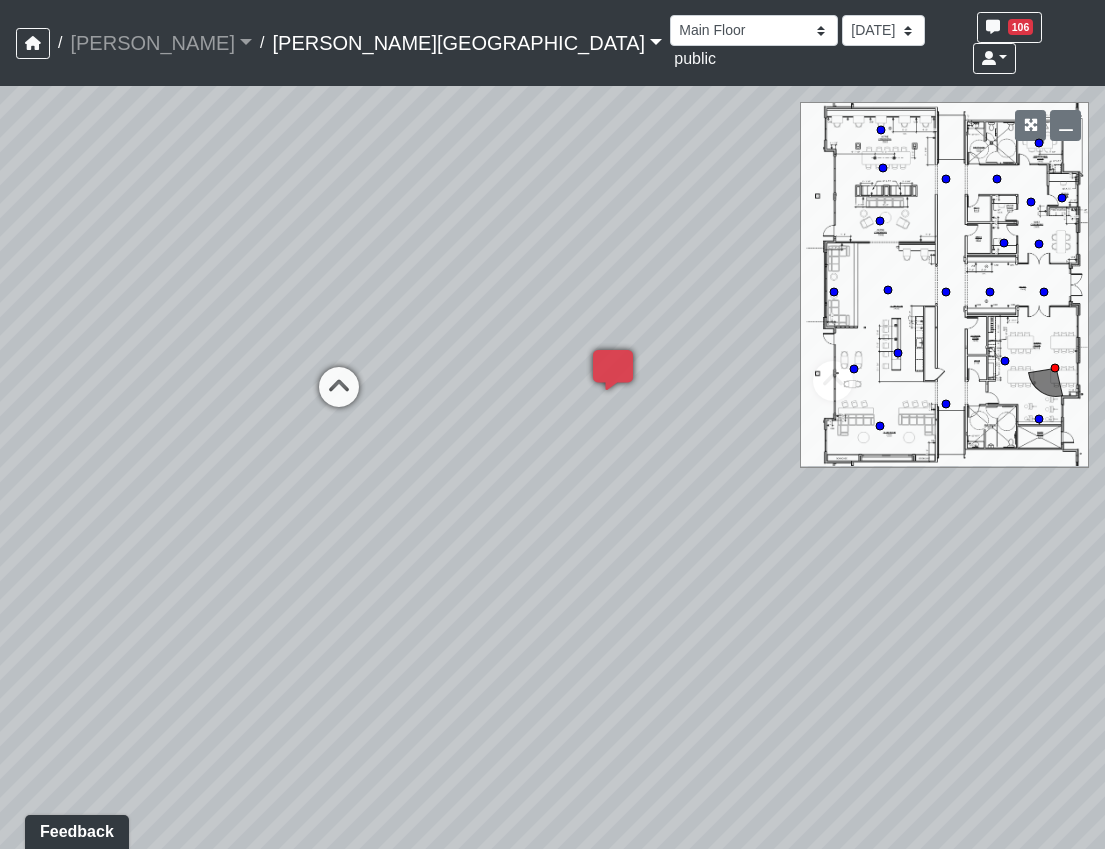 drag, startPoint x: 641, startPoint y: 668, endPoint x: -231, endPoint y: 624, distance: 873.1094 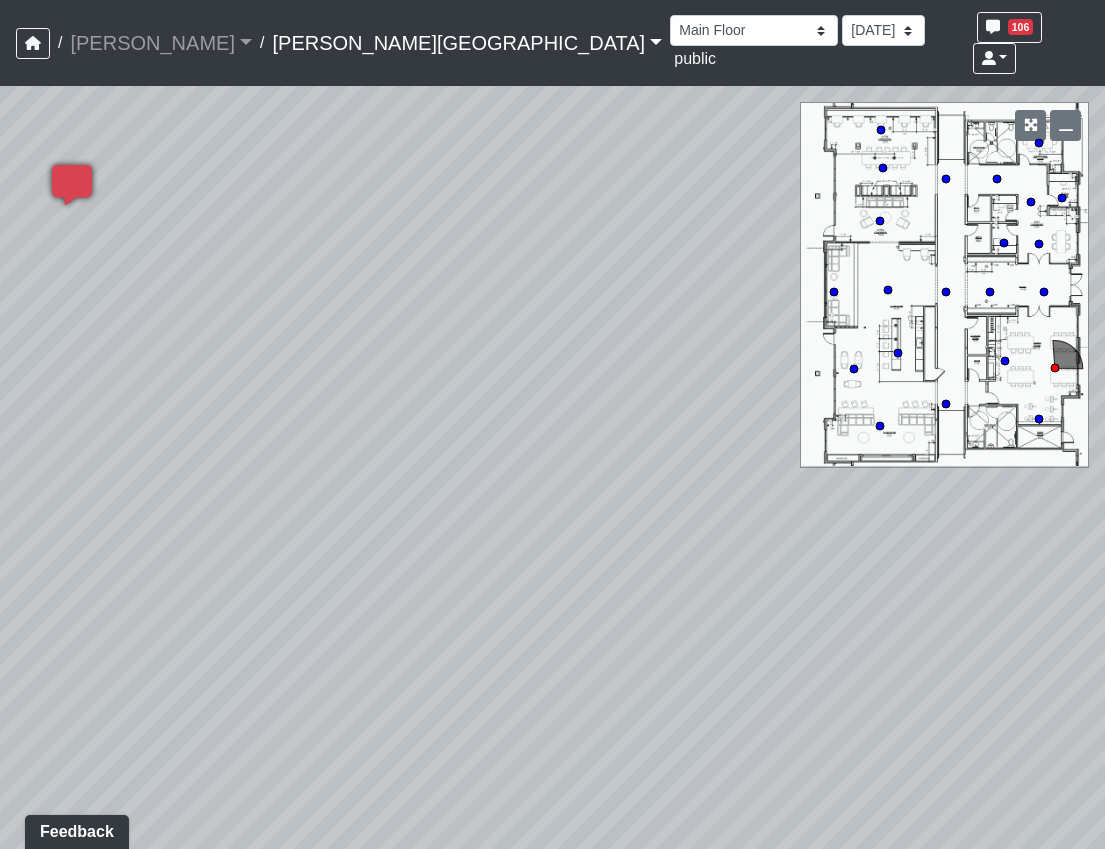 drag, startPoint x: 575, startPoint y: 490, endPoint x: 526, endPoint y: 560, distance: 85.44589 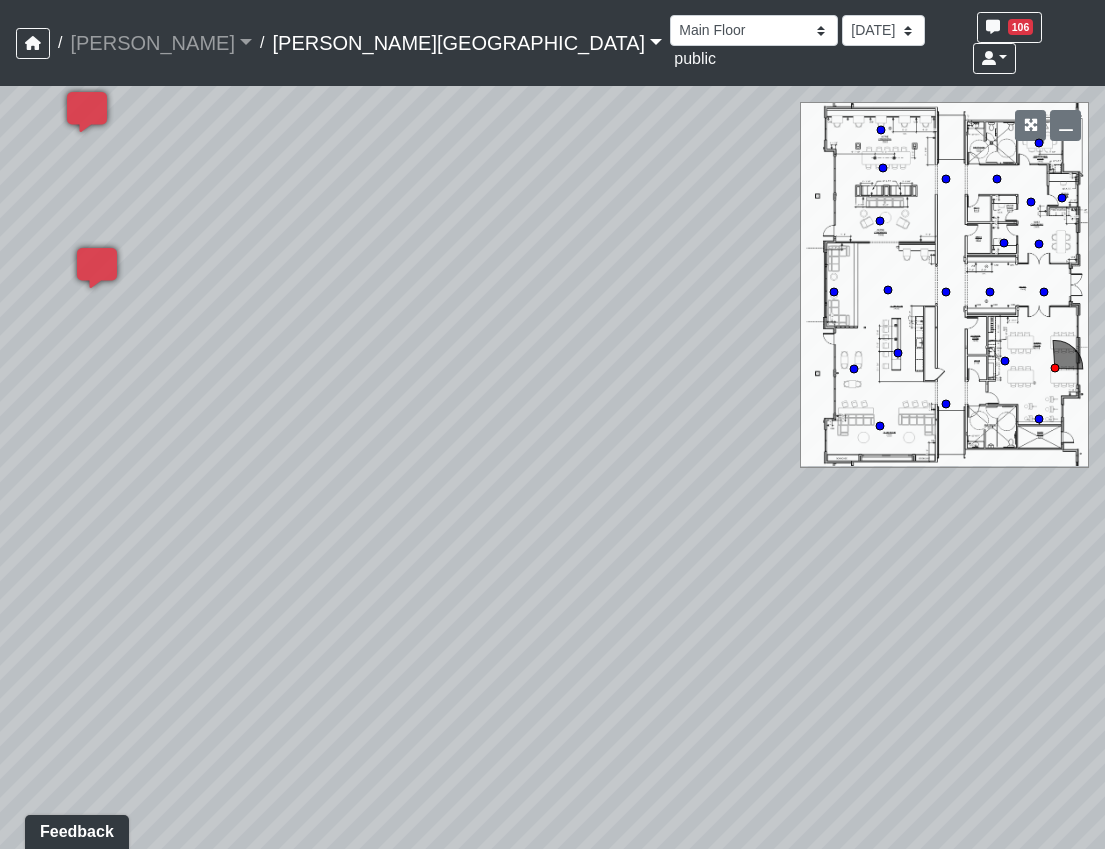 drag, startPoint x: 231, startPoint y: 435, endPoint x: 668, endPoint y: 478, distance: 439.11047 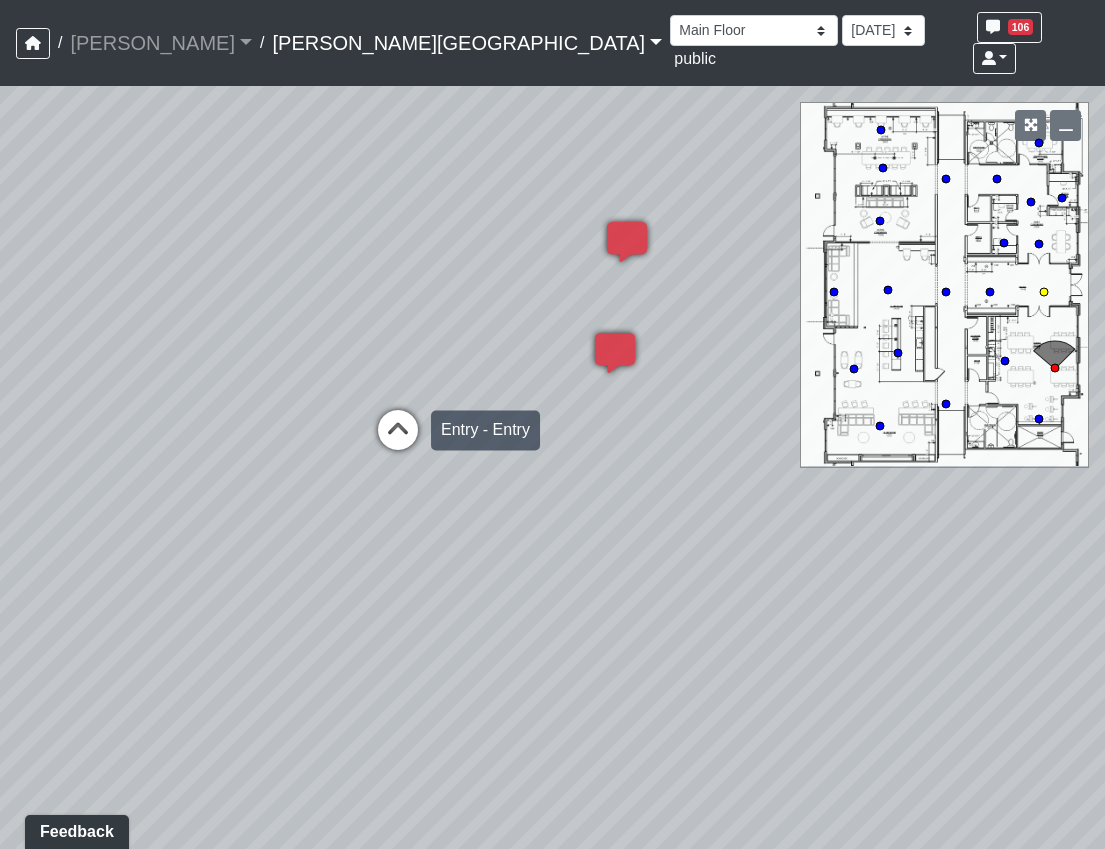 click at bounding box center [398, 440] 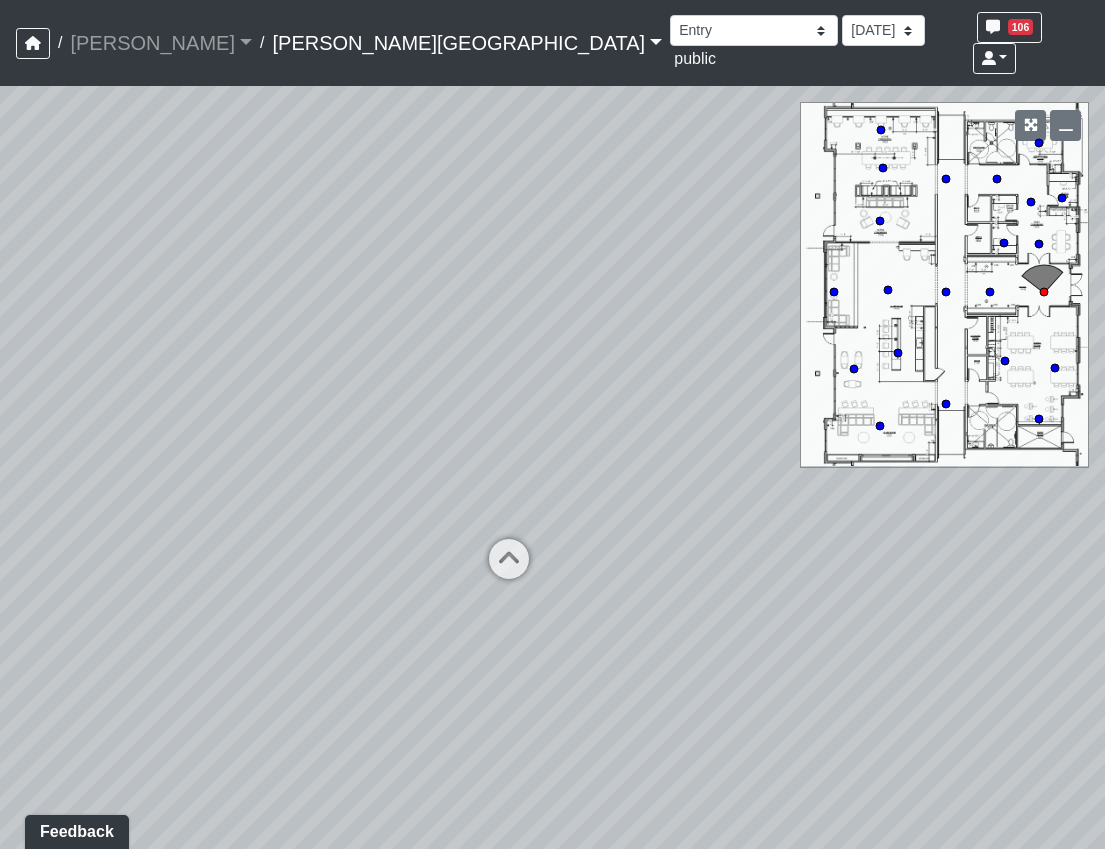 drag, startPoint x: 347, startPoint y: 487, endPoint x: 1106, endPoint y: 493, distance: 759.02374 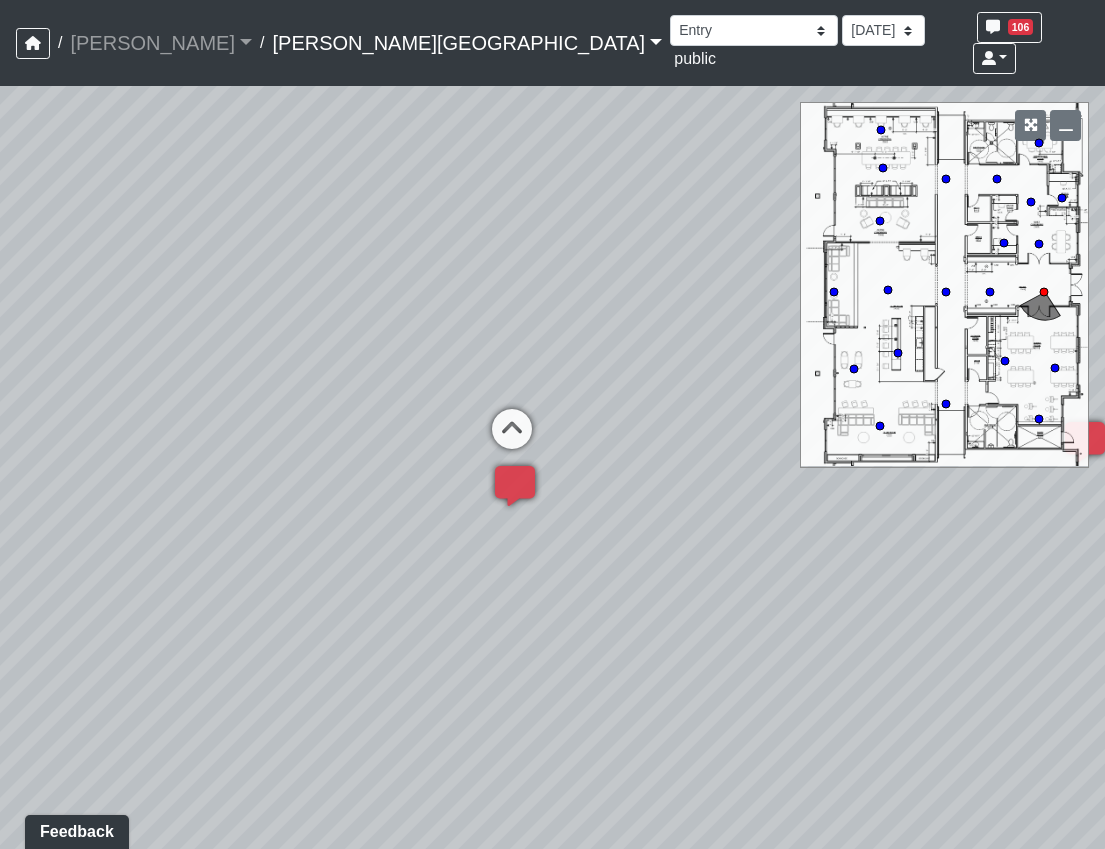 drag, startPoint x: 838, startPoint y: 476, endPoint x: 695, endPoint y: 489, distance: 143.58969 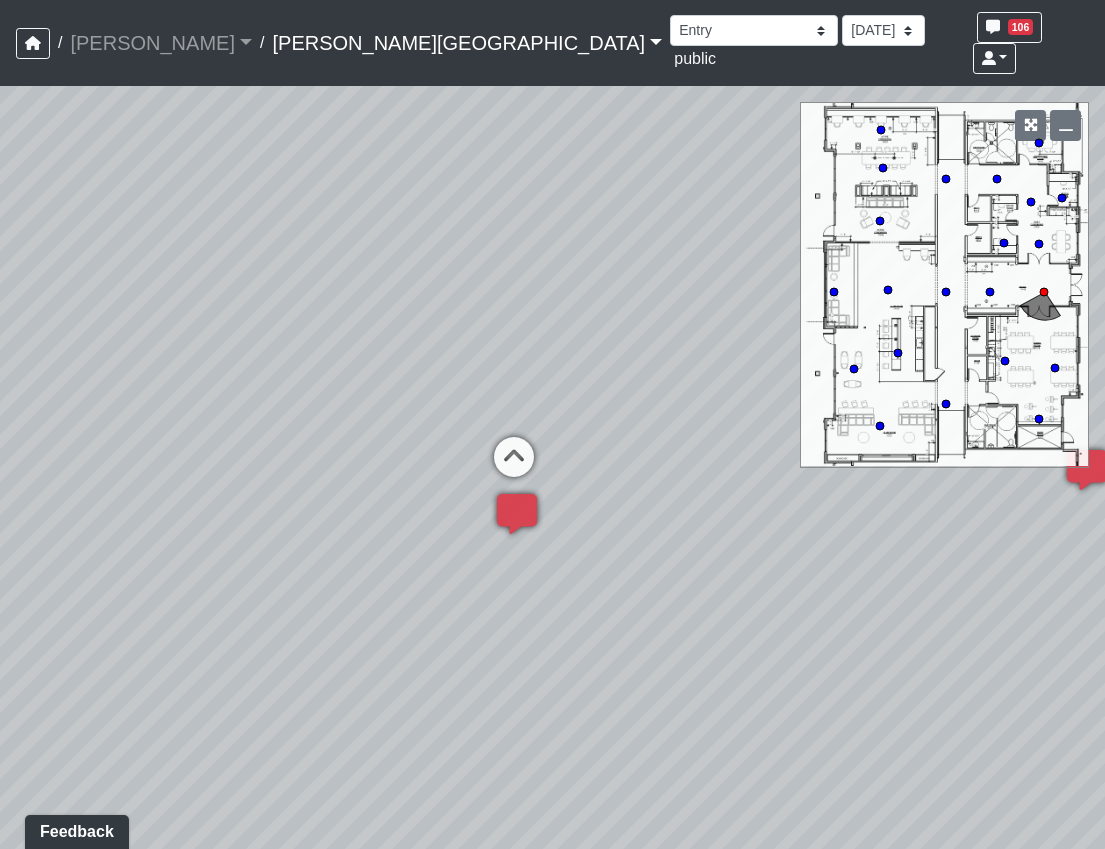 drag, startPoint x: 653, startPoint y: 377, endPoint x: 469, endPoint y: 432, distance: 192.04427 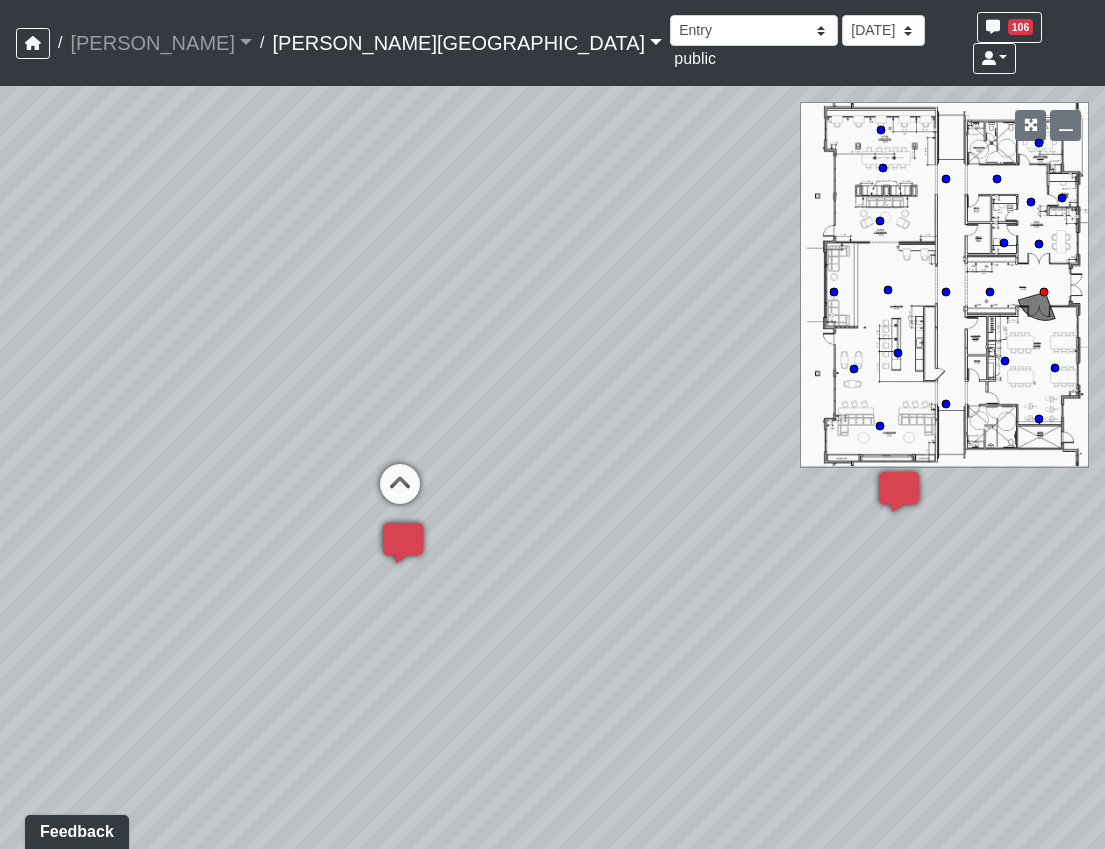 drag, startPoint x: 667, startPoint y: 369, endPoint x: 629, endPoint y: 373, distance: 38.209946 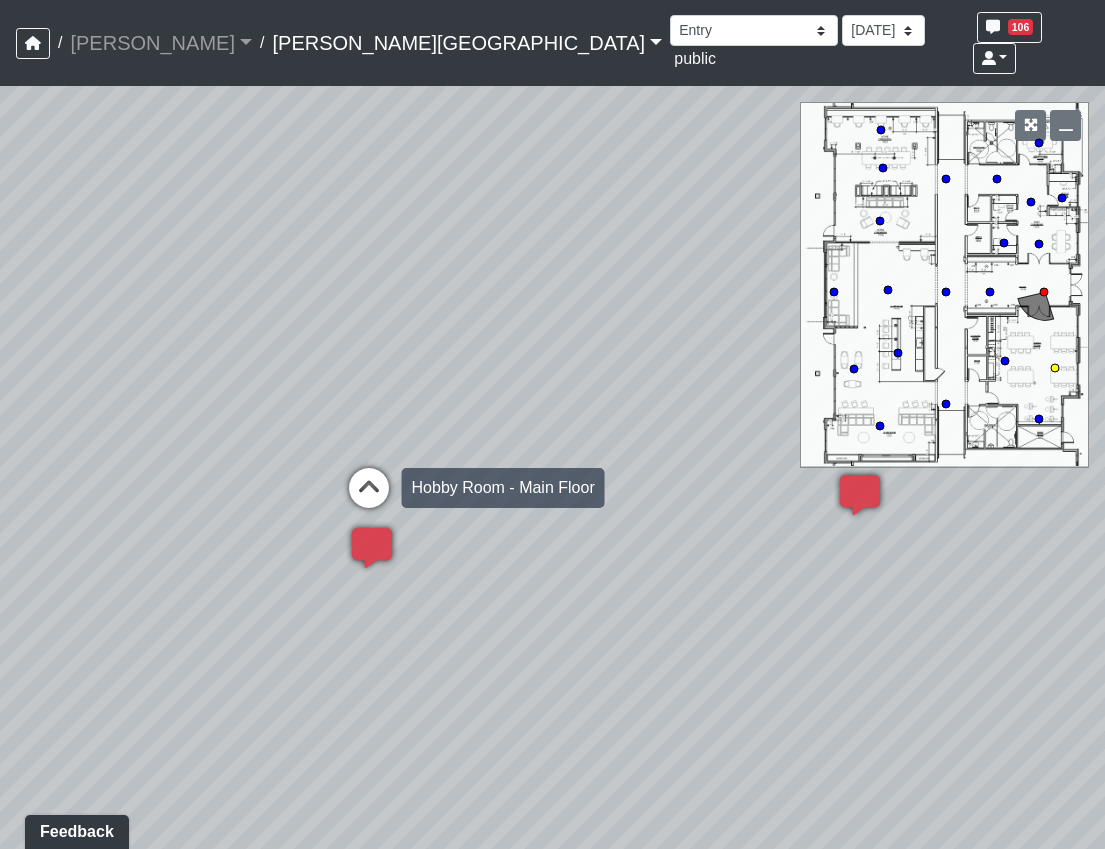 click at bounding box center [369, 498] 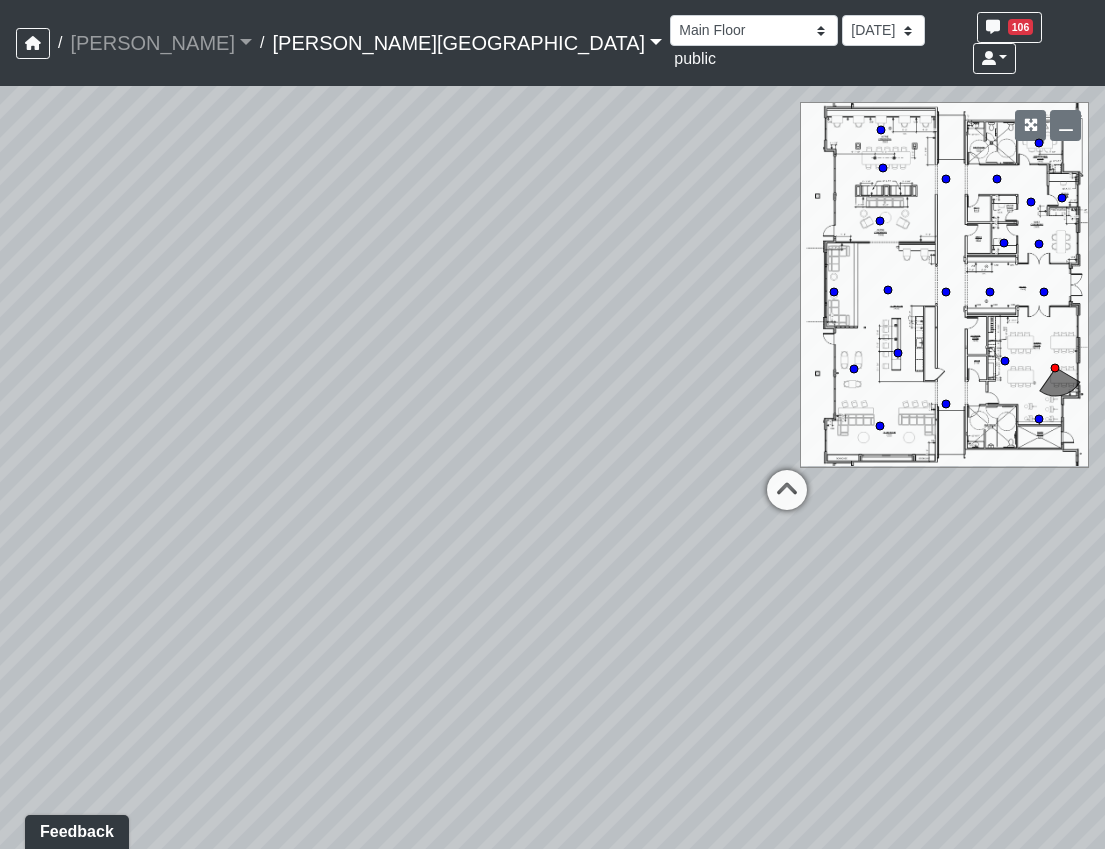 drag, startPoint x: 375, startPoint y: 487, endPoint x: 106, endPoint y: 456, distance: 270.78036 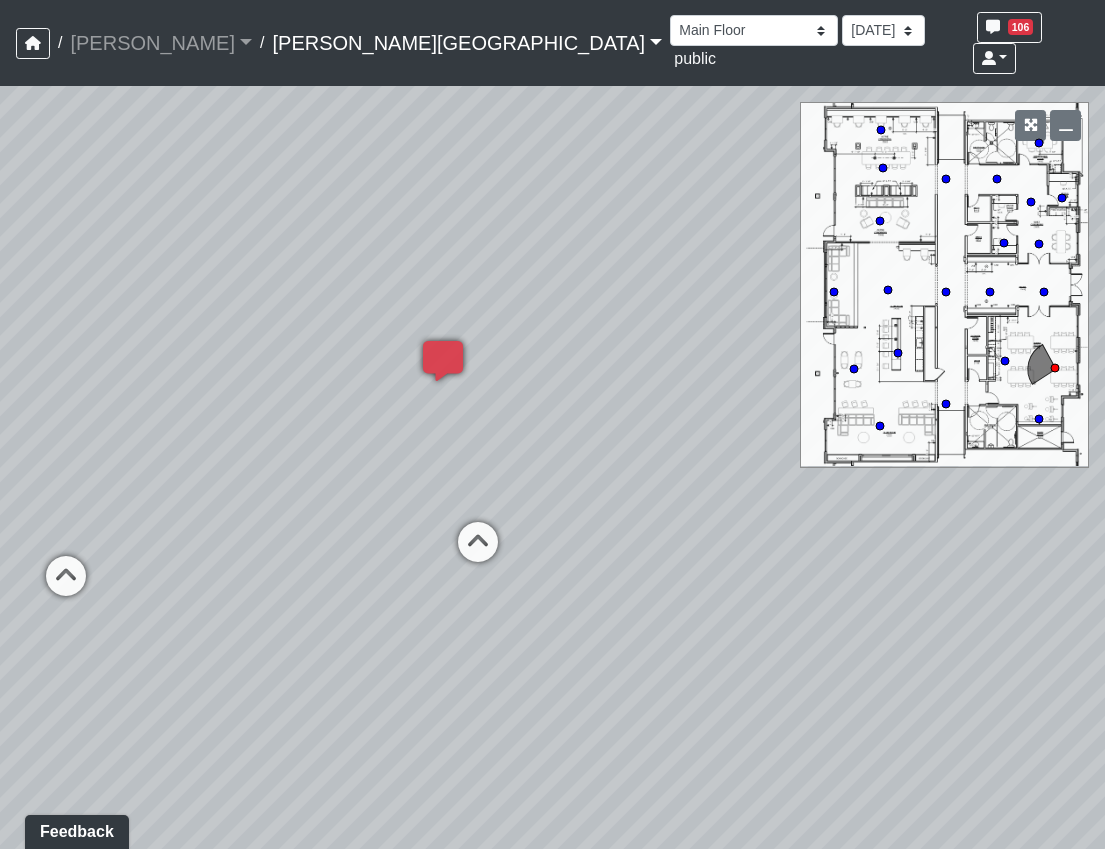 drag, startPoint x: 452, startPoint y: 454, endPoint x: 471, endPoint y: 405, distance: 52.554733 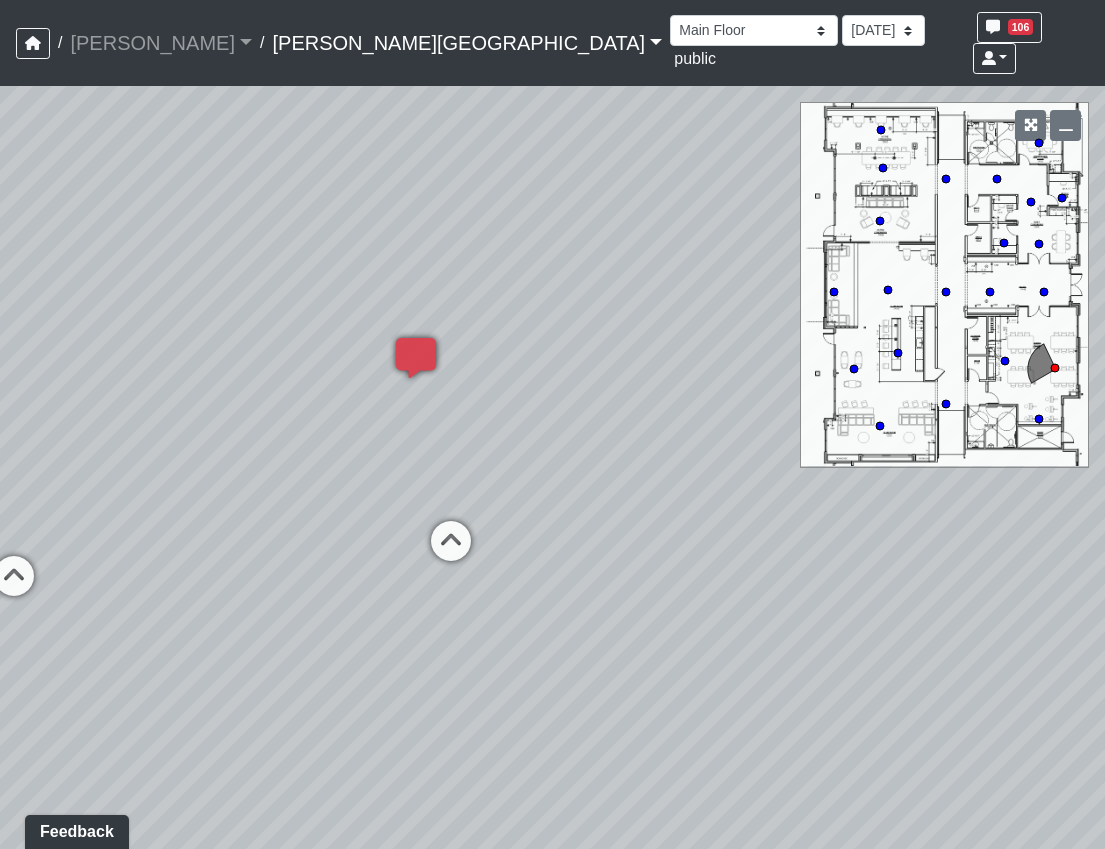 drag, startPoint x: 615, startPoint y: 617, endPoint x: 329, endPoint y: 559, distance: 291.82187 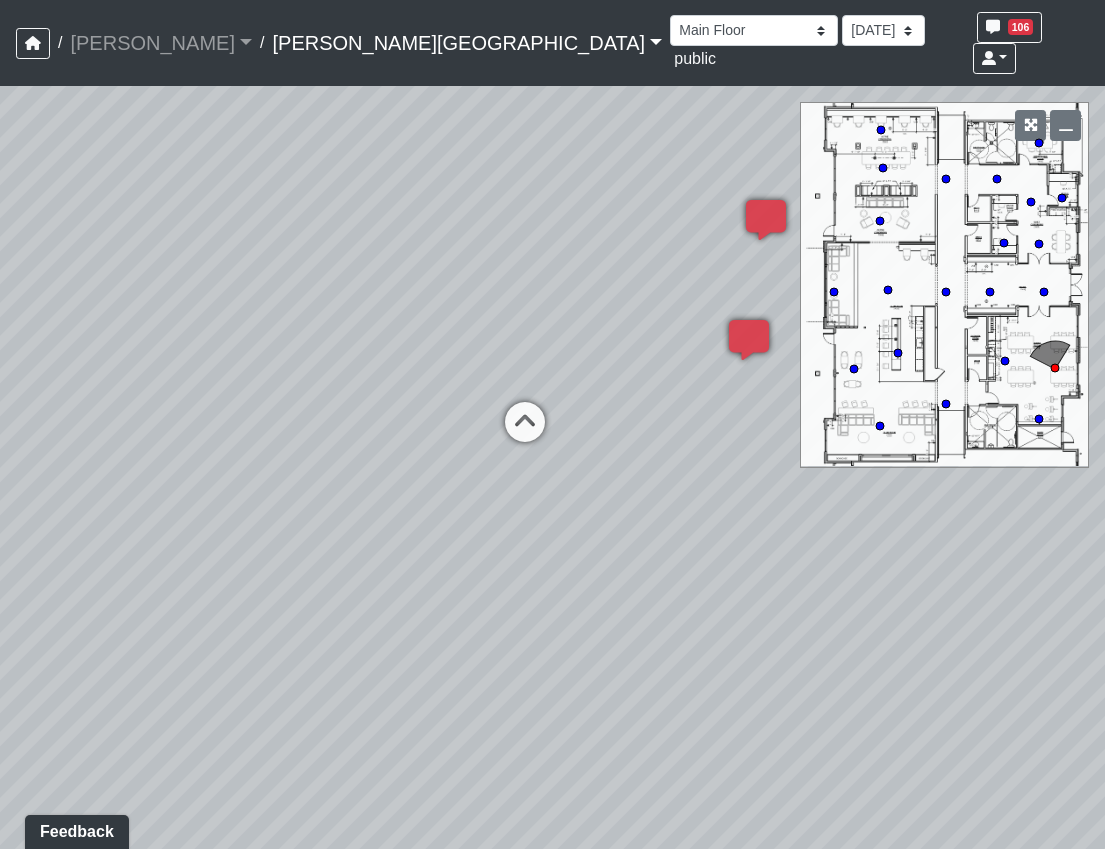 drag, startPoint x: 522, startPoint y: 567, endPoint x: 775, endPoint y: 557, distance: 253.19756 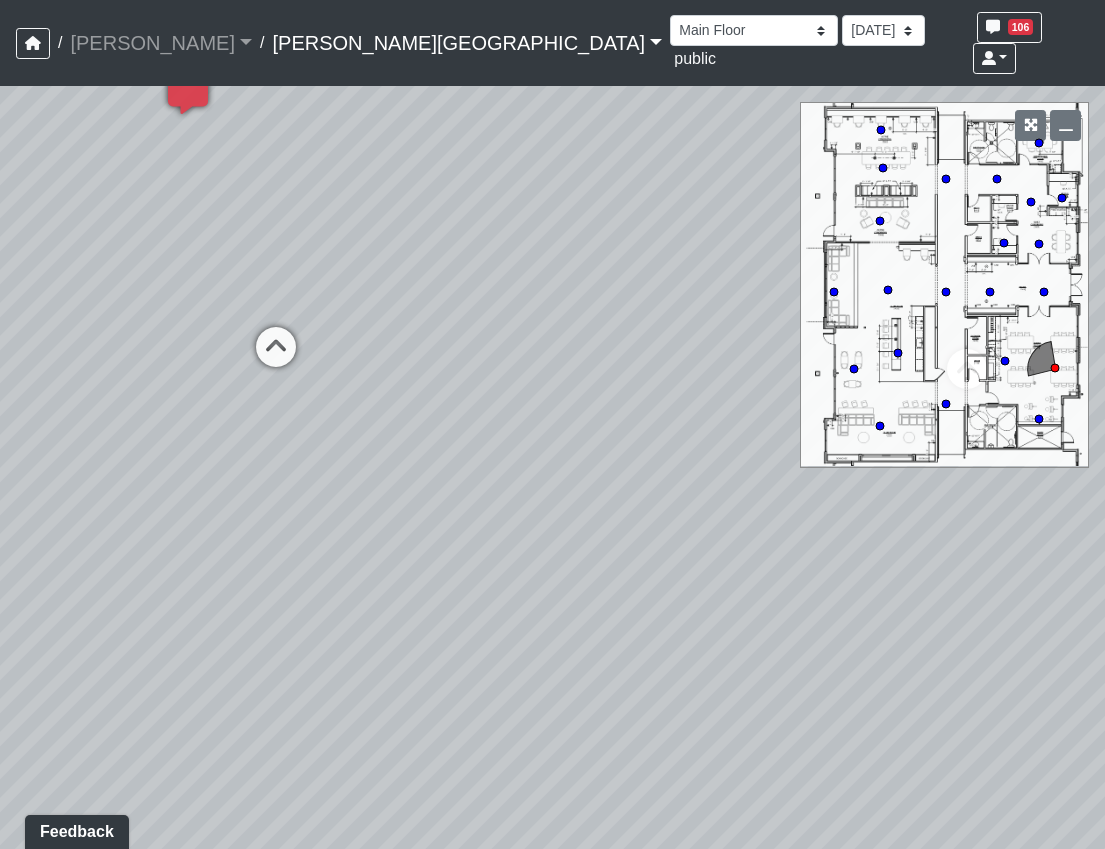 drag, startPoint x: 623, startPoint y: 550, endPoint x: 198, endPoint y: 511, distance: 426.78568 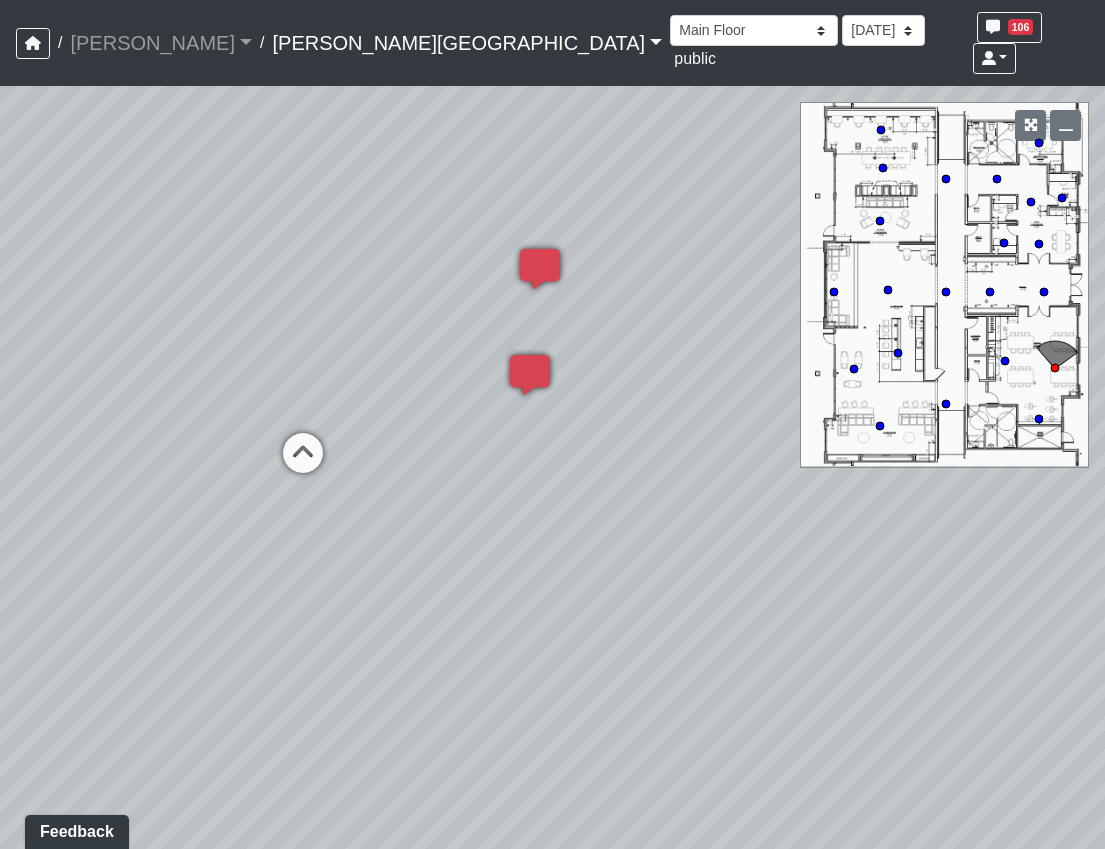 drag, startPoint x: 377, startPoint y: 440, endPoint x: 358, endPoint y: 584, distance: 145.24806 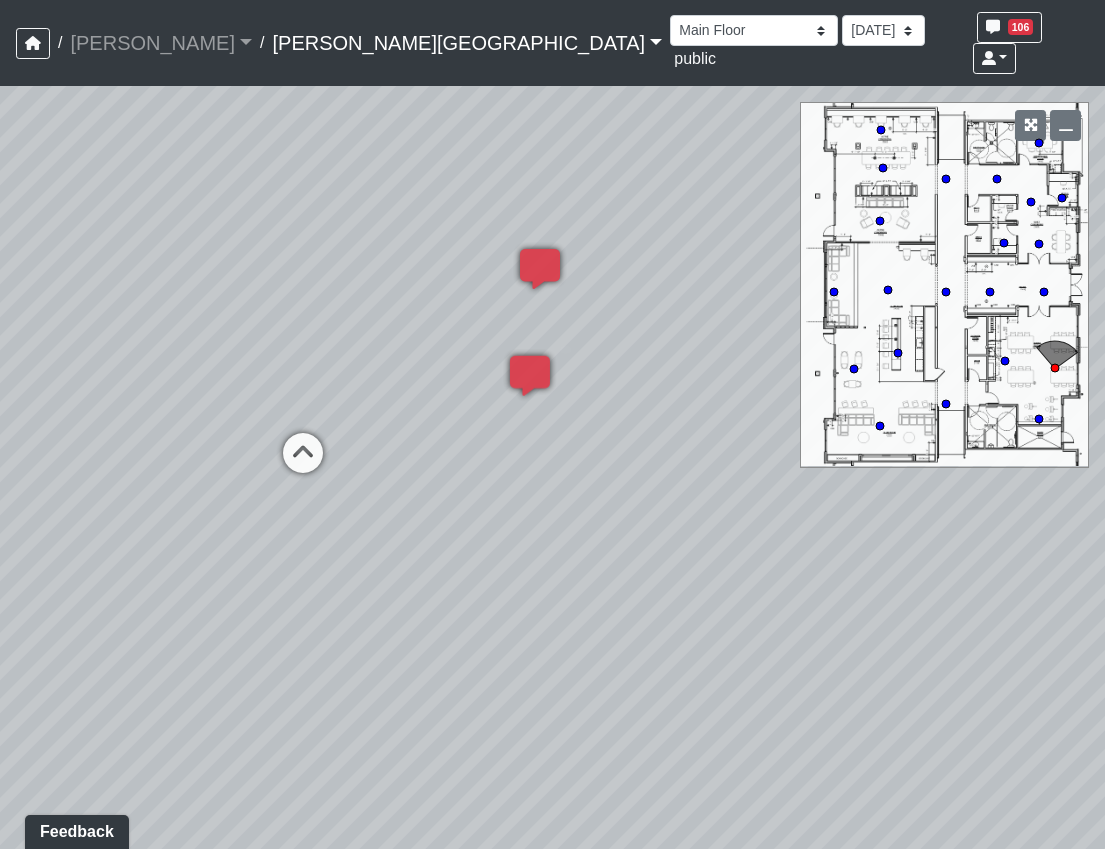 click on "Loading... Hallway - Hallway 2 Loading... Entry Loading...
Created by  Haleigh Milligan  - 6/3/2025 - Rev:  2/12/2025 In QA by  Sean Graefen  - 7/9/2025 - Rev:  7/9/2025
change sconce to be  Link
Created by  Natalia Jara  - 6/24/2025 - Rev:  2/12/2025
reduce to 3
Created by  Sean Graefen  - 7/9/2025 - Rev:  7/9/2025
Loading...
Created by  Haleigh Milligan  - 6/3/2025 - Rev:  2/12/2025 In QA by  Sean Graefen  - 7/9/2025 - Rev:  7/9/2025
Change sconces to be  Link
Loading...
Created by  Haleigh Milligan  - 6/3/2025 - Rev:  2/12/2025 Needs Info by  Sean Graefen  - 7/9/2025 - Rev:  7/9/2025
Created by  Sean Graefen  - 7/9/2025 - Rev:  7/9/2025
Link
Created by  Haleigh Milligan  - 7/9/2025 - Rev:  7/9/2025
Loading..." at bounding box center (552, 467) 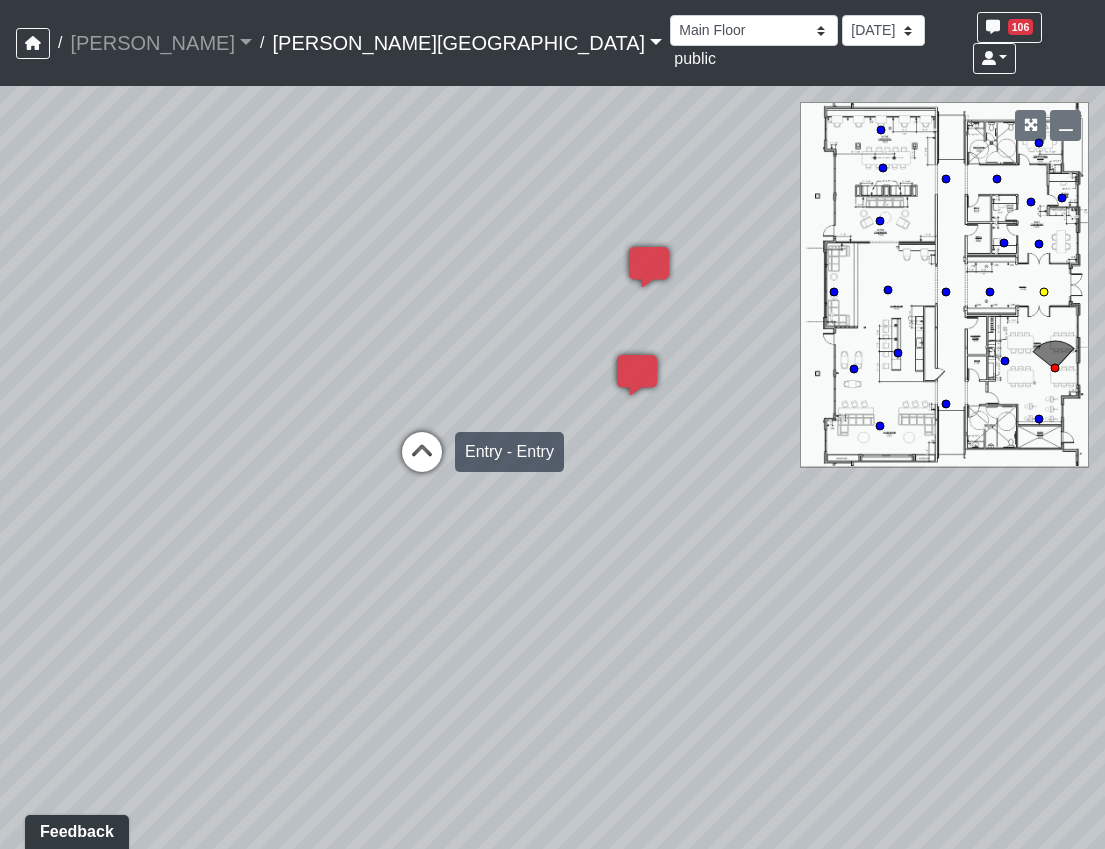 click at bounding box center (422, 462) 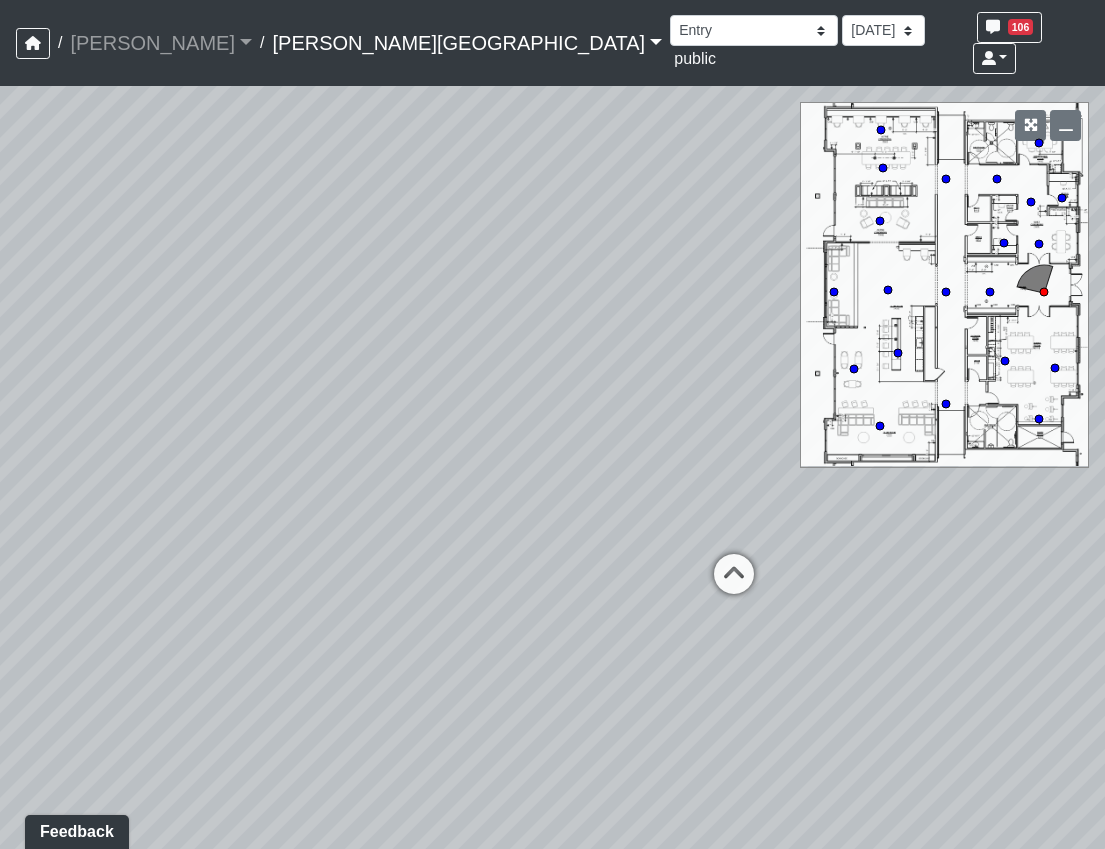 drag, startPoint x: 309, startPoint y: 657, endPoint x: 641, endPoint y: 641, distance: 332.3853 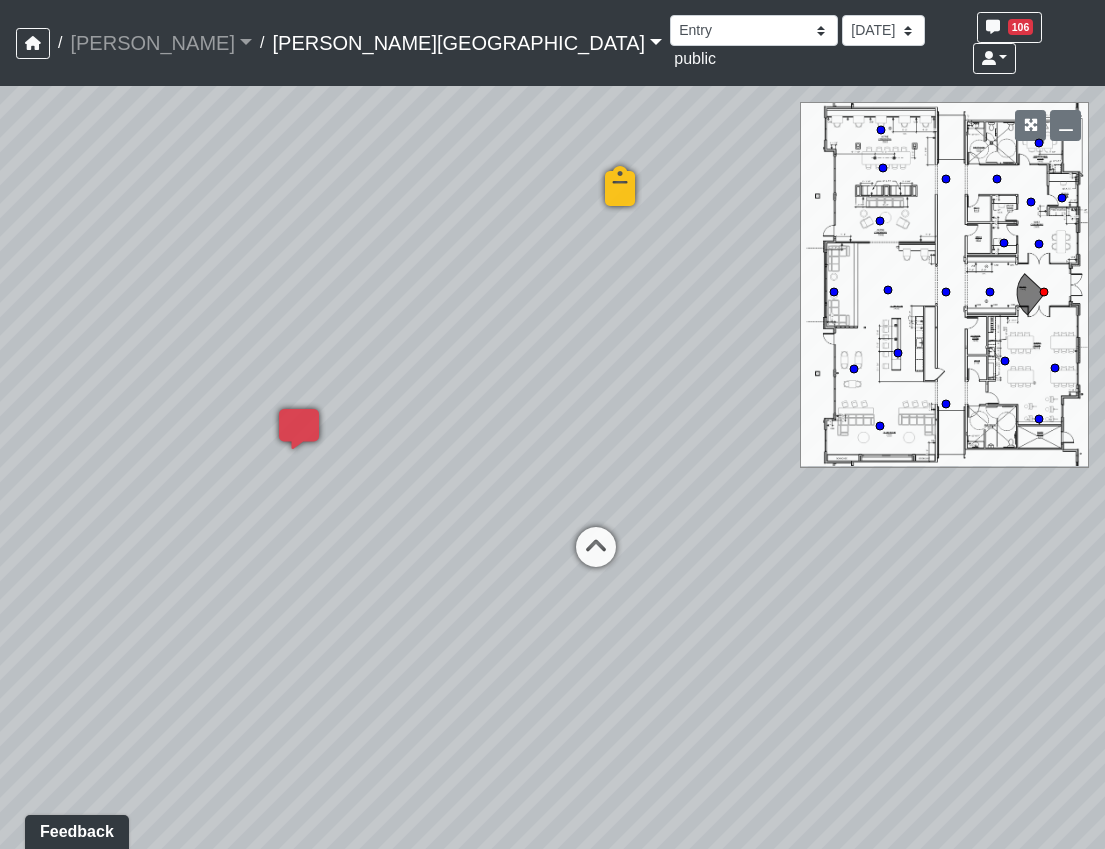 click on "Loading... Hallway - Hallway 2 Loading... Entry Loading...
Created by  Haleigh Milligan  - 6/3/2025 - Rev:  2/12/2025 In QA by  Sean Graefen  - 7/9/2025 - Rev:  7/9/2025
change sconce to be  Link
Created by  Natalia Jara  - 6/24/2025 - Rev:  2/12/2025
reduce to 3
Created by  Sean Graefen  - 7/9/2025 - Rev:  7/9/2025
Loading...
Created by  Haleigh Milligan  - 6/3/2025 - Rev:  2/12/2025 In QA by  Sean Graefen  - 7/9/2025 - Rev:  7/9/2025
Change sconces to be  Link
Loading...
Created by  Haleigh Milligan  - 6/3/2025 - Rev:  2/12/2025 Needs Info by  Sean Graefen  - 7/9/2025 - Rev:  7/9/2025
Created by  Sean Graefen  - 7/9/2025 - Rev:  7/9/2025
Link
Created by  Haleigh Milligan  - 7/9/2025 - Rev:  7/9/2025
Loading..." at bounding box center [552, 467] 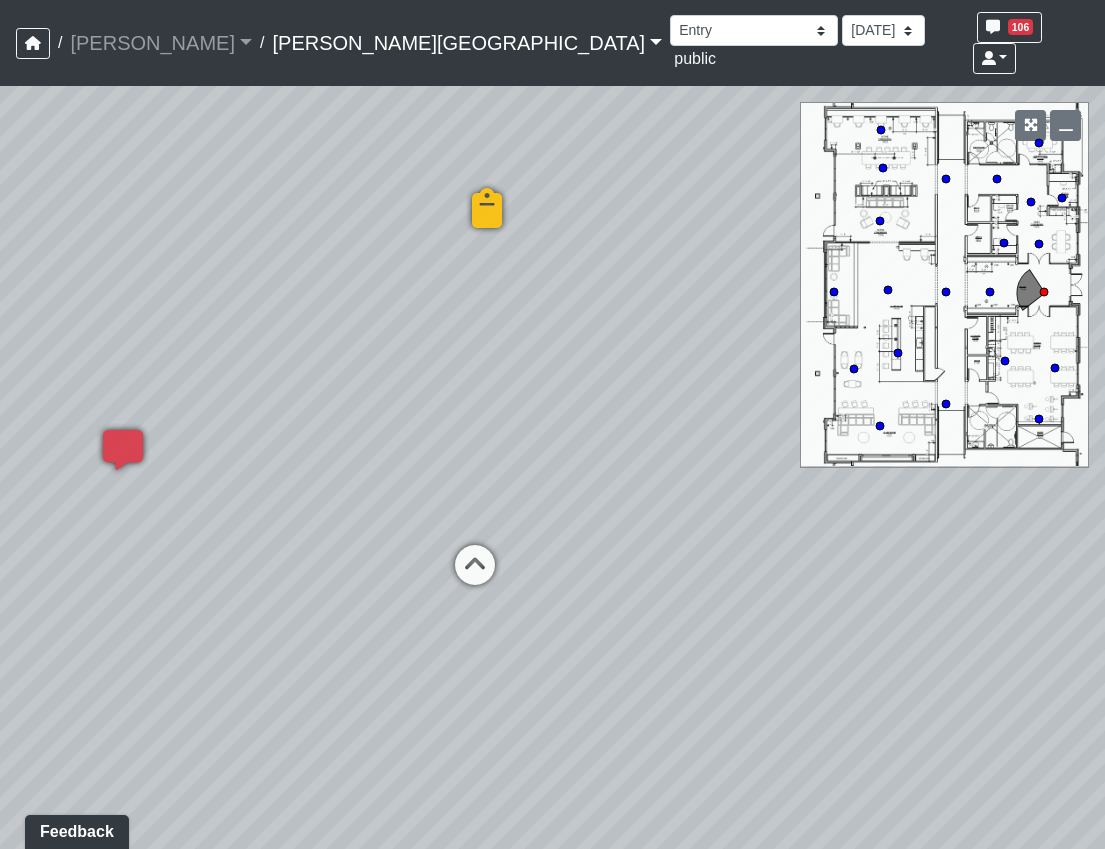 drag, startPoint x: 477, startPoint y: 683, endPoint x: 336, endPoint y: 653, distance: 144.15616 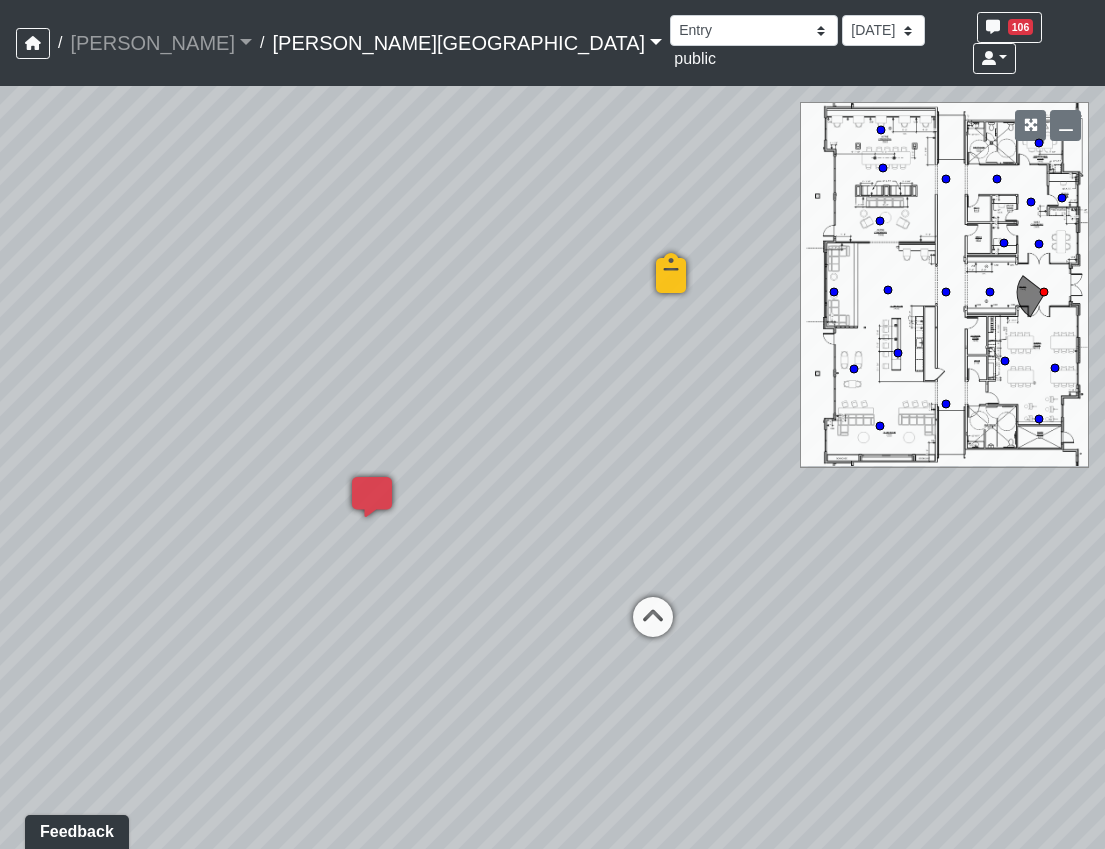 drag, startPoint x: 551, startPoint y: 505, endPoint x: 817, endPoint y: 575, distance: 275.05637 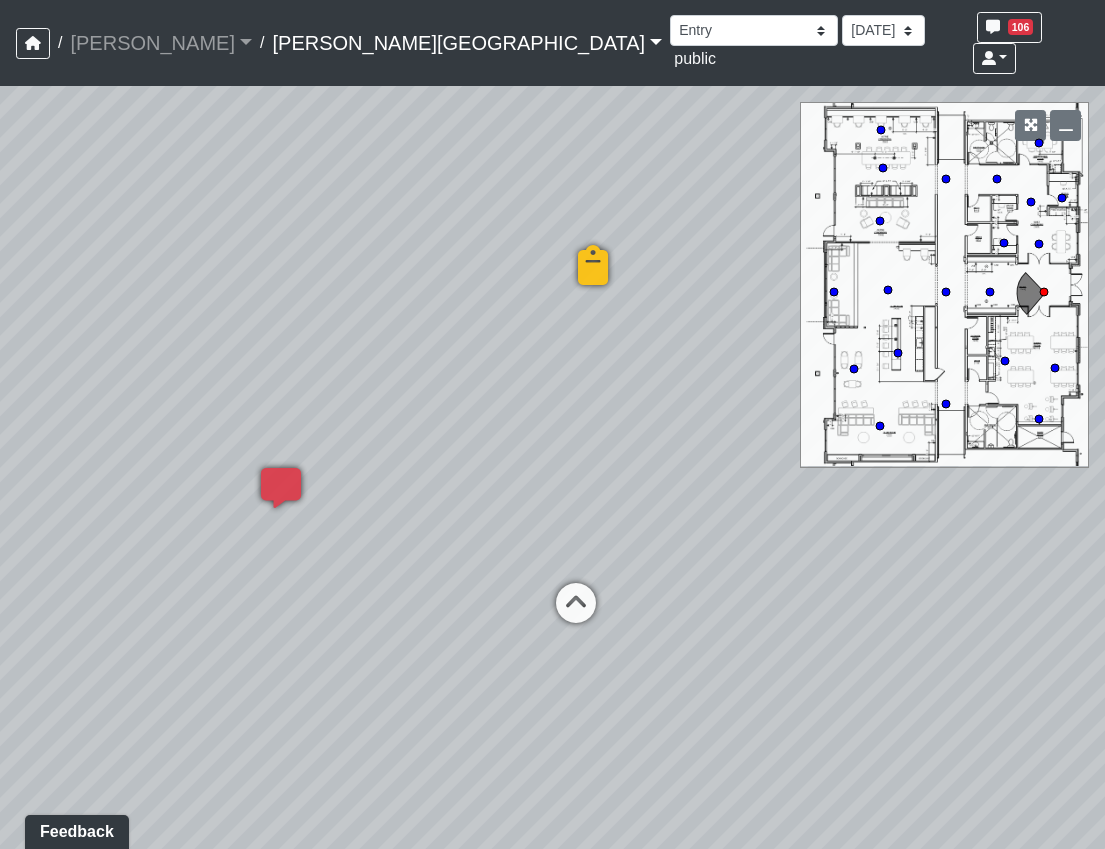 drag, startPoint x: 745, startPoint y: 457, endPoint x: 642, endPoint y: 445, distance: 103.69667 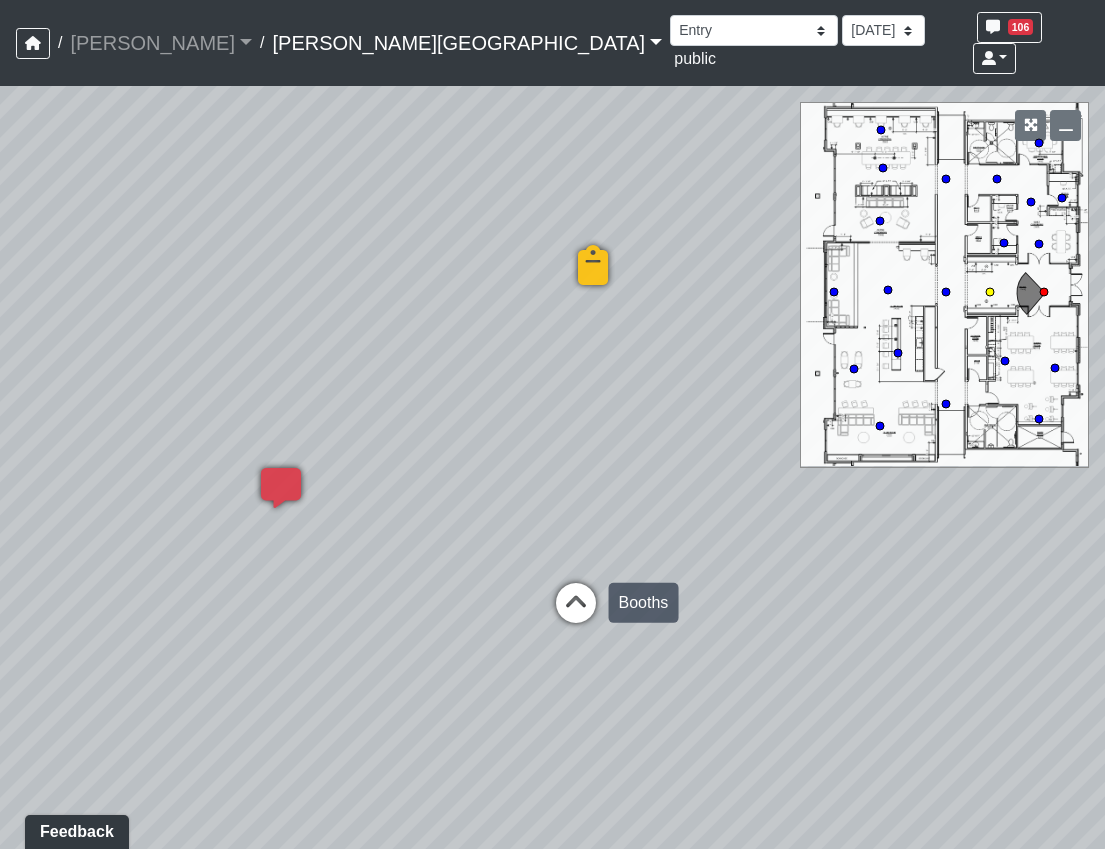 click at bounding box center (576, 613) 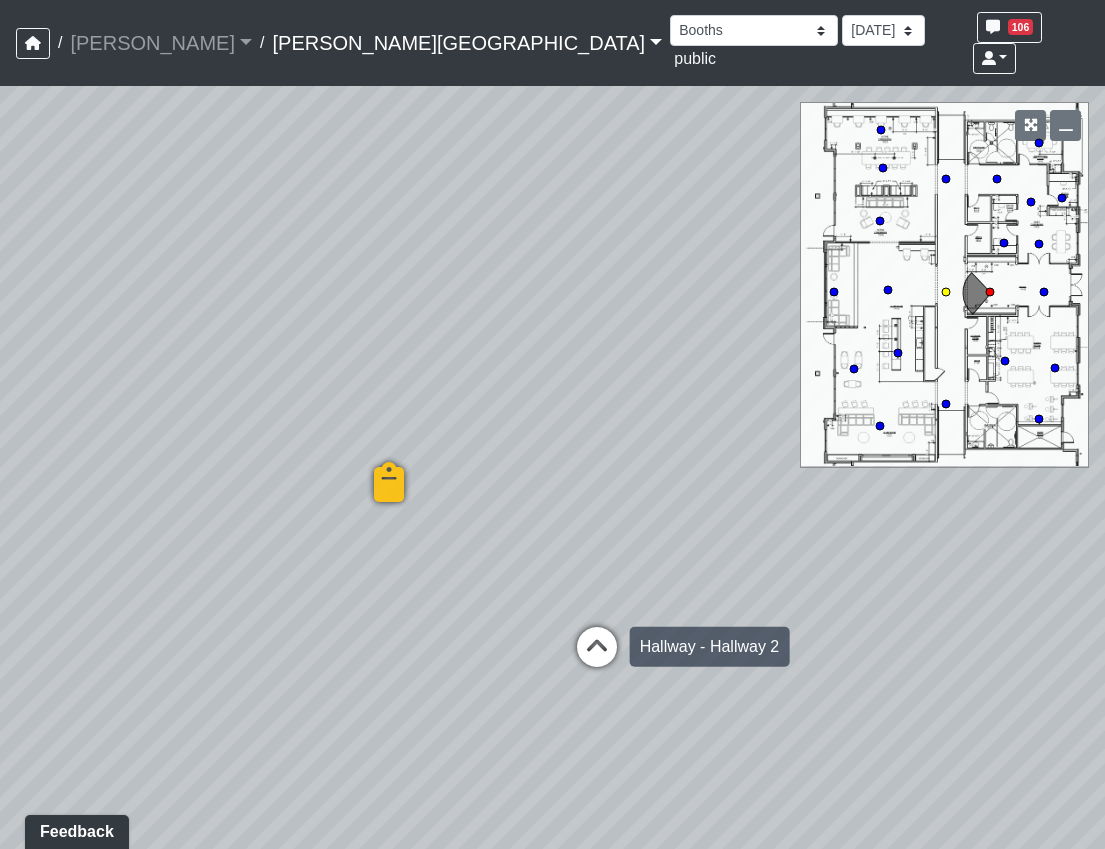 click at bounding box center [597, 657] 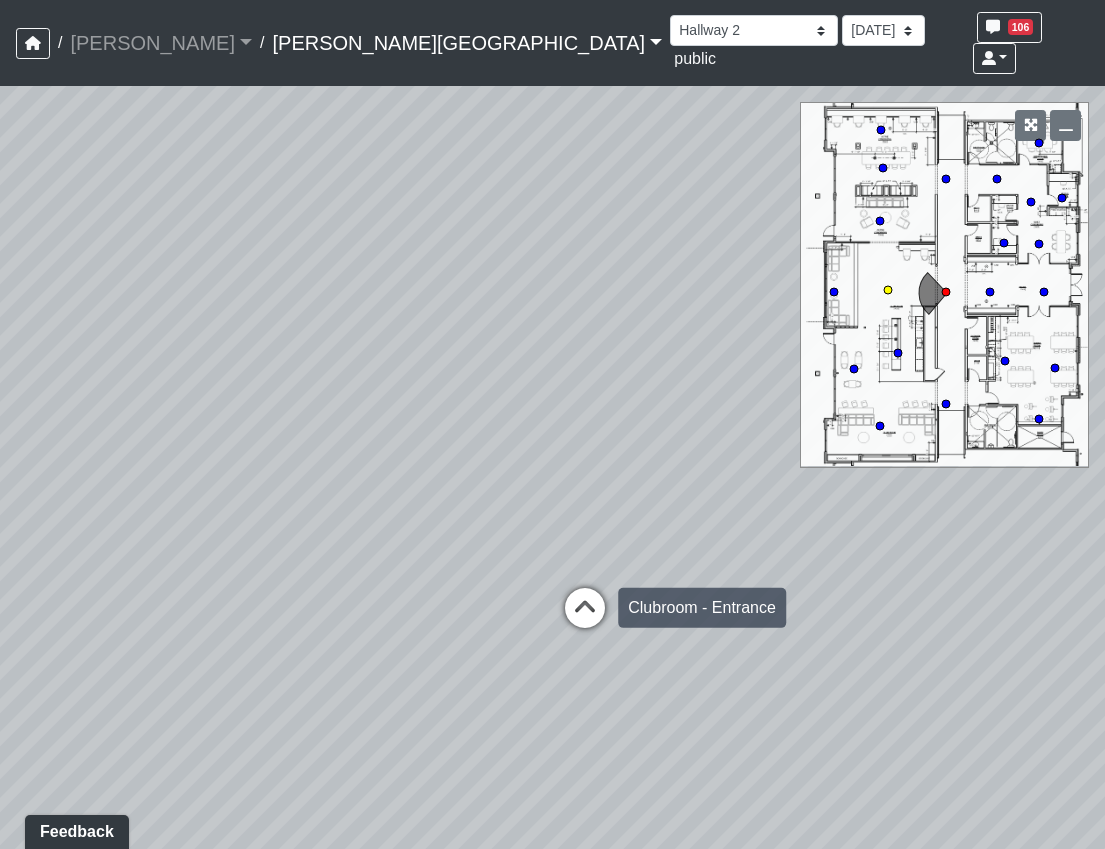 click at bounding box center [585, 618] 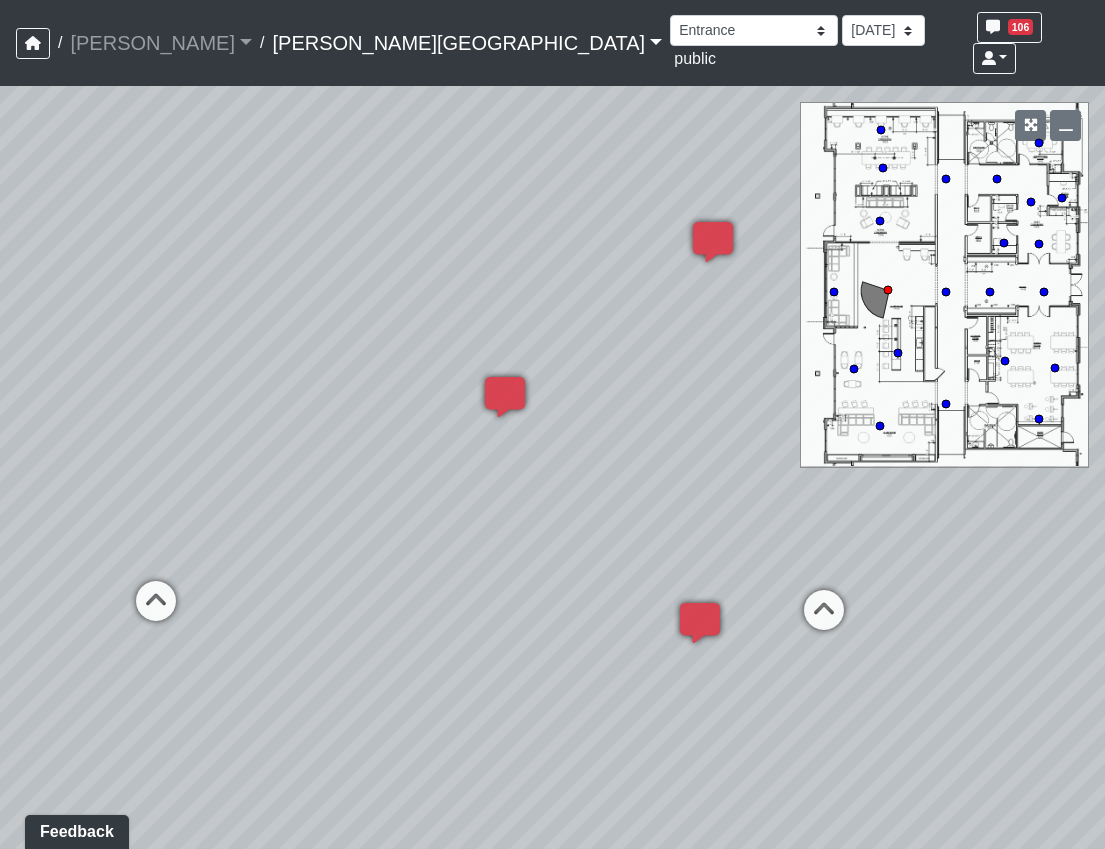 drag, startPoint x: 246, startPoint y: 489, endPoint x: 725, endPoint y: 474, distance: 479.2348 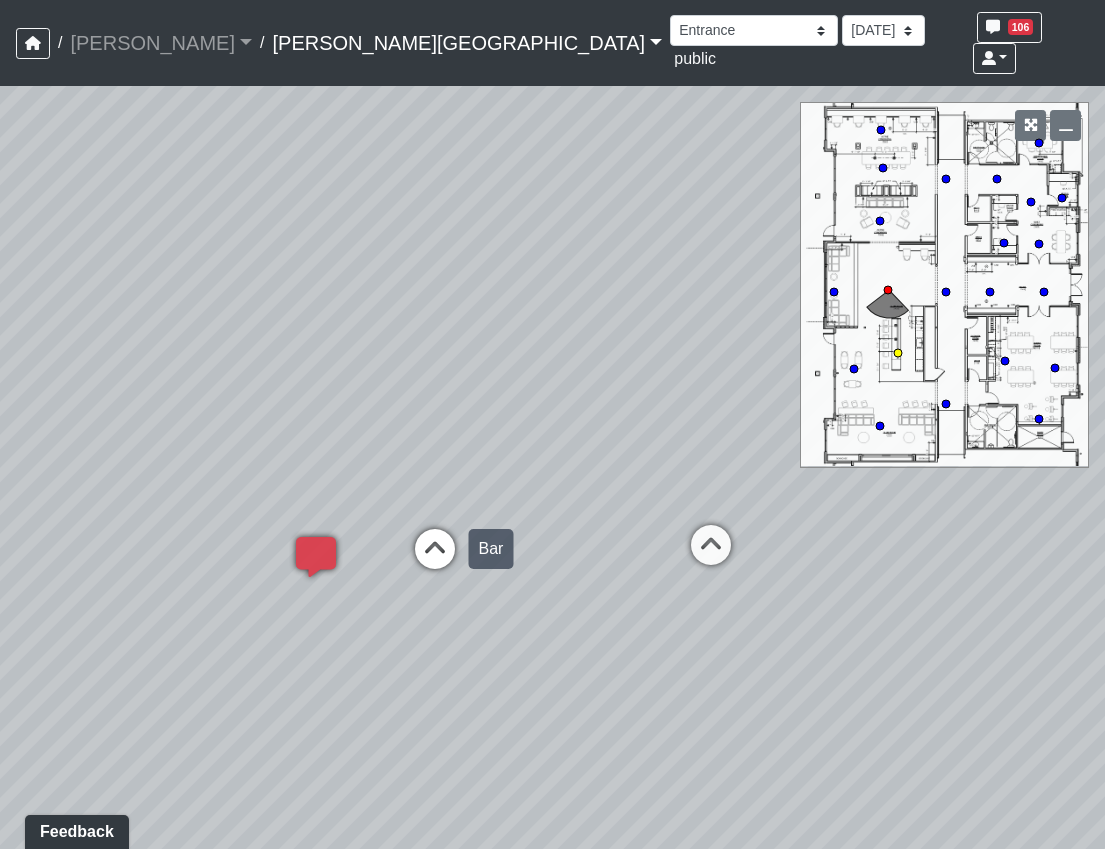 drag, startPoint x: 637, startPoint y: 540, endPoint x: 146, endPoint y: 504, distance: 492.318 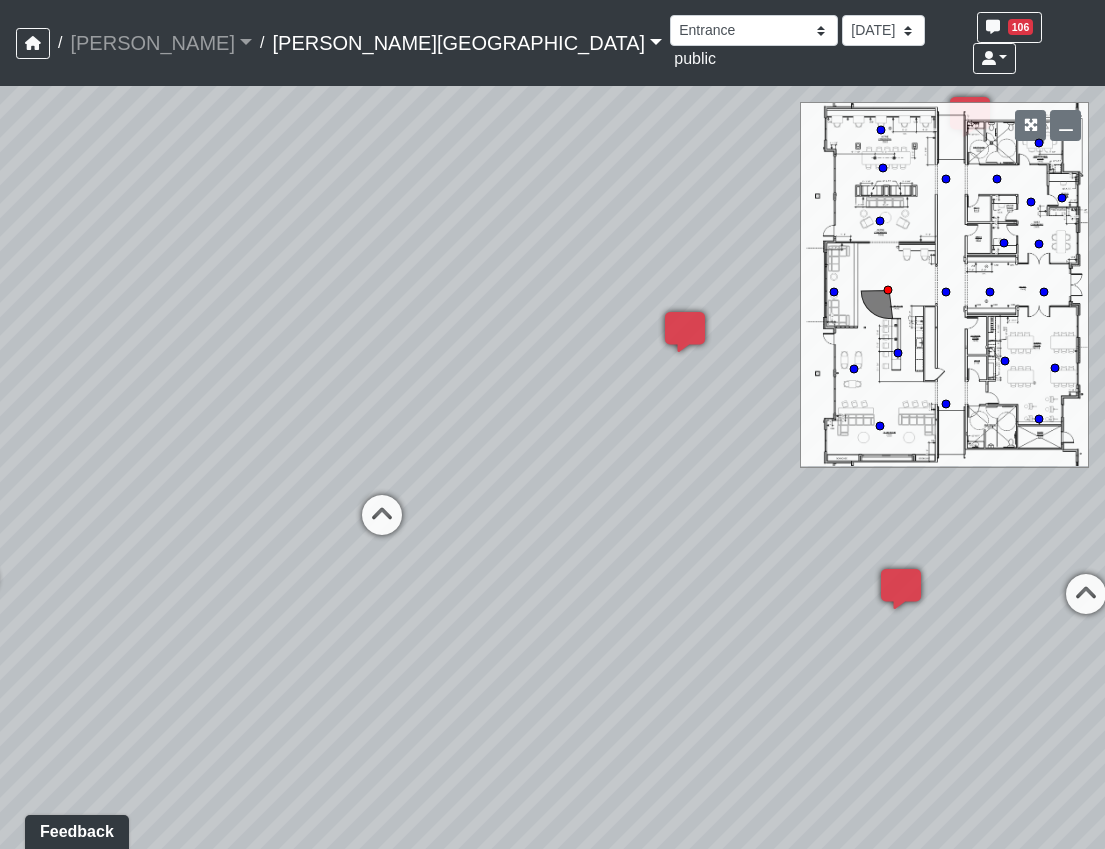 drag, startPoint x: 495, startPoint y: 512, endPoint x: 342, endPoint y: 548, distance: 157.17824 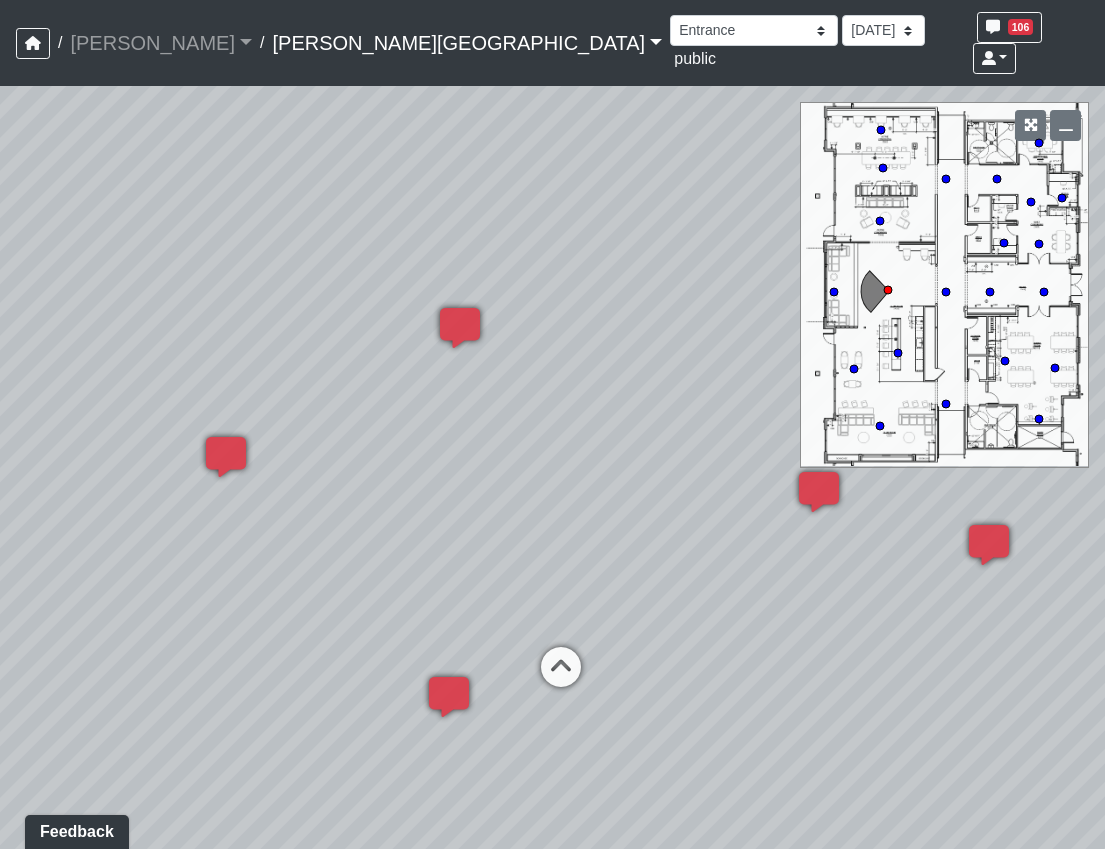 drag, startPoint x: 579, startPoint y: 485, endPoint x: 840, endPoint y: 450, distance: 263.33627 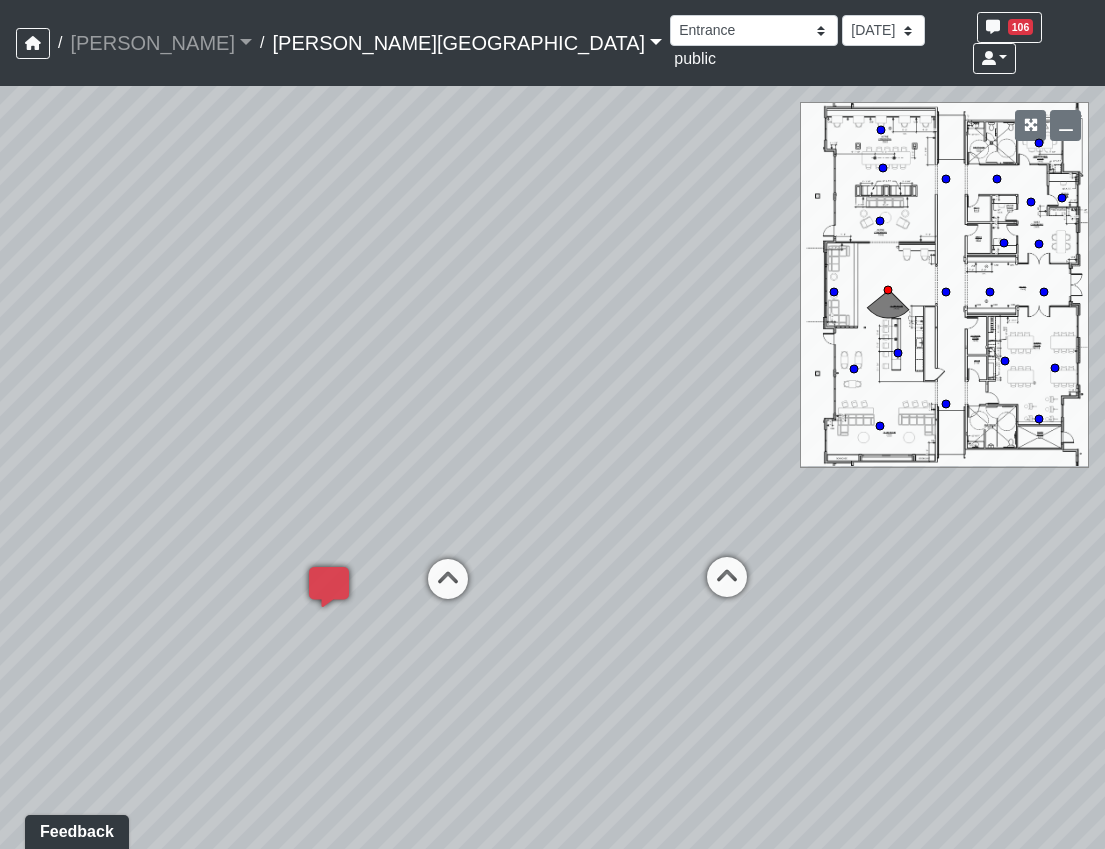 drag, startPoint x: 560, startPoint y: 530, endPoint x: 833, endPoint y: 565, distance: 275.23444 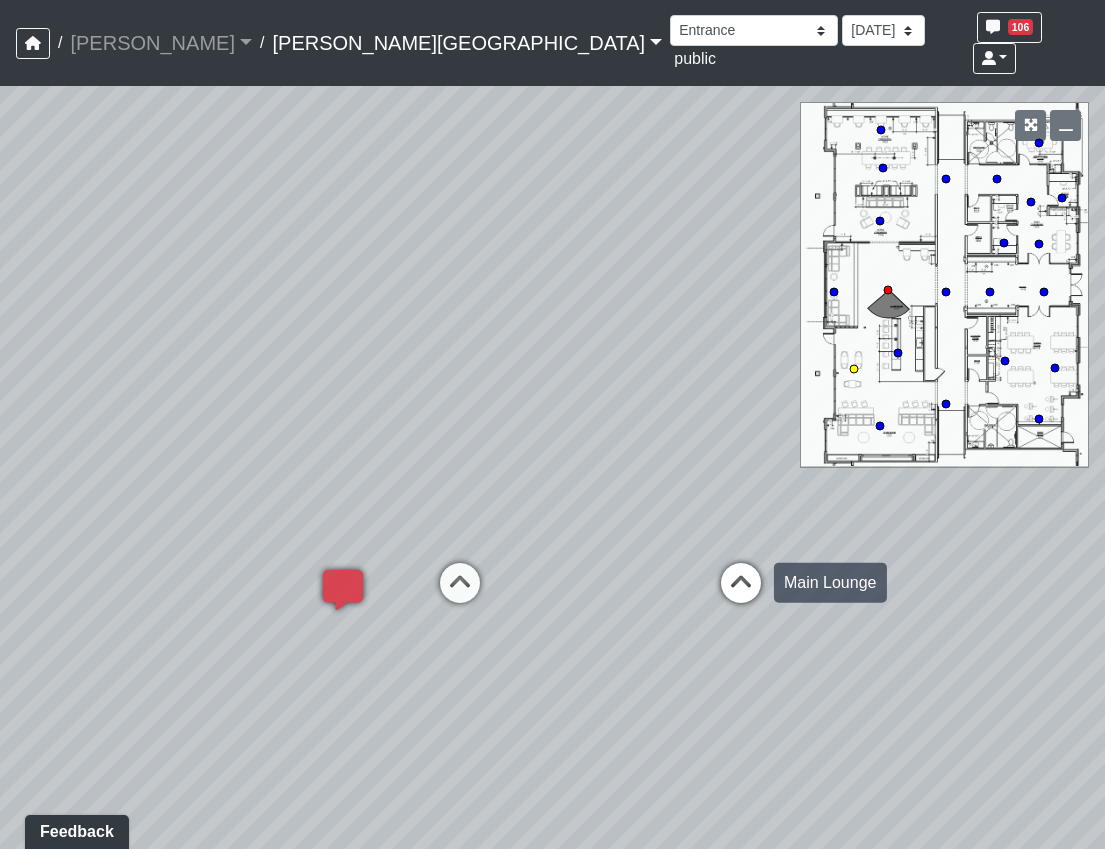 click at bounding box center (741, 593) 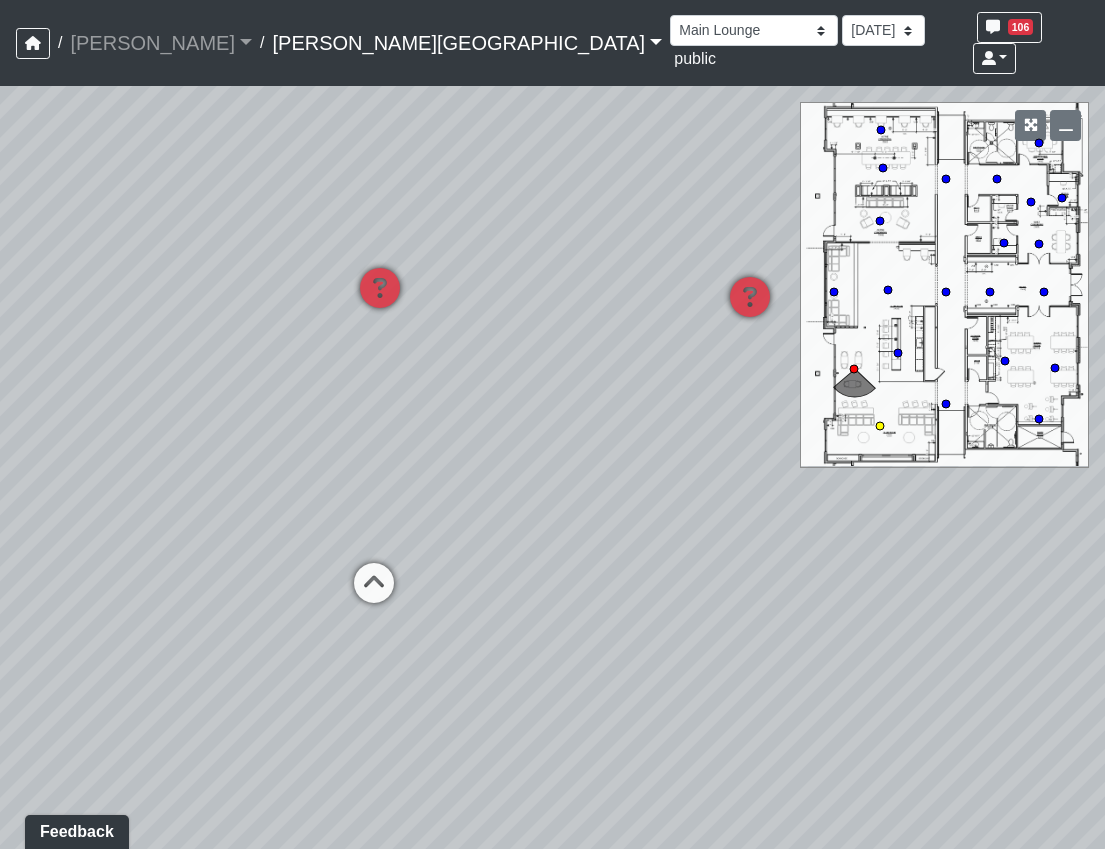drag, startPoint x: 393, startPoint y: 575, endPoint x: 1069, endPoint y: 522, distance: 678.07446 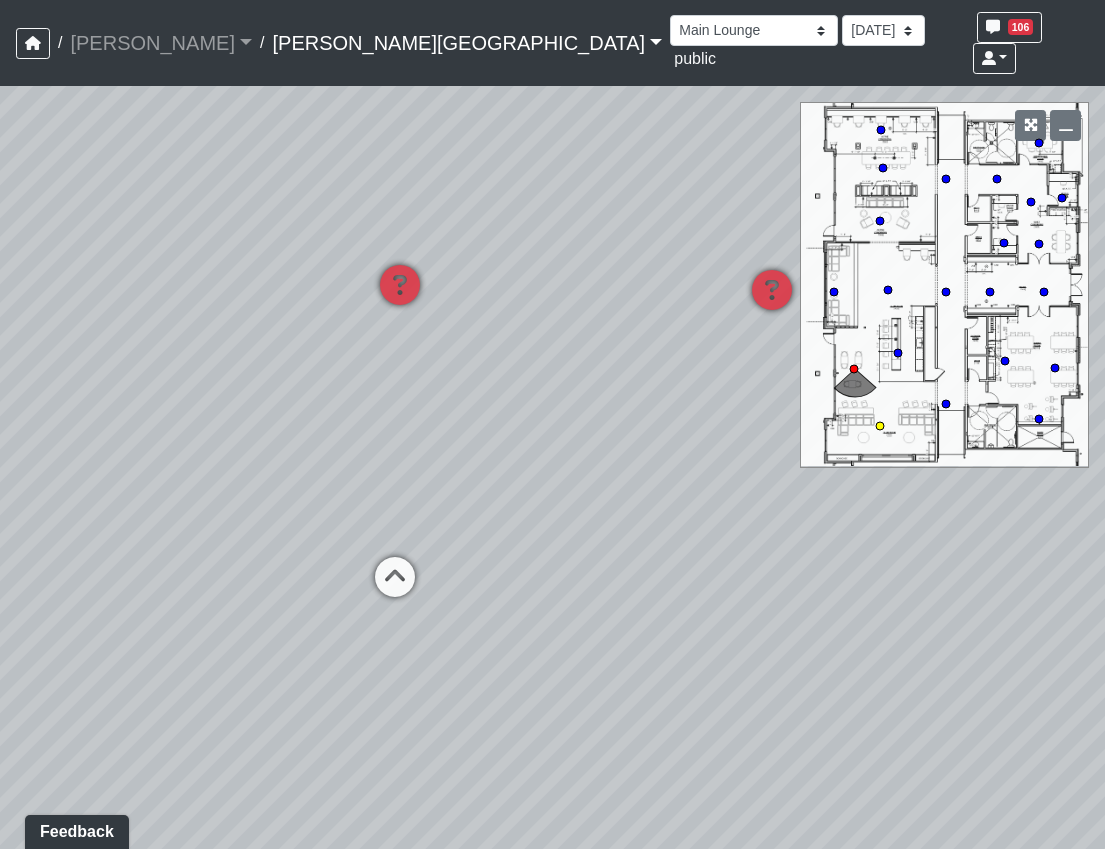 drag, startPoint x: 373, startPoint y: 578, endPoint x: 821, endPoint y: 559, distance: 448.4027 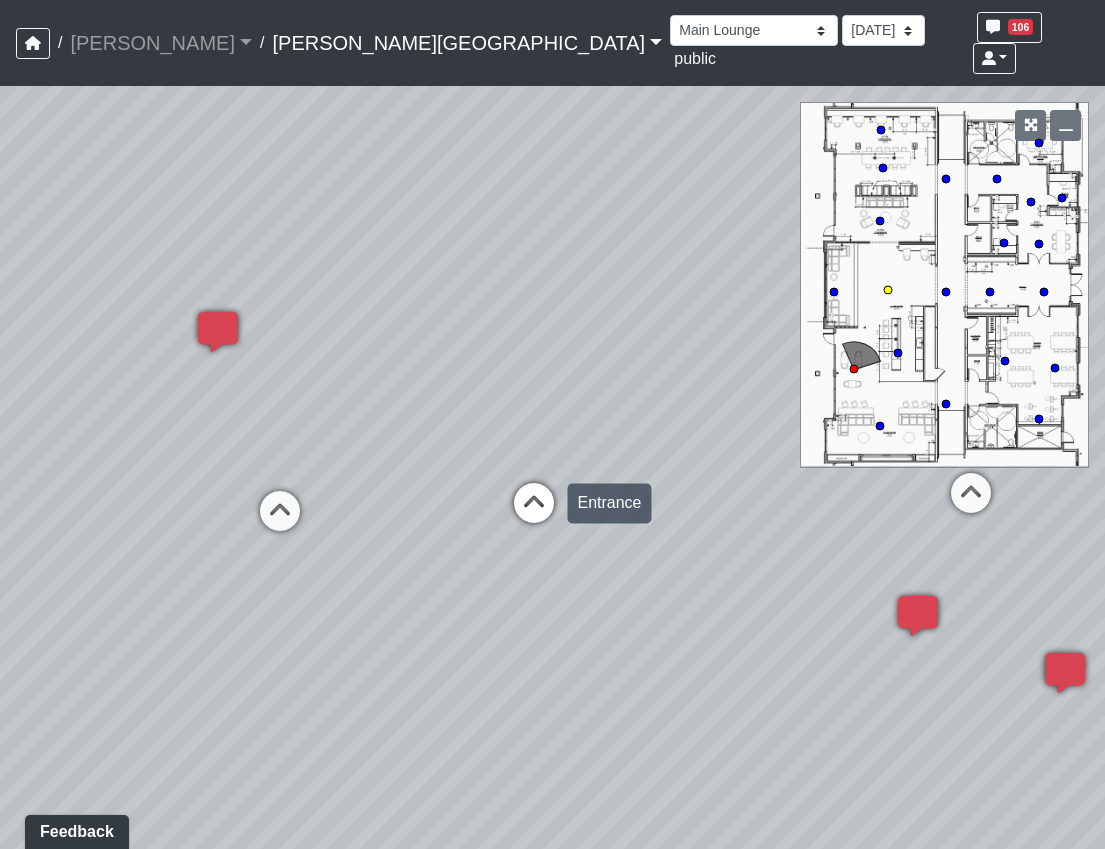 click at bounding box center [534, 513] 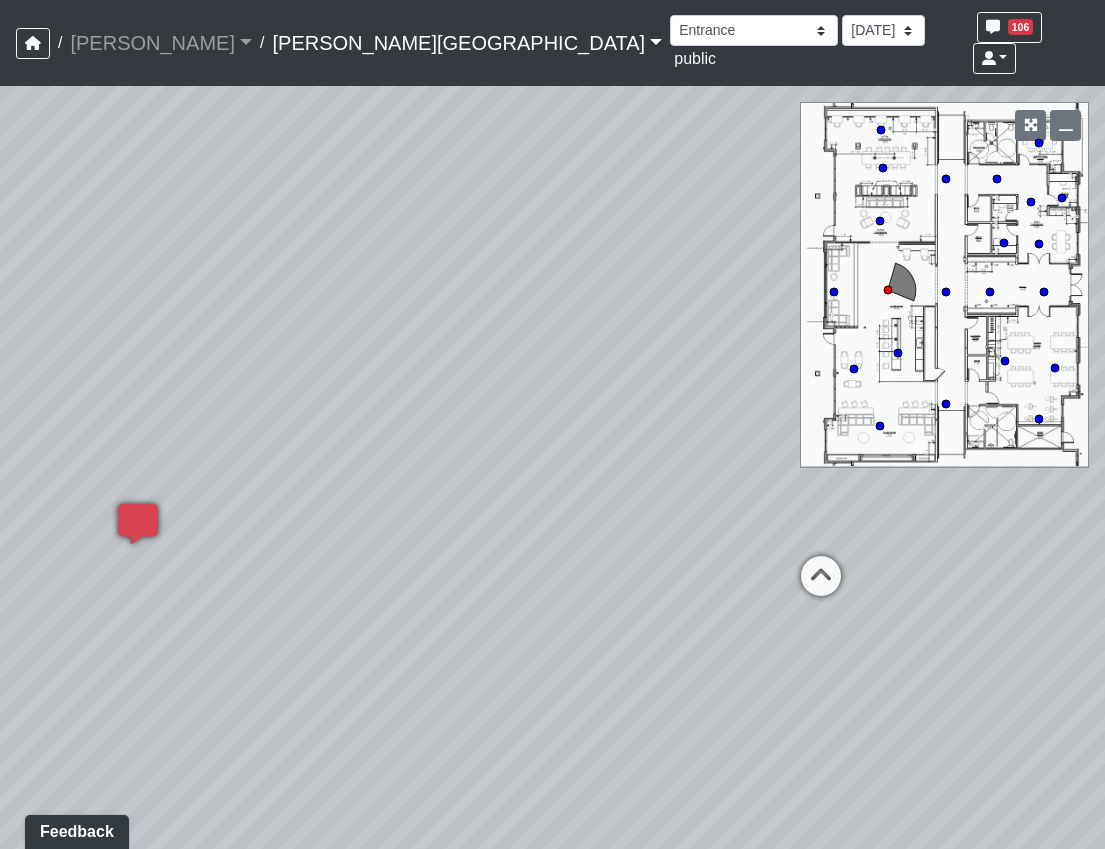 drag, startPoint x: 618, startPoint y: 547, endPoint x: 257, endPoint y: 545, distance: 361.00555 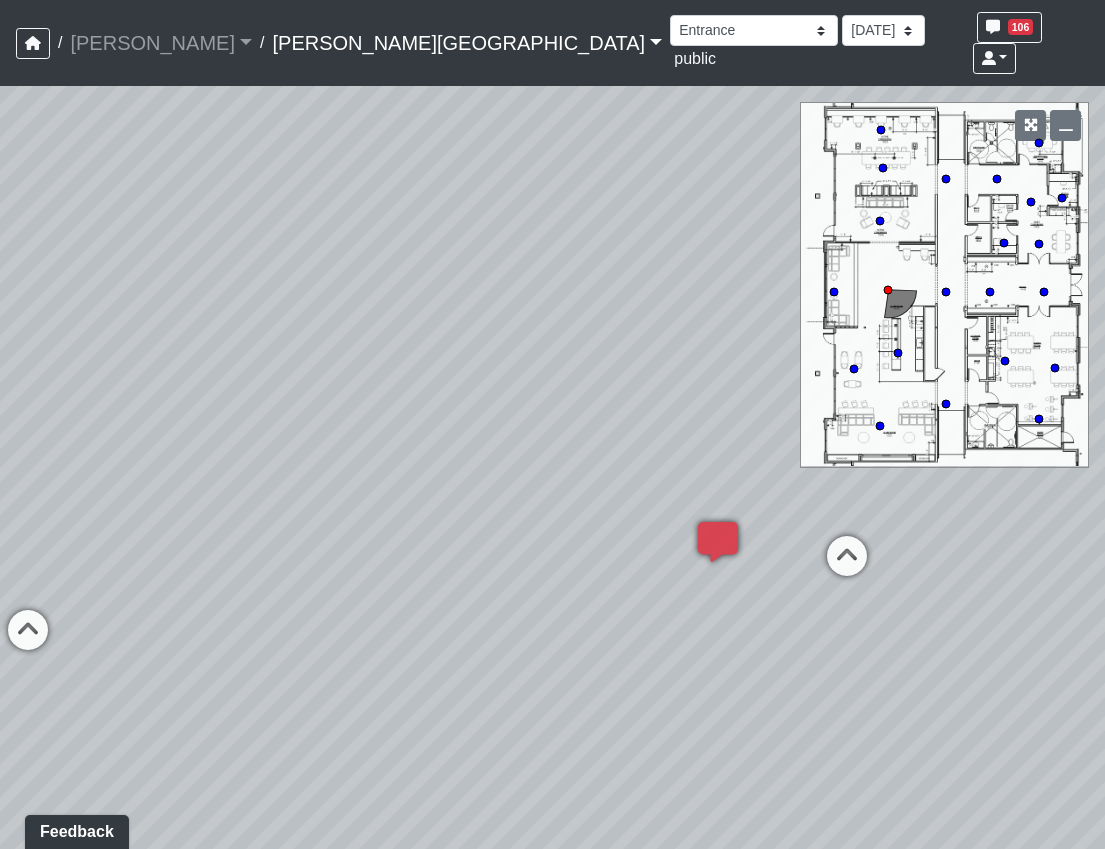 click on "Loading... Hallway - Hallway 2 Loading... Entry Loading...
Created by  Haleigh Milligan  - 6/3/2025 - Rev:  2/12/2025 In QA by  Sean Graefen  - 7/9/2025 - Rev:  7/9/2025
change sconce to be  Link
Created by  Natalia Jara  - 6/24/2025 - Rev:  2/12/2025
reduce to 3
Created by  Sean Graefen  - 7/9/2025 - Rev:  7/9/2025
Loading...
Created by  Haleigh Milligan  - 6/3/2025 - Rev:  2/12/2025 In QA by  Sean Graefen  - 7/9/2025 - Rev:  7/9/2025
Change sconces to be  Link
Loading...
Created by  Haleigh Milligan  - 6/3/2025 - Rev:  2/12/2025 Needs Info by  Sean Graefen  - 7/9/2025 - Rev:  7/9/2025
Created by  Sean Graefen  - 7/9/2025 - Rev:  7/9/2025
Link
Created by  Haleigh Milligan  - 7/9/2025 - Rev:  7/9/2025
Loading..." at bounding box center [552, 467] 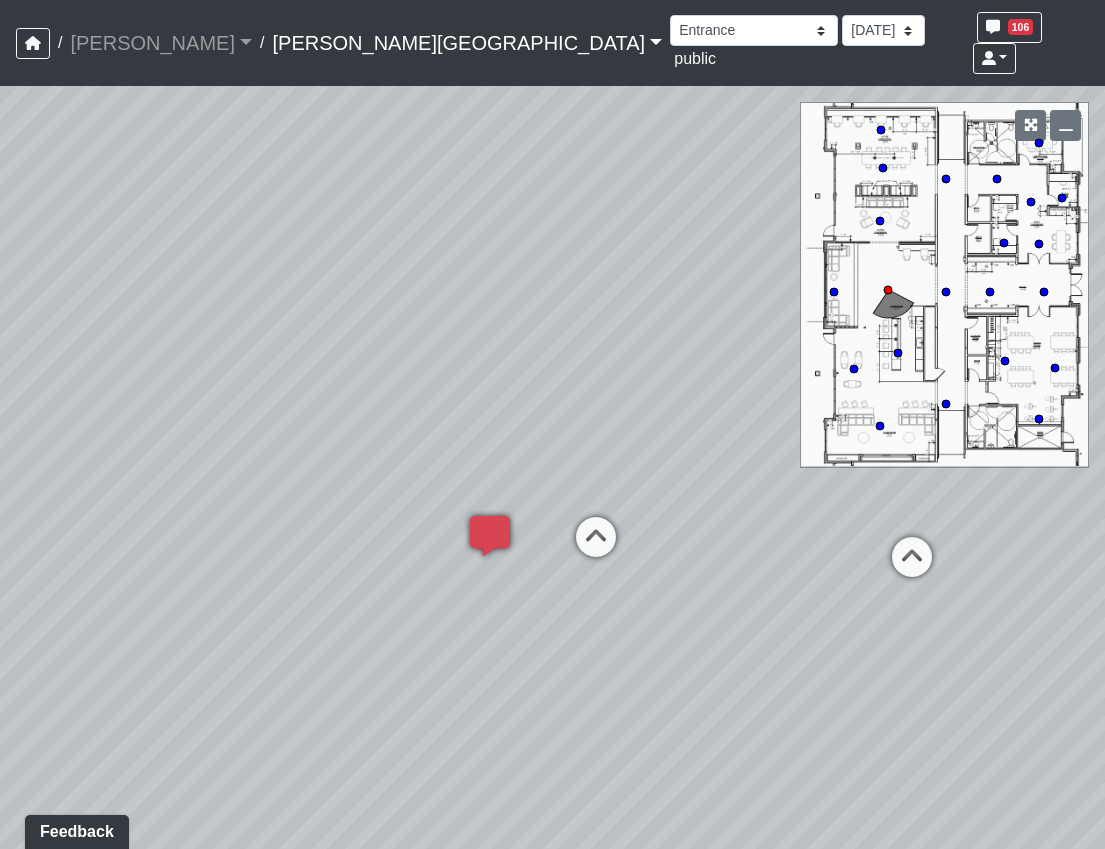 drag, startPoint x: 775, startPoint y: 634, endPoint x: 515, endPoint y: 632, distance: 260.0077 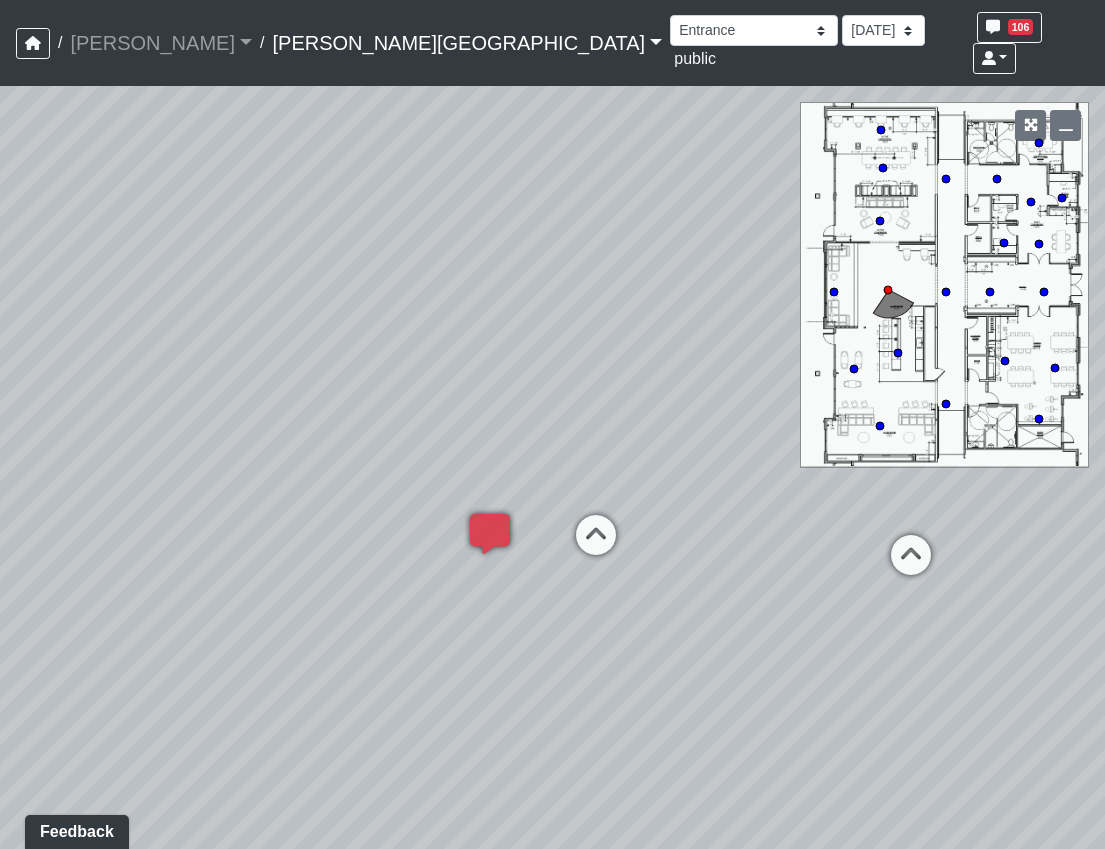 drag, startPoint x: 438, startPoint y: 722, endPoint x: 1024, endPoint y: 661, distance: 589.1664 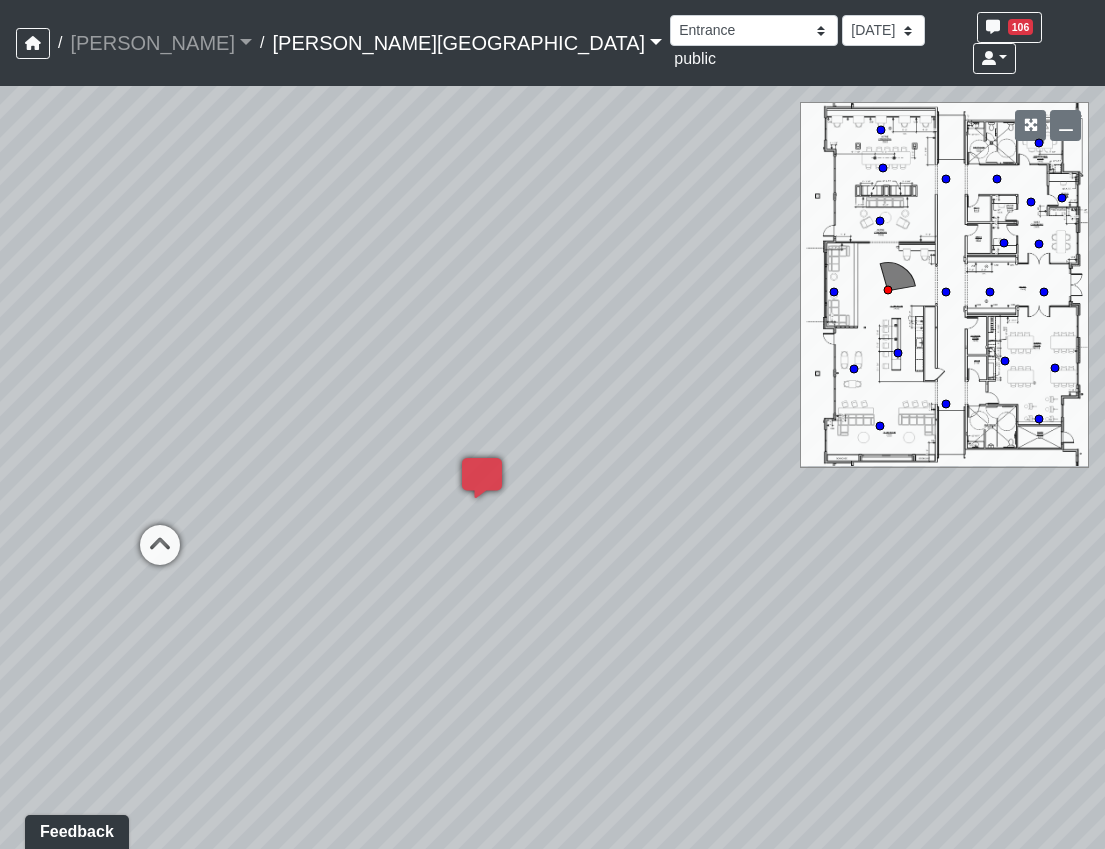 drag, startPoint x: 564, startPoint y: 605, endPoint x: 883, endPoint y: 642, distance: 321.1386 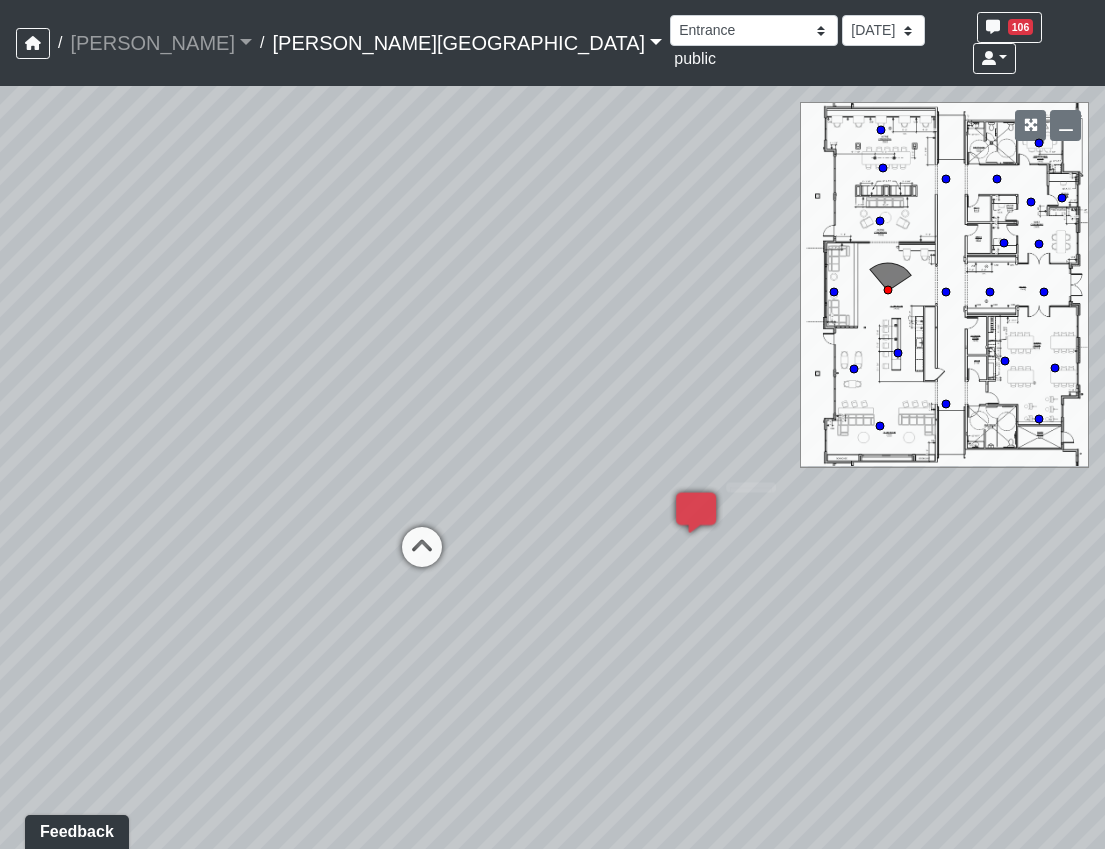 drag, startPoint x: 800, startPoint y: 595, endPoint x: 949, endPoint y: 622, distance: 151.42654 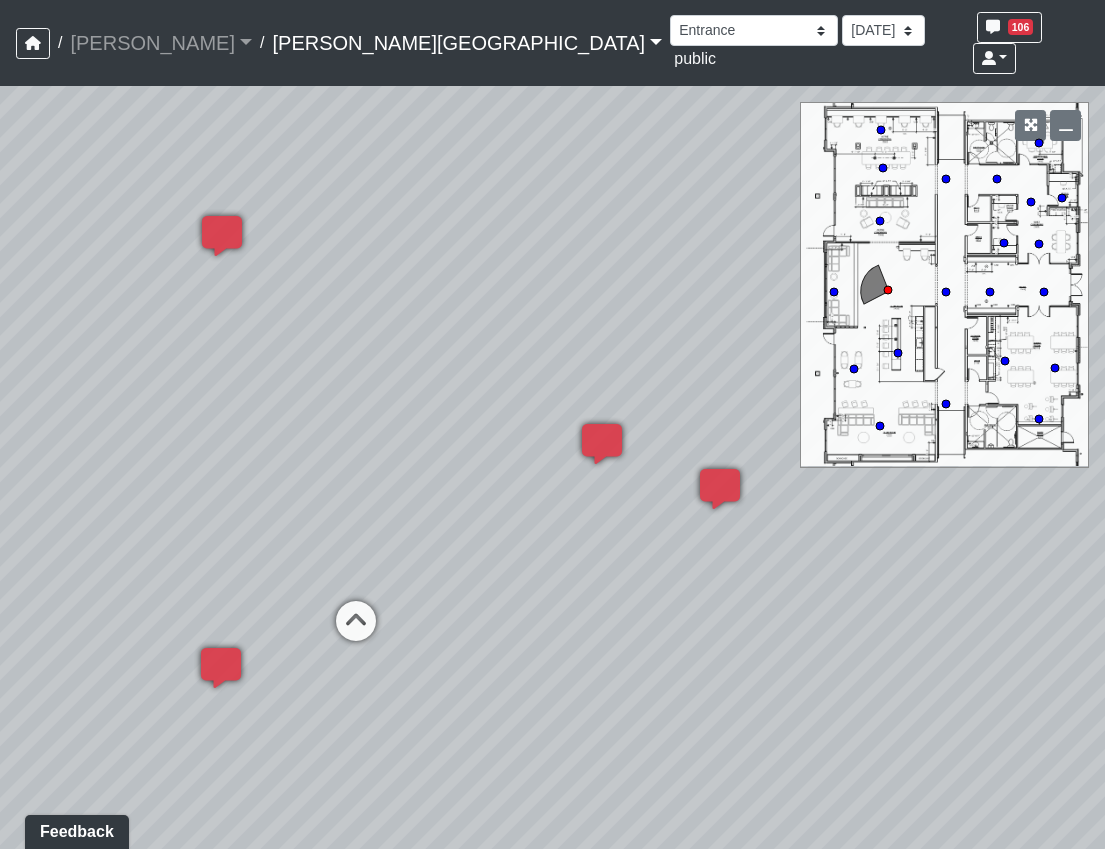 drag, startPoint x: 822, startPoint y: 541, endPoint x: 682, endPoint y: 542, distance: 140.00357 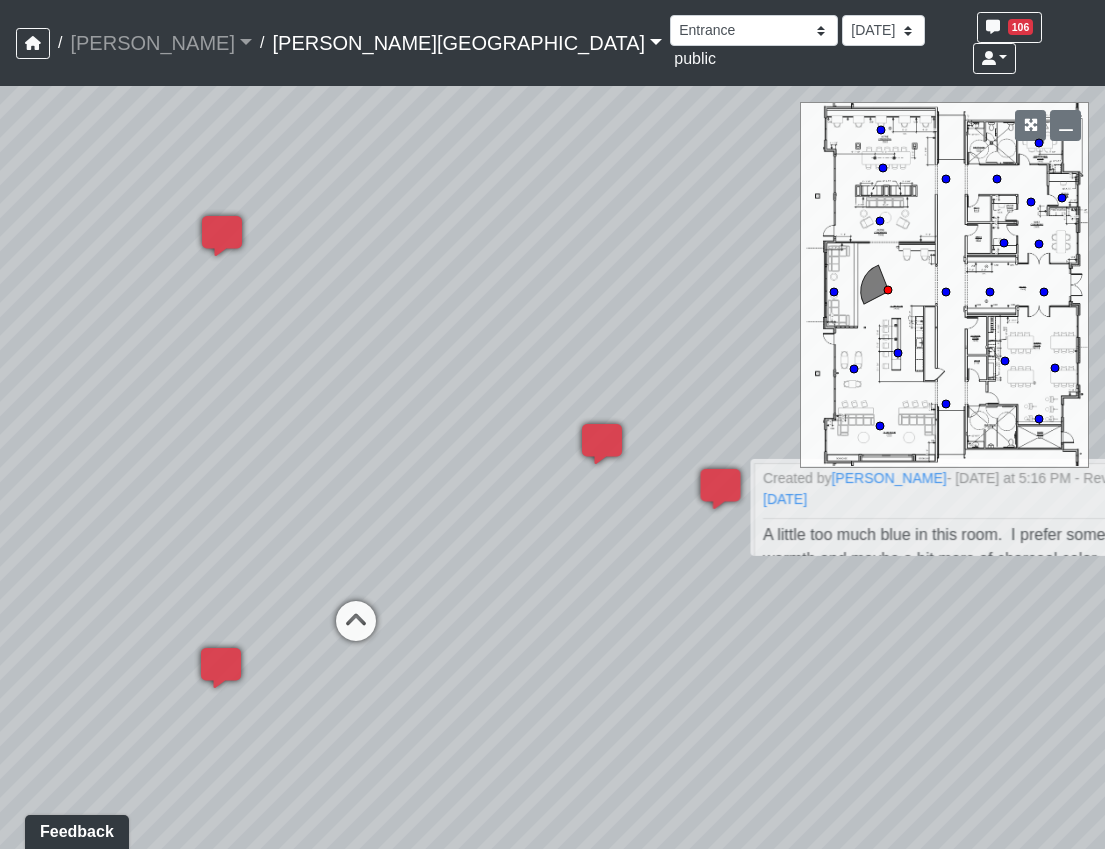 drag, startPoint x: 872, startPoint y: 569, endPoint x: 1049, endPoint y: 580, distance: 177.34148 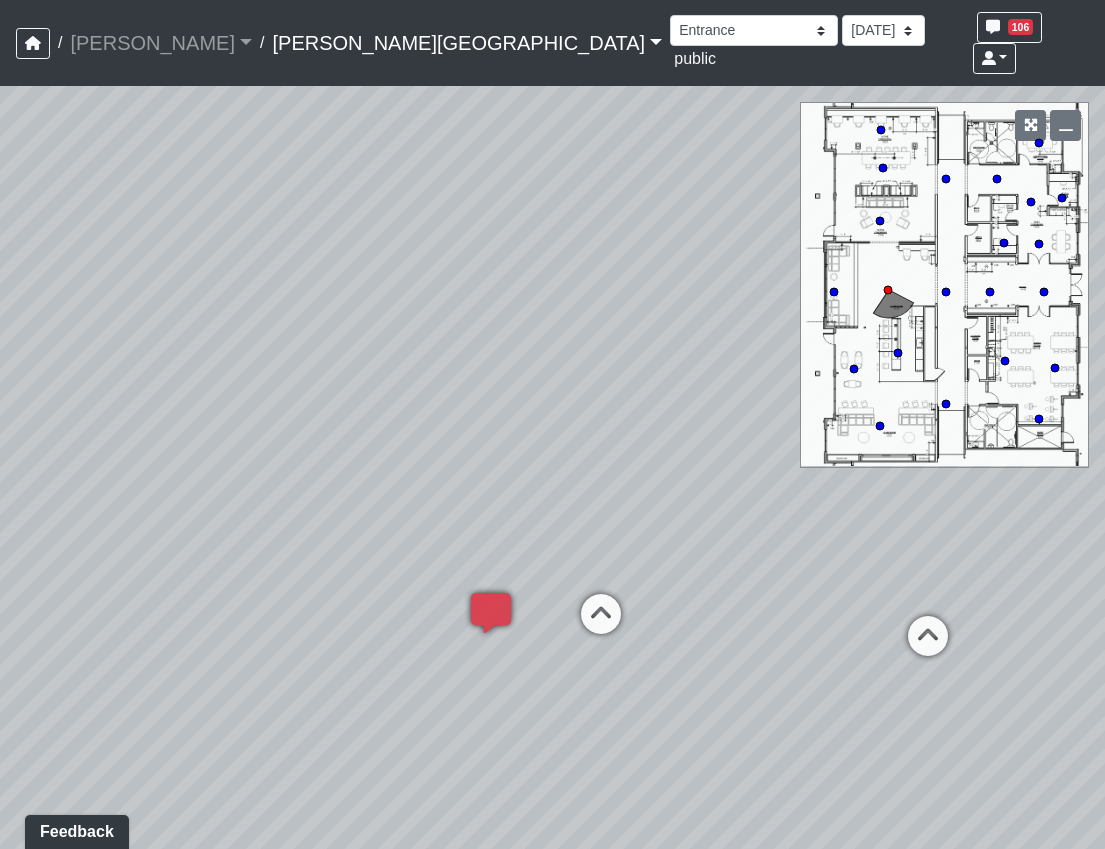 drag, startPoint x: 681, startPoint y: 607, endPoint x: 612, endPoint y: 593, distance: 70.40597 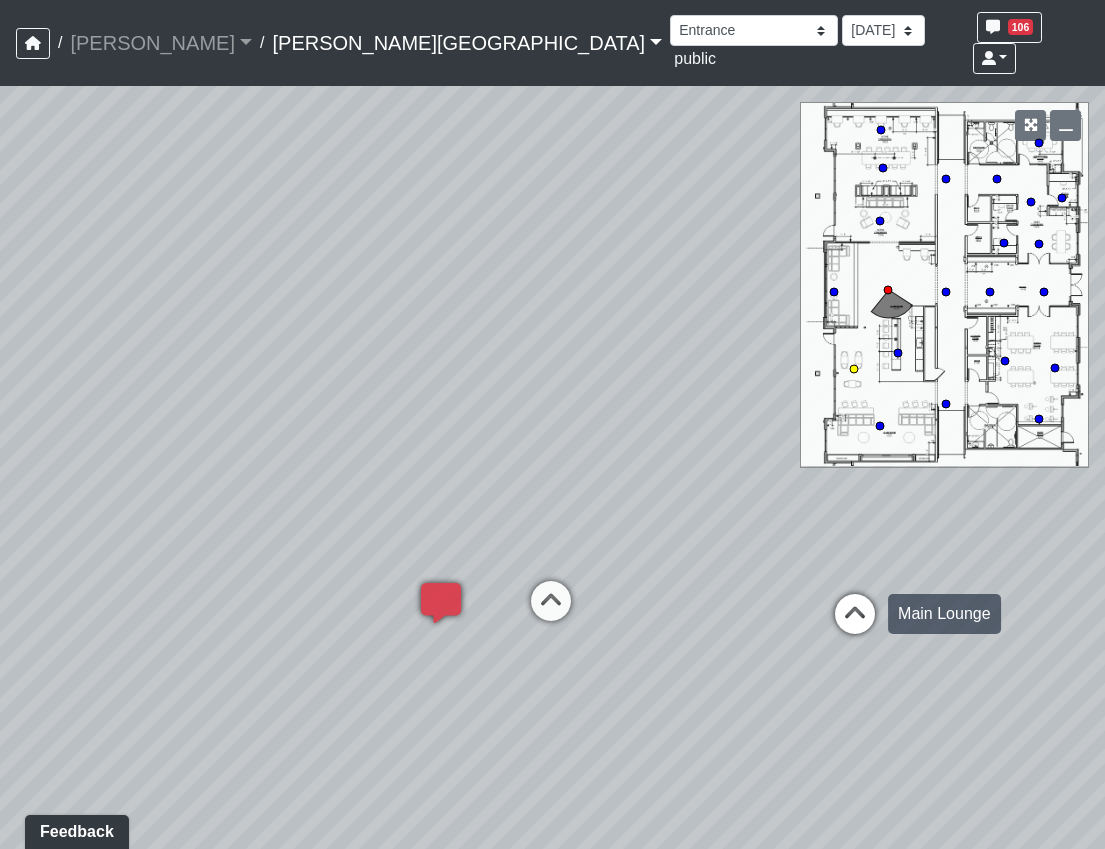 click at bounding box center [855, 624] 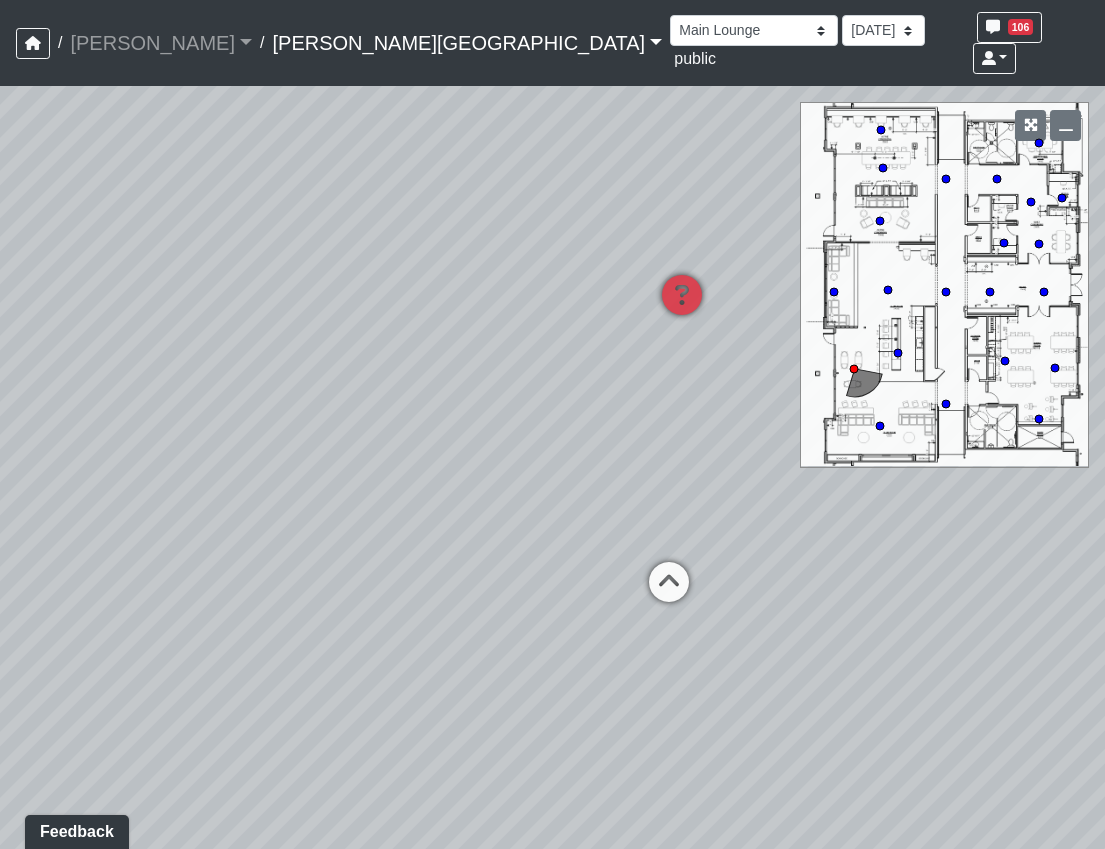 drag, startPoint x: 604, startPoint y: 652, endPoint x: 810, endPoint y: 525, distance: 242.00206 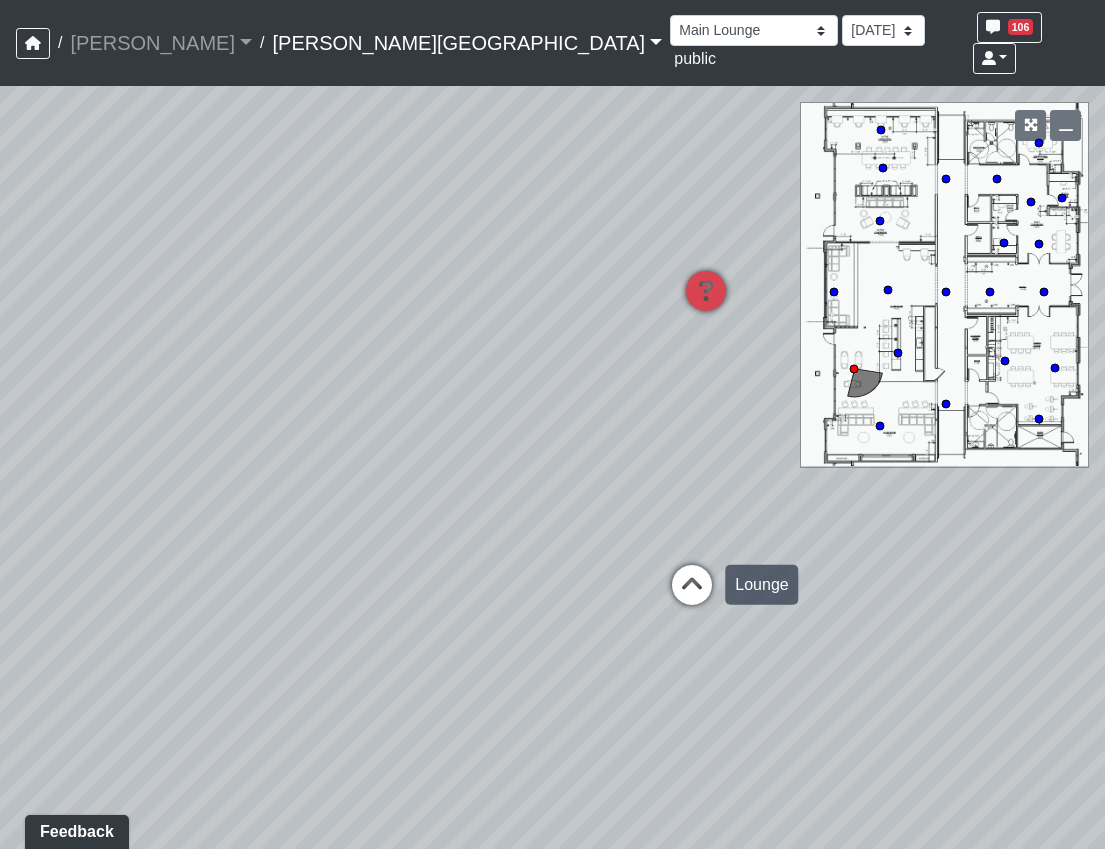 drag, startPoint x: 776, startPoint y: 590, endPoint x: 416, endPoint y: 599, distance: 360.1125 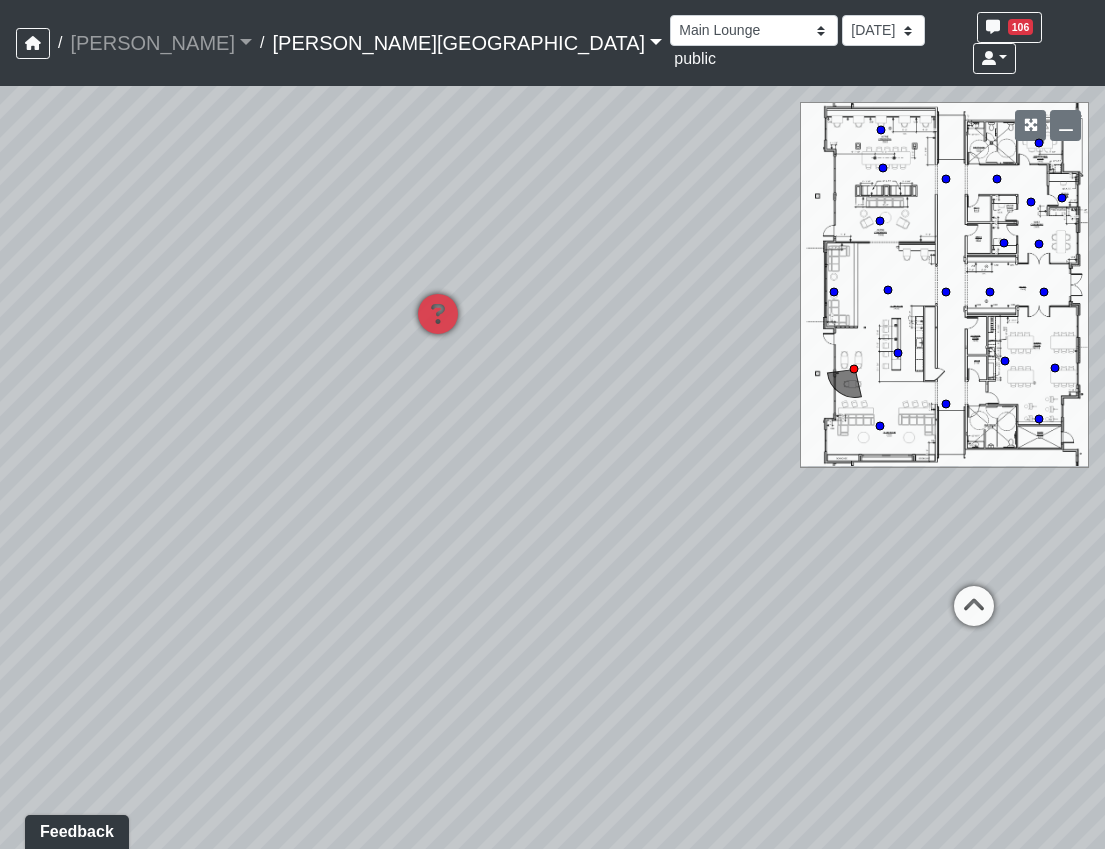 click on "Loading... Hallway - Hallway 2 Loading... Entry Loading...
Created by  Haleigh Milligan  - 6/3/2025 - Rev:  2/12/2025 In QA by  Sean Graefen  - 7/9/2025 - Rev:  7/9/2025
change sconce to be  Link
Created by  Natalia Jara  - 6/24/2025 - Rev:  2/12/2025
reduce to 3
Created by  Sean Graefen  - 7/9/2025 - Rev:  7/9/2025
Loading...
Created by  Haleigh Milligan  - 6/3/2025 - Rev:  2/12/2025 In QA by  Sean Graefen  - 7/9/2025 - Rev:  7/9/2025
Change sconces to be  Link
Loading...
Created by  Haleigh Milligan  - 6/3/2025 - Rev:  2/12/2025 Needs Info by  Sean Graefen  - 7/9/2025 - Rev:  7/9/2025
Created by  Sean Graefen  - 7/9/2025 - Rev:  7/9/2025
Link
Created by  Haleigh Milligan  - 7/9/2025 - Rev:  7/9/2025
Loading..." at bounding box center [552, 467] 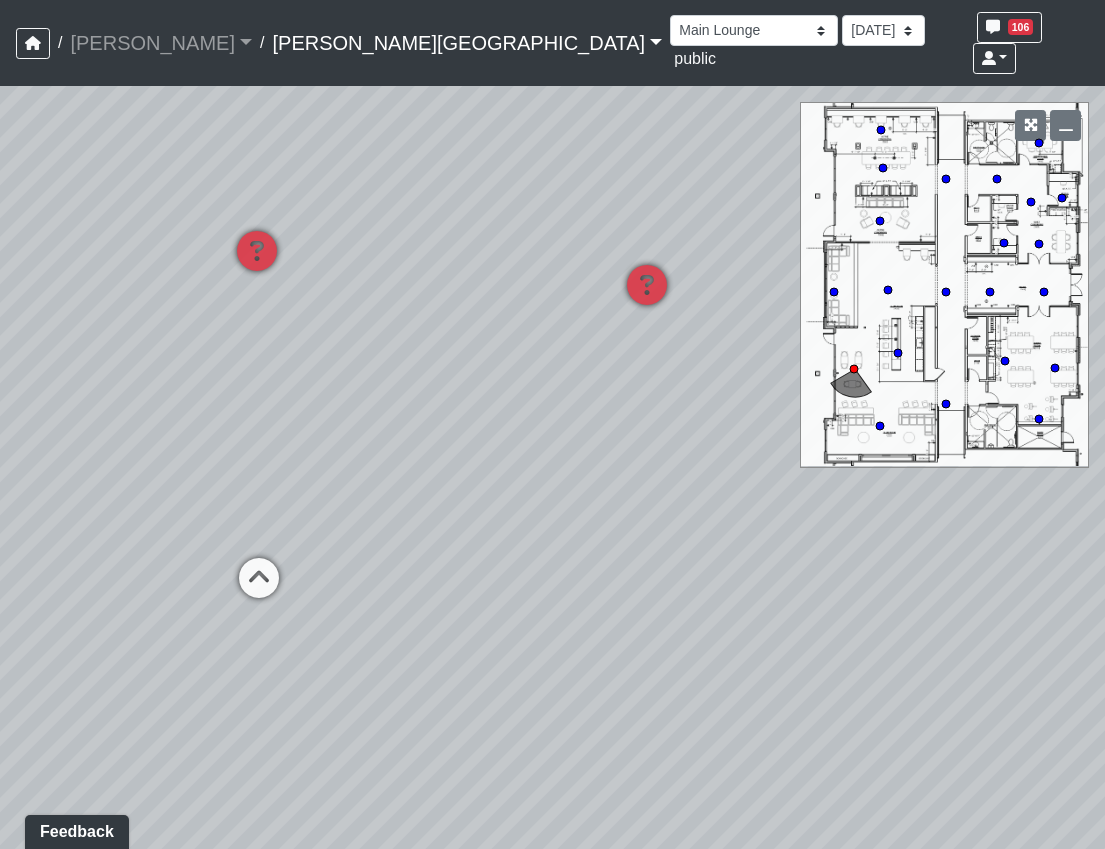 drag, startPoint x: 298, startPoint y: 501, endPoint x: 813, endPoint y: 469, distance: 515.9932 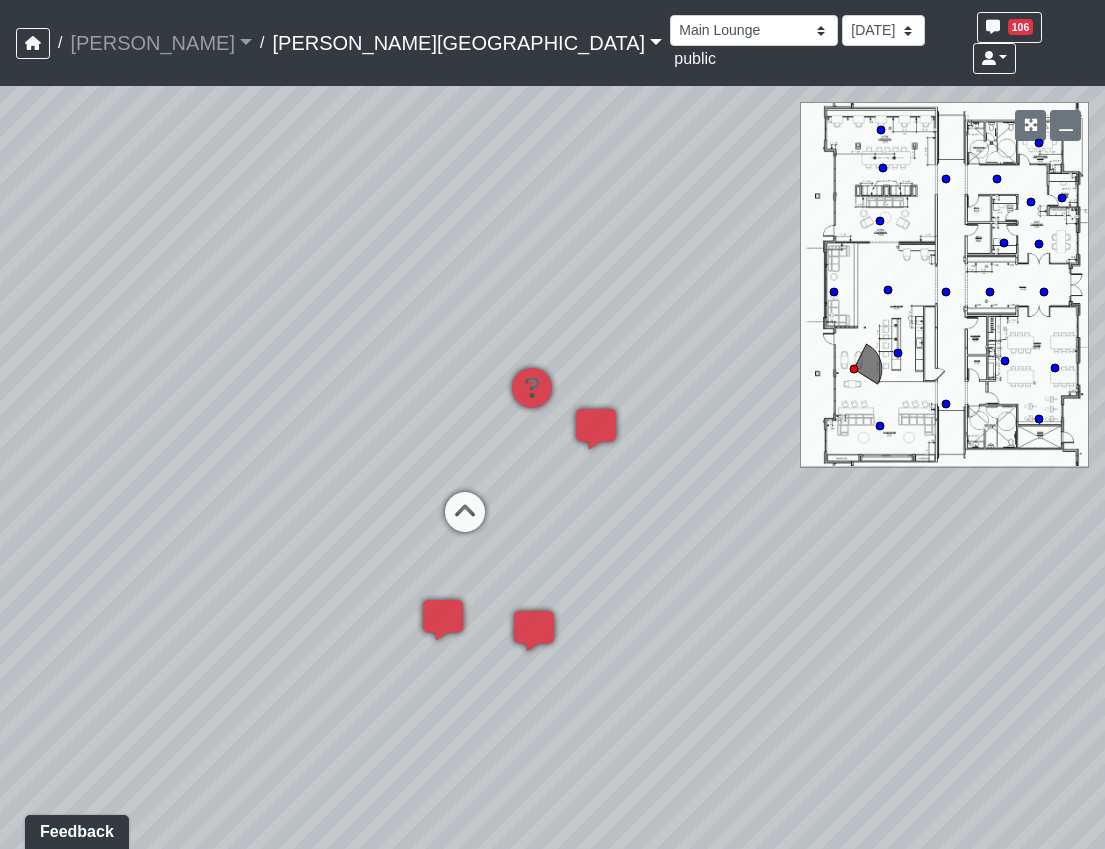 drag, startPoint x: 532, startPoint y: 500, endPoint x: 728, endPoint y: 523, distance: 197.34488 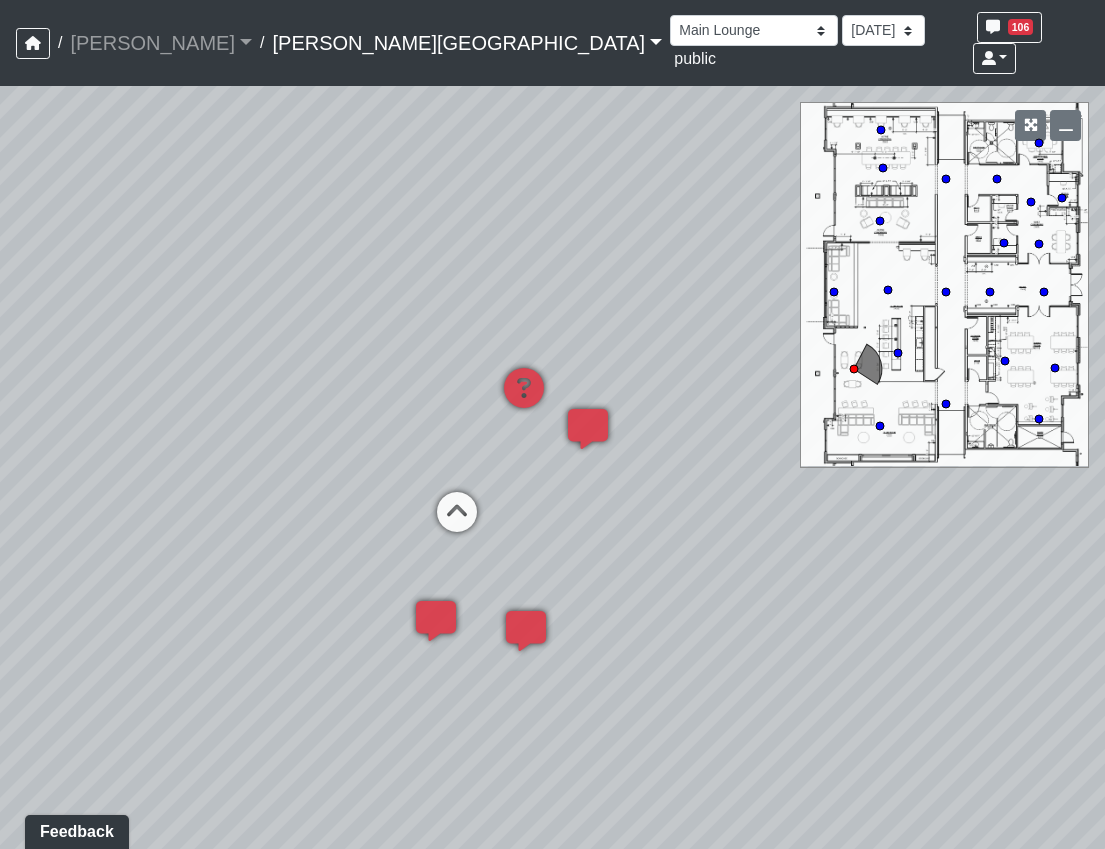 drag, startPoint x: 691, startPoint y: 520, endPoint x: 535, endPoint y: 524, distance: 156.05127 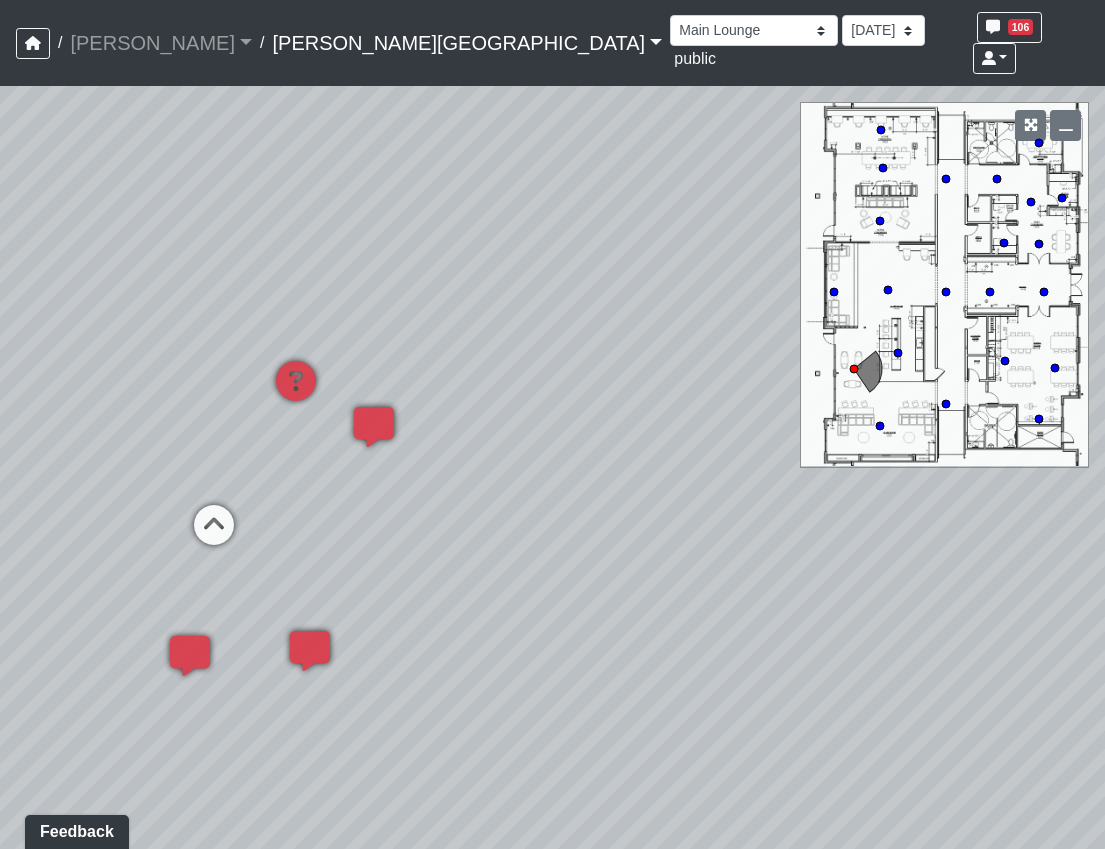 drag, startPoint x: 606, startPoint y: 602, endPoint x: 541, endPoint y: 571, distance: 72.013885 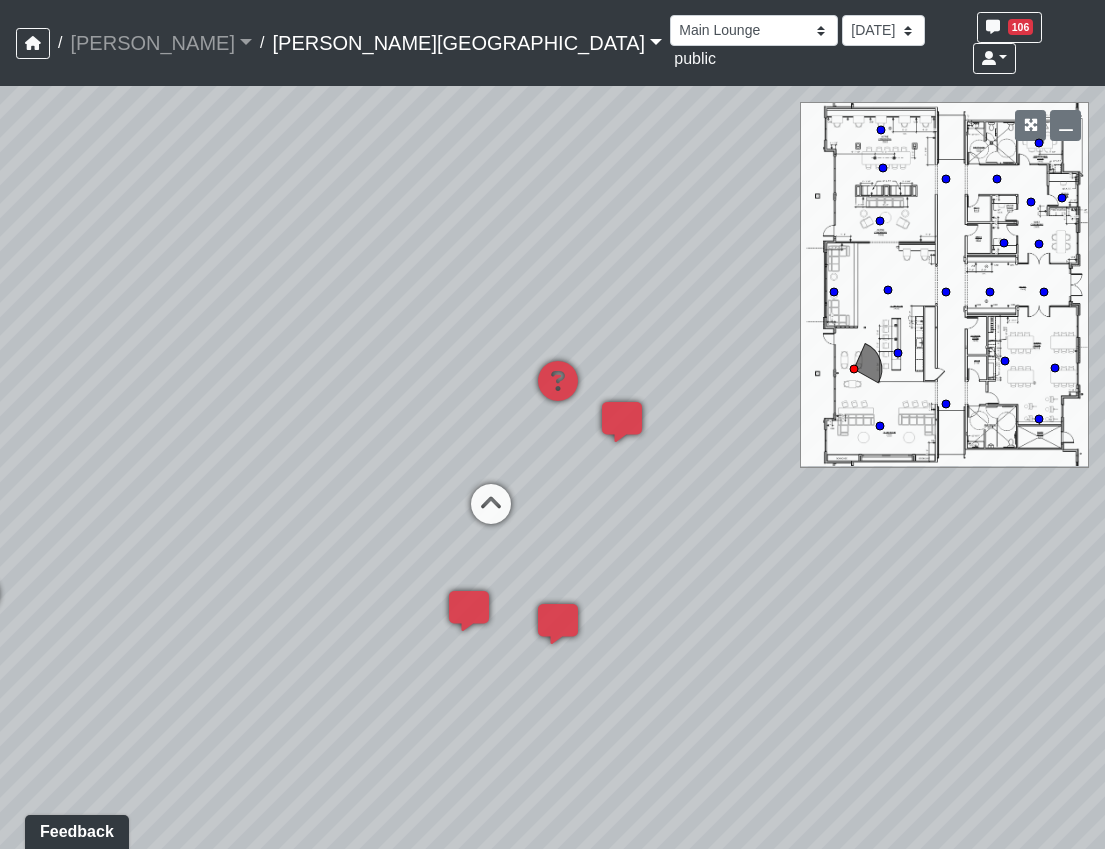 drag, startPoint x: 513, startPoint y: 505, endPoint x: 880, endPoint y: 502, distance: 367.01227 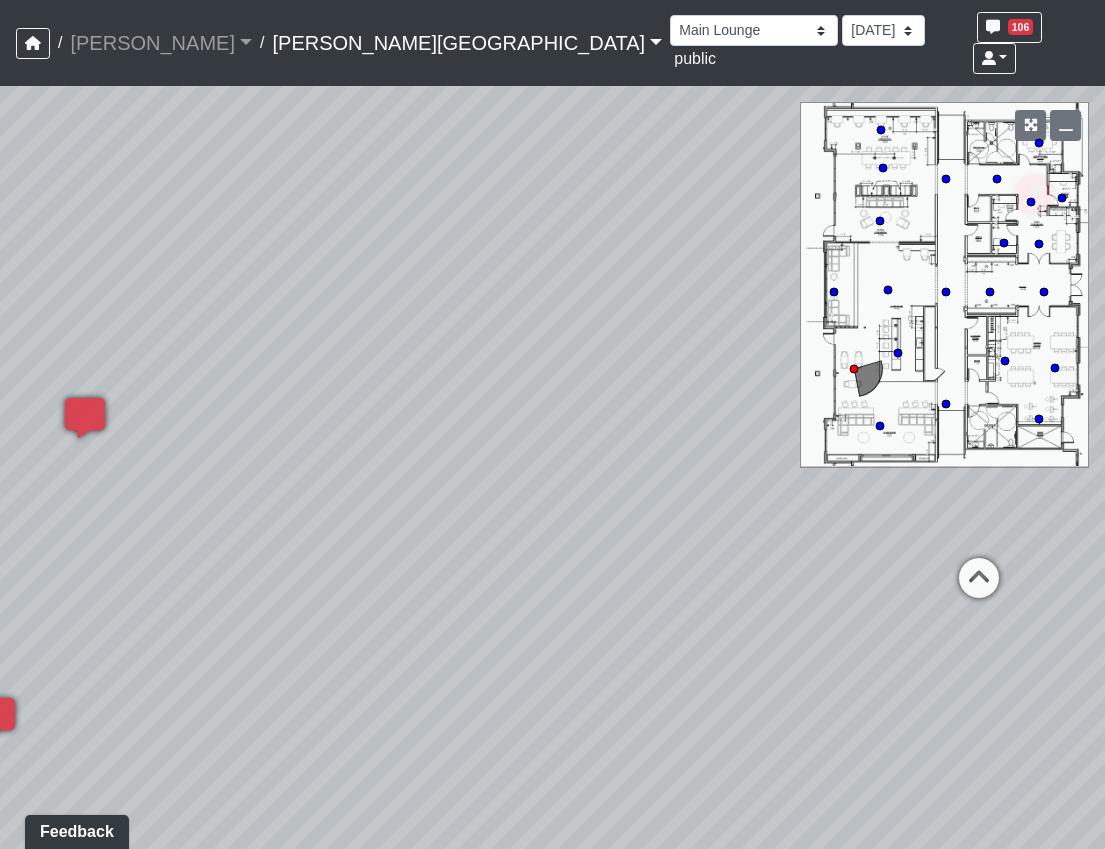 drag, startPoint x: 755, startPoint y: 712, endPoint x: -3, endPoint y: 705, distance: 758.03235 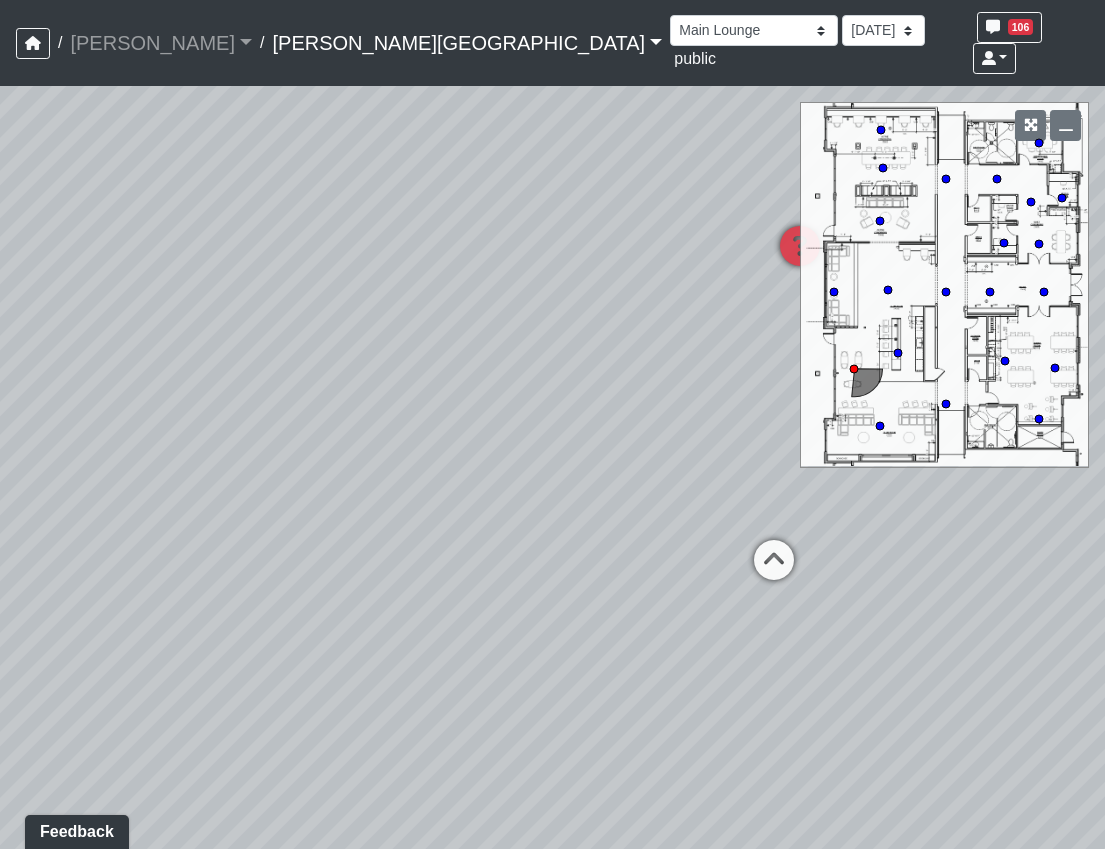 drag, startPoint x: 606, startPoint y: 601, endPoint x: 212, endPoint y: 647, distance: 396.67618 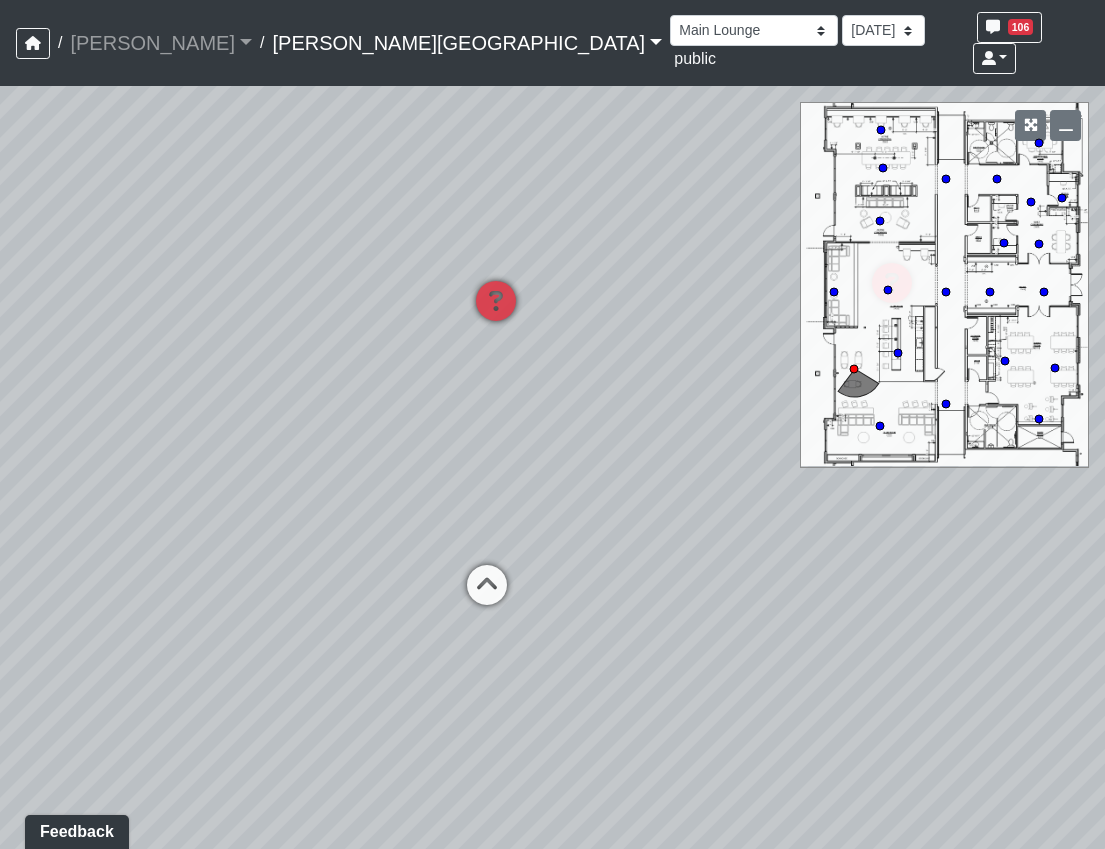 drag, startPoint x: 343, startPoint y: 700, endPoint x: 816, endPoint y: 672, distance: 473.82803 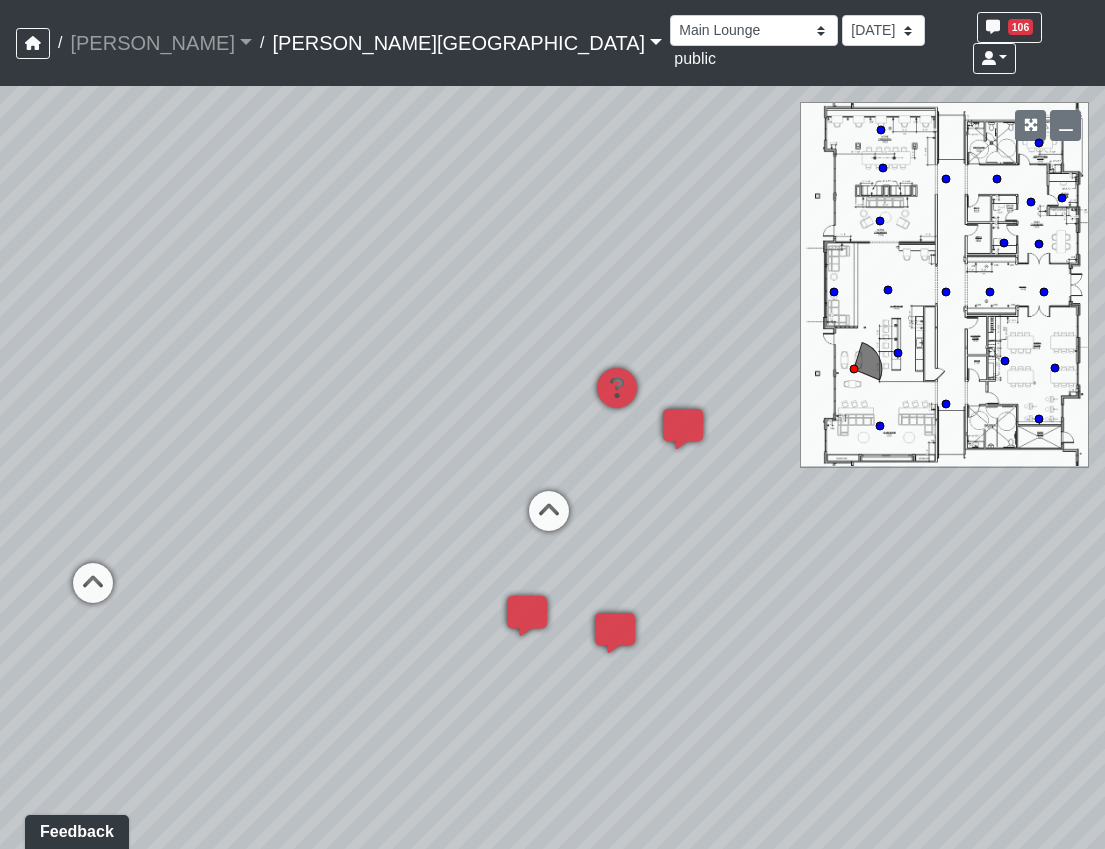 drag, startPoint x: 449, startPoint y: 685, endPoint x: 703, endPoint y: 714, distance: 255.65015 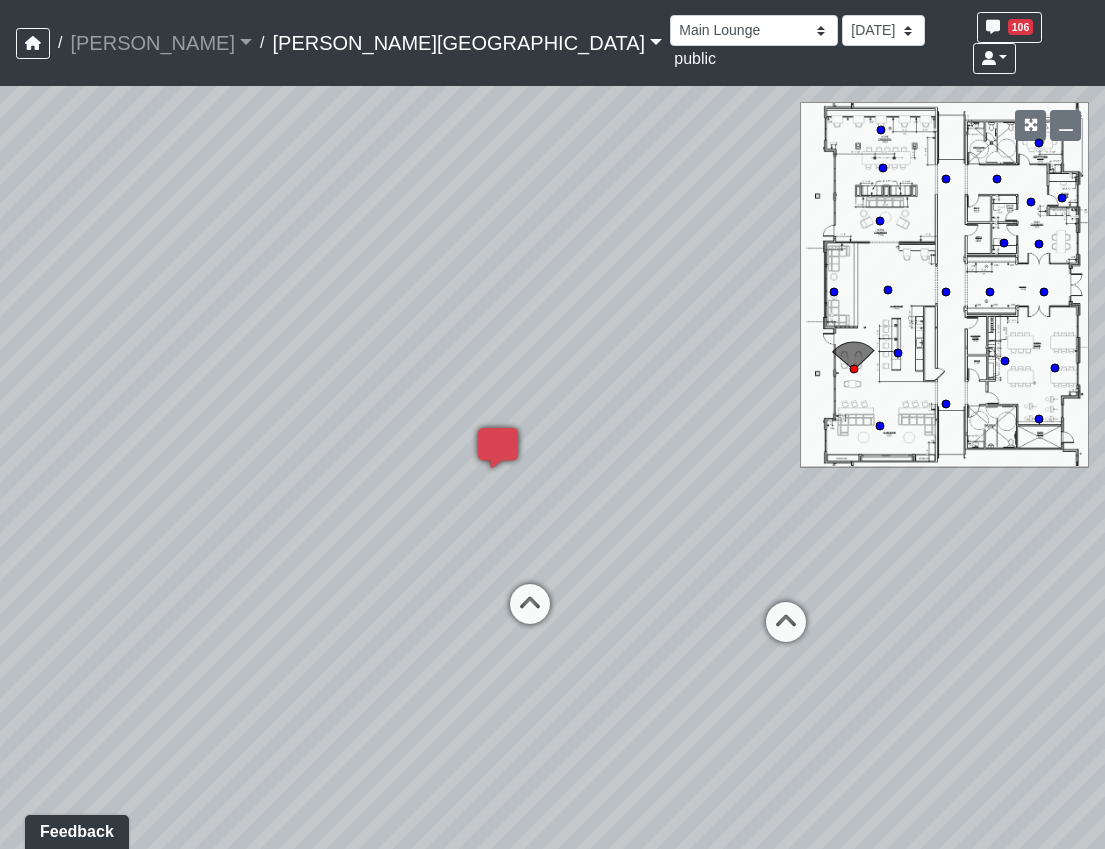 drag, startPoint x: 676, startPoint y: 711, endPoint x: 763, endPoint y: 681, distance: 92.02717 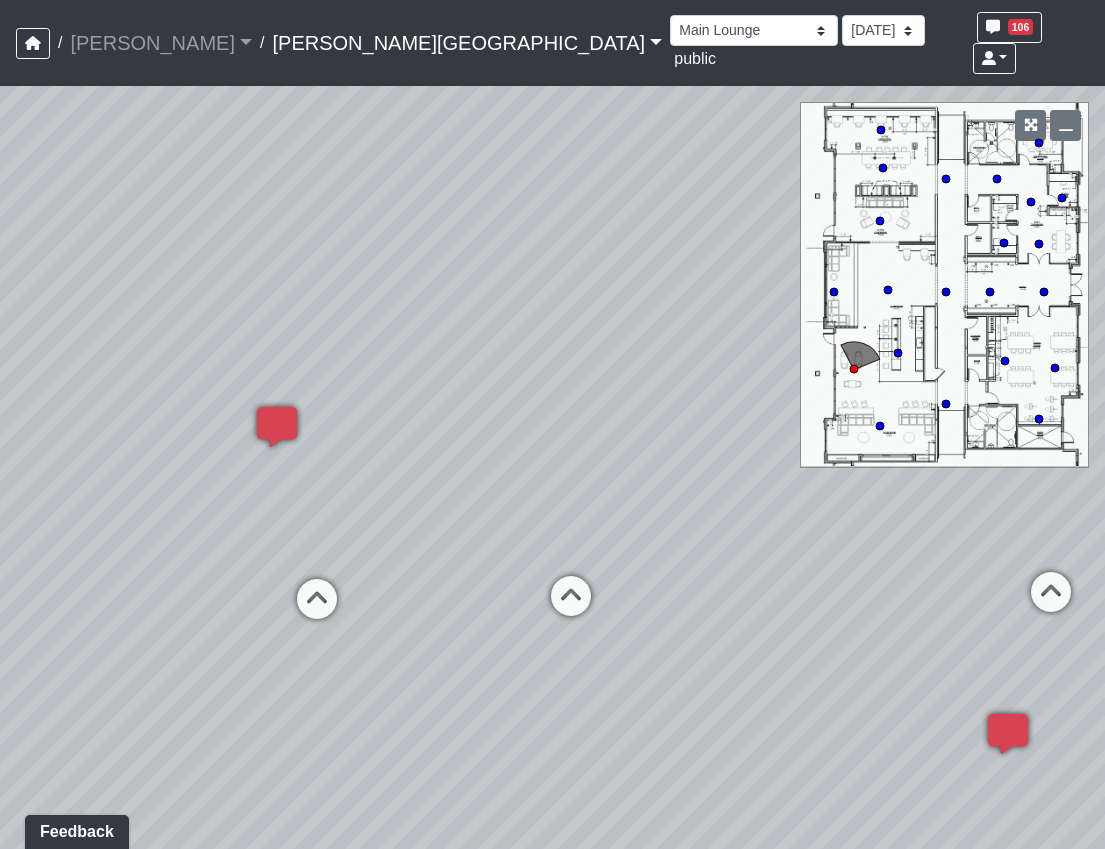 drag, startPoint x: 704, startPoint y: 642, endPoint x: 353, endPoint y: 652, distance: 351.14243 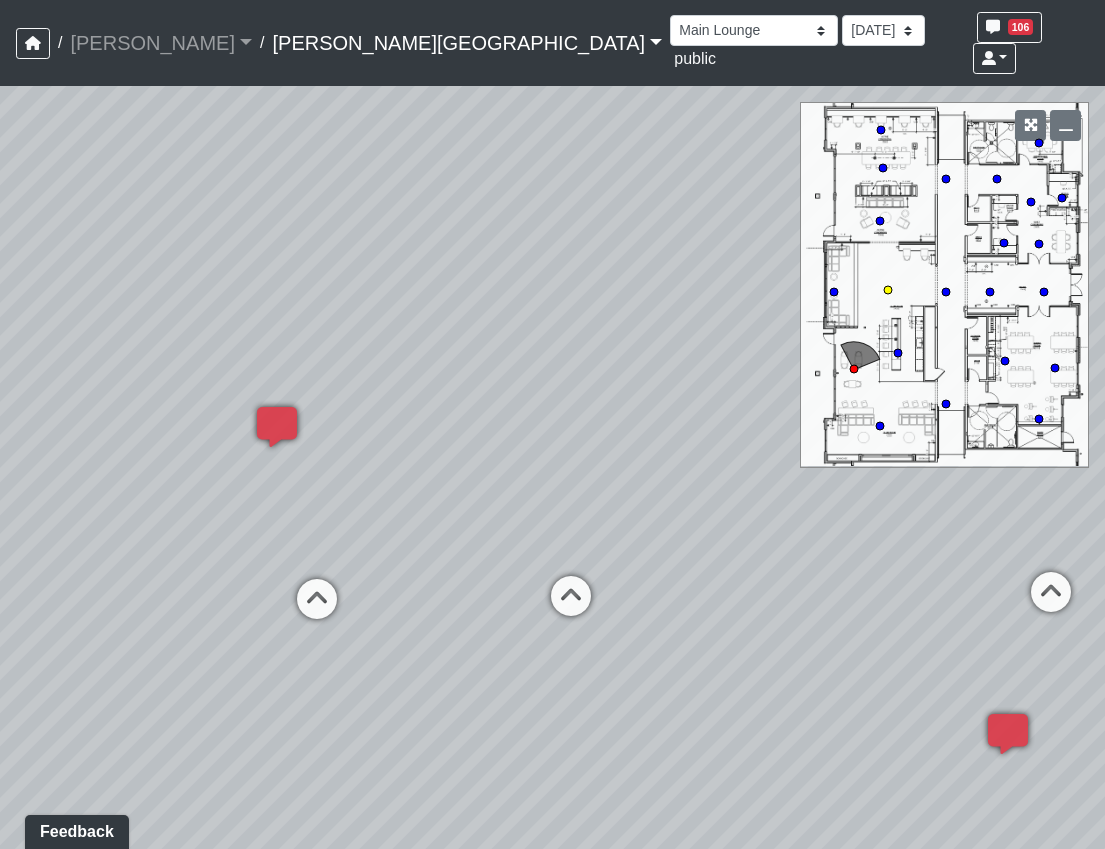 click at bounding box center [571, 606] 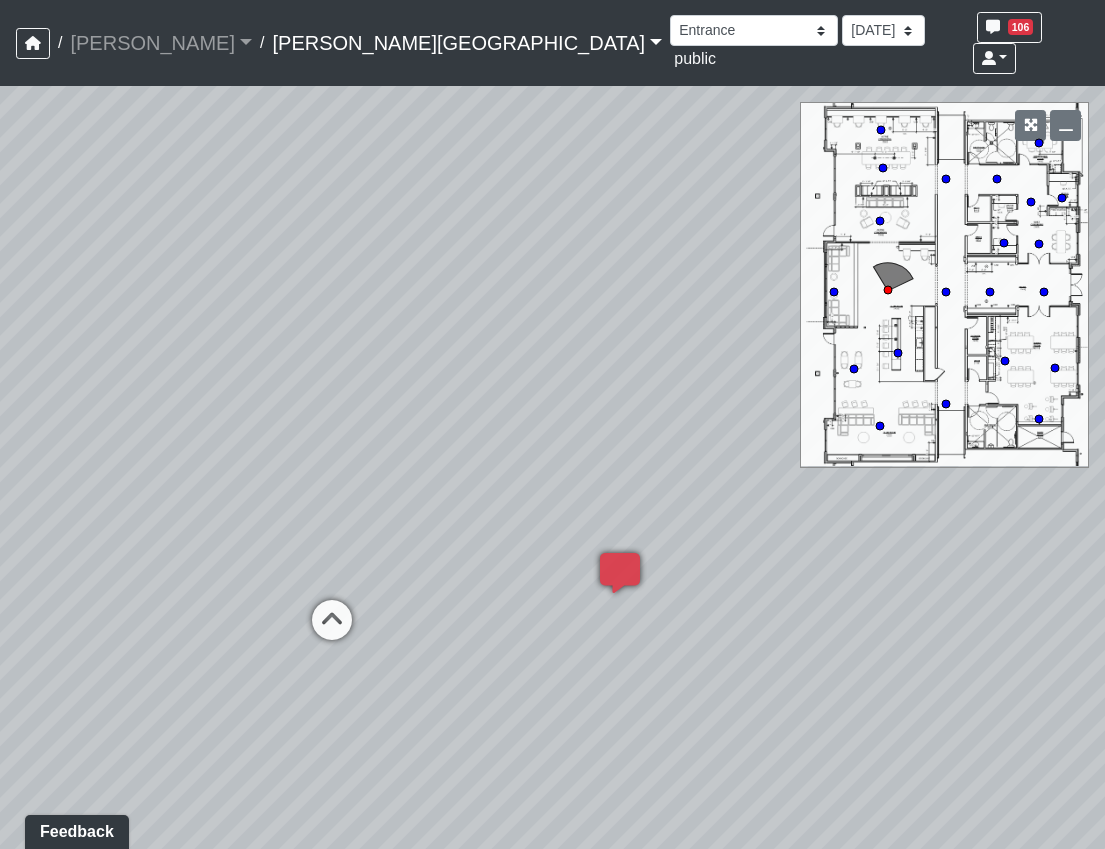 drag, startPoint x: 546, startPoint y: 615, endPoint x: 794, endPoint y: 615, distance: 248 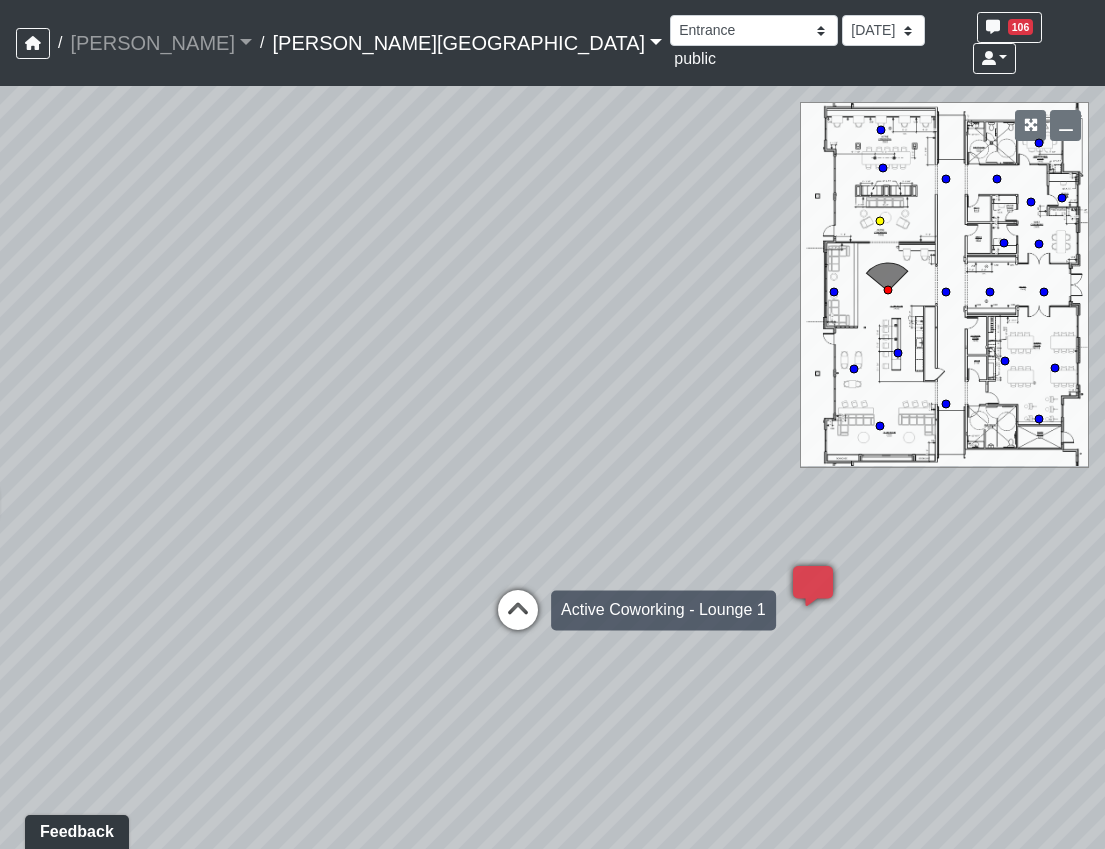 click at bounding box center [518, 620] 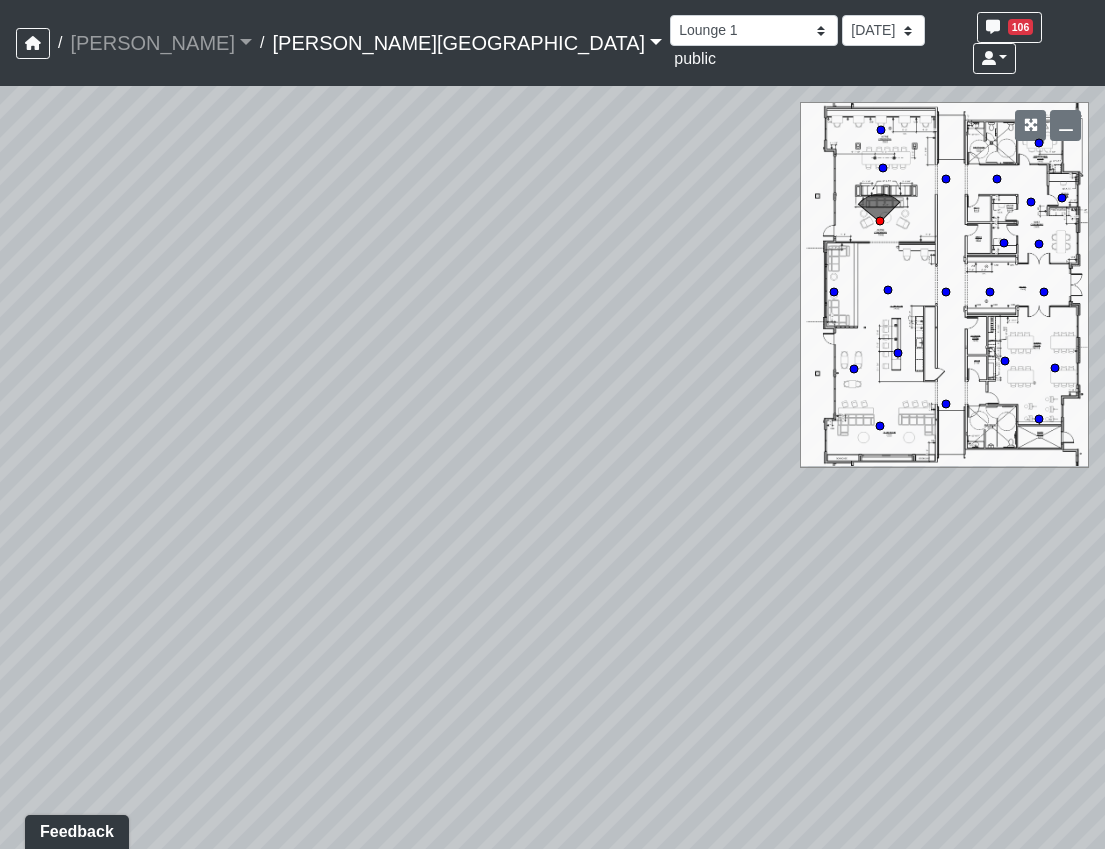 drag, startPoint x: 779, startPoint y: 644, endPoint x: 118, endPoint y: 608, distance: 661.9796 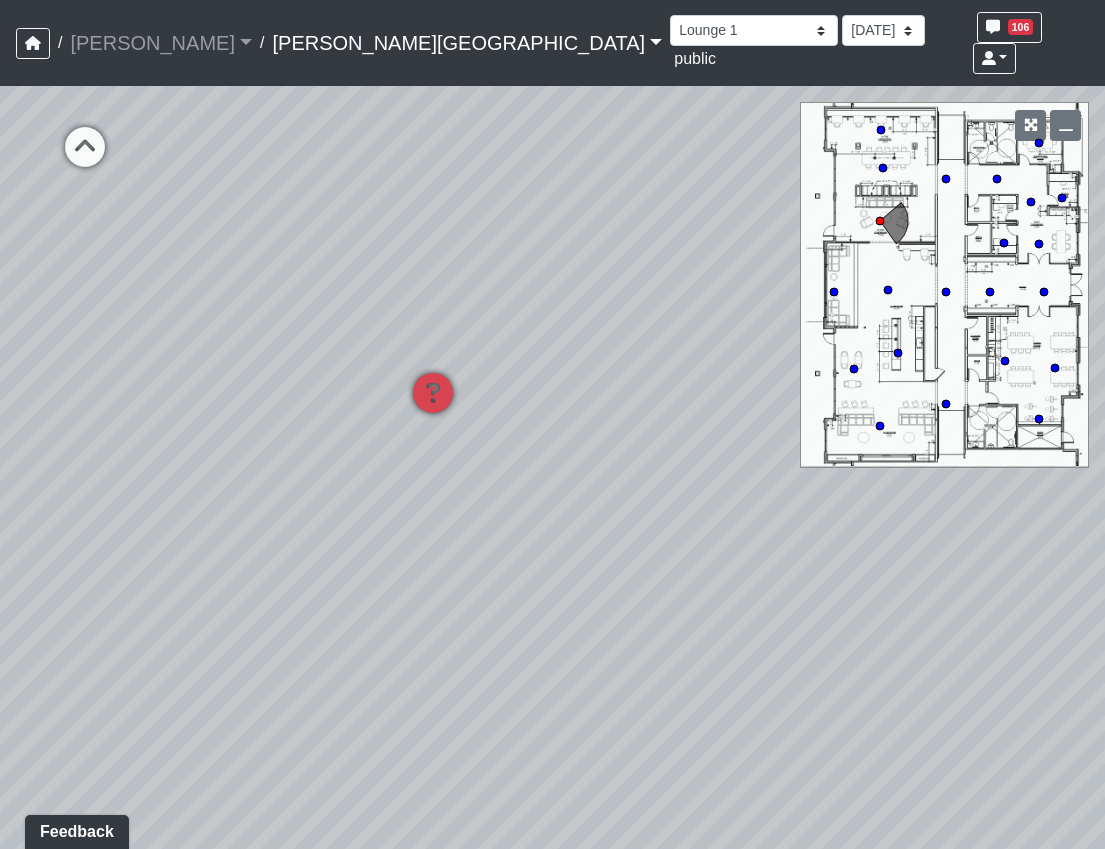 drag, startPoint x: 515, startPoint y: 685, endPoint x: 497, endPoint y: 372, distance: 313.51715 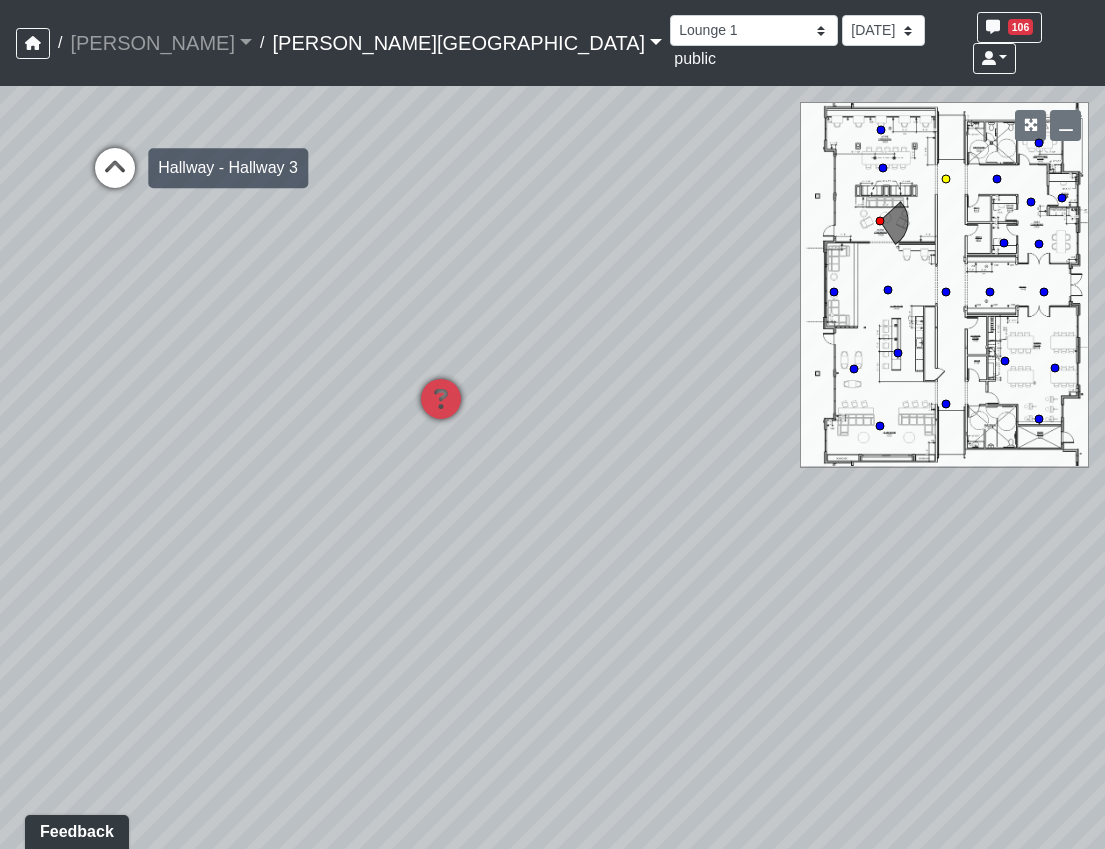 click at bounding box center (115, 178) 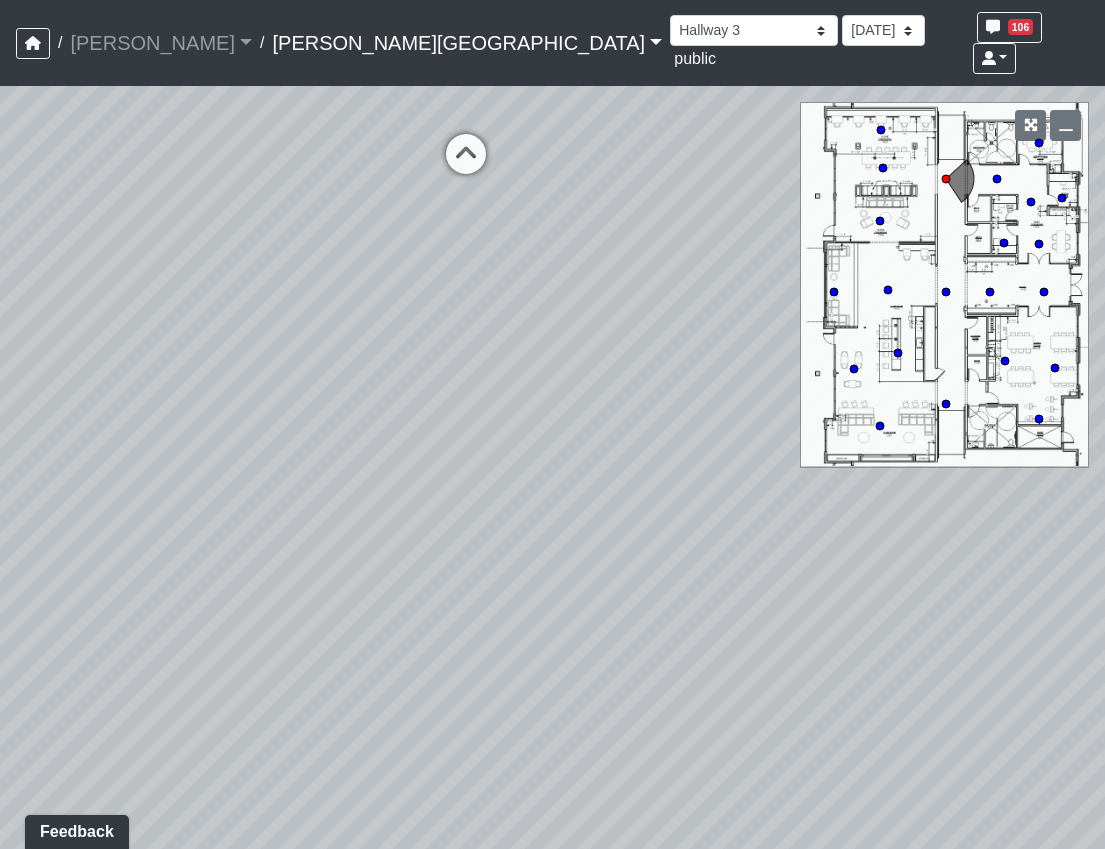 drag, startPoint x: 389, startPoint y: 514, endPoint x: 815, endPoint y: 496, distance: 426.38013 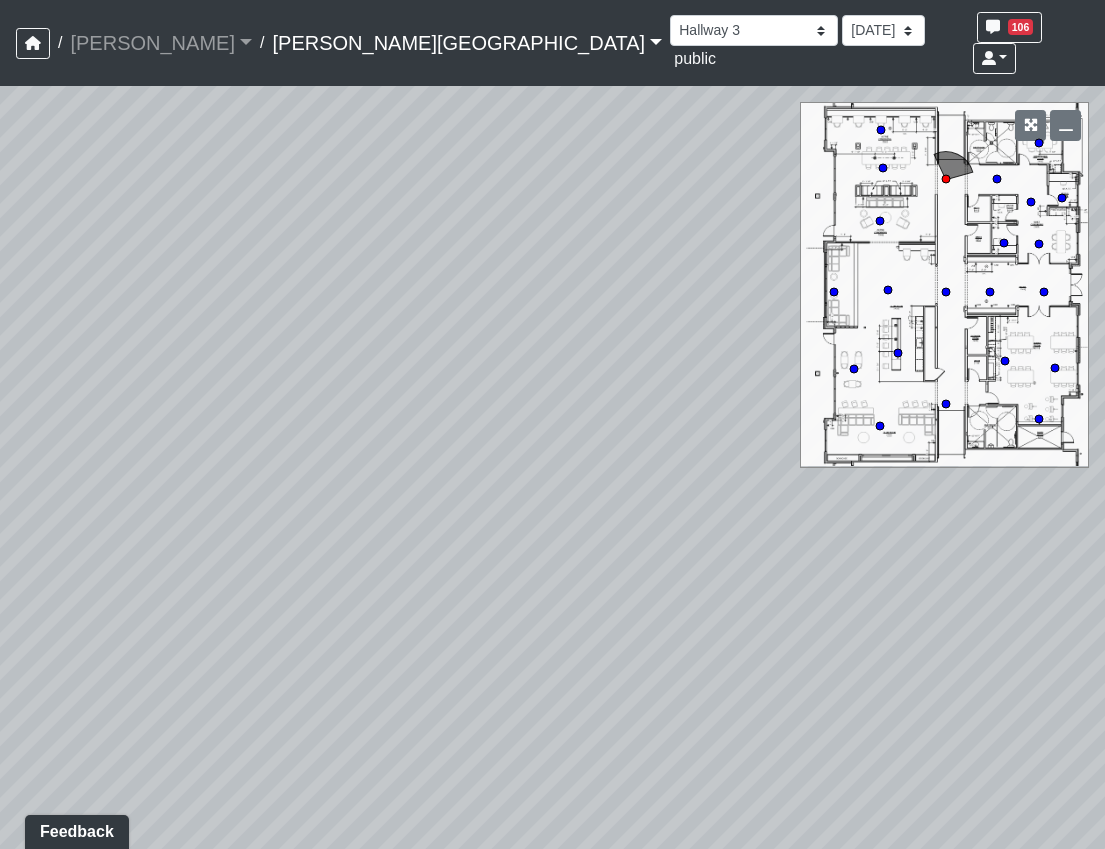 click on "Loading... Hallway - Hallway 2 Loading... Entry Loading...
Created by  Haleigh Milligan  - 6/3/2025 - Rev:  2/12/2025 In QA by  Sean Graefen  - 7/9/2025 - Rev:  7/9/2025
change sconce to be  Link
Created by  Natalia Jara  - 6/24/2025 - Rev:  2/12/2025
reduce to 3
Created by  Sean Graefen  - 7/9/2025 - Rev:  7/9/2025
Loading...
Created by  Haleigh Milligan  - 6/3/2025 - Rev:  2/12/2025 In QA by  Sean Graefen  - 7/9/2025 - Rev:  7/9/2025
Change sconces to be  Link
Loading...
Created by  Haleigh Milligan  - 6/3/2025 - Rev:  2/12/2025 Needs Info by  Sean Graefen  - 7/9/2025 - Rev:  7/9/2025
Created by  Sean Graefen  - 7/9/2025 - Rev:  7/9/2025
Link
Created by  Haleigh Milligan  - 7/9/2025 - Rev:  7/9/2025
Loading..." at bounding box center (552, 467) 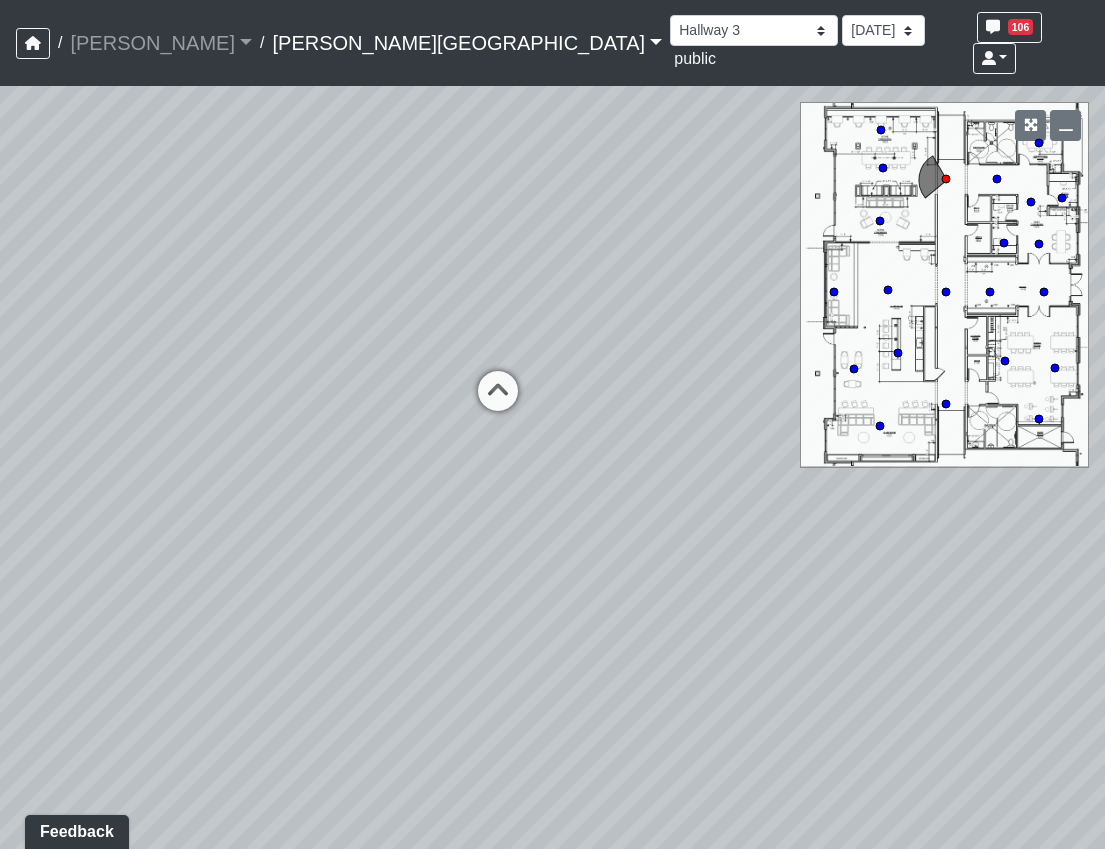 drag, startPoint x: 896, startPoint y: 588, endPoint x: 560, endPoint y: 720, distance: 360.99863 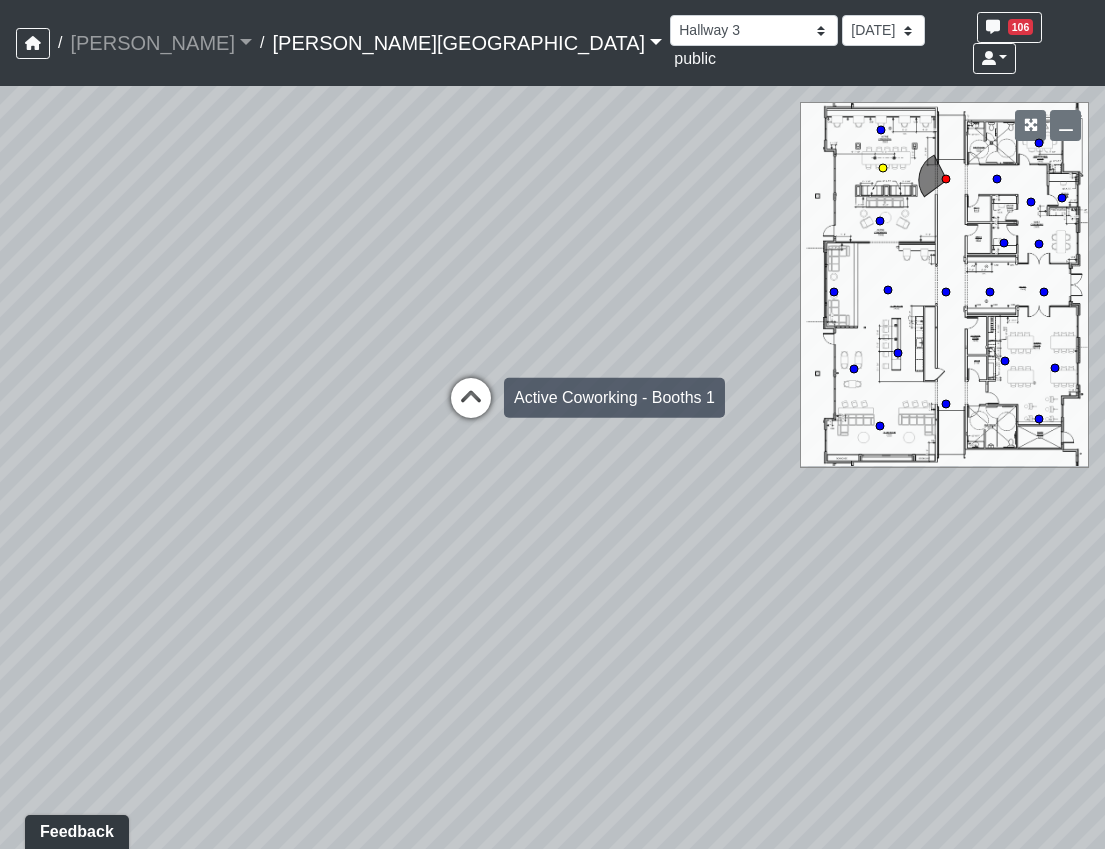 click at bounding box center [471, 408] 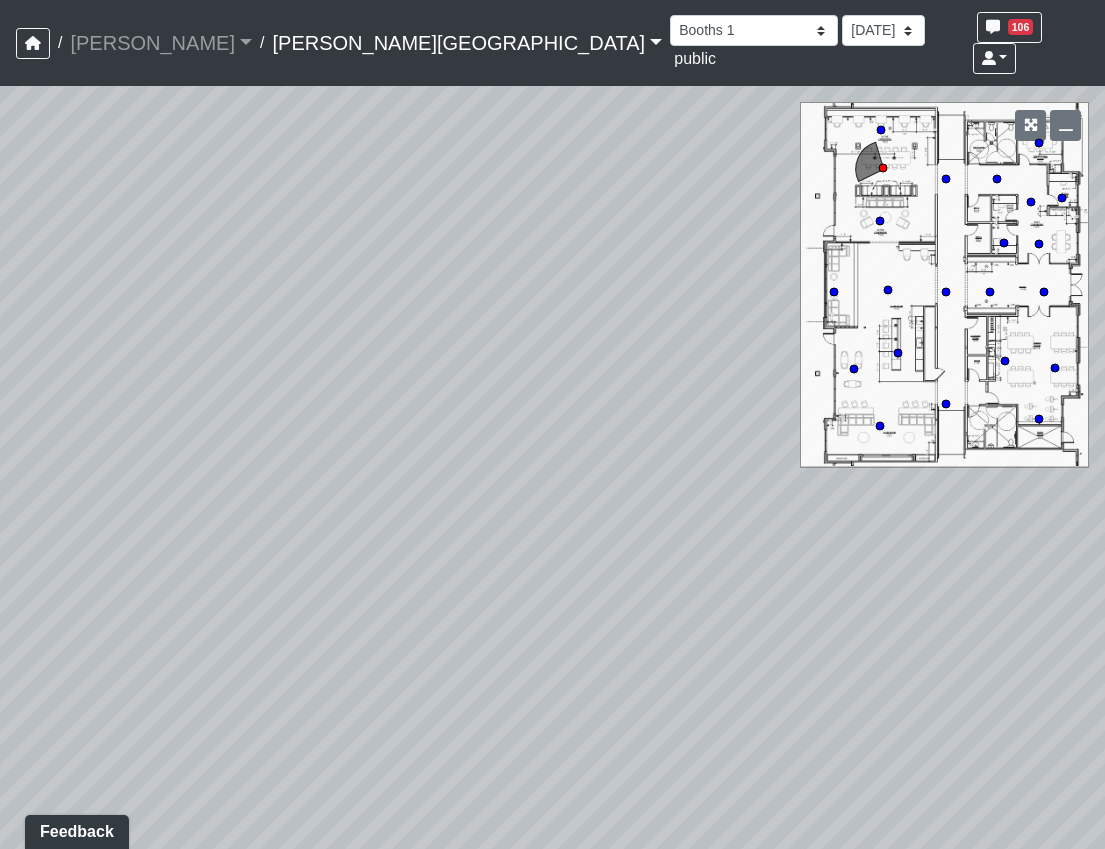 drag, startPoint x: 662, startPoint y: 559, endPoint x: 410, endPoint y: 571, distance: 252.28555 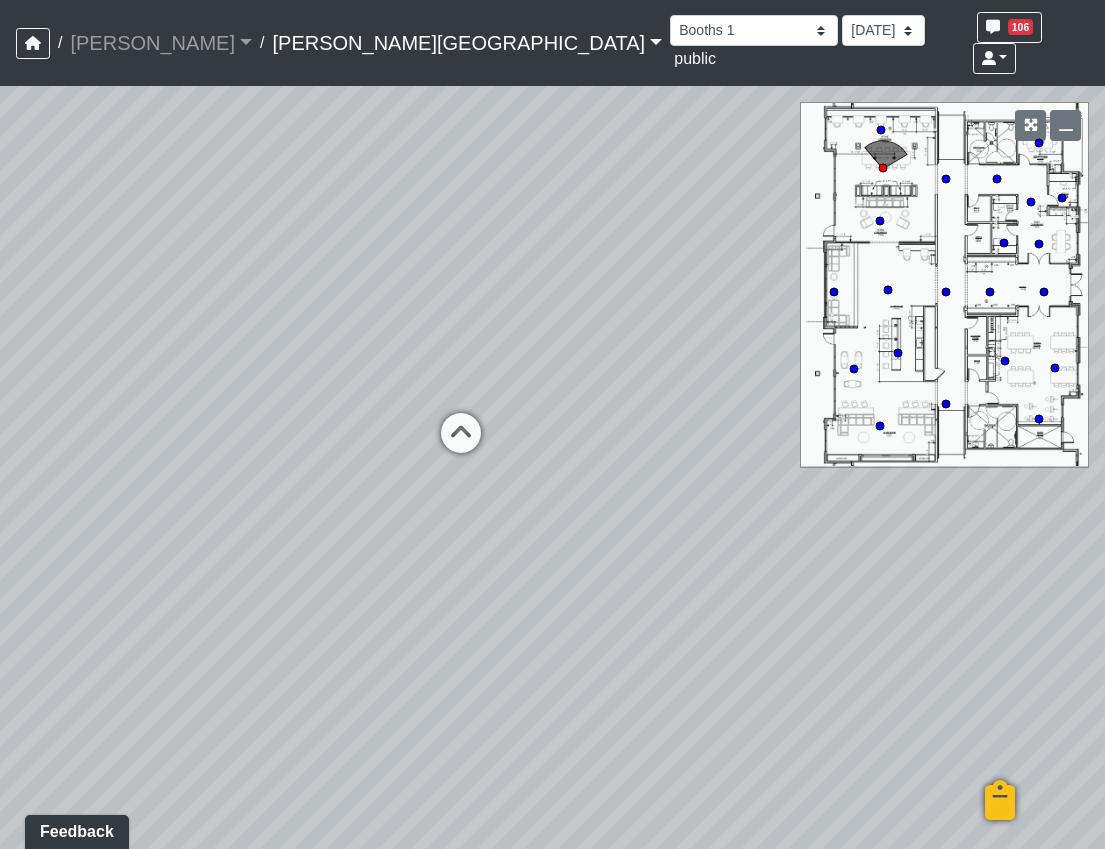 drag, startPoint x: 607, startPoint y: 582, endPoint x: 593, endPoint y: 597, distance: 20.518284 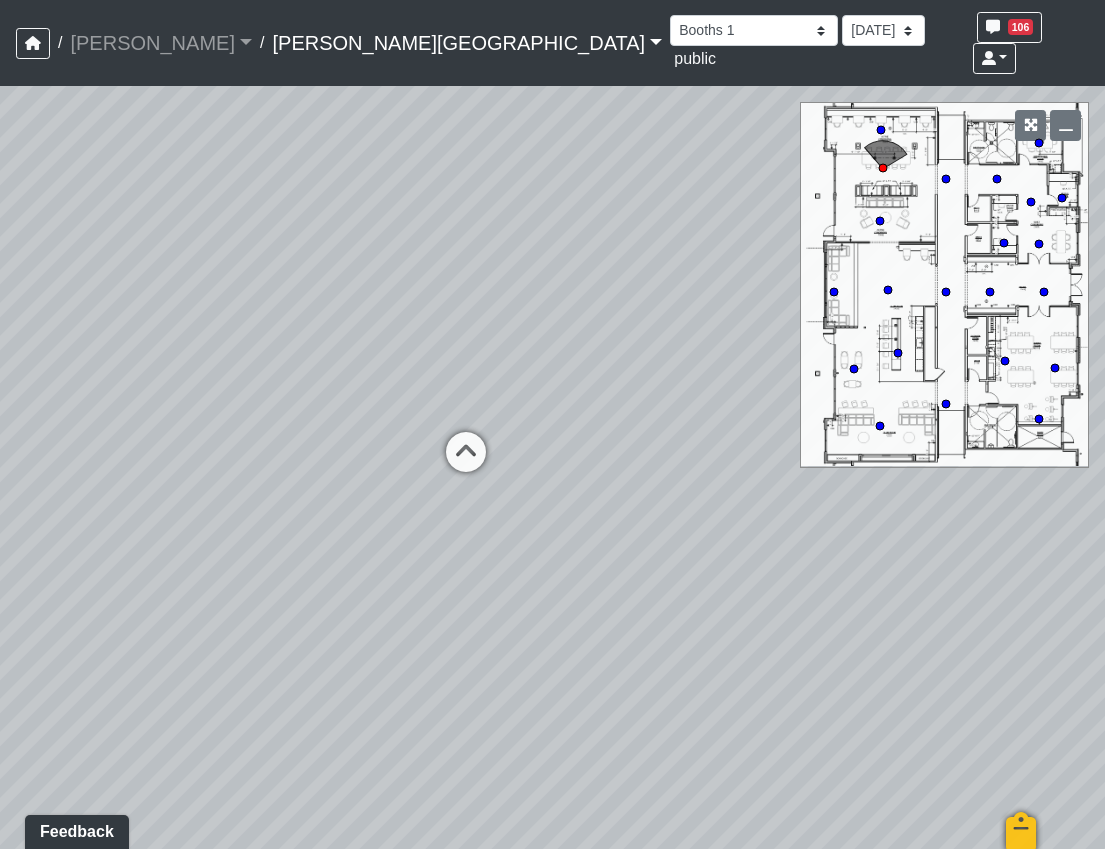 drag, startPoint x: 672, startPoint y: 646, endPoint x: 779, endPoint y: 637, distance: 107.37784 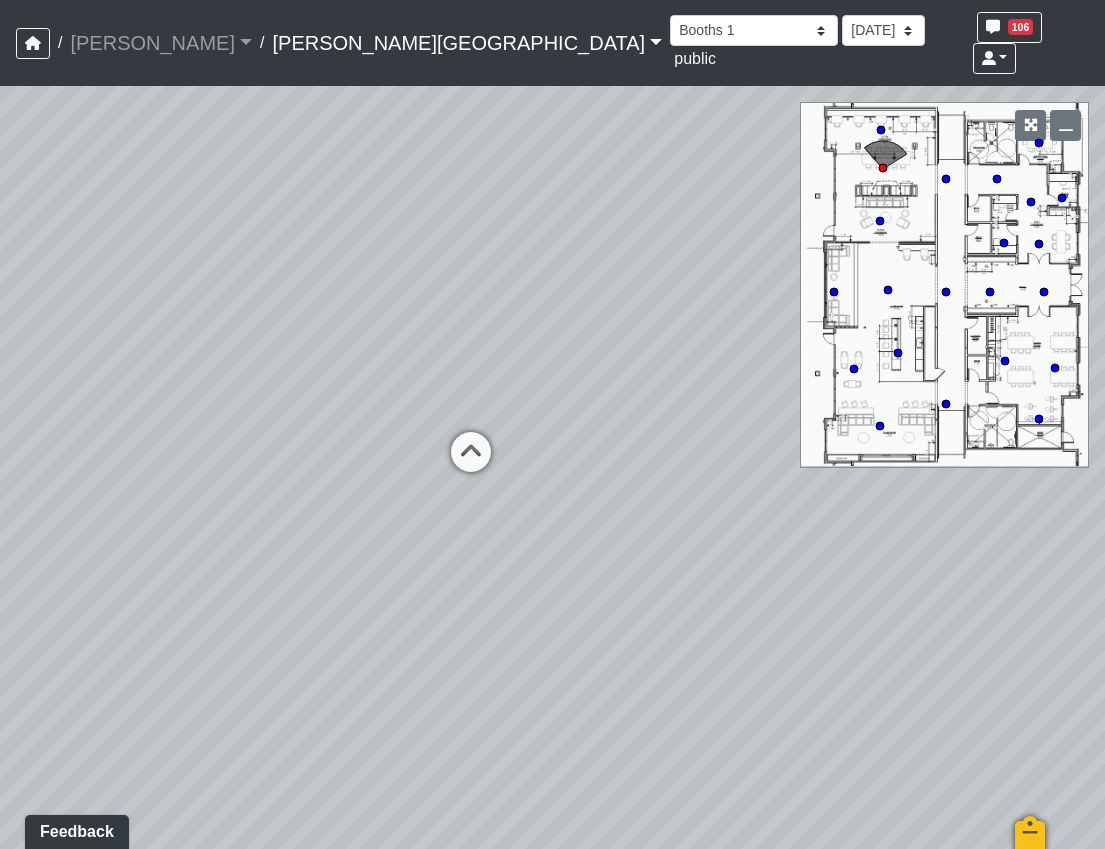click on "Loading... Hallway - Hallway 2 Loading... Entry Loading...
Created by  Haleigh Milligan  - 6/3/2025 - Rev:  2/12/2025 In QA by  Sean Graefen  - 7/9/2025 - Rev:  7/9/2025
change sconce to be  Link
Created by  Natalia Jara  - 6/24/2025 - Rev:  2/12/2025
reduce to 3
Created by  Sean Graefen  - 7/9/2025 - Rev:  7/9/2025
Loading...
Created by  Haleigh Milligan  - 6/3/2025 - Rev:  2/12/2025 In QA by  Sean Graefen  - 7/9/2025 - Rev:  7/9/2025
Change sconces to be  Link
Loading...
Created by  Haleigh Milligan  - 6/3/2025 - Rev:  2/12/2025 Needs Info by  Sean Graefen  - 7/9/2025 - Rev:  7/9/2025
Created by  Sean Graefen  - 7/9/2025 - Rev:  7/9/2025
Link
Created by  Haleigh Milligan  - 7/9/2025 - Rev:  7/9/2025
Loading..." at bounding box center [552, 467] 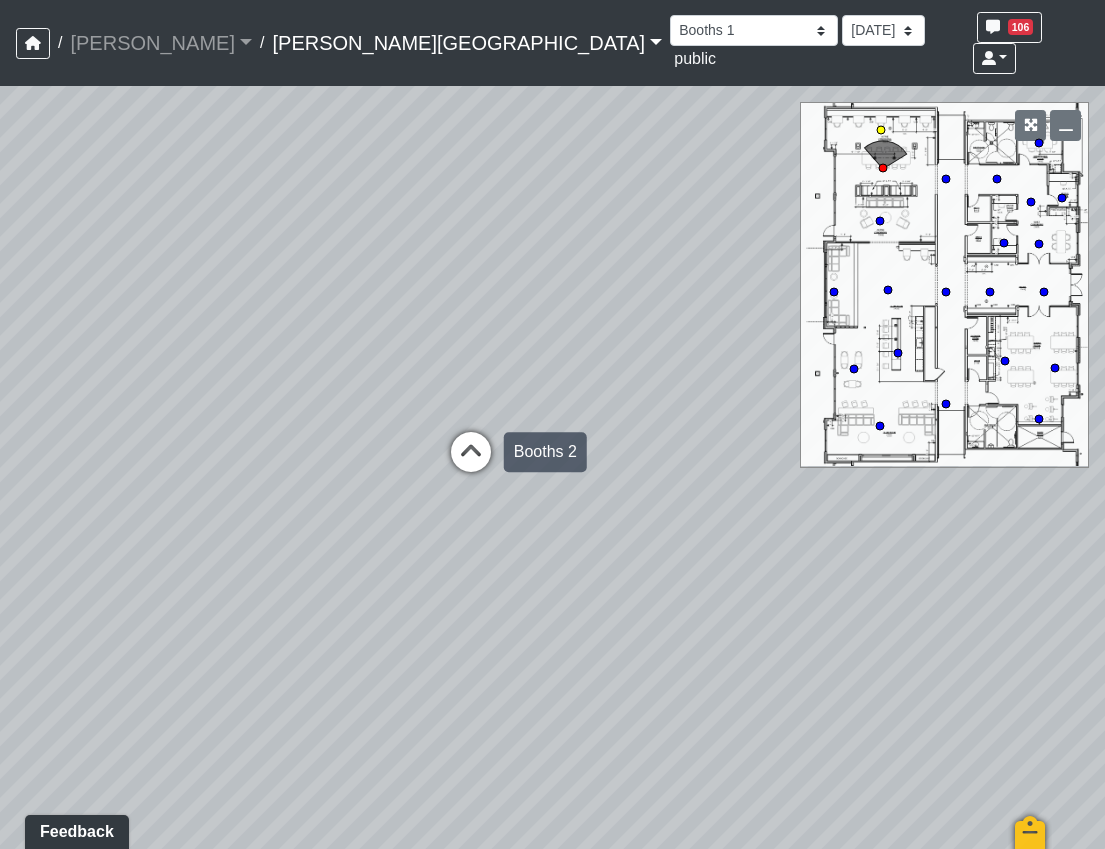click at bounding box center [471, 462] 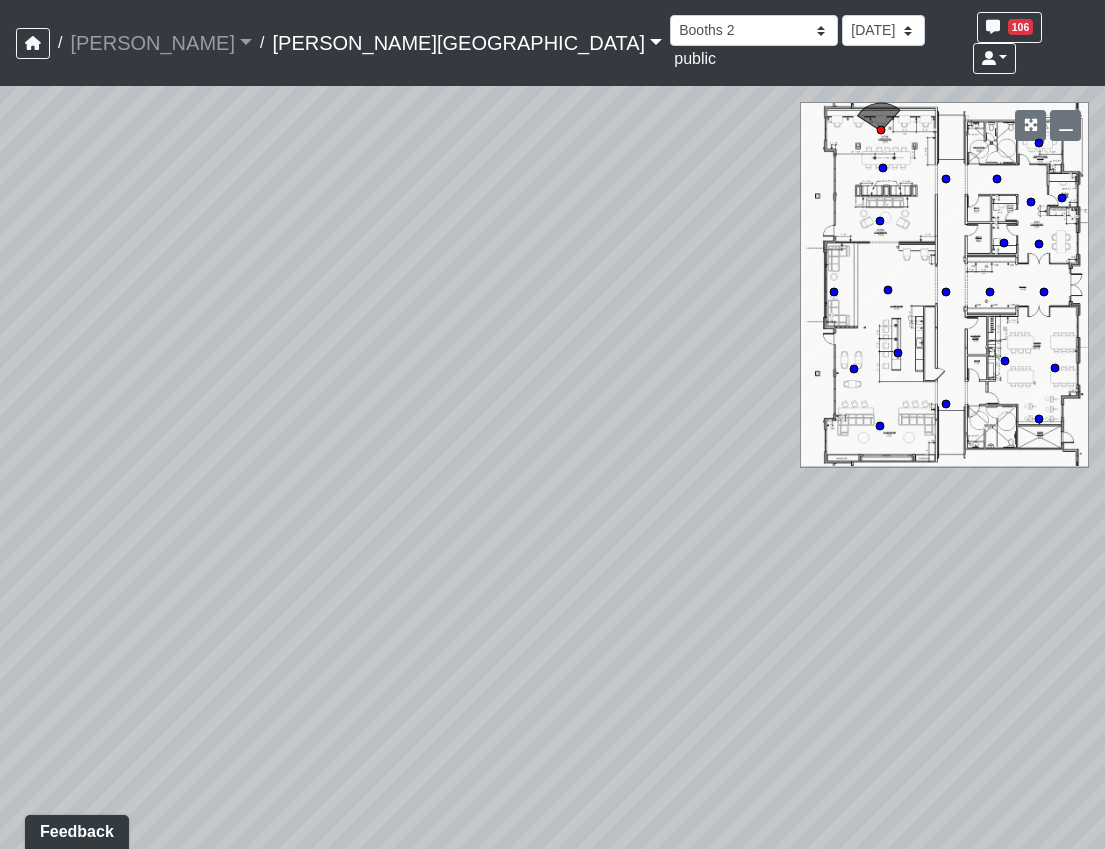 drag, startPoint x: 387, startPoint y: 525, endPoint x: 840, endPoint y: 525, distance: 453 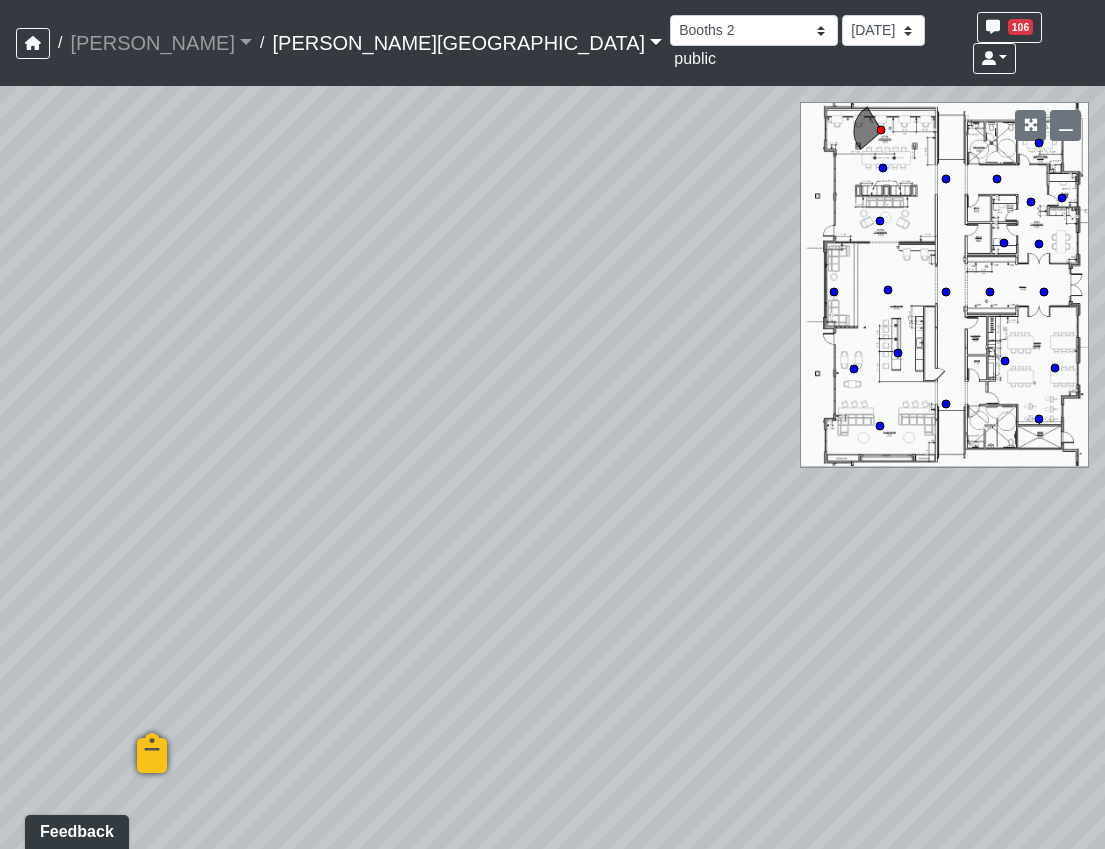 drag, startPoint x: 726, startPoint y: 615, endPoint x: 199, endPoint y: 583, distance: 527.97064 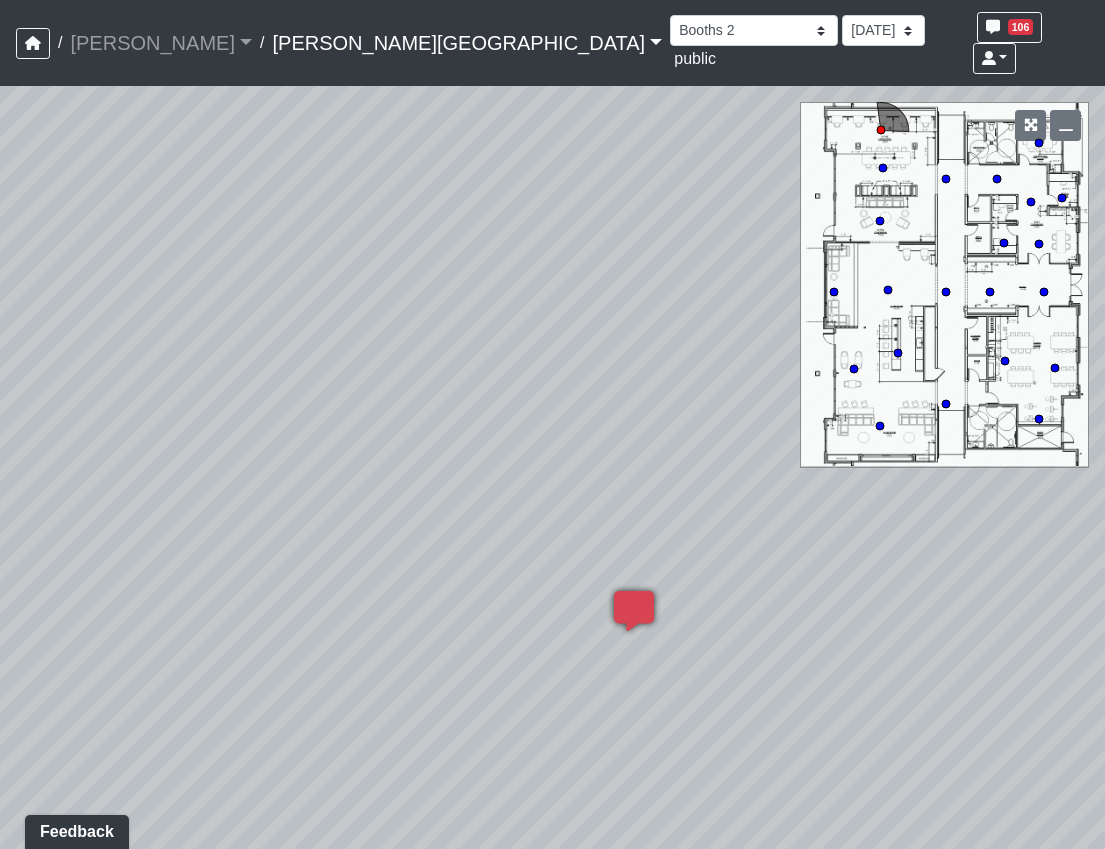 drag, startPoint x: 895, startPoint y: 770, endPoint x: 457, endPoint y: 745, distance: 438.7129 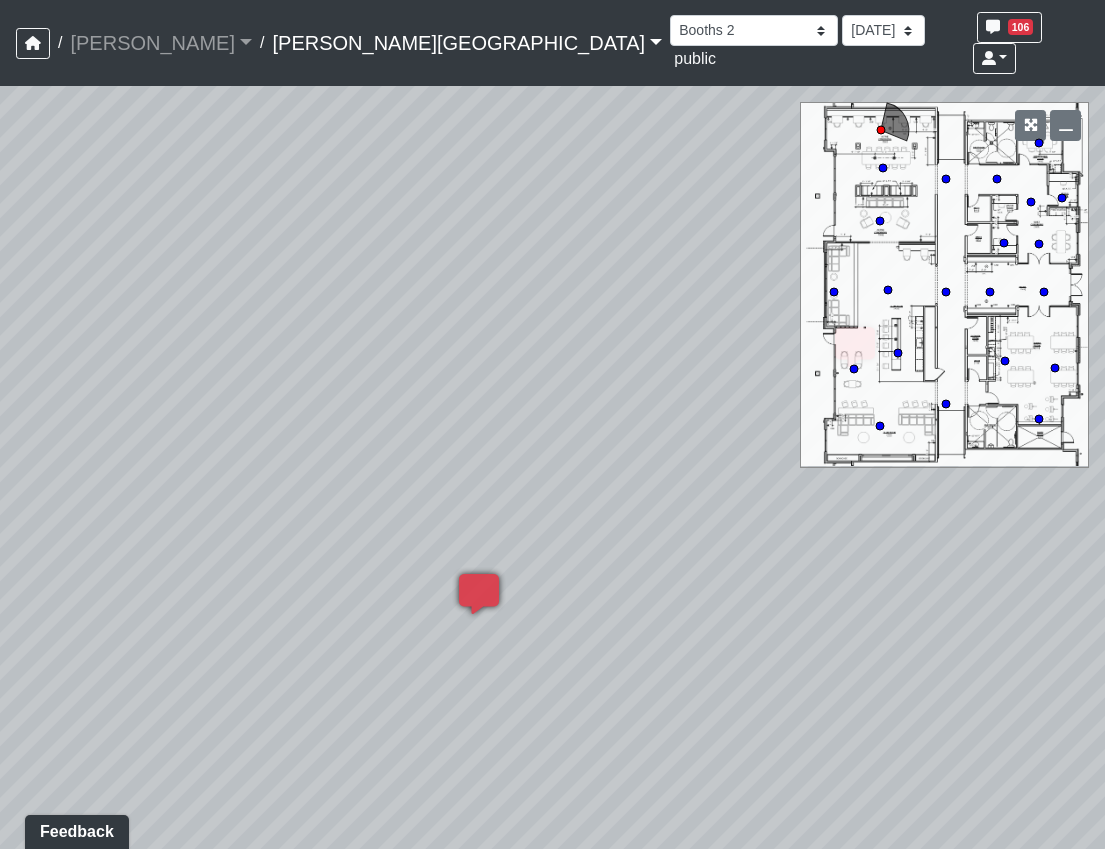 drag, startPoint x: 959, startPoint y: 638, endPoint x: 344, endPoint y: 618, distance: 615.32513 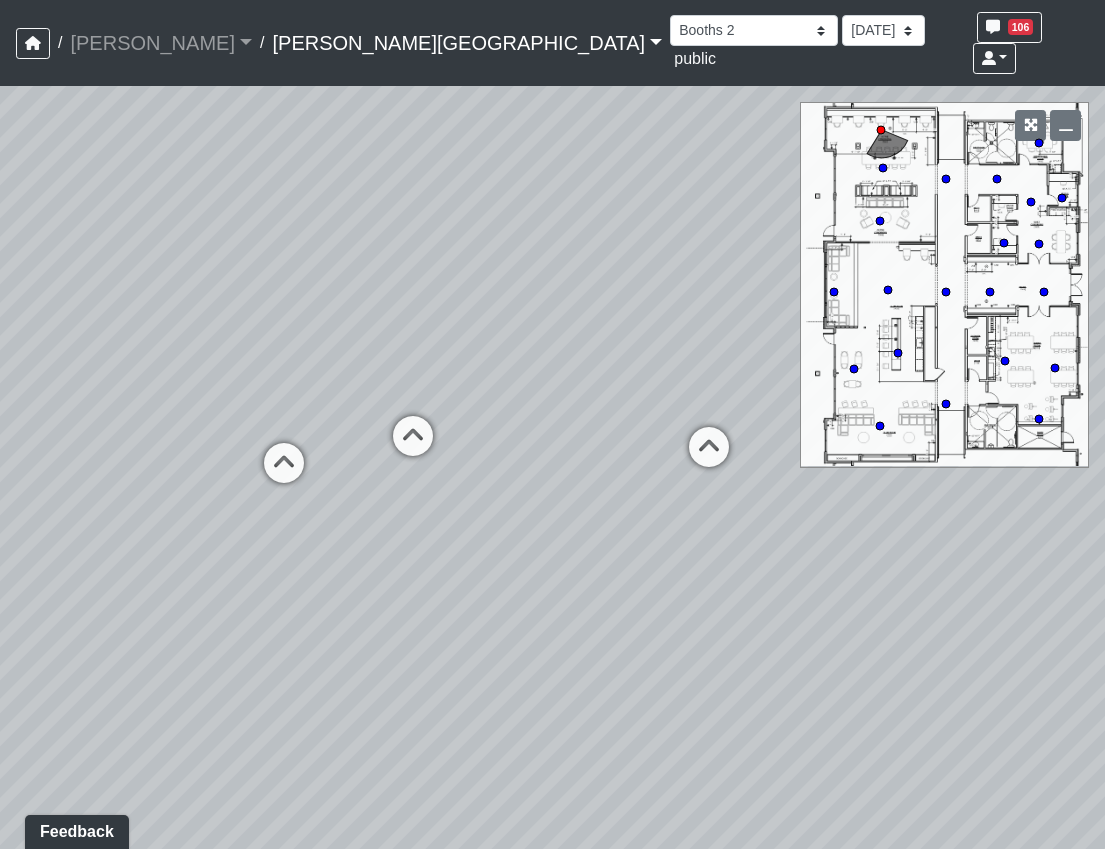 drag, startPoint x: 629, startPoint y: 515, endPoint x: 530, endPoint y: 622, distance: 145.7738 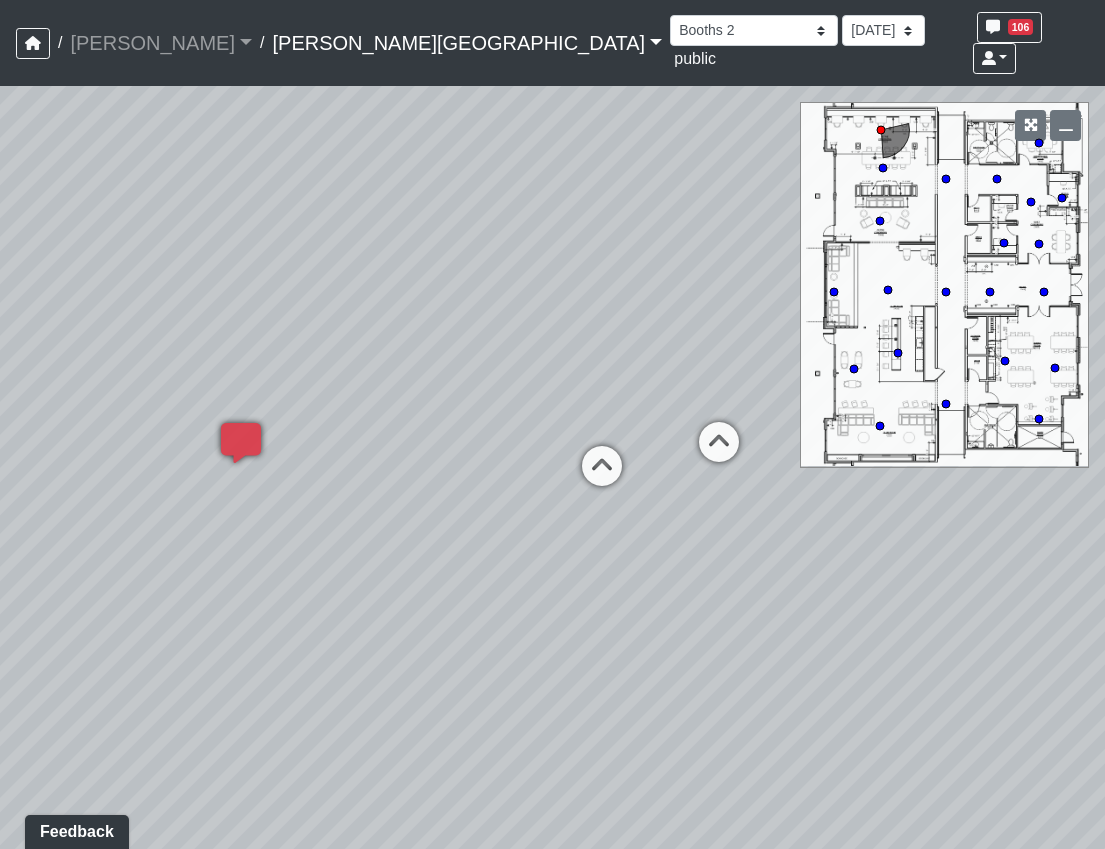 drag, startPoint x: 735, startPoint y: 641, endPoint x: 367, endPoint y: 659, distance: 368.43994 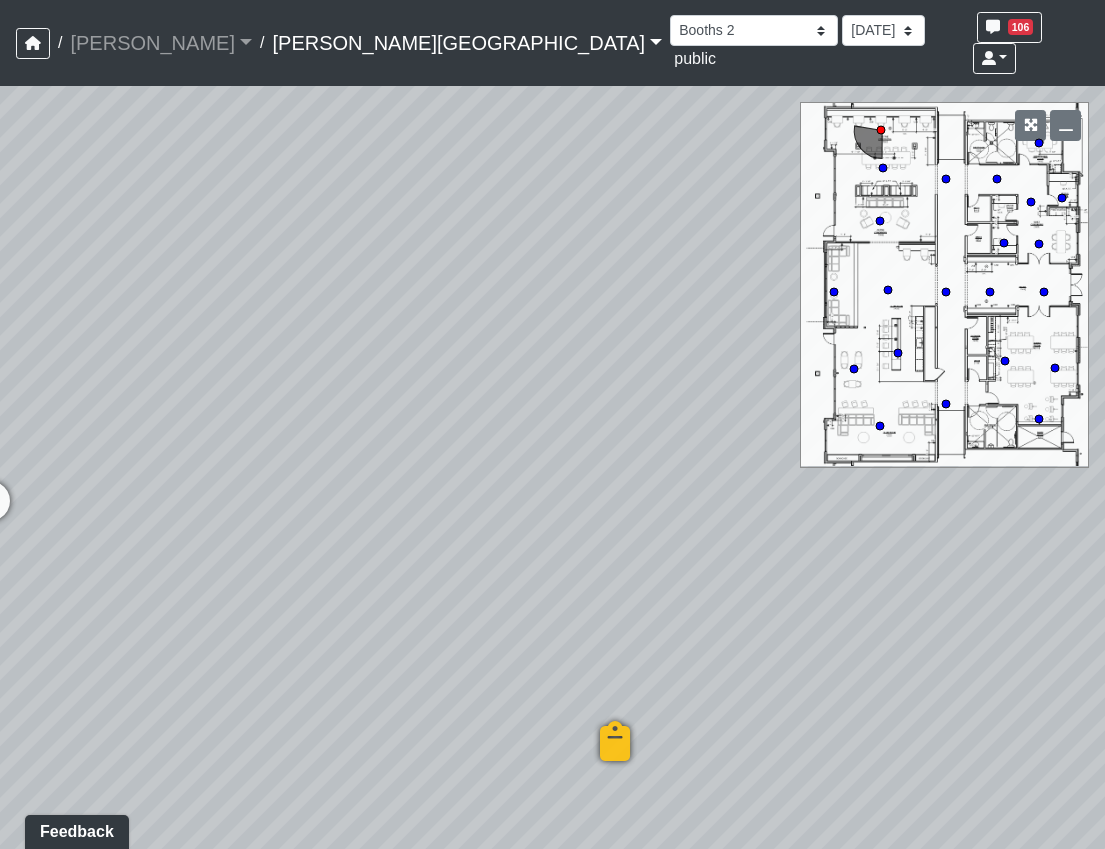 drag, startPoint x: 308, startPoint y: 665, endPoint x: 122, endPoint y: 659, distance: 186.09676 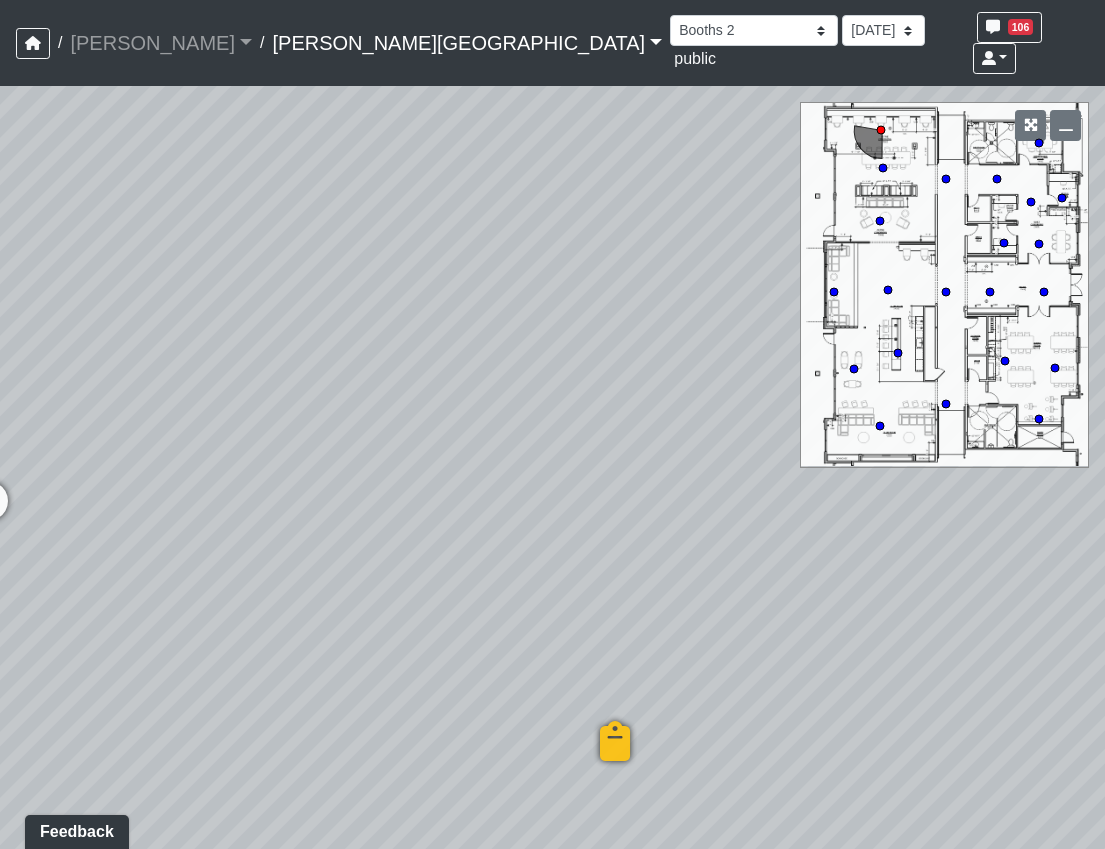 drag, startPoint x: 493, startPoint y: 589, endPoint x: 632, endPoint y: 606, distance: 140.0357 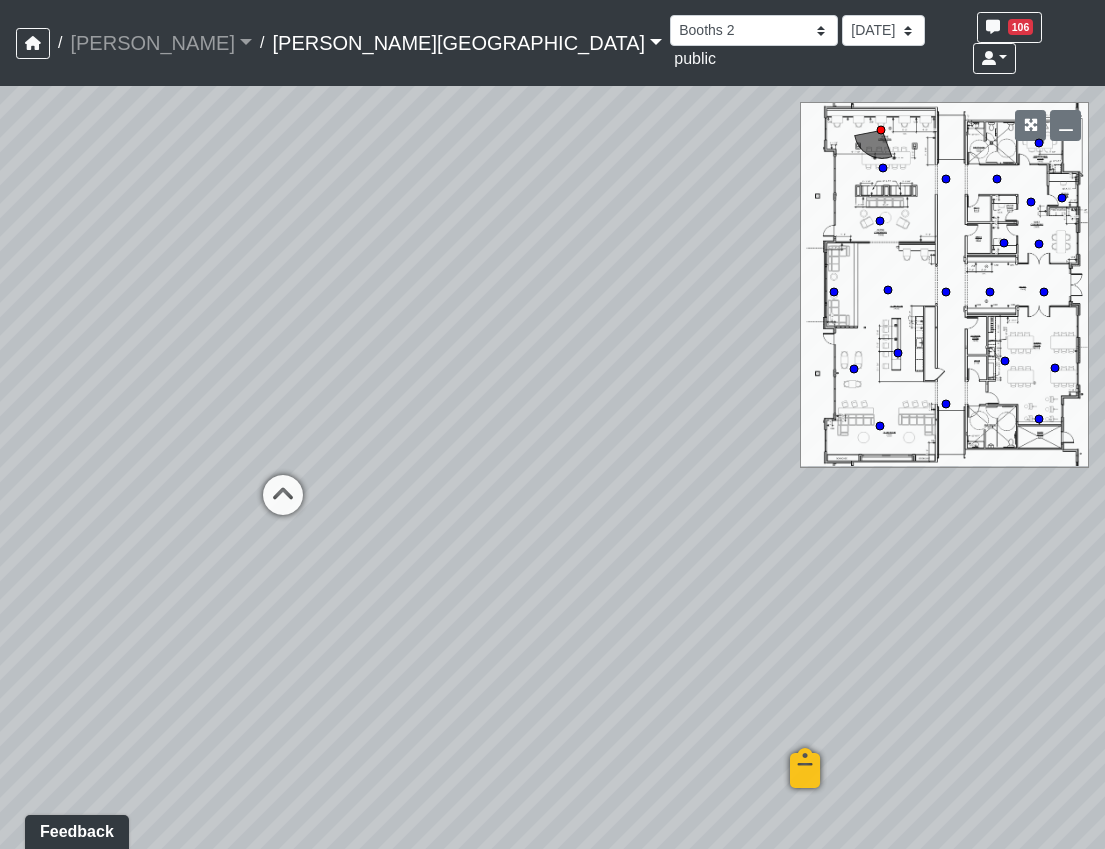 click on "Loading... Hallway - Hallway 2 Loading... Entry Loading...
Created by  Haleigh Milligan  - 6/3/2025 - Rev:  2/12/2025 In QA by  Sean Graefen  - 7/9/2025 - Rev:  7/9/2025
change sconce to be  Link
Created by  Natalia Jara  - 6/24/2025 - Rev:  2/12/2025
reduce to 3
Created by  Sean Graefen  - 7/9/2025 - Rev:  7/9/2025
Loading...
Created by  Haleigh Milligan  - 6/3/2025 - Rev:  2/12/2025 In QA by  Sean Graefen  - 7/9/2025 - Rev:  7/9/2025
Change sconces to be  Link
Loading...
Created by  Haleigh Milligan  - 6/3/2025 - Rev:  2/12/2025 Needs Info by  Sean Graefen  - 7/9/2025 - Rev:  7/9/2025
Created by  Sean Graefen  - 7/9/2025 - Rev:  7/9/2025
Link
Created by  Haleigh Milligan  - 7/9/2025 - Rev:  7/9/2025
Loading..." at bounding box center (552, 467) 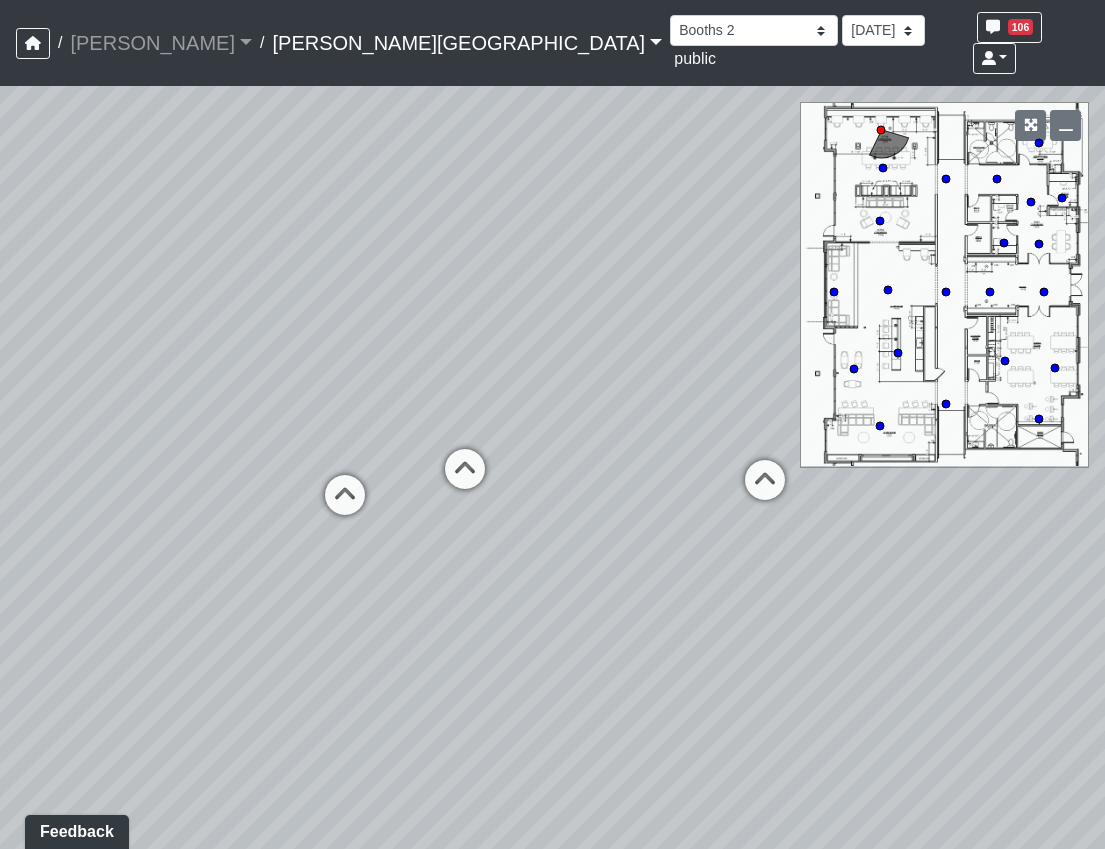 drag, startPoint x: 428, startPoint y: 588, endPoint x: 477, endPoint y: 572, distance: 51.546097 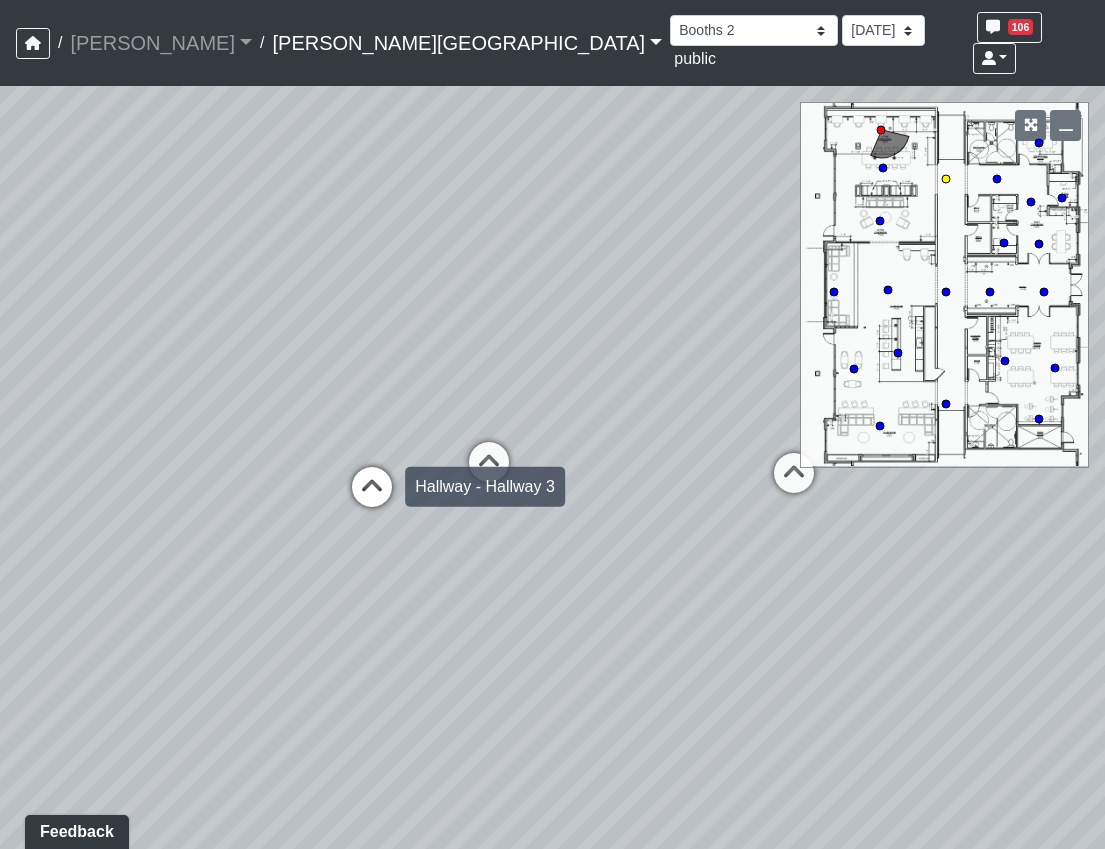 click at bounding box center (372, 497) 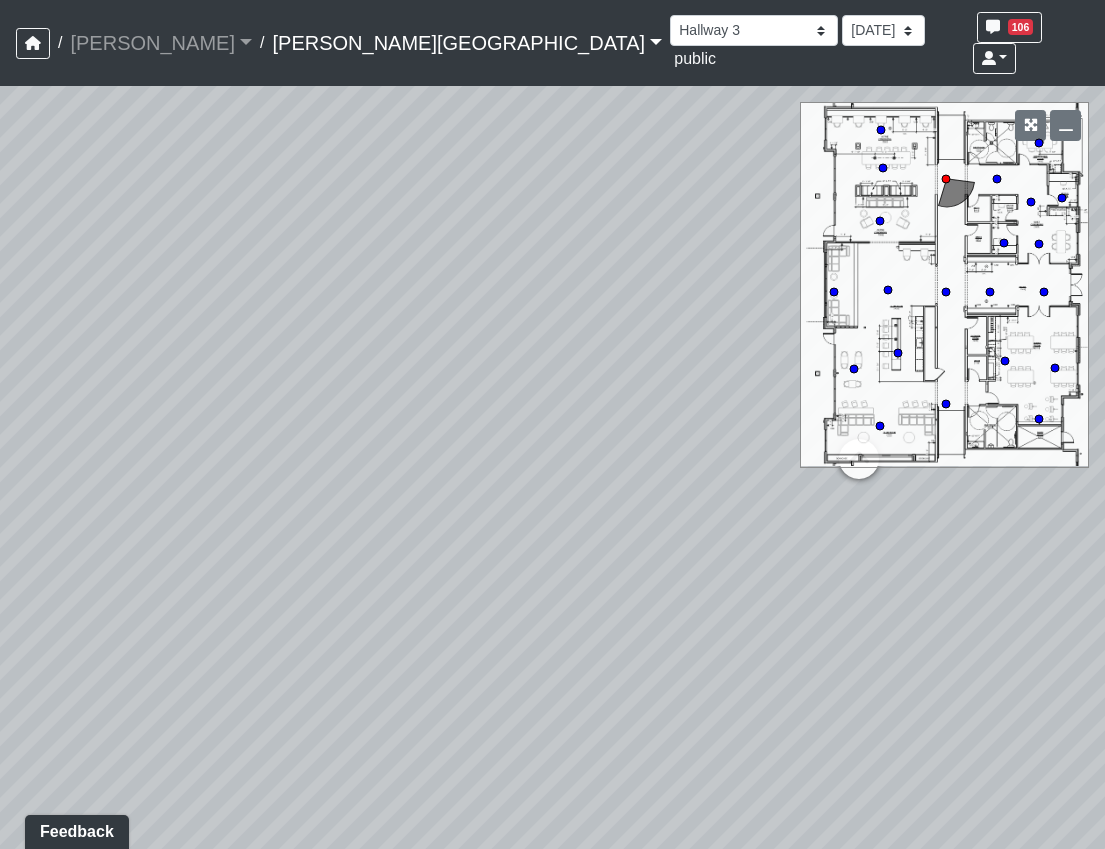 drag, startPoint x: 452, startPoint y: 566, endPoint x: 846, endPoint y: 571, distance: 394.03174 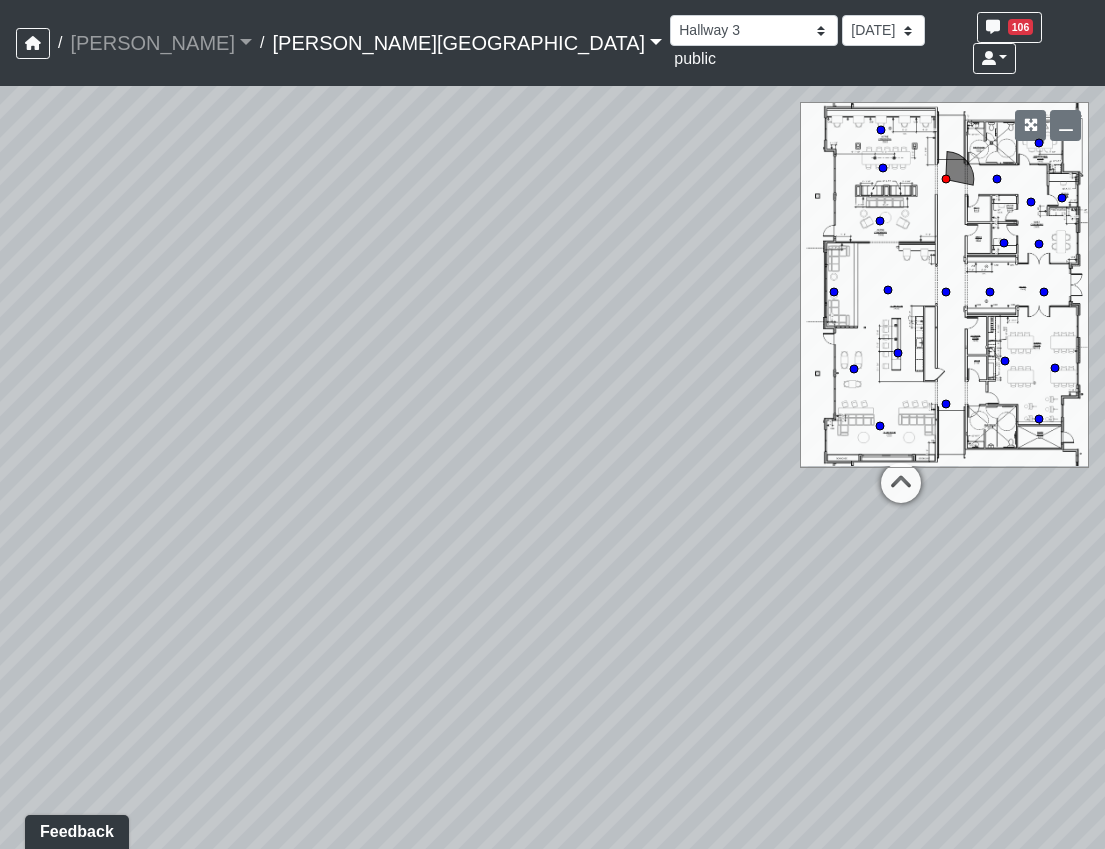 drag, startPoint x: 730, startPoint y: 592, endPoint x: 291, endPoint y: 576, distance: 439.29147 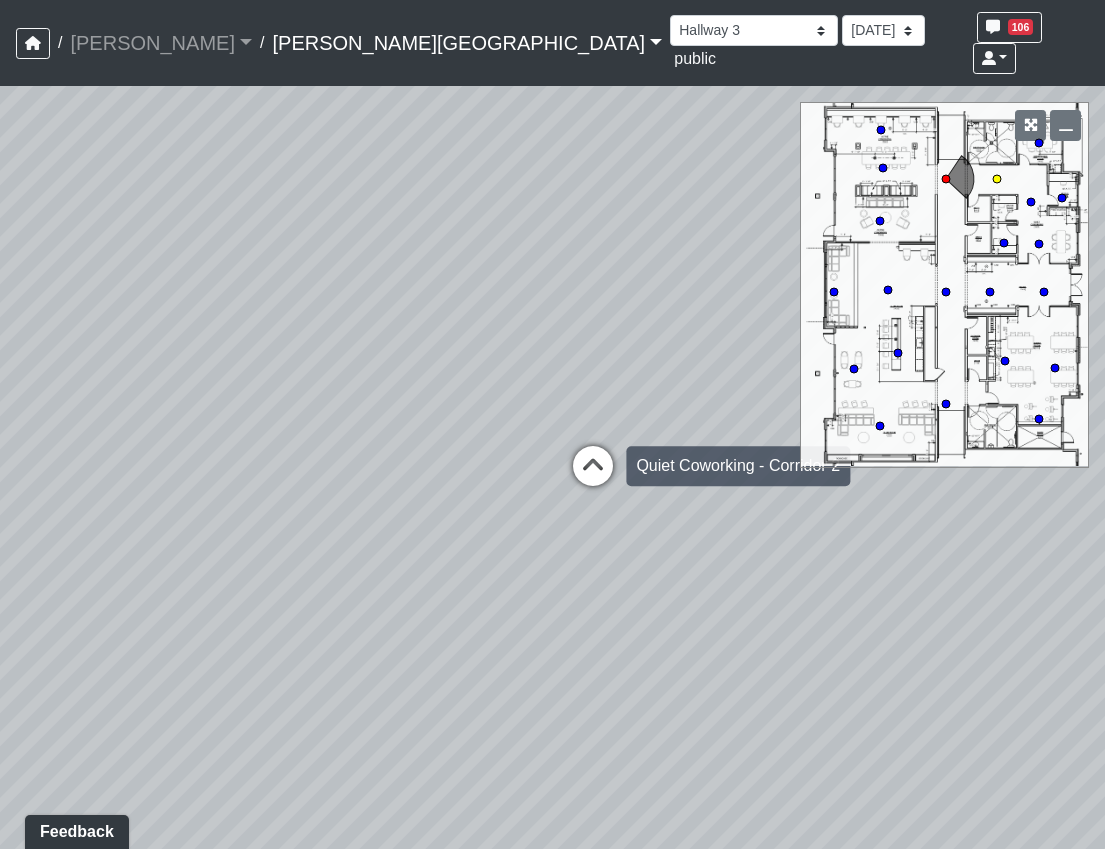 click at bounding box center (593, 476) 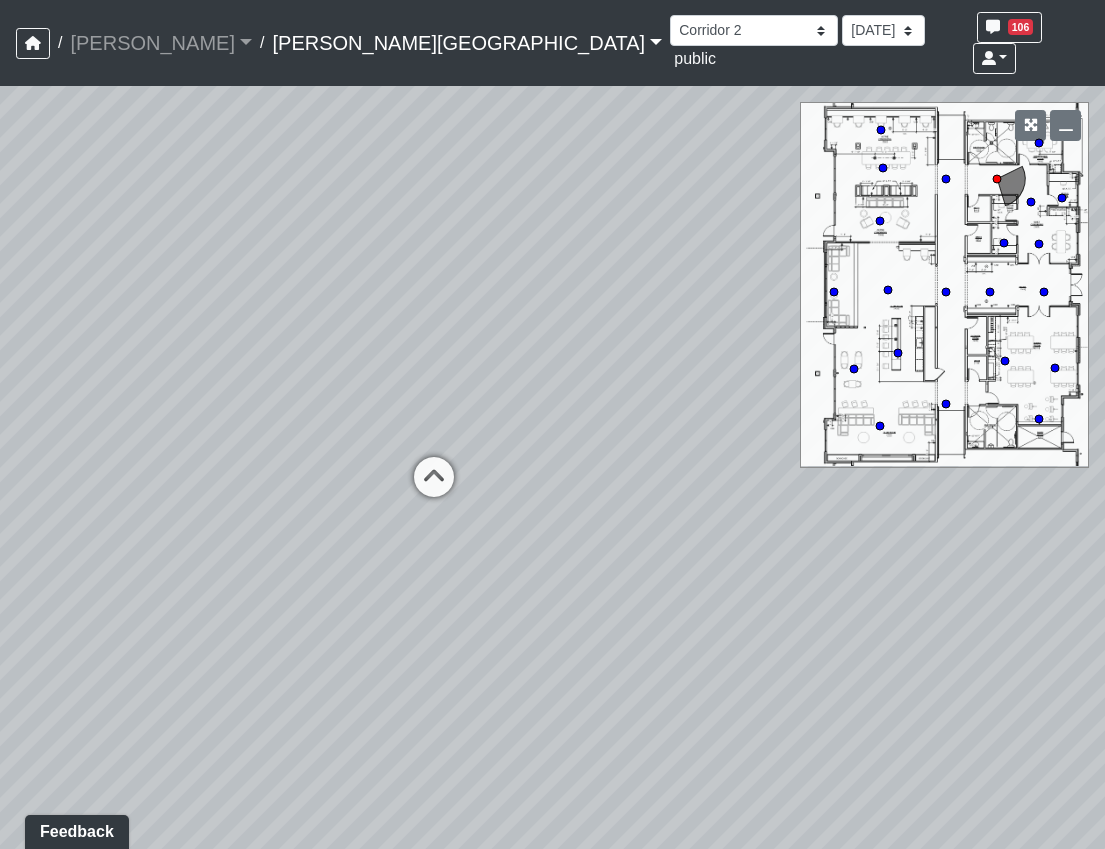 drag, startPoint x: 513, startPoint y: 617, endPoint x: 415, endPoint y: 617, distance: 98 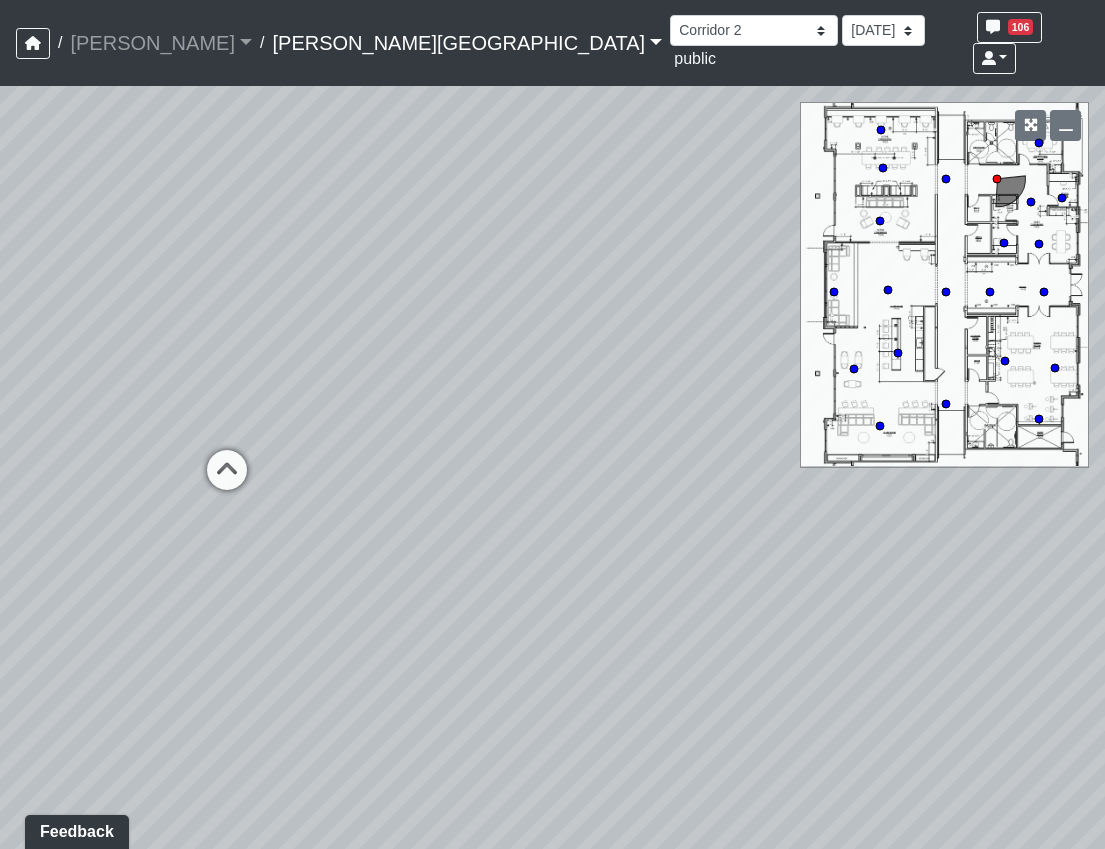 drag, startPoint x: 711, startPoint y: 582, endPoint x: 1062, endPoint y: 574, distance: 351.09116 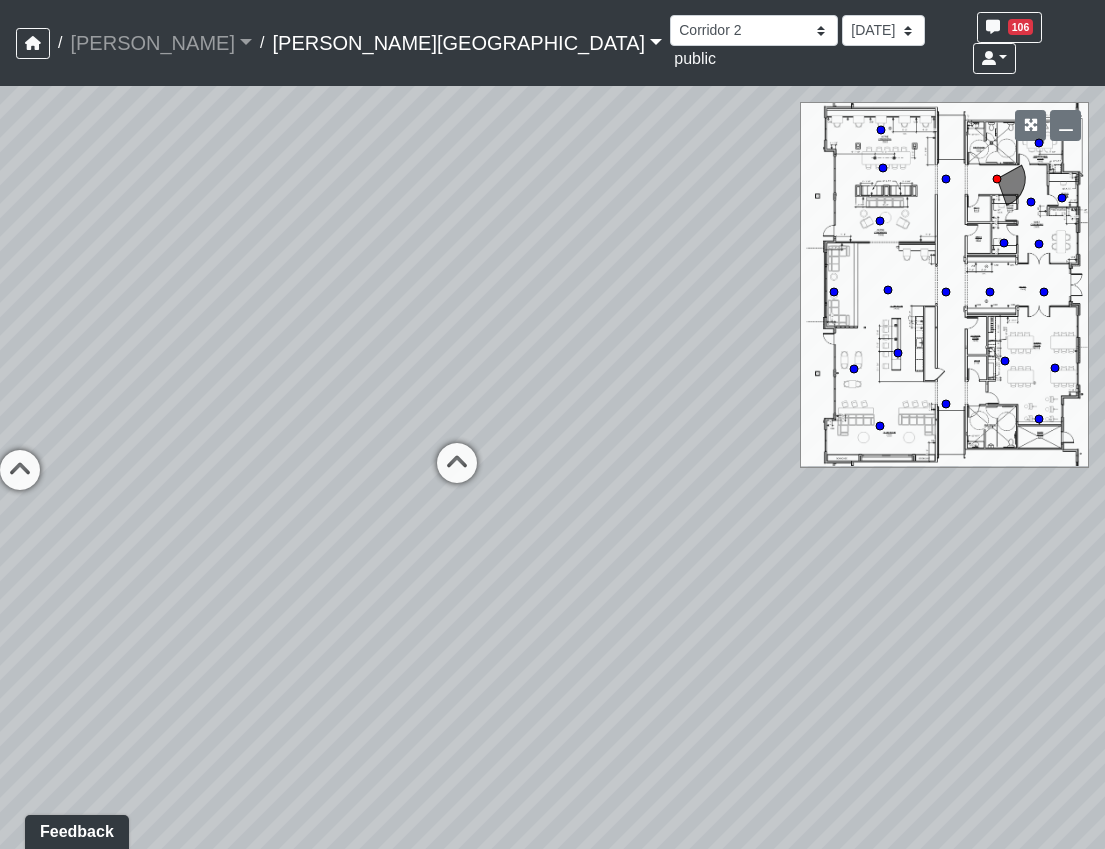 drag, startPoint x: 474, startPoint y: 663, endPoint x: 227, endPoint y: 626, distance: 249.75587 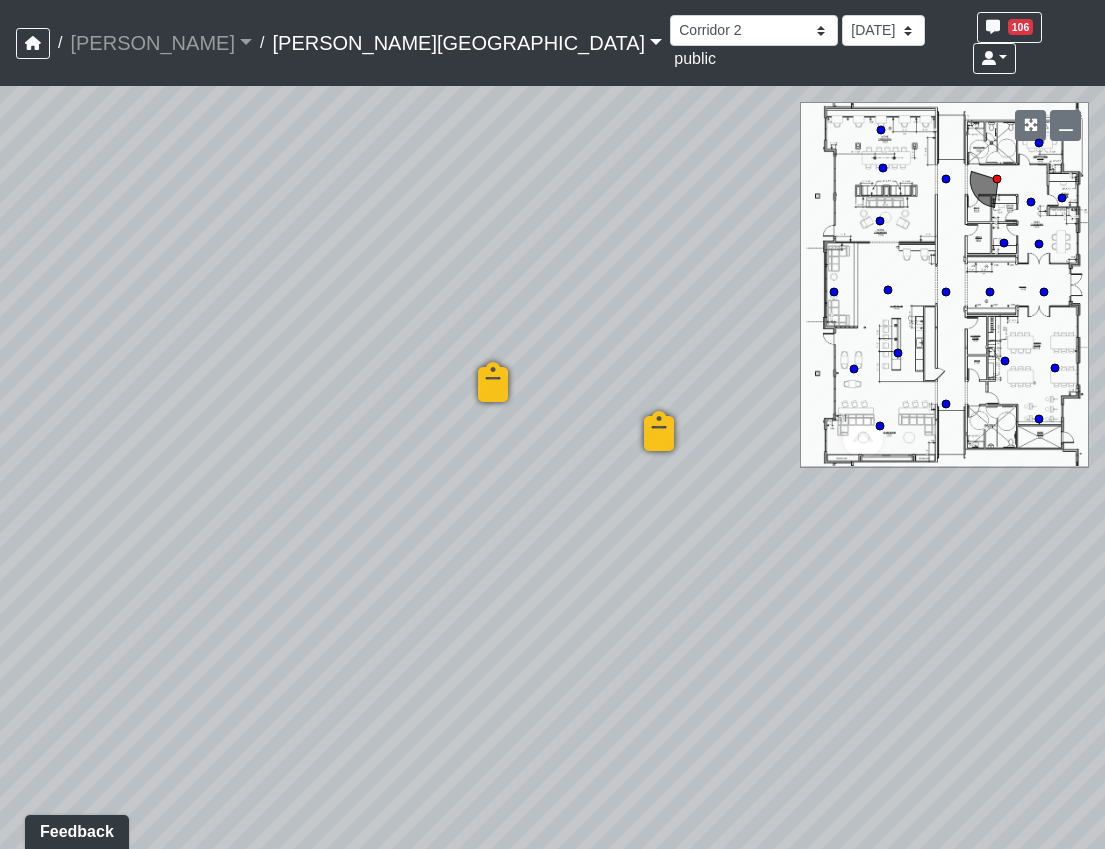drag, startPoint x: 613, startPoint y: 649, endPoint x: 485, endPoint y: 646, distance: 128.03516 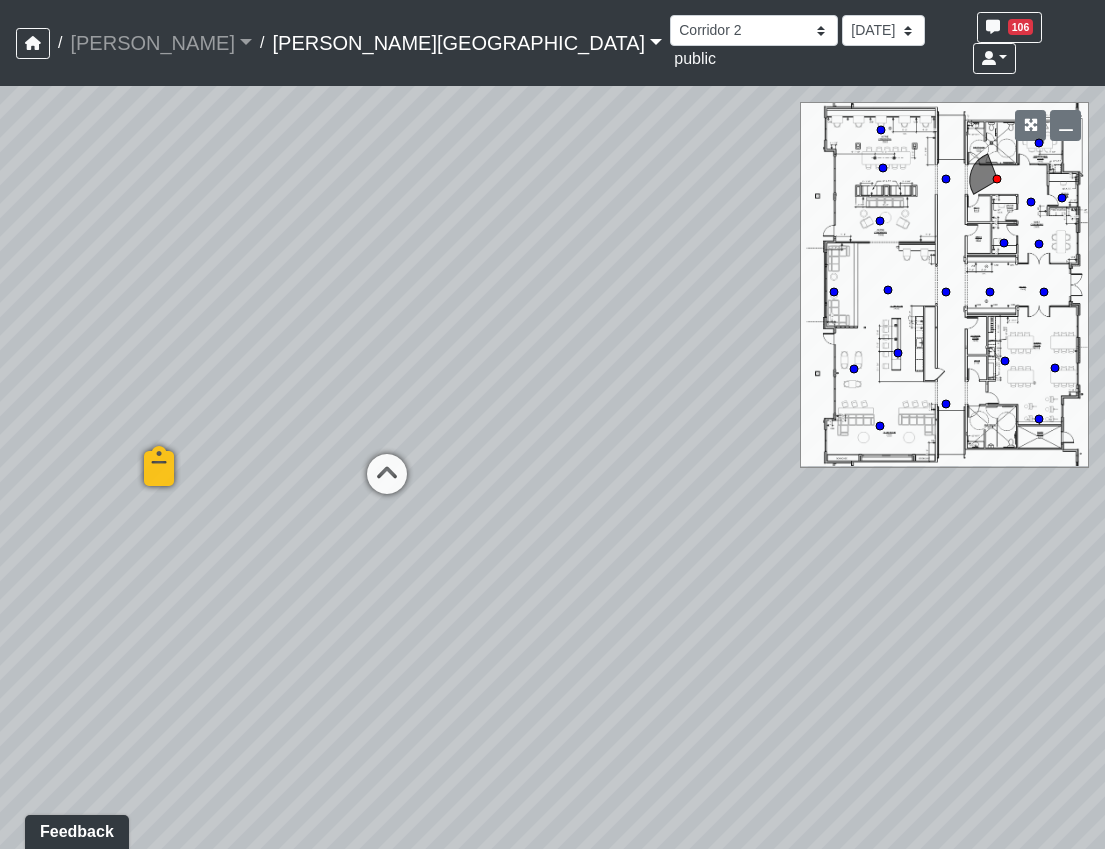 drag, startPoint x: 621, startPoint y: 640, endPoint x: 773, endPoint y: 657, distance: 152.94771 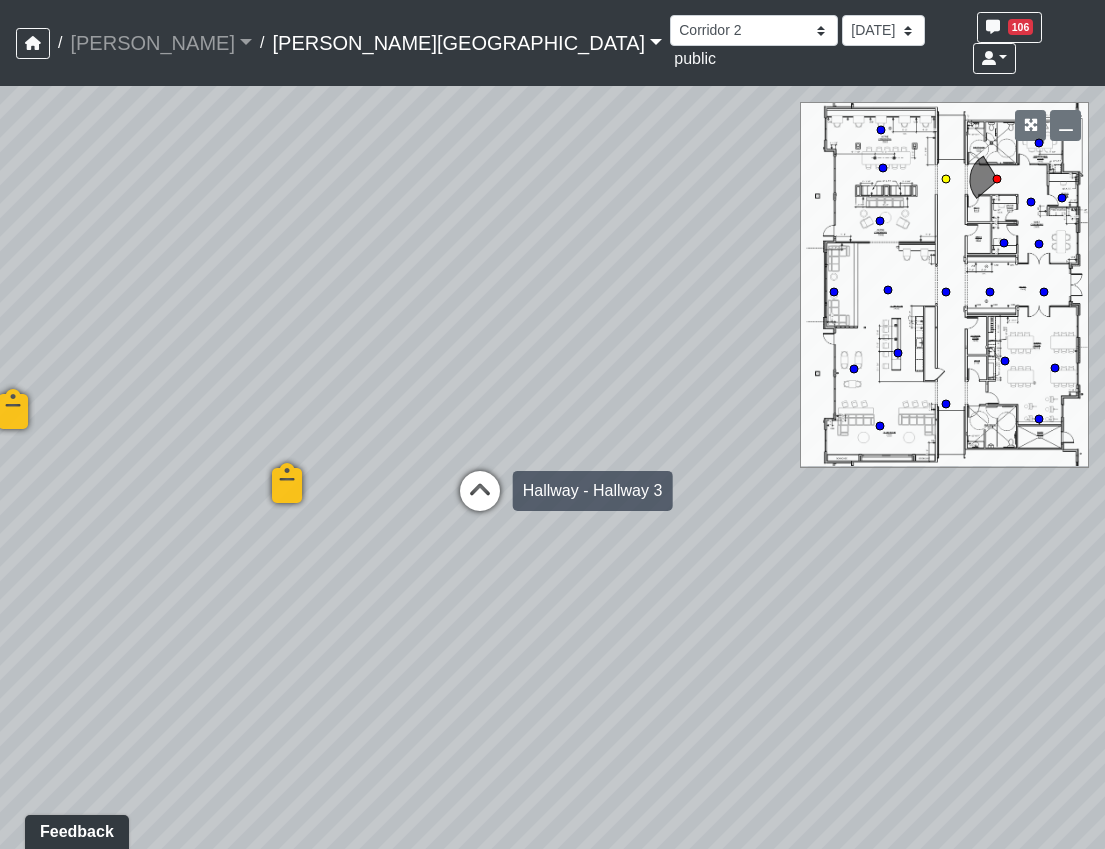 click at bounding box center [480, 501] 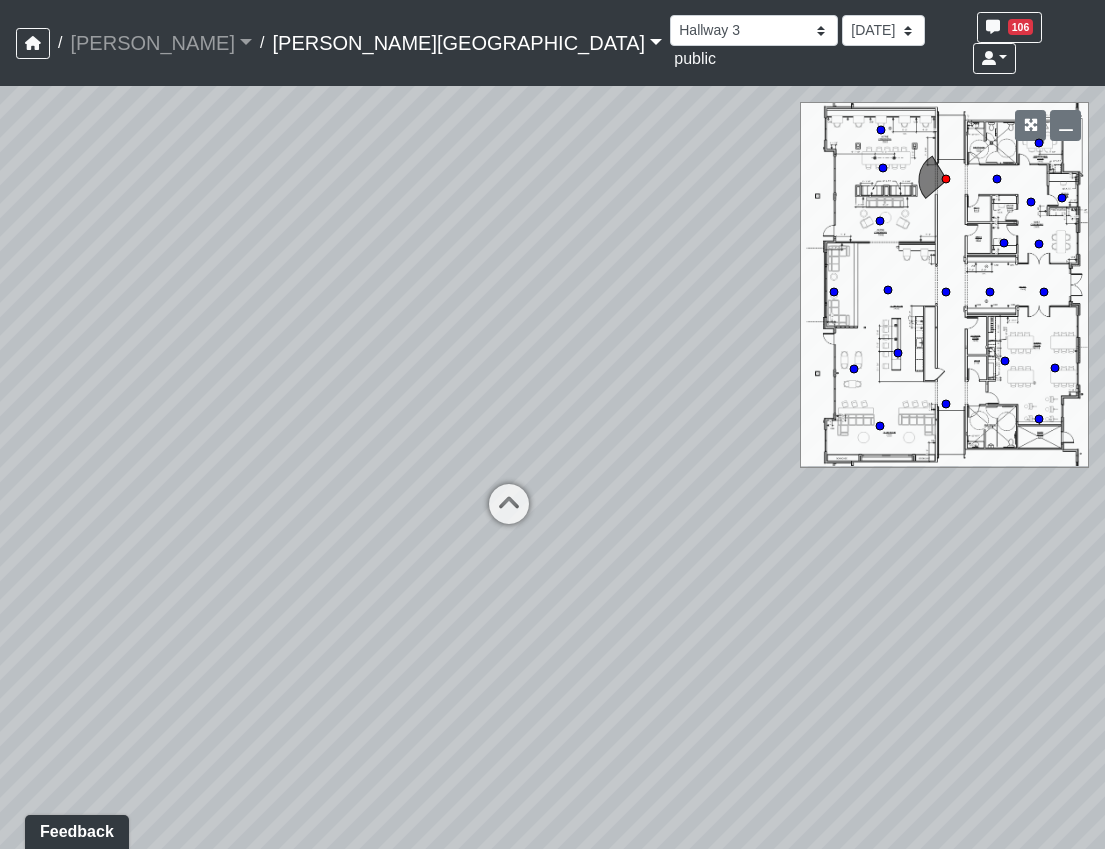 drag, startPoint x: 517, startPoint y: 640, endPoint x: 916, endPoint y: 644, distance: 399.02005 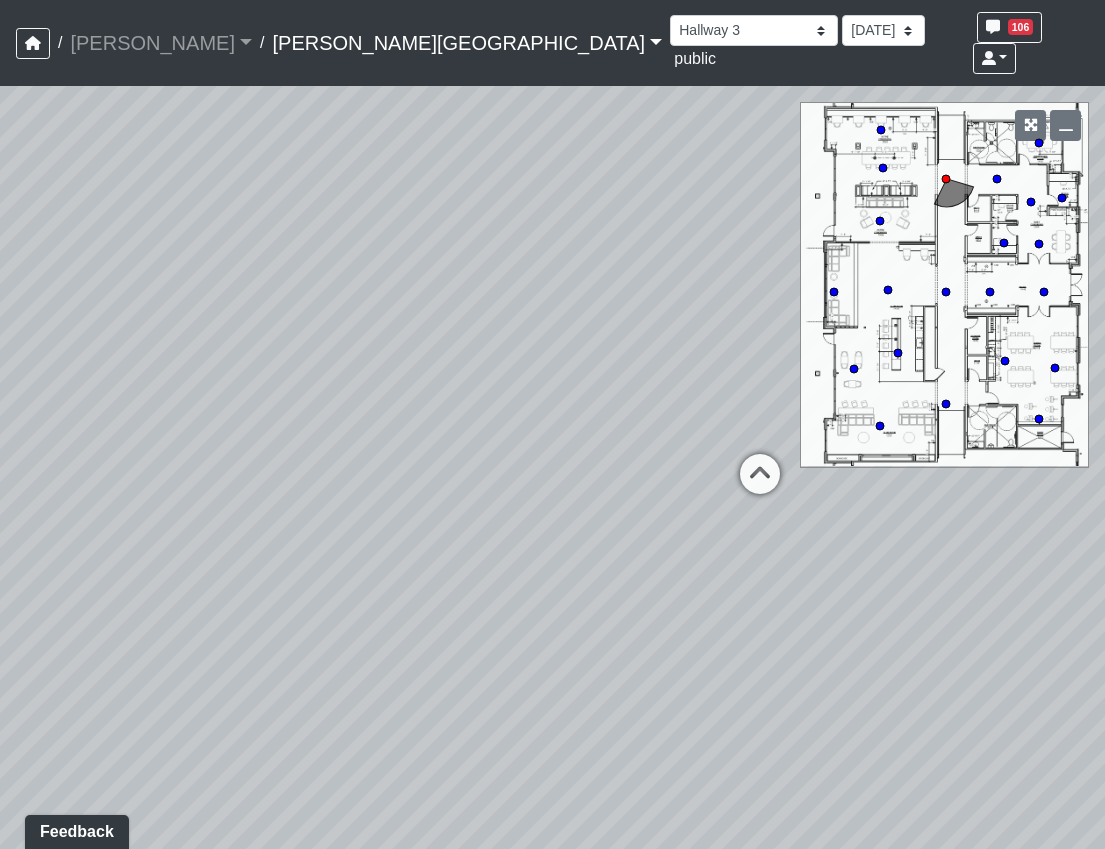 drag, startPoint x: 644, startPoint y: 692, endPoint x: 575, endPoint y: 604, distance: 111.82576 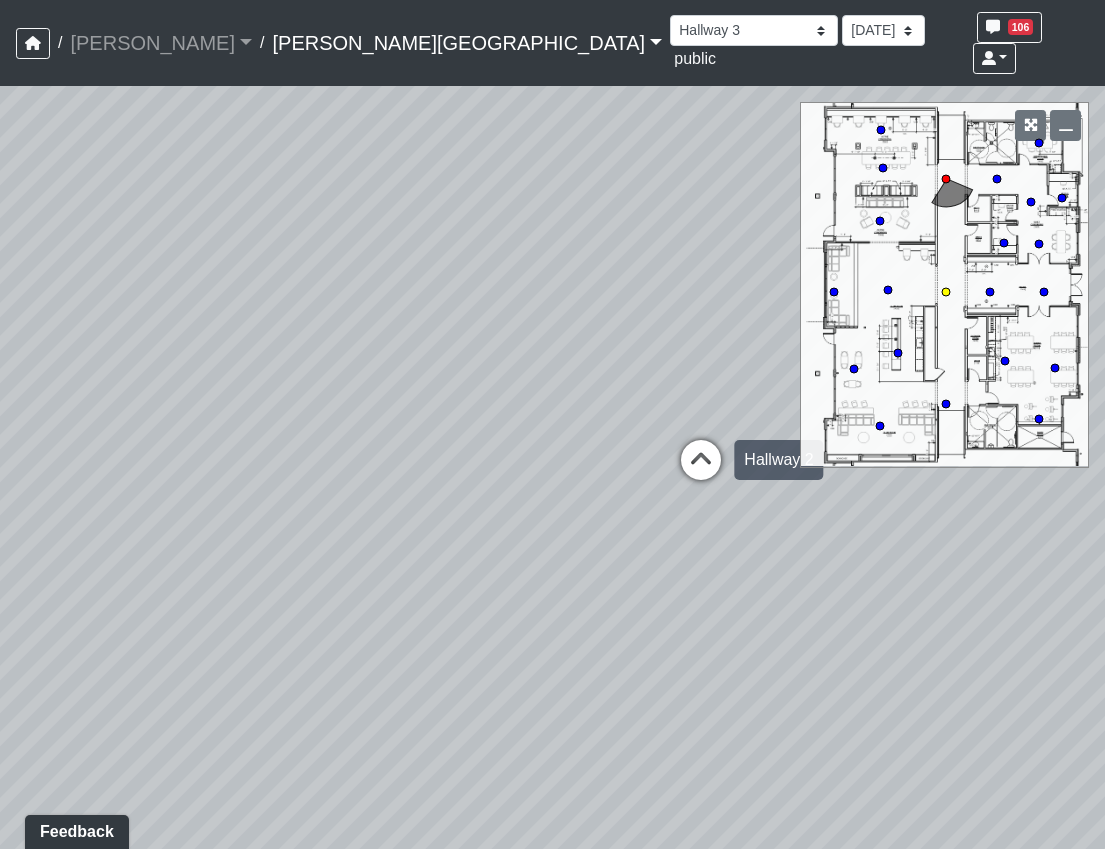 click at bounding box center (701, 470) 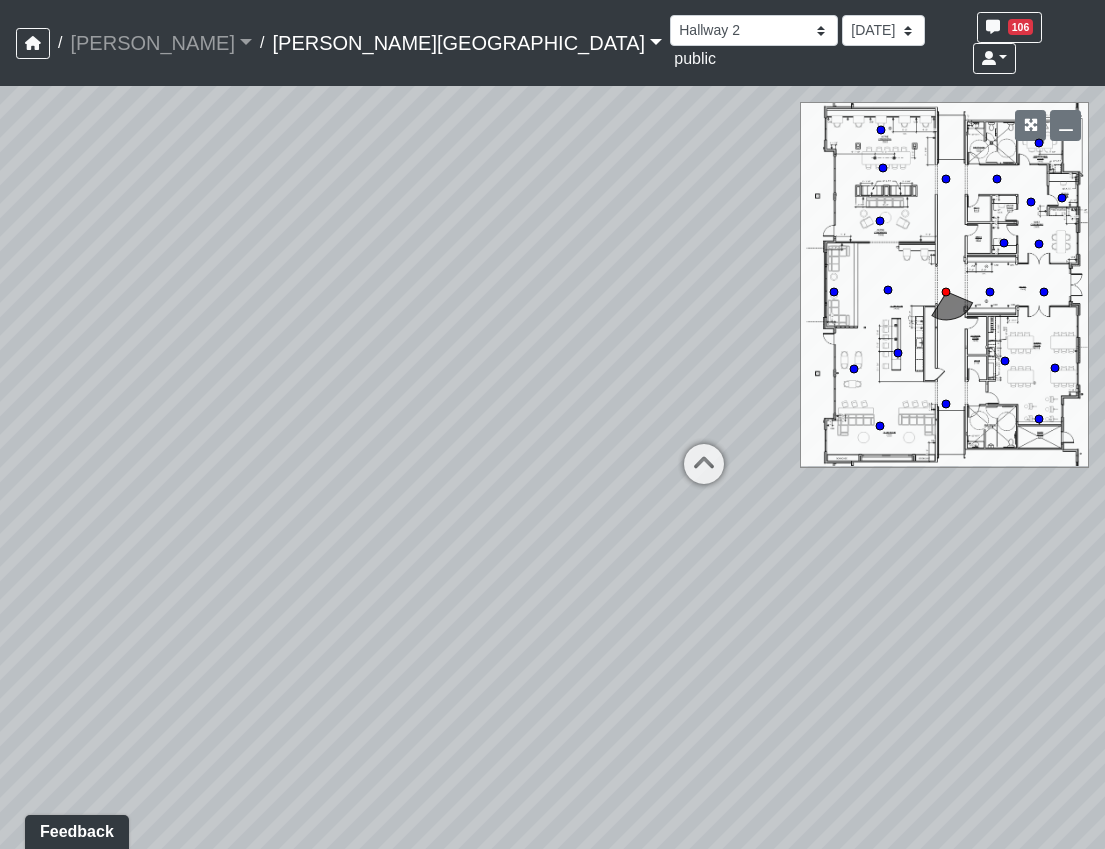 click on "Loading... Hallway - Hallway 2 Loading... Entry Loading...
Created by  Haleigh Milligan  - 6/3/2025 - Rev:  2/12/2025 In QA by  Sean Graefen  - 7/9/2025 - Rev:  7/9/2025
change sconce to be  Link
Created by  Natalia Jara  - 6/24/2025 - Rev:  2/12/2025
reduce to 3
Created by  Sean Graefen  - 7/9/2025 - Rev:  7/9/2025
Loading...
Created by  Haleigh Milligan  - 6/3/2025 - Rev:  2/12/2025 In QA by  Sean Graefen  - 7/9/2025 - Rev:  7/9/2025
Change sconces to be  Link
Loading...
Created by  Haleigh Milligan  - 6/3/2025 - Rev:  2/12/2025 Needs Info by  Sean Graefen  - 7/9/2025 - Rev:  7/9/2025
Created by  Sean Graefen  - 7/9/2025 - Rev:  7/9/2025
Link
Created by  Haleigh Milligan  - 7/9/2025 - Rev:  7/9/2025
Loading..." at bounding box center (552, 467) 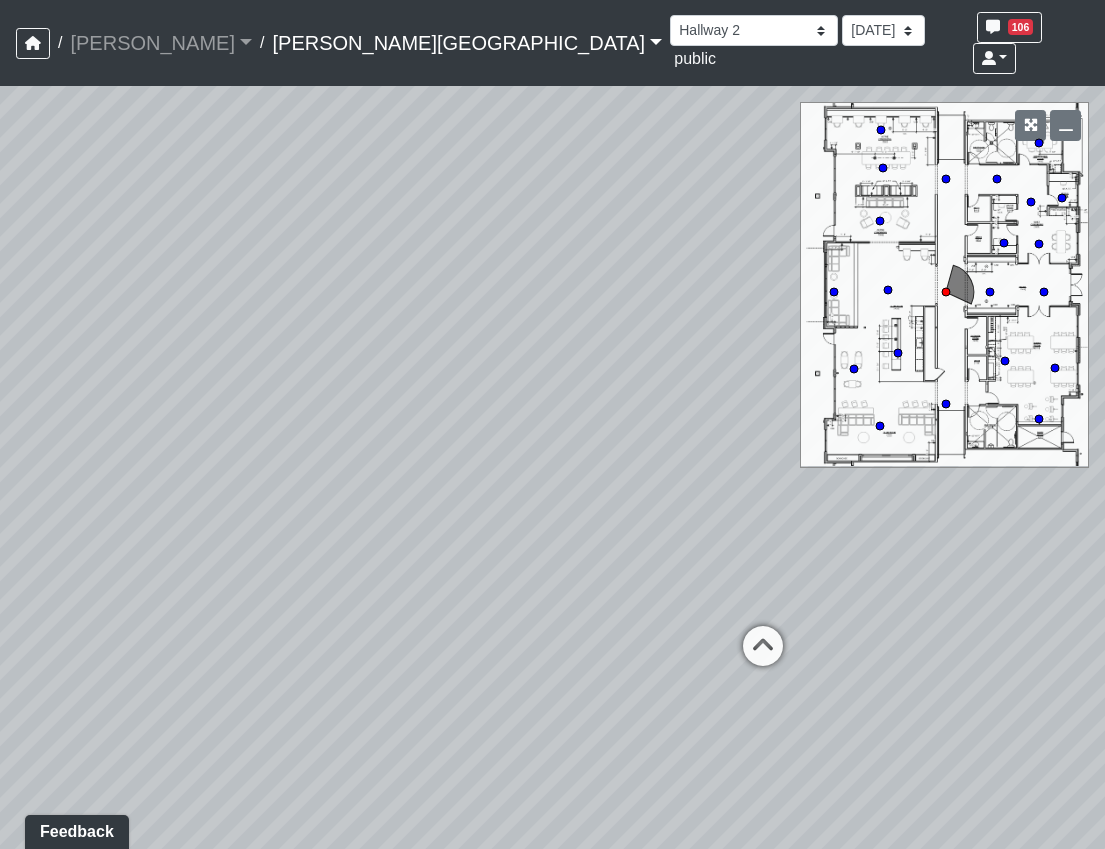 drag, startPoint x: 723, startPoint y: 625, endPoint x: 558, endPoint y: 592, distance: 168.26764 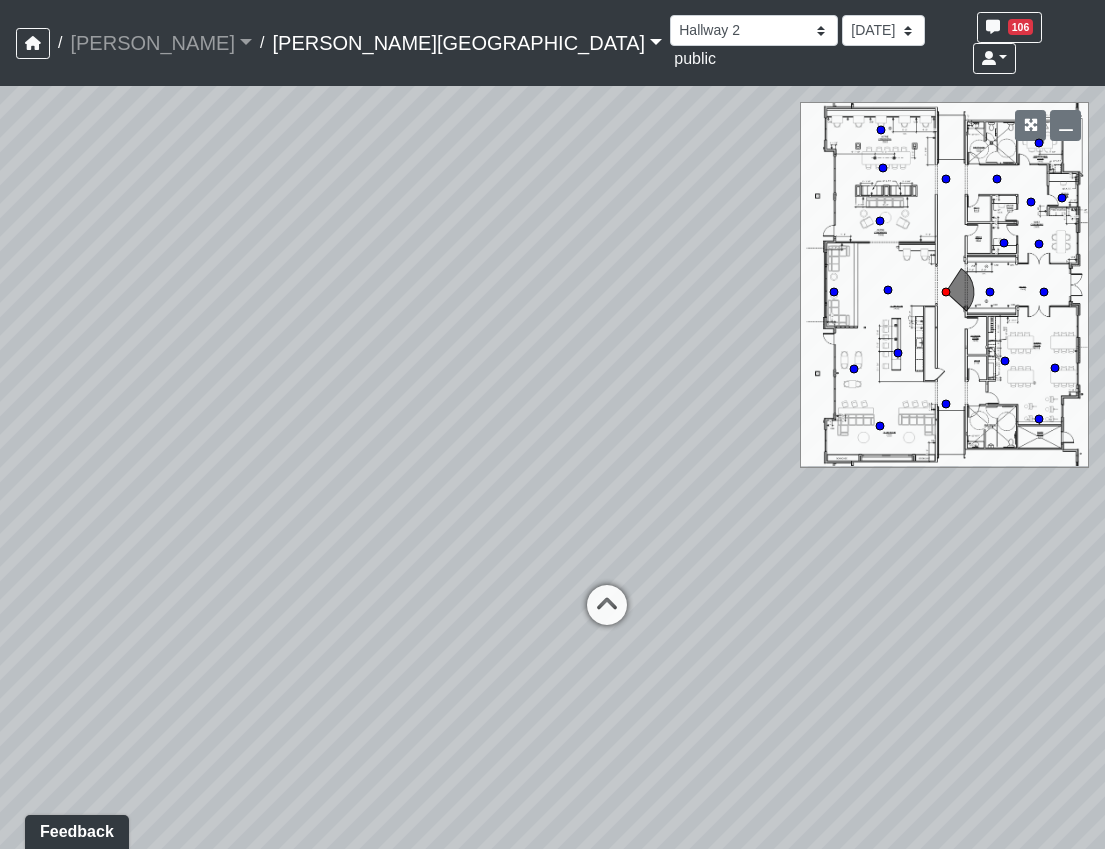drag, startPoint x: 751, startPoint y: 591, endPoint x: 681, endPoint y: 599, distance: 70.45566 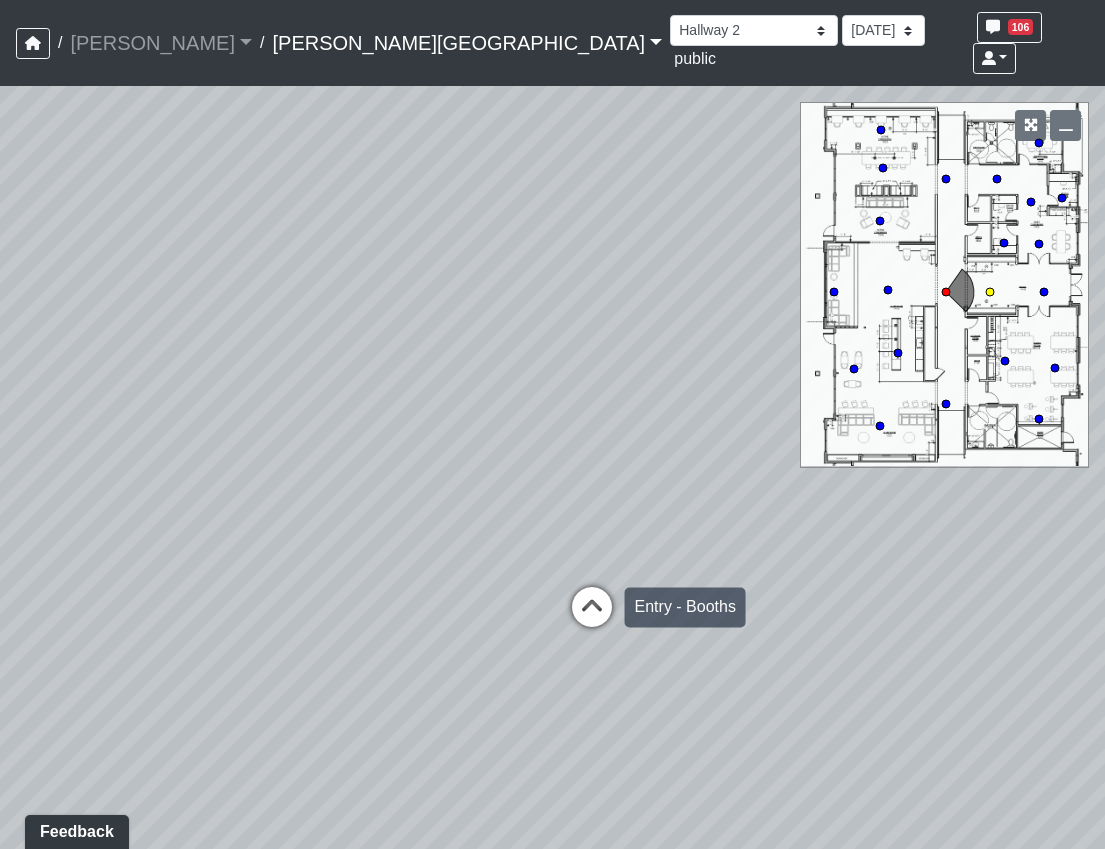 click at bounding box center [592, 617] 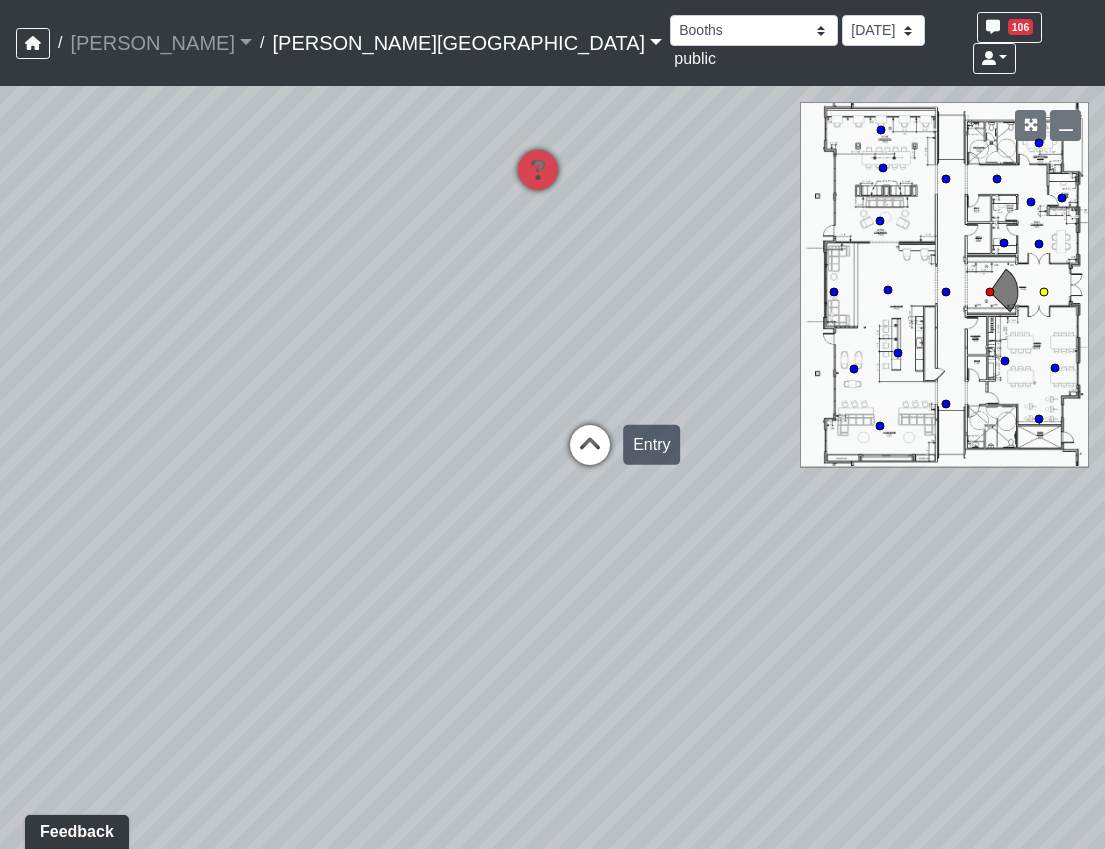 click at bounding box center (590, 455) 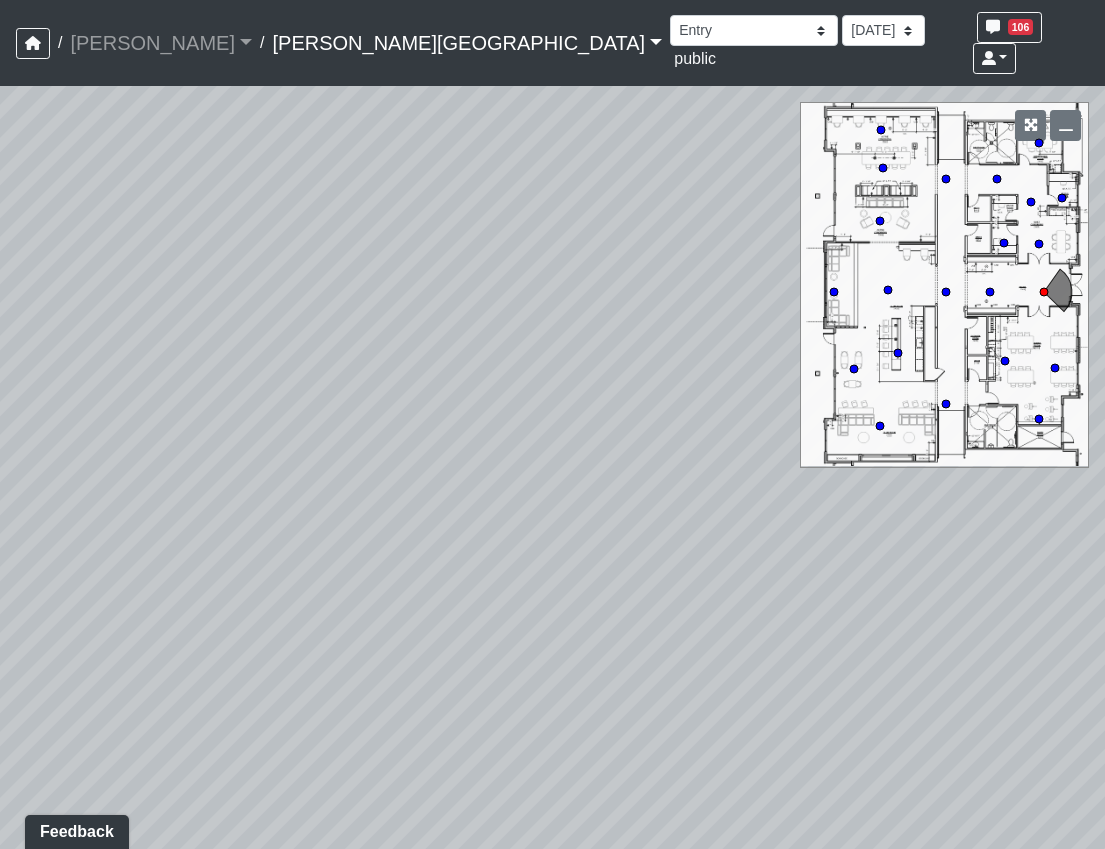 drag, startPoint x: 293, startPoint y: 605, endPoint x: 831, endPoint y: 576, distance: 538.781 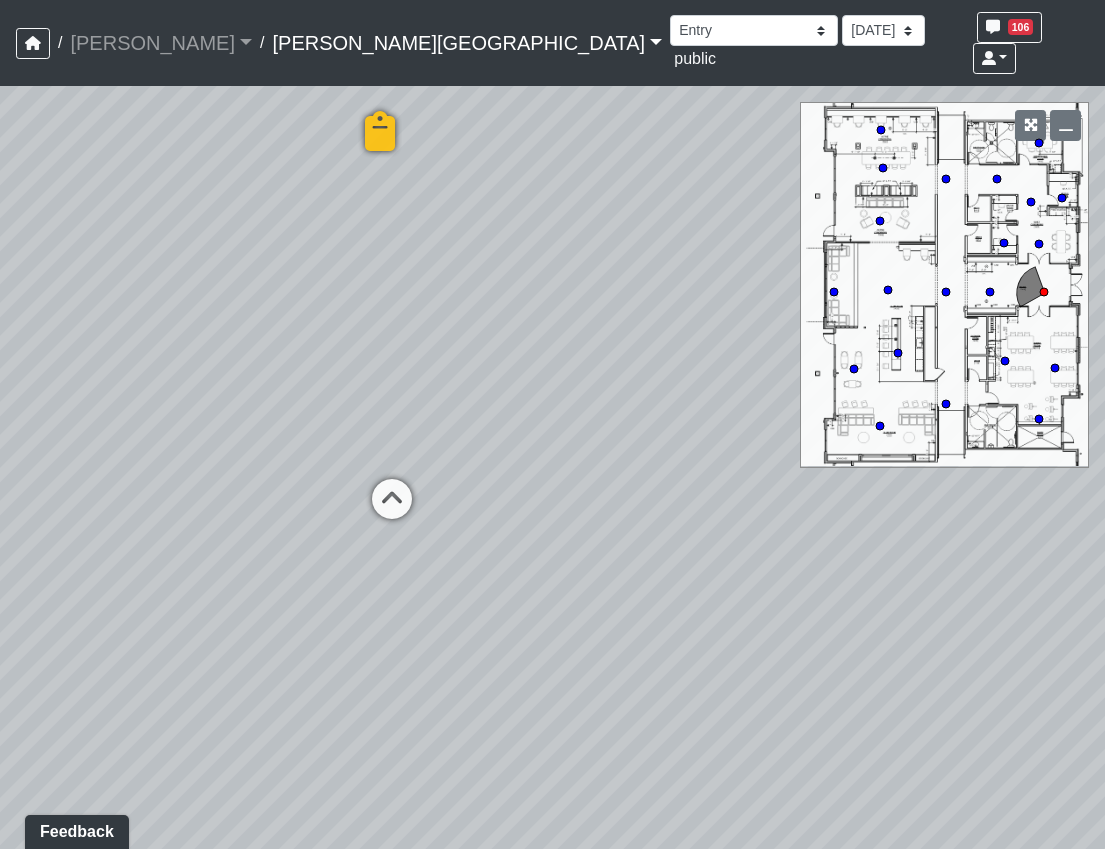 drag, startPoint x: 376, startPoint y: 576, endPoint x: 693, endPoint y: 567, distance: 317.12775 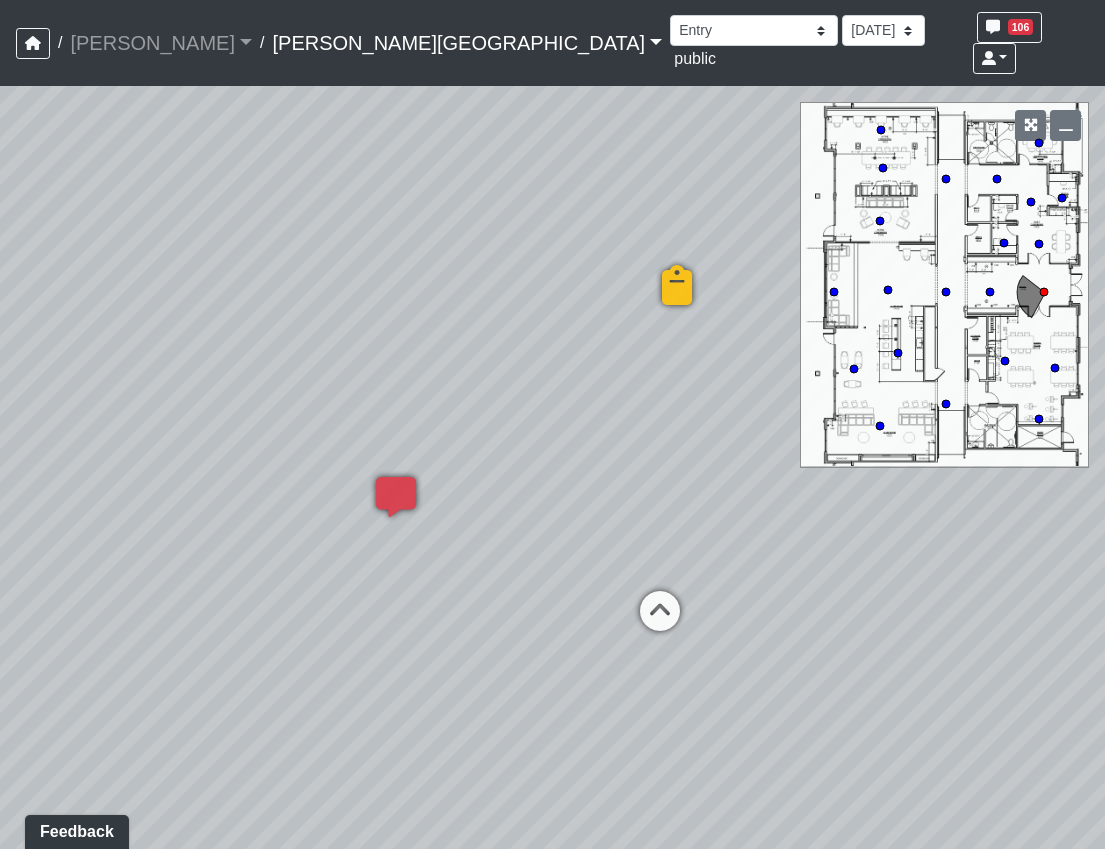 drag, startPoint x: 545, startPoint y: 575, endPoint x: 502, endPoint y: 567, distance: 43.737854 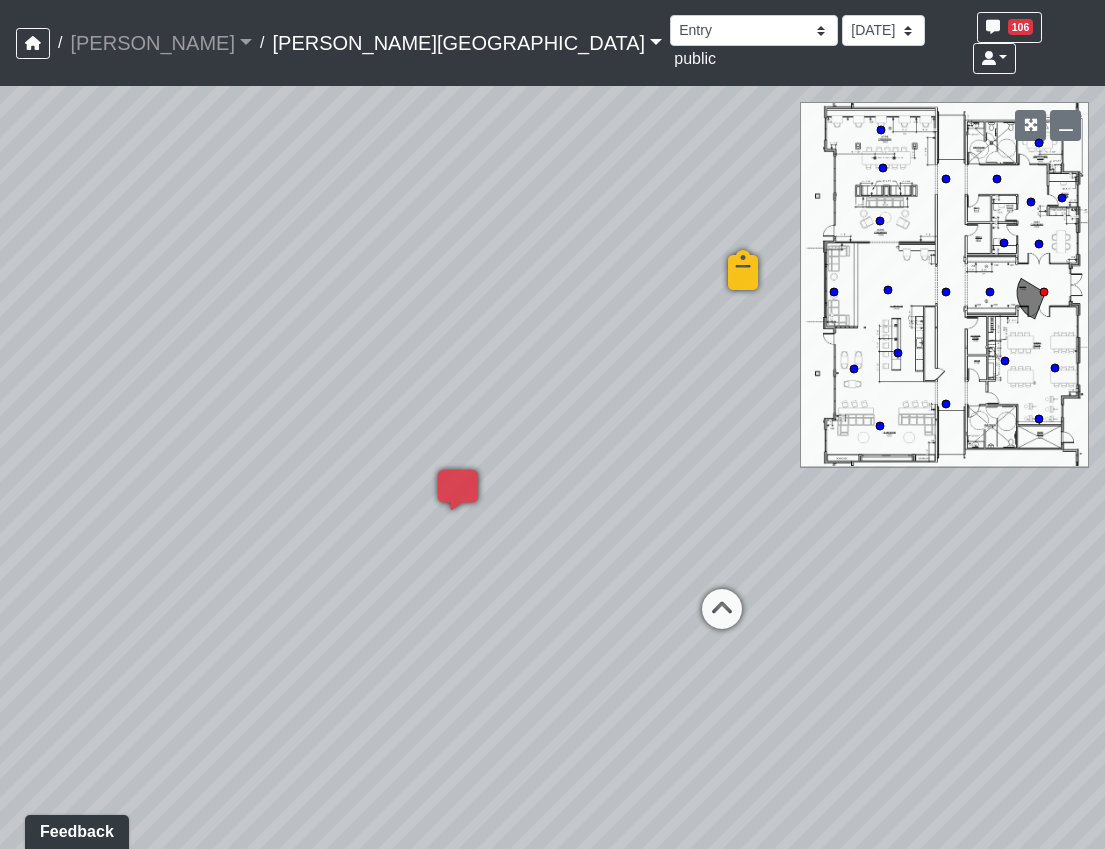 drag, startPoint x: 692, startPoint y: 630, endPoint x: 347, endPoint y: 642, distance: 345.20862 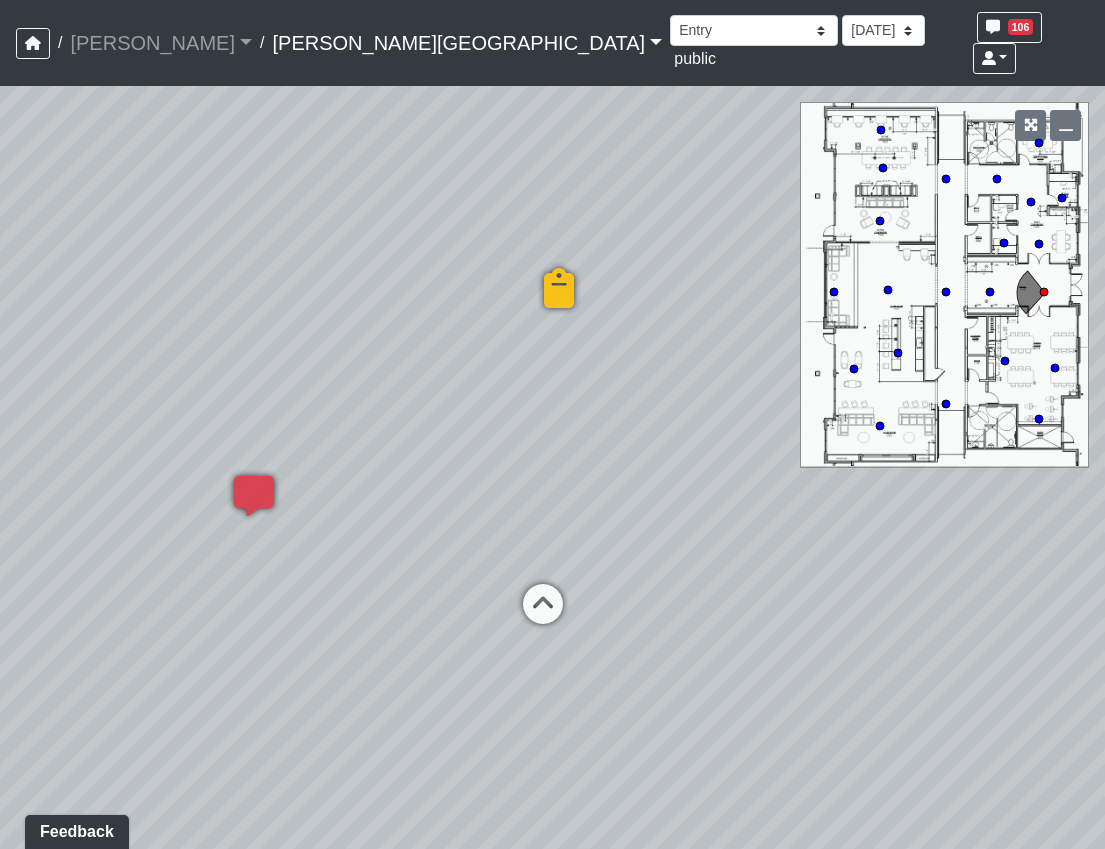 drag, startPoint x: 715, startPoint y: 701, endPoint x: 456, endPoint y: 714, distance: 259.32605 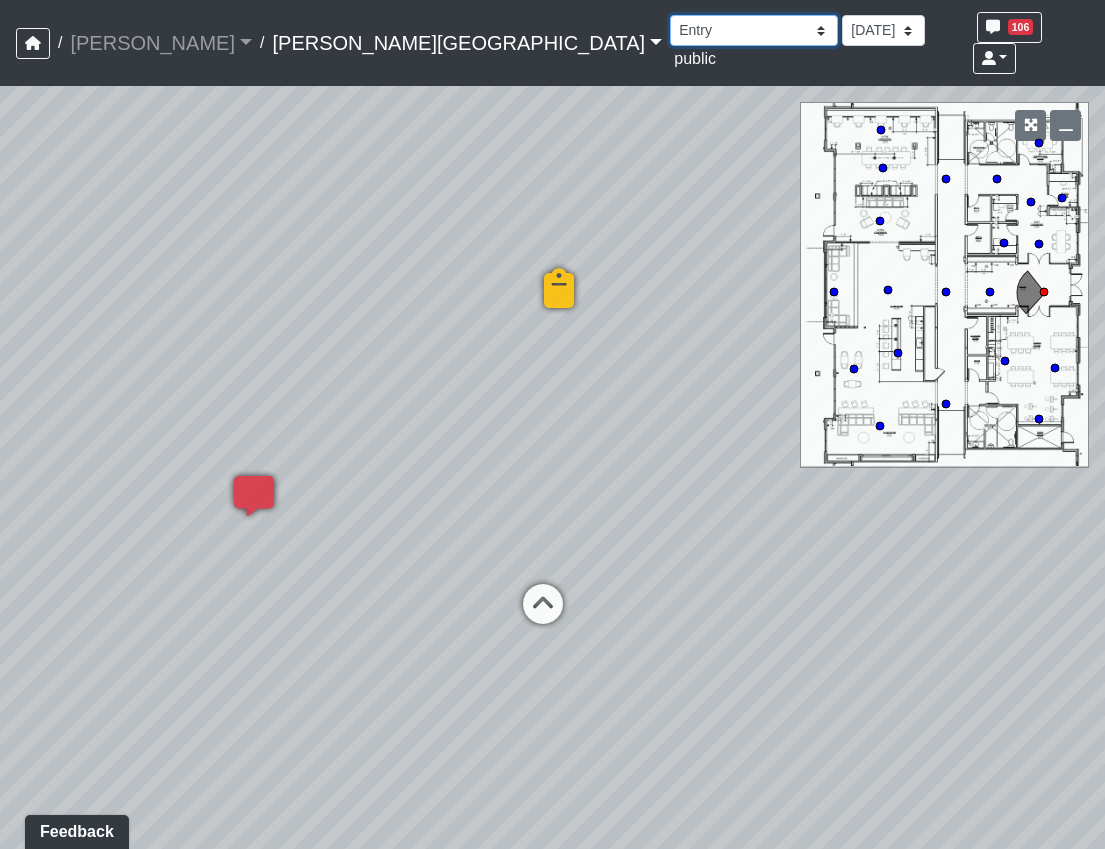click on "Booths 1 Booths 2 Lounge 1 Bar Entrance Lounge Main Lounge Steps Booths Entry Cubbies Entry Fireplace Main Room Mirrors Hallway 1 Hallway 2 Hallway 3 Cabinets Easels Main Floor Cabinets Desks Office 1 Office 2 Mailboxes 1 Mailboxes 2 Mailboxes 3 Mailboxes 4 Package Room Banquette Cabinets Displays Table Chairs 1 Chairs 2 Entrance 1 Entrance 2 Fire Pit Lounge Poolside 1 Poolside 2 Poolside 3 Poolside 4 Poolside 5 Poolside 6 Poolside 7 Turf Conference Room Corridor 1 Corridor 2 Entrance Focus Room 1 Focus Room 2 Guest Bathroom Guest Bedroom Hallway Kitchen Kitchen Entrance Living Room Master Bathroom Master Bedroom Walk-In Closet 1 Walk-In Closet 2 Cubbies Main Room Mirrors" at bounding box center (754, 30) 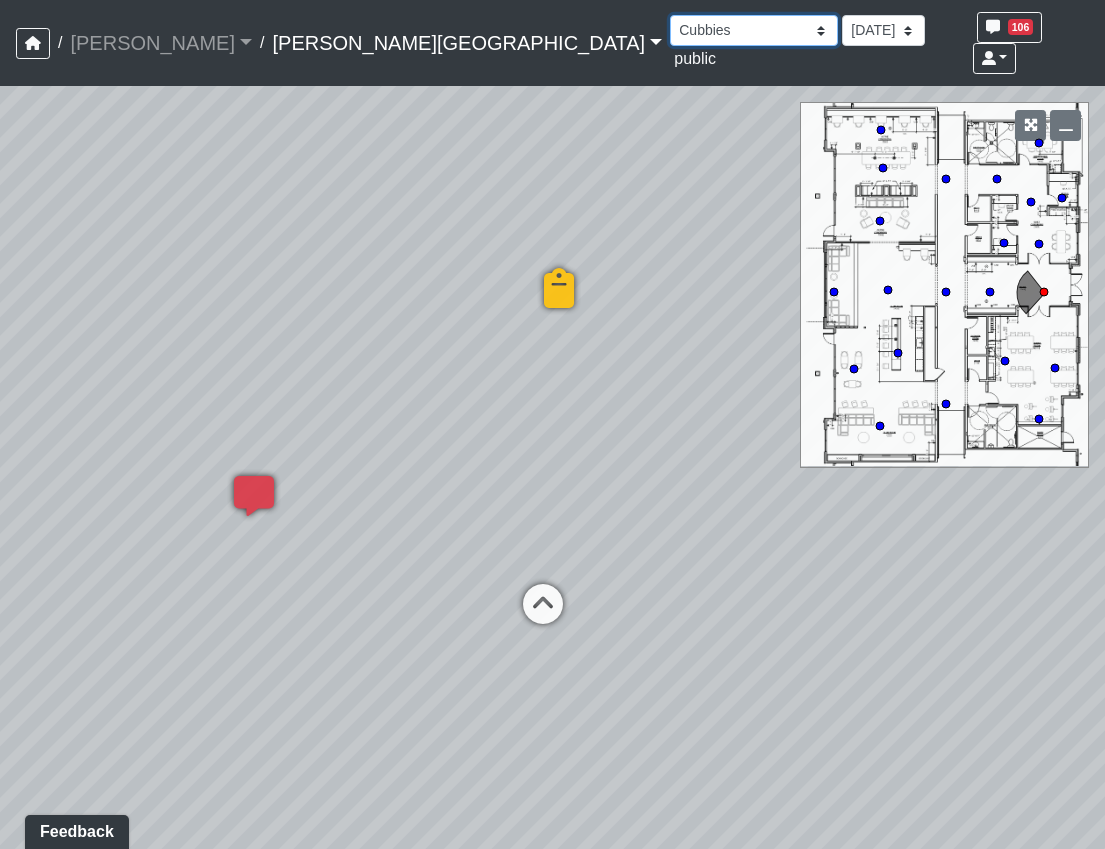 click on "Booths 1 Booths 2 Lounge 1 Bar Entrance Lounge Main Lounge Steps Booths Entry Cubbies Entry Fireplace Main Room Mirrors Hallway 1 Hallway 2 Hallway 3 Cabinets Easels Main Floor Cabinets Desks Office 1 Office 2 Mailboxes 1 Mailboxes 2 Mailboxes 3 Mailboxes 4 Package Room Banquette Cabinets Displays Table Chairs 1 Chairs 2 Entrance 1 Entrance 2 Fire Pit Lounge Poolside 1 Poolside 2 Poolside 3 Poolside 4 Poolside 5 Poolside 6 Poolside 7 Turf Conference Room Corridor 1 Corridor 2 Entrance Focus Room 1 Focus Room 2 Guest Bathroom Guest Bedroom Hallway Kitchen Kitchen Entrance Living Room Master Bathroom Master Bedroom Walk-In Closet 1 Walk-In Closet 2 Cubbies Main Room Mirrors" at bounding box center (754, 30) 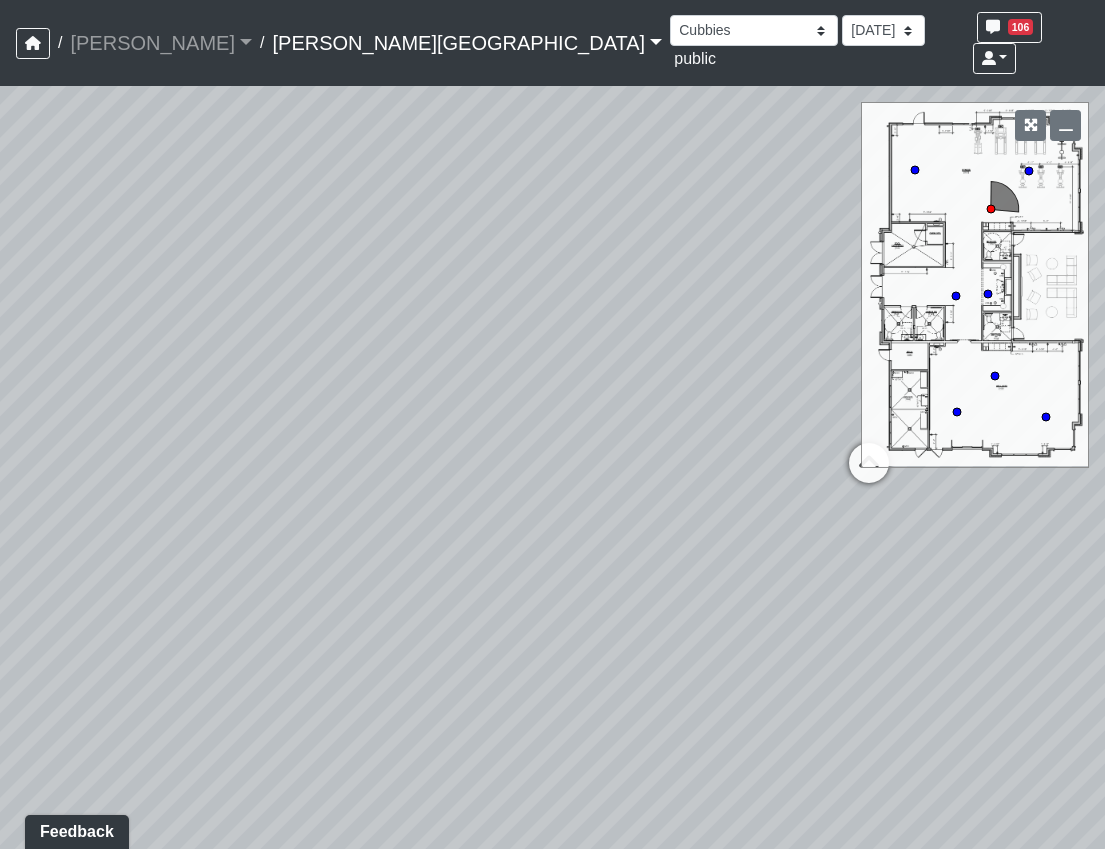 drag, startPoint x: 790, startPoint y: 564, endPoint x: 358, endPoint y: 536, distance: 432.90646 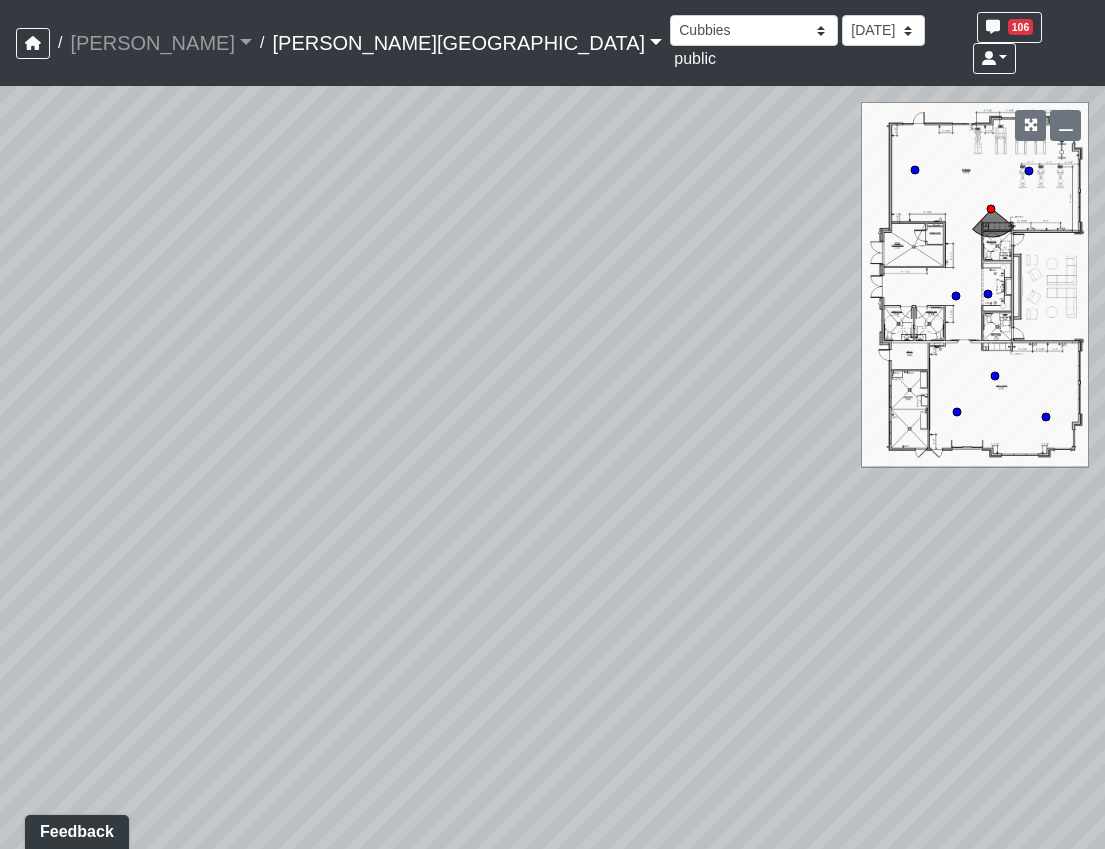 drag, startPoint x: 351, startPoint y: 566, endPoint x: 288, endPoint y: 528, distance: 73.57309 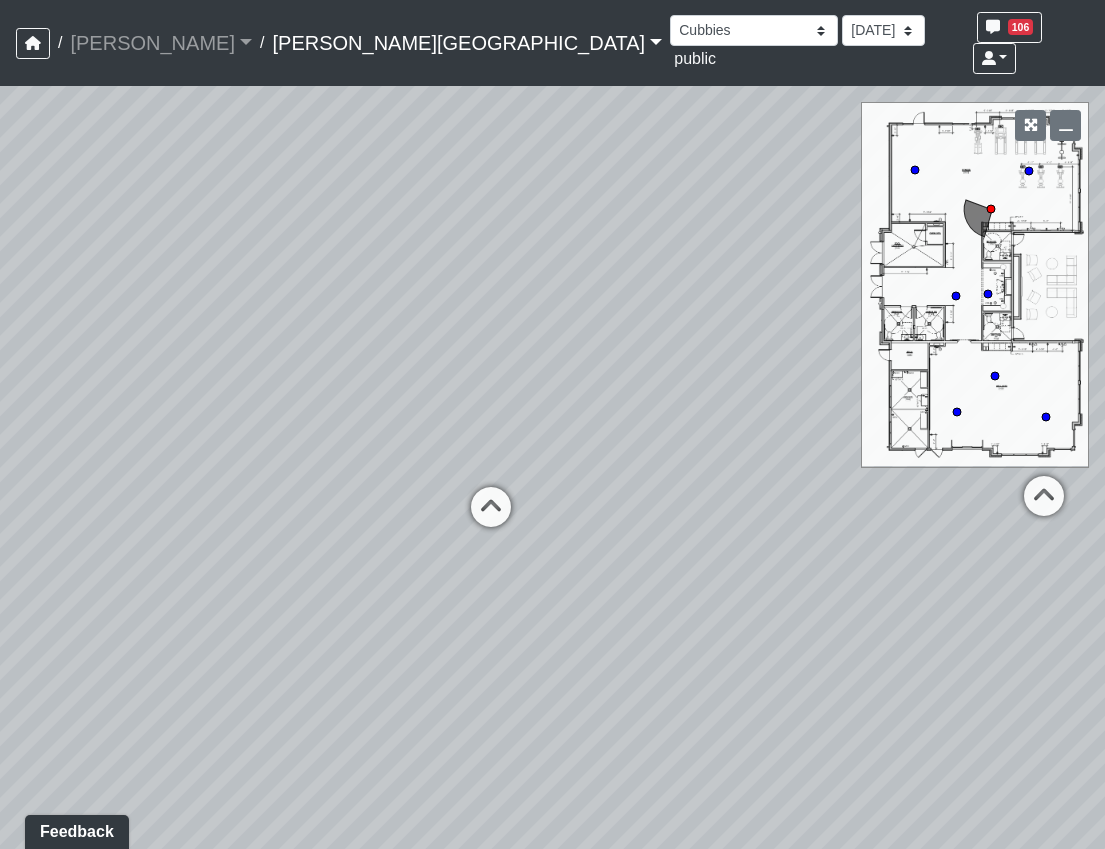 drag, startPoint x: 600, startPoint y: 534, endPoint x: 503, endPoint y: 443, distance: 133.00375 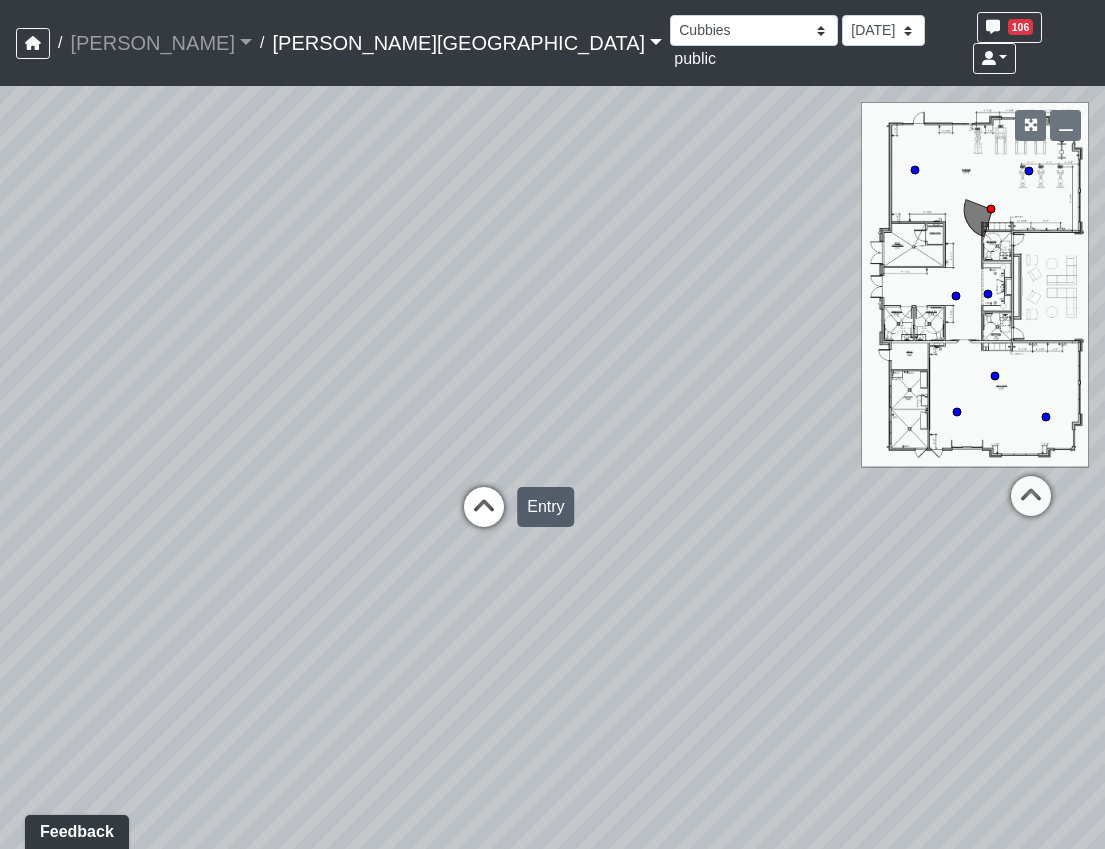 drag, startPoint x: 482, startPoint y: 428, endPoint x: 491, endPoint y: 495, distance: 67.601776 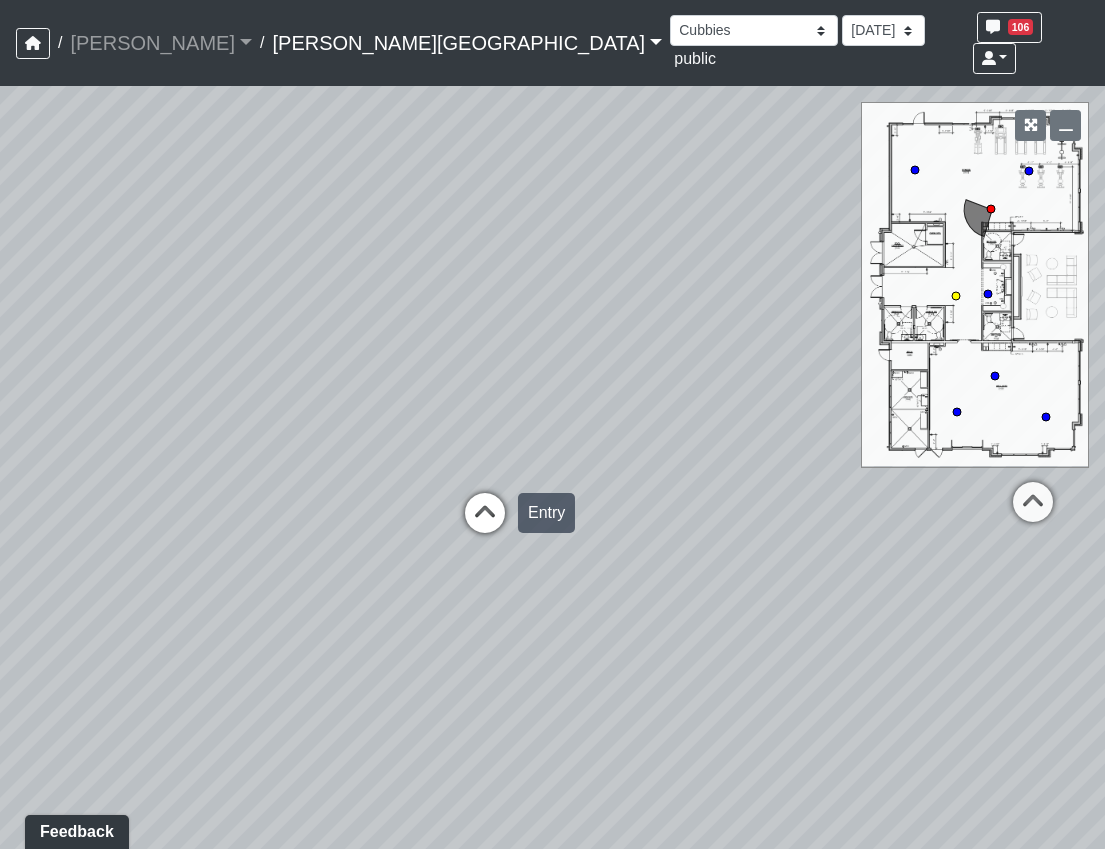 click at bounding box center [485, 523] 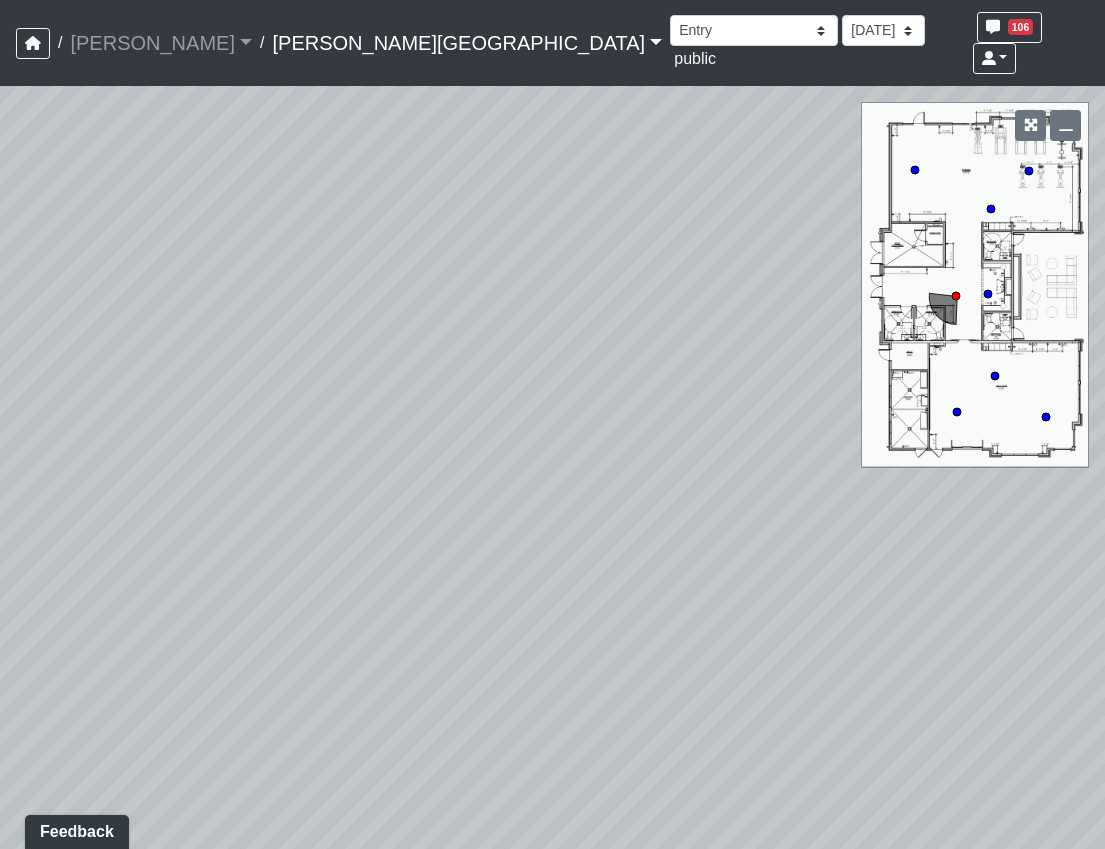 drag, startPoint x: 395, startPoint y: 535, endPoint x: 798, endPoint y: 507, distance: 403.97153 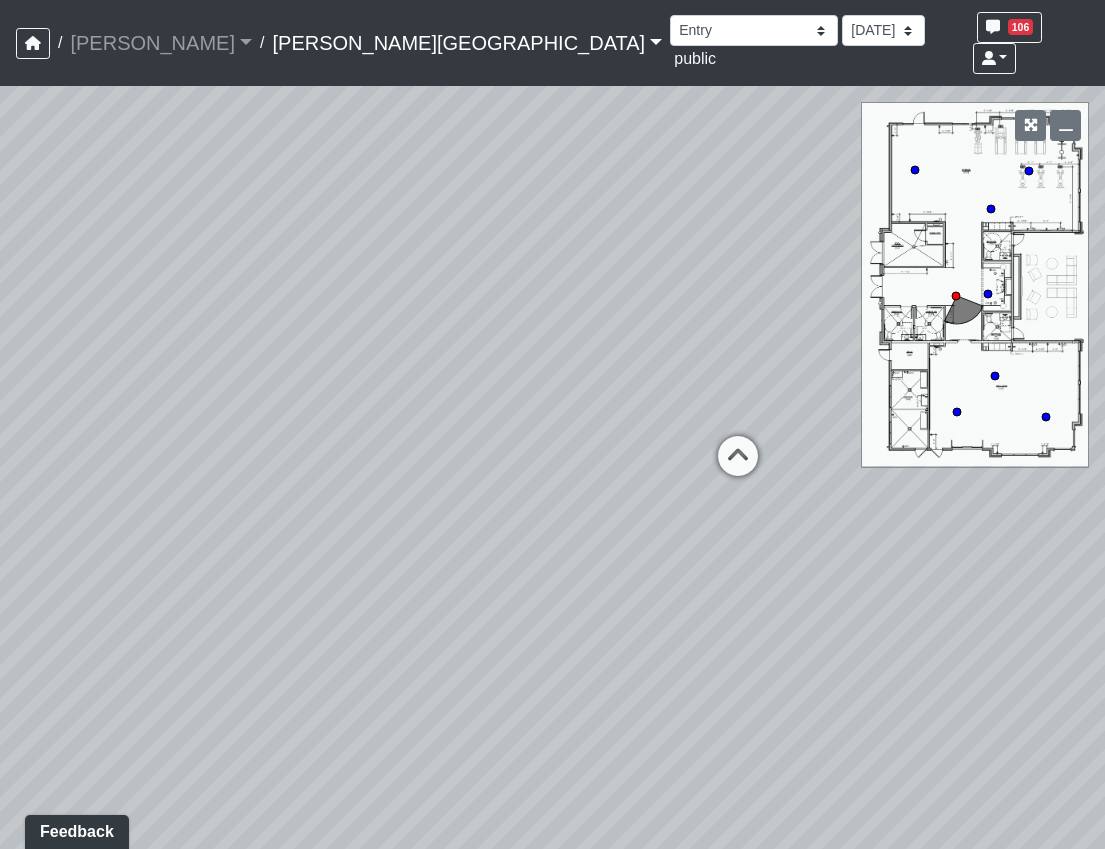 drag, startPoint x: 687, startPoint y: 534, endPoint x: 66, endPoint y: 530, distance: 621.0129 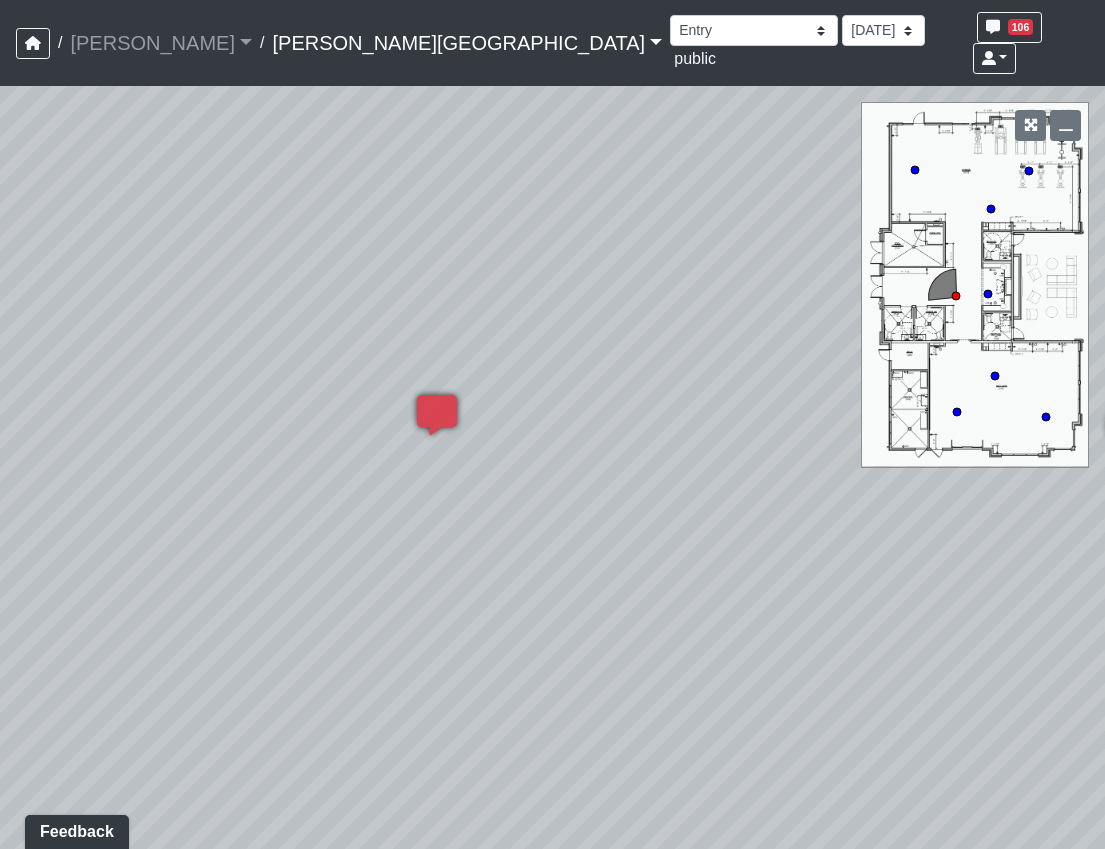 click on "Loading... Hallway - Hallway 2 Loading... Entry Loading...
Created by  Haleigh Milligan  - 6/3/2025 - Rev:  2/12/2025 In QA by  Sean Graefen  - 7/9/2025 - Rev:  7/9/2025
change sconce to be  Link
Created by  Natalia Jara  - 6/24/2025 - Rev:  2/12/2025
reduce to 3
Created by  Sean Graefen  - 7/9/2025 - Rev:  7/9/2025
Loading...
Created by  Haleigh Milligan  - 6/3/2025 - Rev:  2/12/2025 In QA by  Sean Graefen  - 7/9/2025 - Rev:  7/9/2025
Change sconces to be  Link
Loading...
Created by  Haleigh Milligan  - 6/3/2025 - Rev:  2/12/2025 Needs Info by  Sean Graefen  - 7/9/2025 - Rev:  7/9/2025
Created by  Sean Graefen  - 7/9/2025 - Rev:  7/9/2025
Link
Created by  Haleigh Milligan  - 7/9/2025 - Rev:  7/9/2025
Loading..." at bounding box center [552, 467] 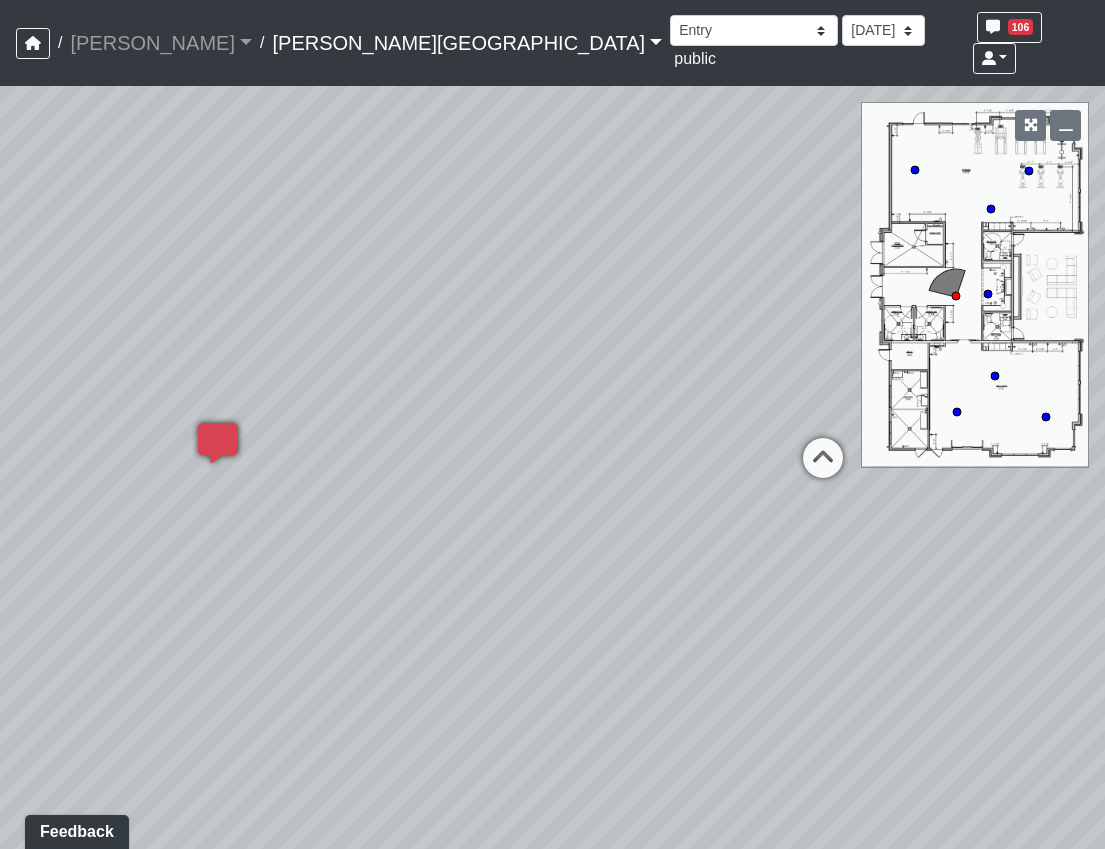 drag, startPoint x: 615, startPoint y: 237, endPoint x: 357, endPoint y: 283, distance: 262.0687 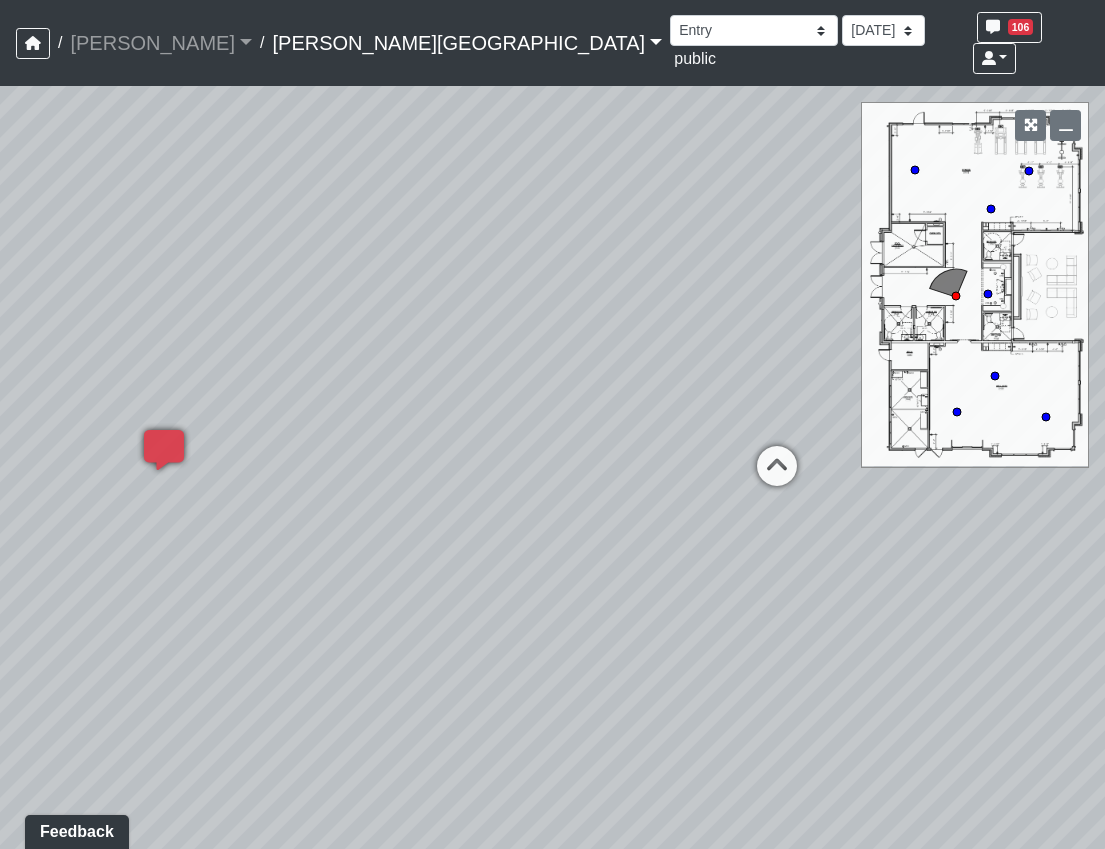 drag, startPoint x: 722, startPoint y: 640, endPoint x: 455, endPoint y: 616, distance: 268.07648 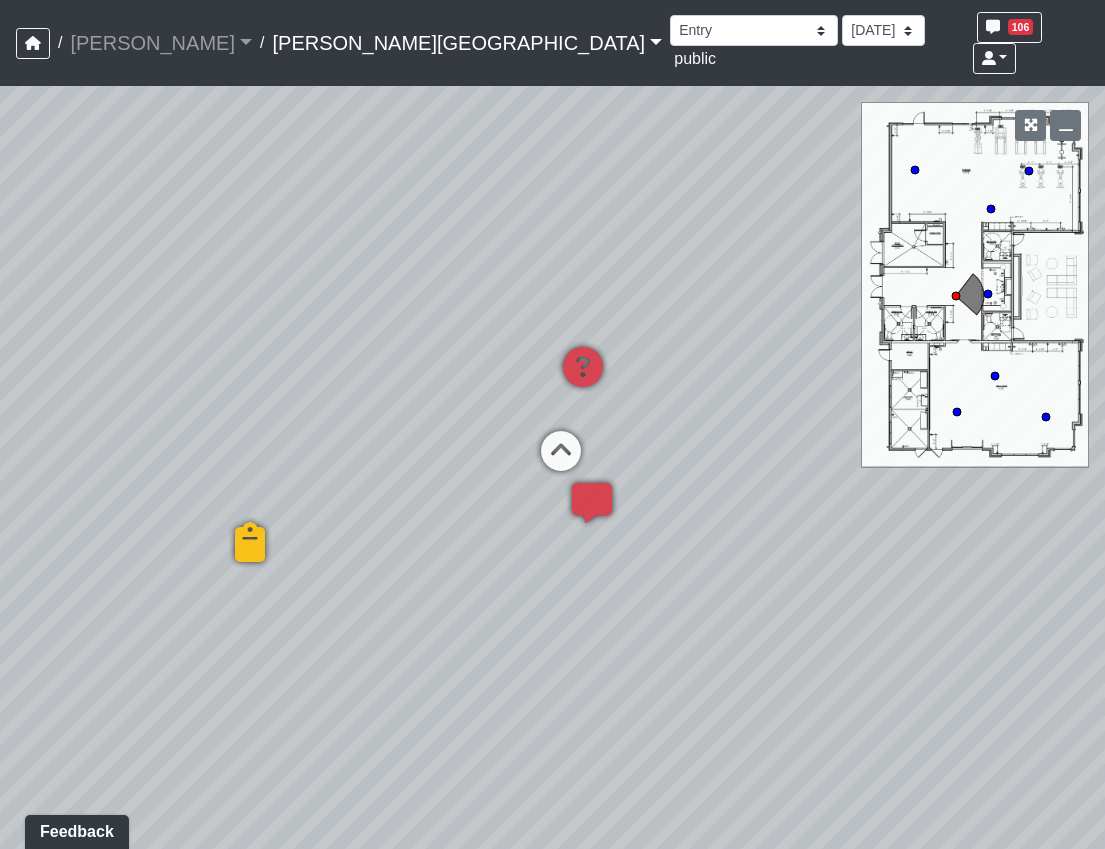 drag, startPoint x: 651, startPoint y: 556, endPoint x: -99, endPoint y: 626, distance: 753.2596 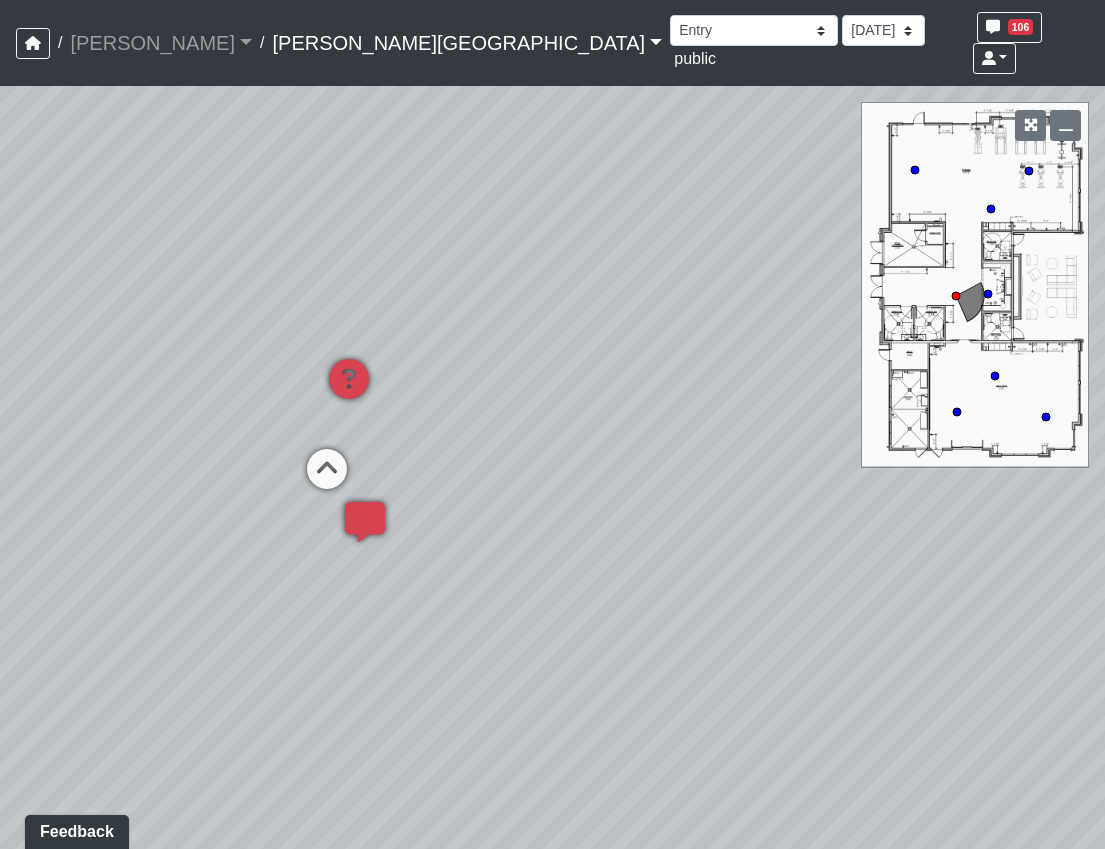 drag, startPoint x: 838, startPoint y: 735, endPoint x: 220, endPoint y: 712, distance: 618.42786 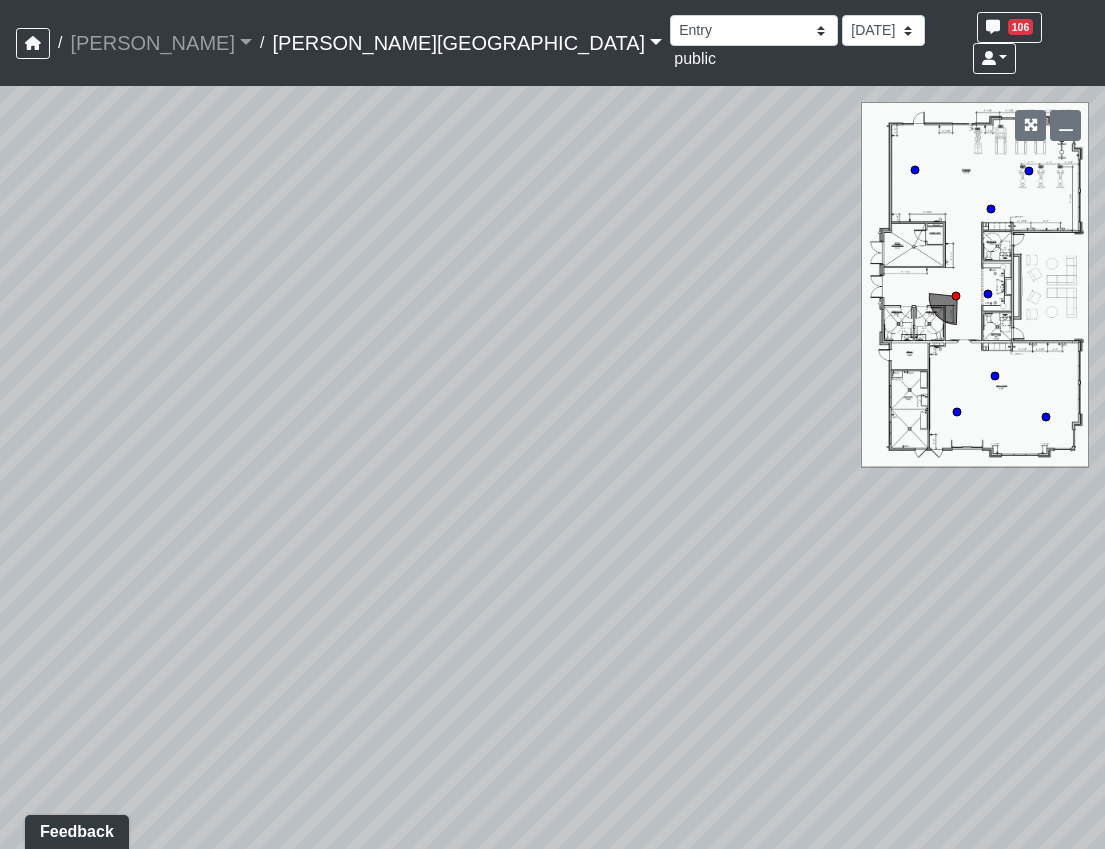 drag, startPoint x: 444, startPoint y: 667, endPoint x: 547, endPoint y: 659, distance: 103.31021 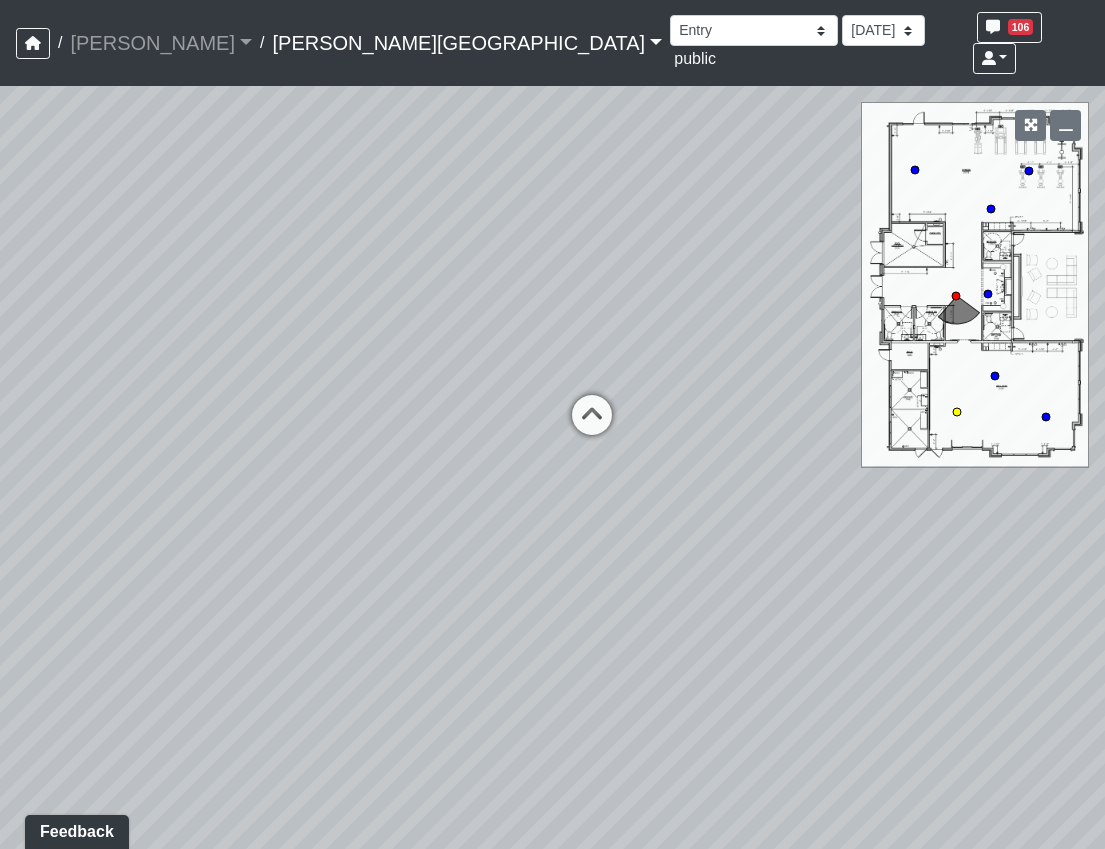 click at bounding box center [592, 425] 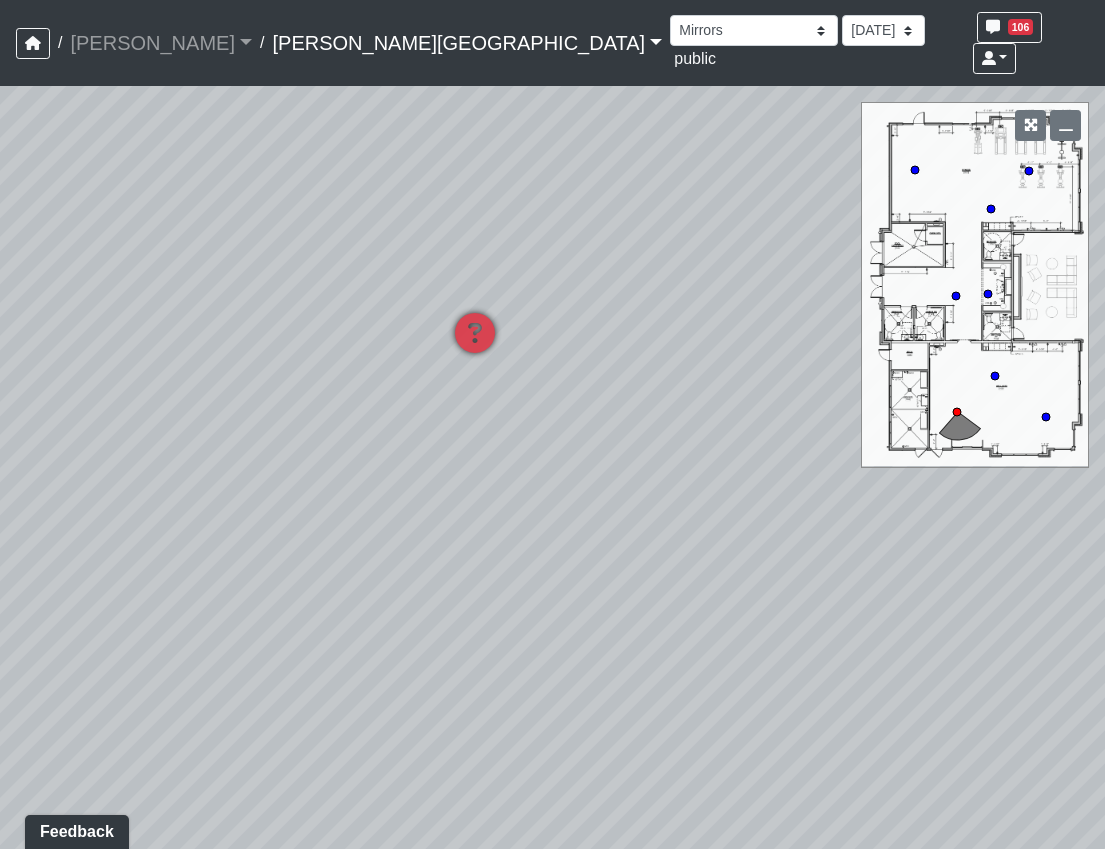 drag, startPoint x: 627, startPoint y: 591, endPoint x: 979, endPoint y: 614, distance: 352.7506 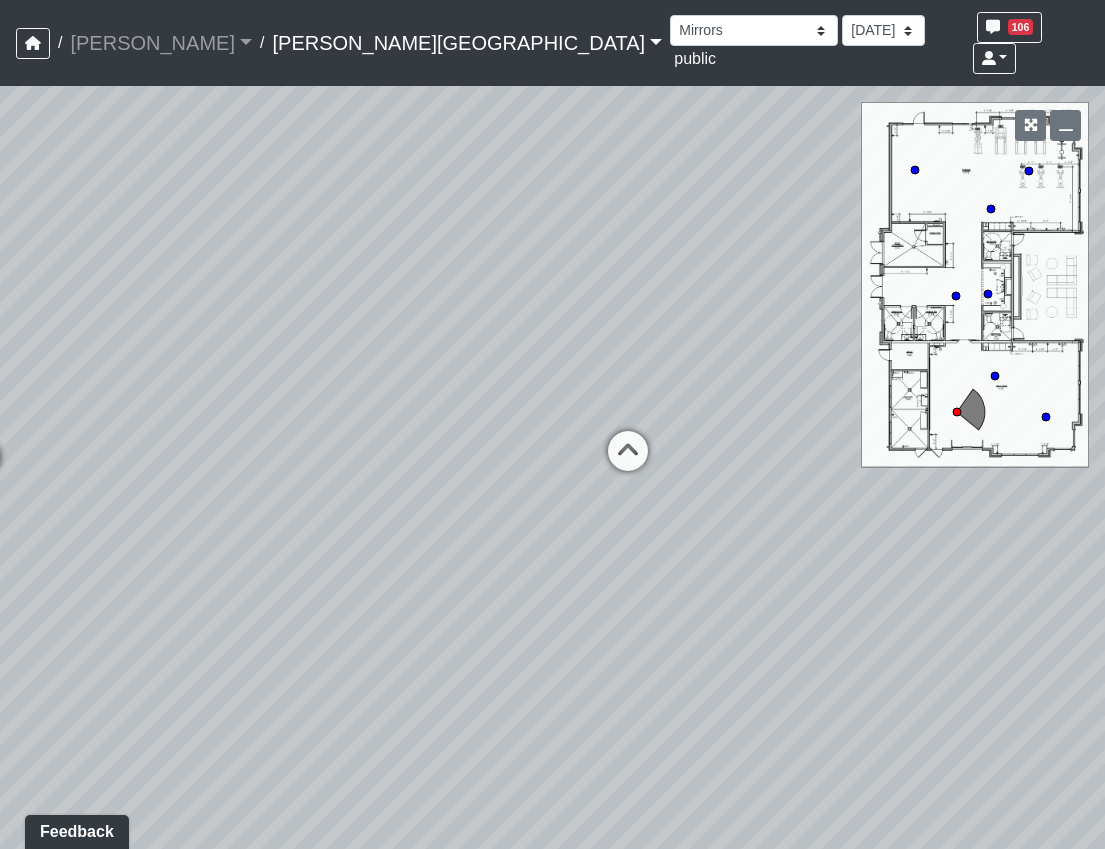 click on "Loading... Hallway - Hallway 2 Loading... Entry Loading...
Created by  Haleigh Milligan  - 6/3/2025 - Rev:  2/12/2025 In QA by  Sean Graefen  - 7/9/2025 - Rev:  7/9/2025
change sconce to be  Link
Created by  Natalia Jara  - 6/24/2025 - Rev:  2/12/2025
reduce to 3
Created by  Sean Graefen  - 7/9/2025 - Rev:  7/9/2025
Loading...
Created by  Haleigh Milligan  - 6/3/2025 - Rev:  2/12/2025 In QA by  Sean Graefen  - 7/9/2025 - Rev:  7/9/2025
Change sconces to be  Link
Loading...
Created by  Haleigh Milligan  - 6/3/2025 - Rev:  2/12/2025 Needs Info by  Sean Graefen  - 7/9/2025 - Rev:  7/9/2025
Created by  Sean Graefen  - 7/9/2025 - Rev:  7/9/2025
Link
Created by  Haleigh Milligan  - 7/9/2025 - Rev:  7/9/2025
Loading..." at bounding box center (552, 467) 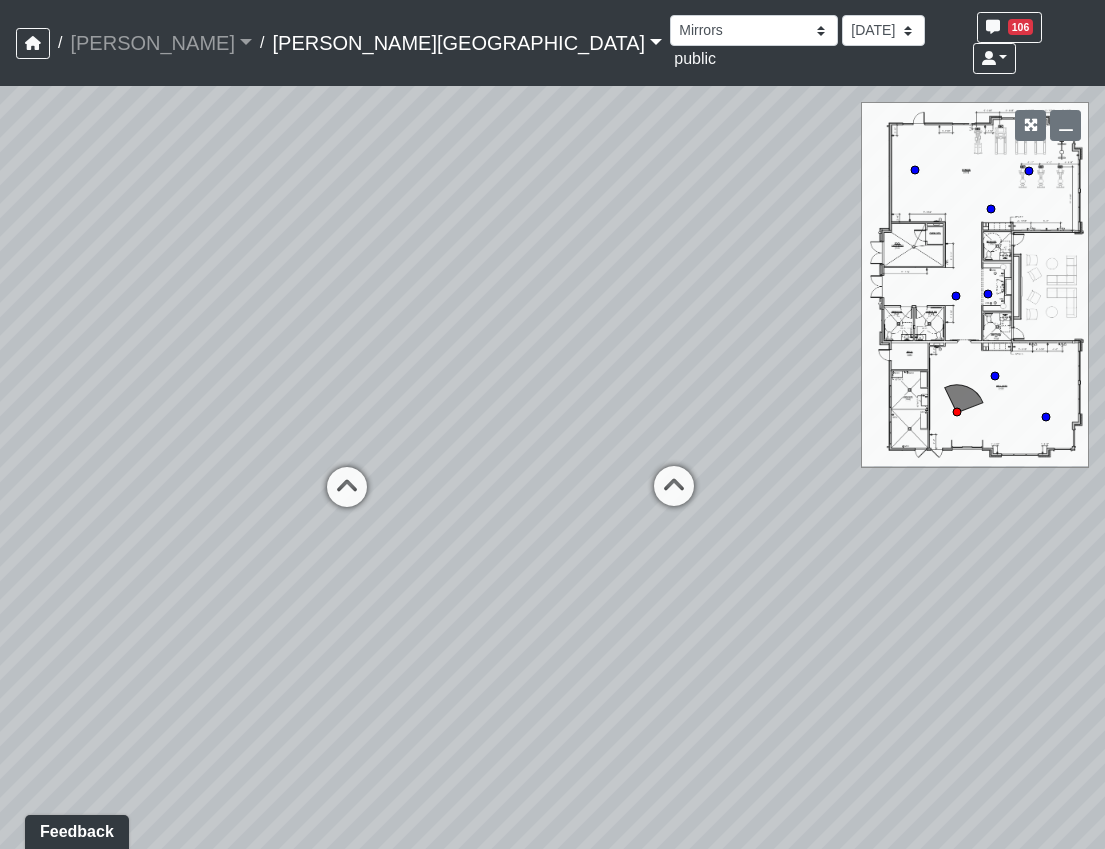 drag, startPoint x: 442, startPoint y: 608, endPoint x: 141, endPoint y: 614, distance: 301.05978 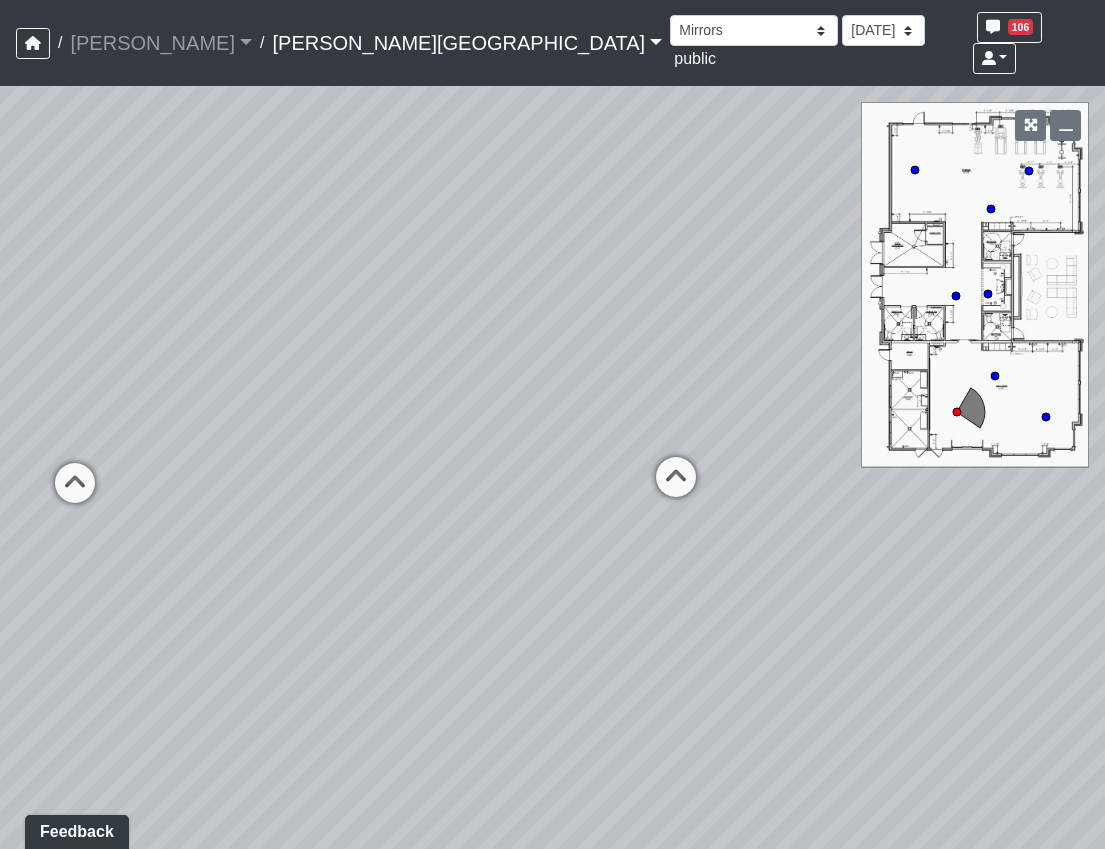 drag, startPoint x: 896, startPoint y: 663, endPoint x: 236, endPoint y: 659, distance: 660.01215 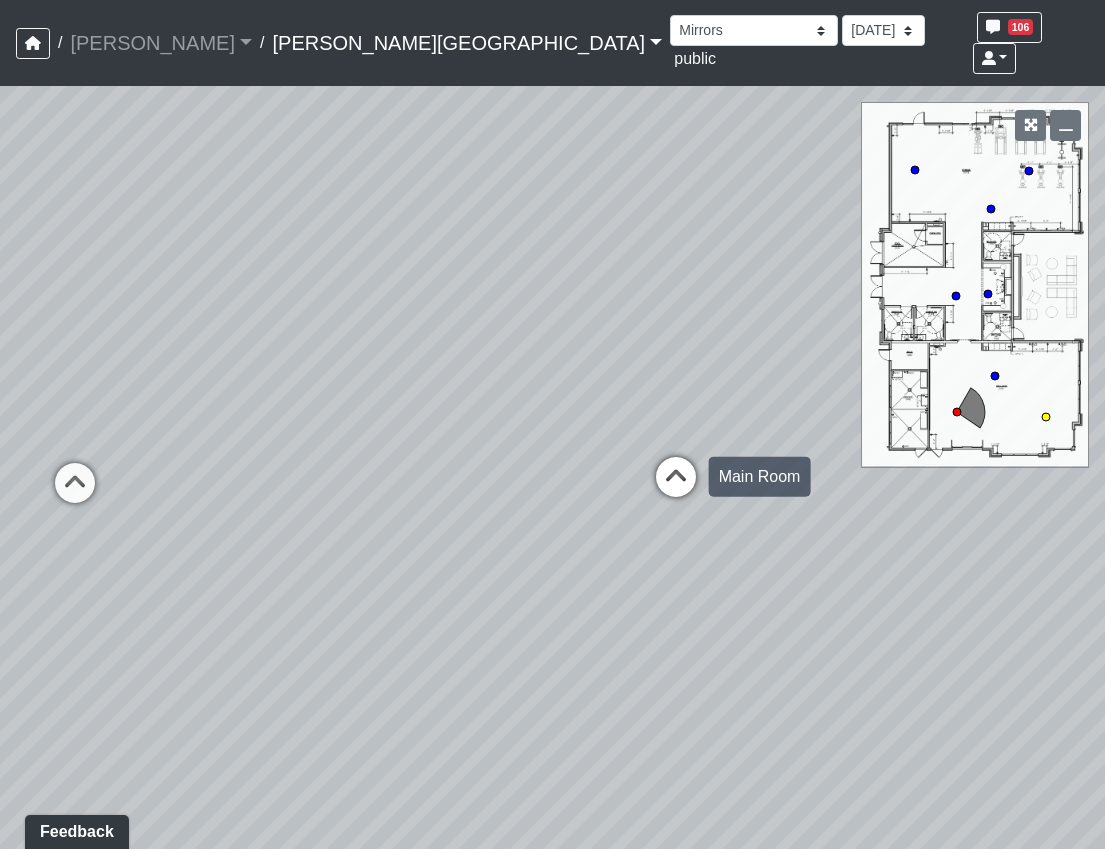 click at bounding box center [676, 487] 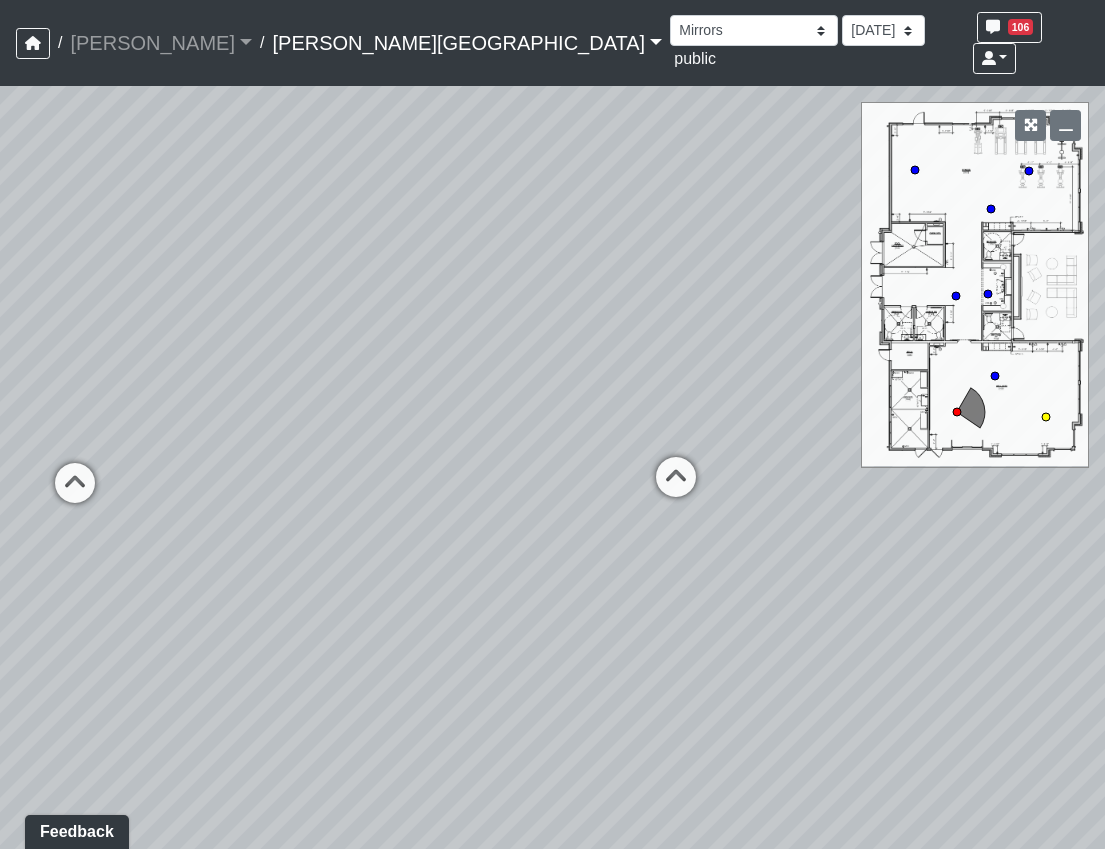 select on "cQQYc3Q2byMXhcqTKs7o59" 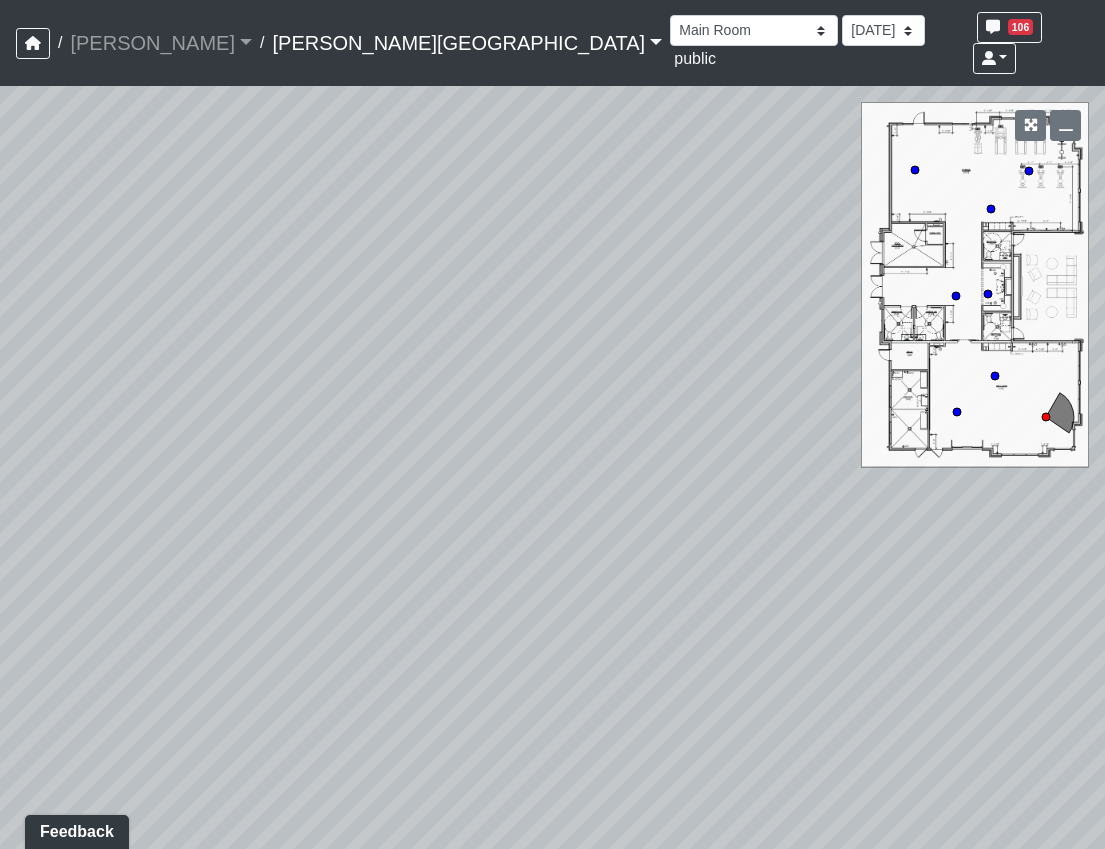 click on "Loading... Hallway - Hallway 2 Loading... Entry Loading...
Created by  Haleigh Milligan  - 6/3/2025 - Rev:  2/12/2025 In QA by  Sean Graefen  - 7/9/2025 - Rev:  7/9/2025
change sconce to be  Link
Created by  Natalia Jara  - 6/24/2025 - Rev:  2/12/2025
reduce to 3
Created by  Sean Graefen  - 7/9/2025 - Rev:  7/9/2025
Loading...
Created by  Haleigh Milligan  - 6/3/2025 - Rev:  2/12/2025 In QA by  Sean Graefen  - 7/9/2025 - Rev:  7/9/2025
Change sconces to be  Link
Loading...
Created by  Haleigh Milligan  - 6/3/2025 - Rev:  2/12/2025 Needs Info by  Sean Graefen  - 7/9/2025 - Rev:  7/9/2025
Created by  Sean Graefen  - 7/9/2025 - Rev:  7/9/2025
Link
Created by  Haleigh Milligan  - 7/9/2025 - Rev:  7/9/2025
Loading..." at bounding box center [552, 467] 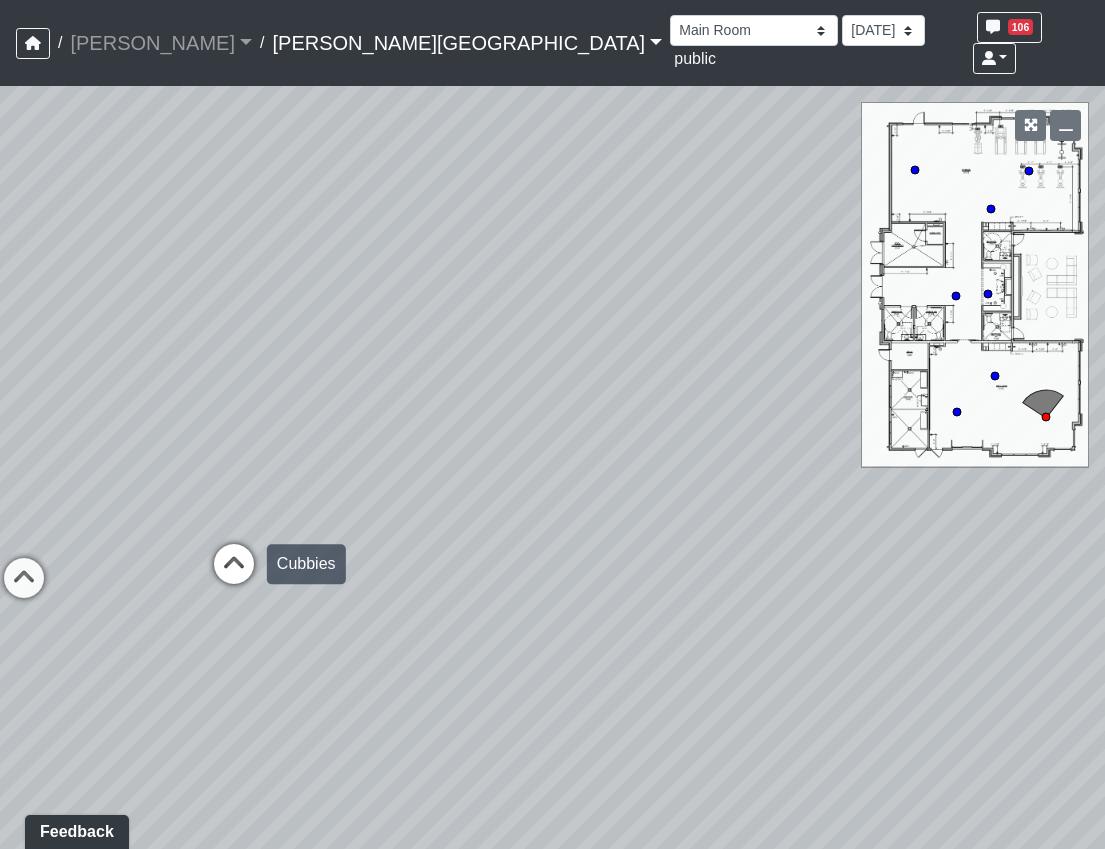 drag, startPoint x: 766, startPoint y: 627, endPoint x: 186, endPoint y: 527, distance: 588.55756 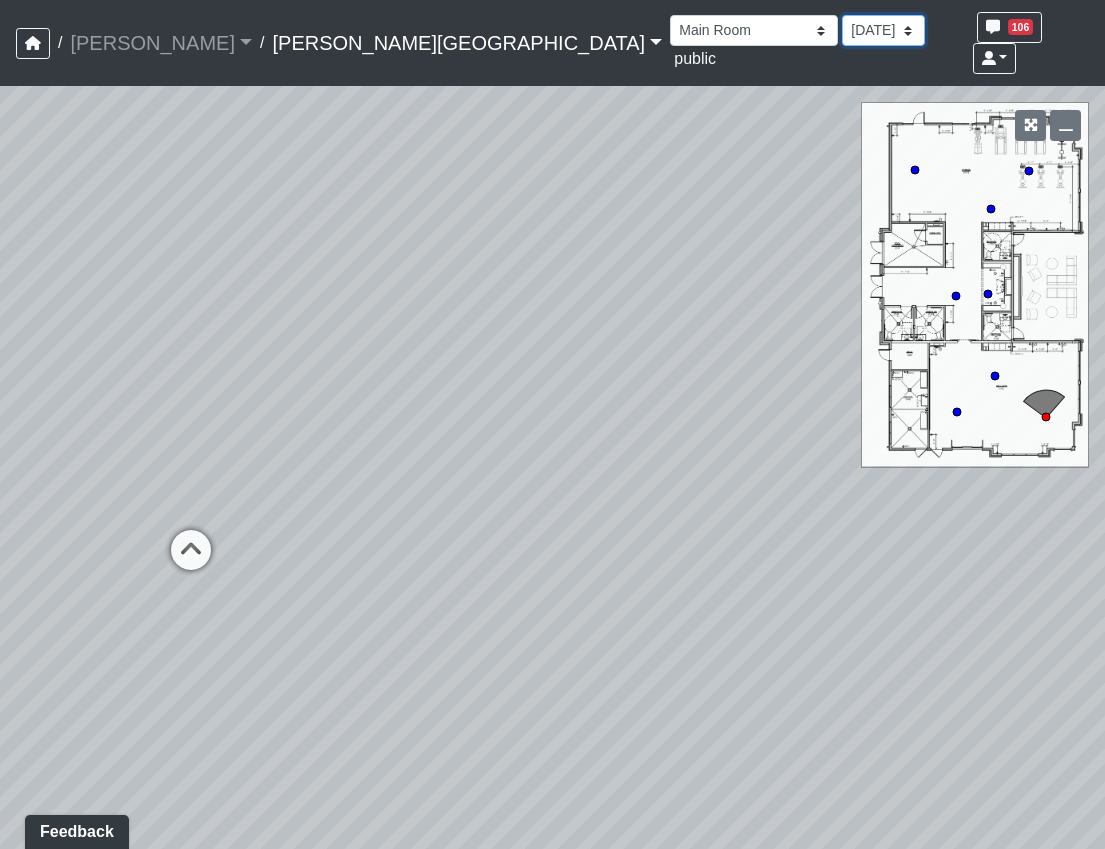 drag, startPoint x: 587, startPoint y: 17, endPoint x: 570, endPoint y: 29, distance: 20.808653 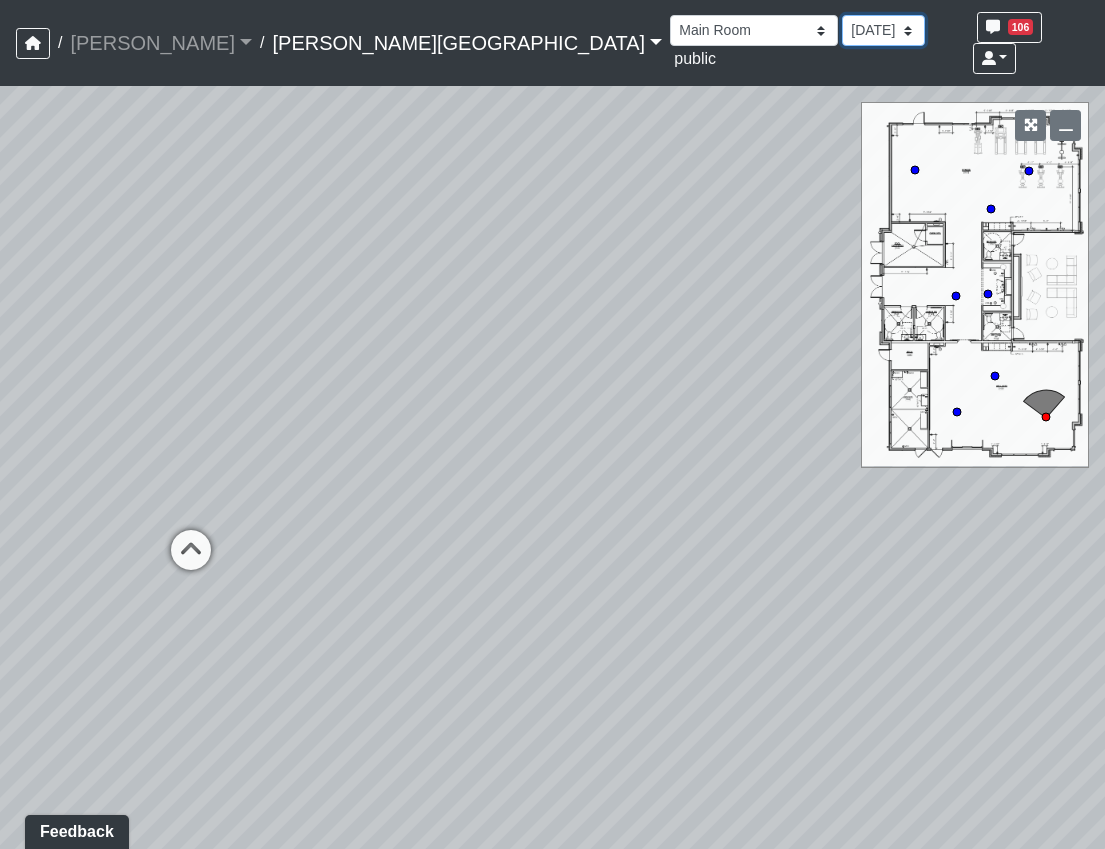click on "7/9/2025 2/12/2025 2/7/2025 2/5/2025 9/24/2024 9/13/2024 9/5/2024 8/20/2024" at bounding box center (883, 30) 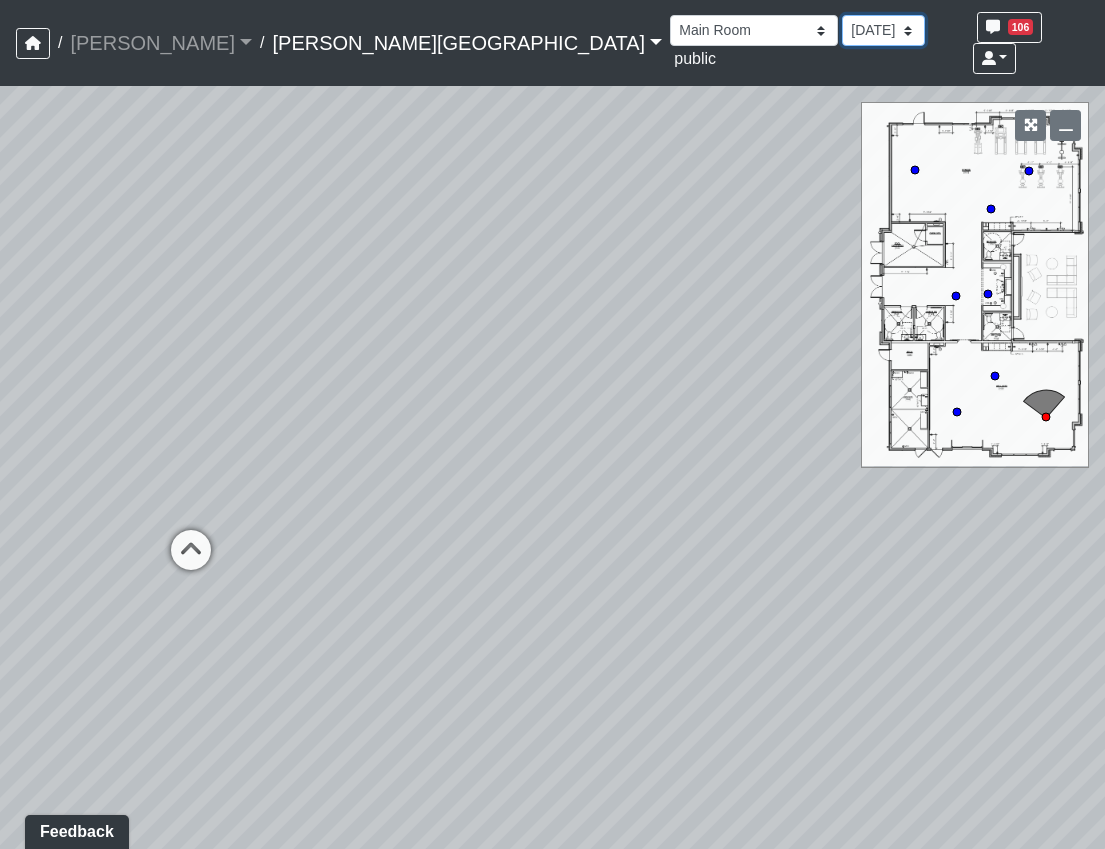 select on "cQQYc3Q2byMXhcqTKs7o59" 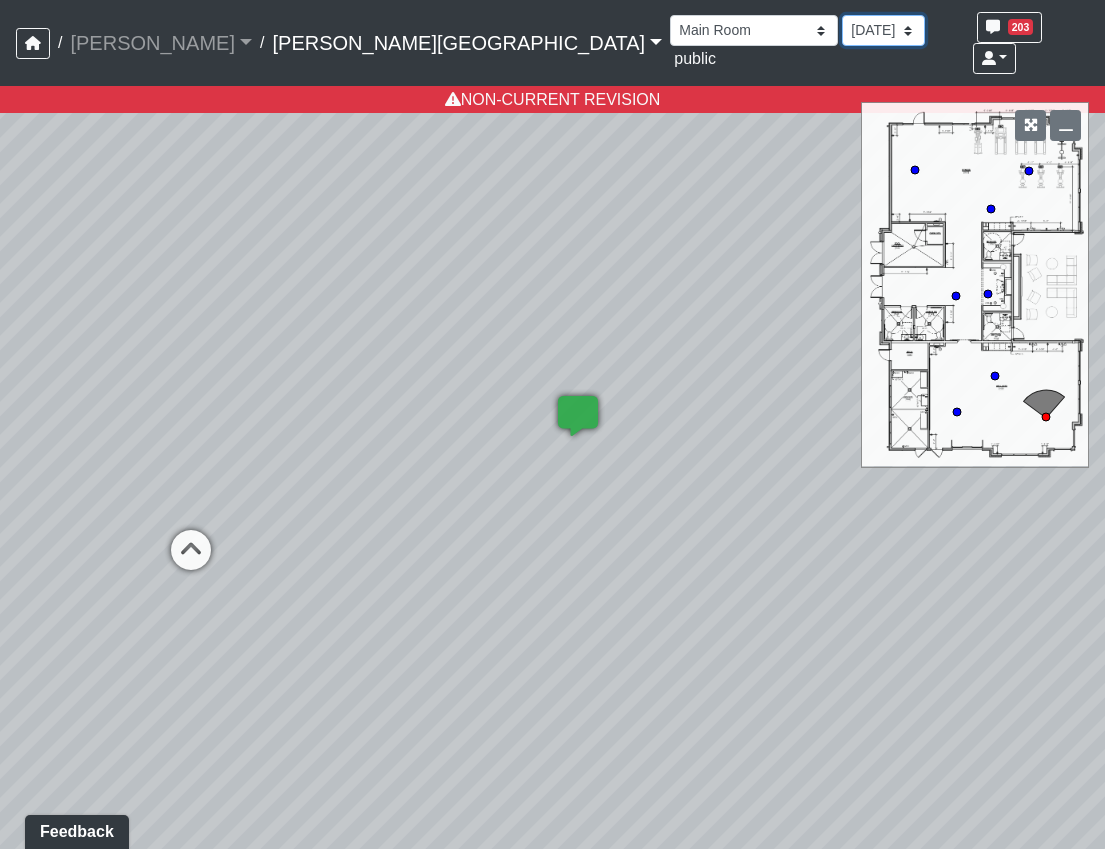 drag, startPoint x: 550, startPoint y: 30, endPoint x: 550, endPoint y: 42, distance: 12 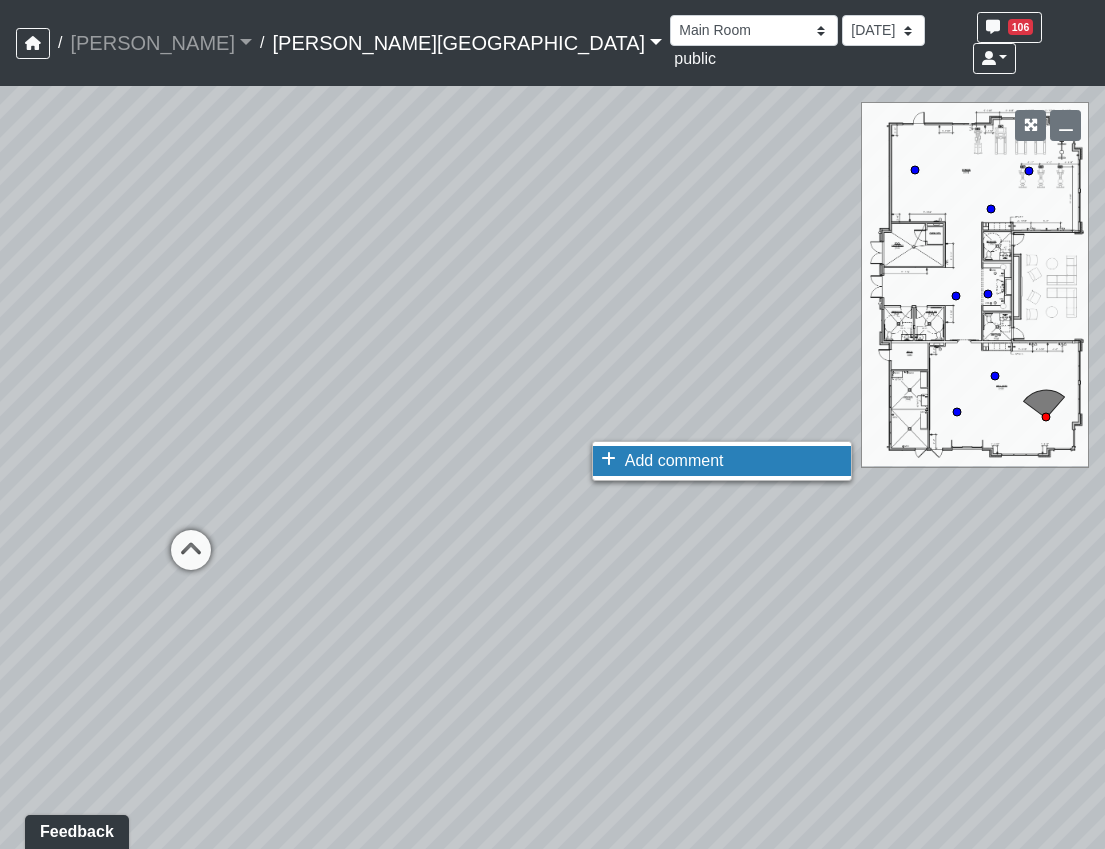 click on "Add comment" at bounding box center (674, 460) 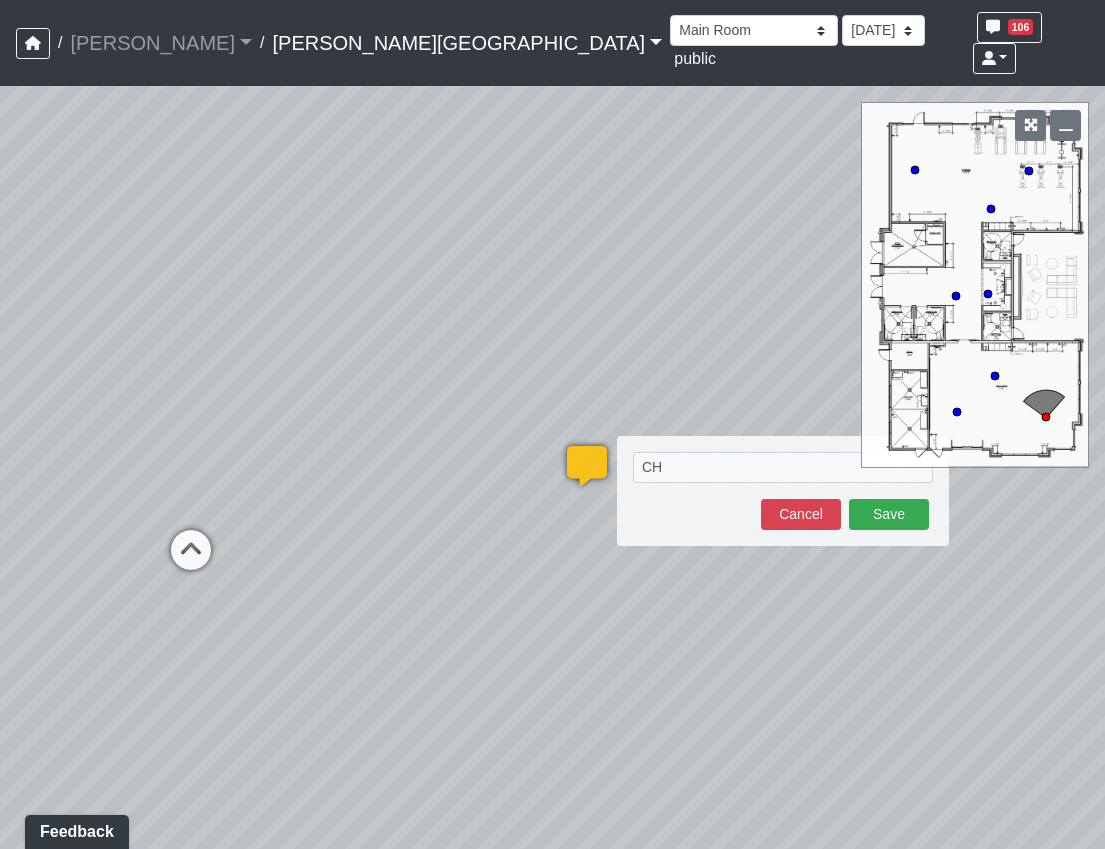 type on "C" 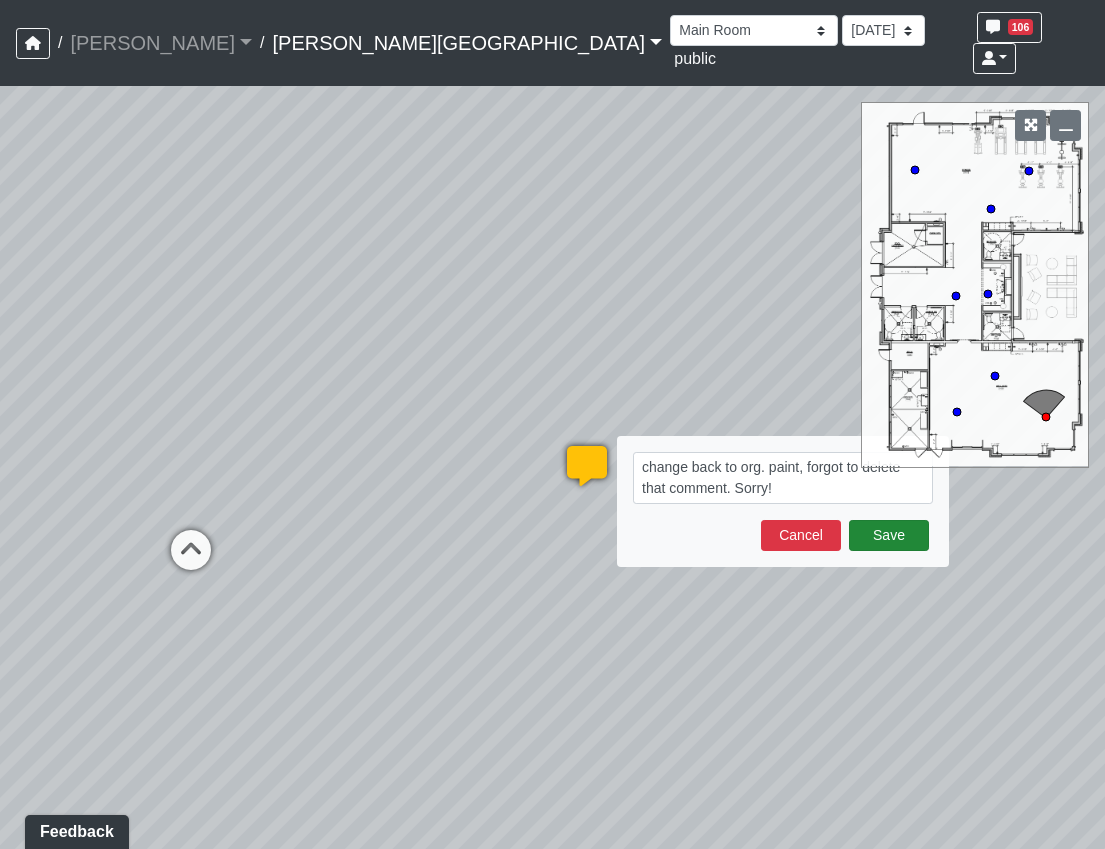 type on "change back to org. paint, forgot to delete that comment. Sorry!" 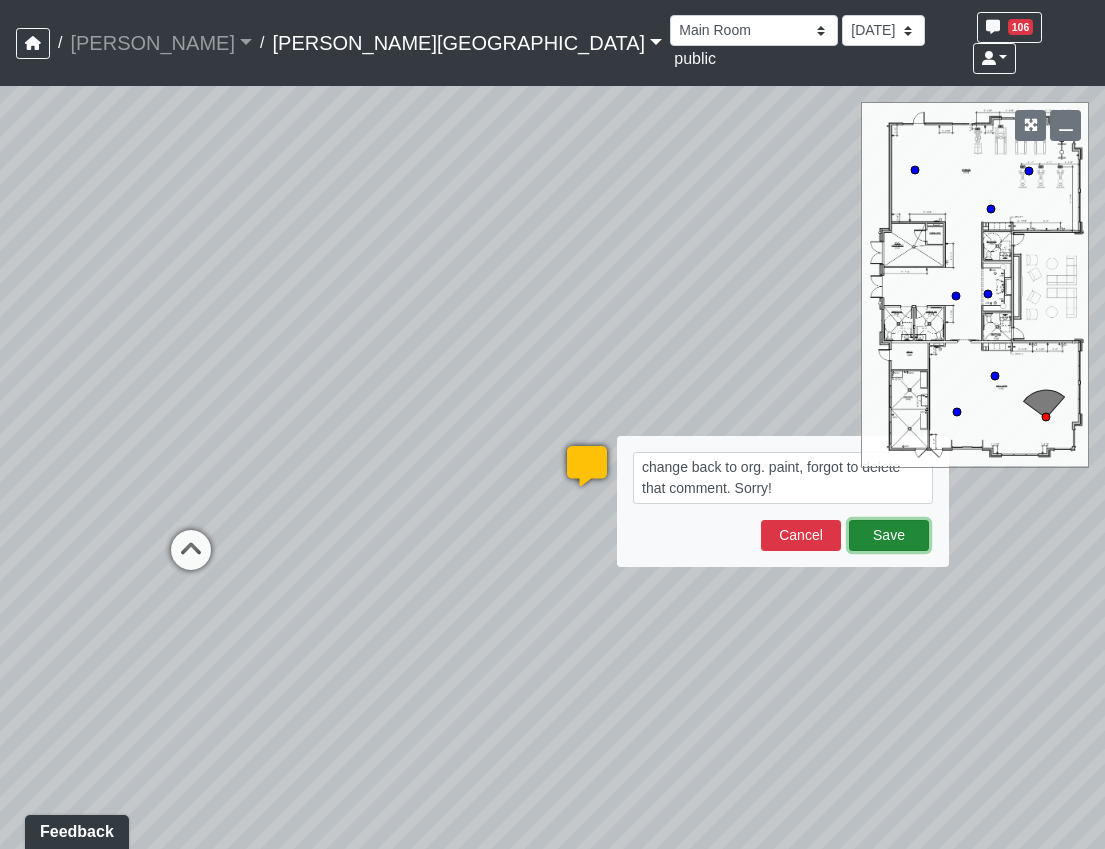 click on "Save" at bounding box center (889, 535) 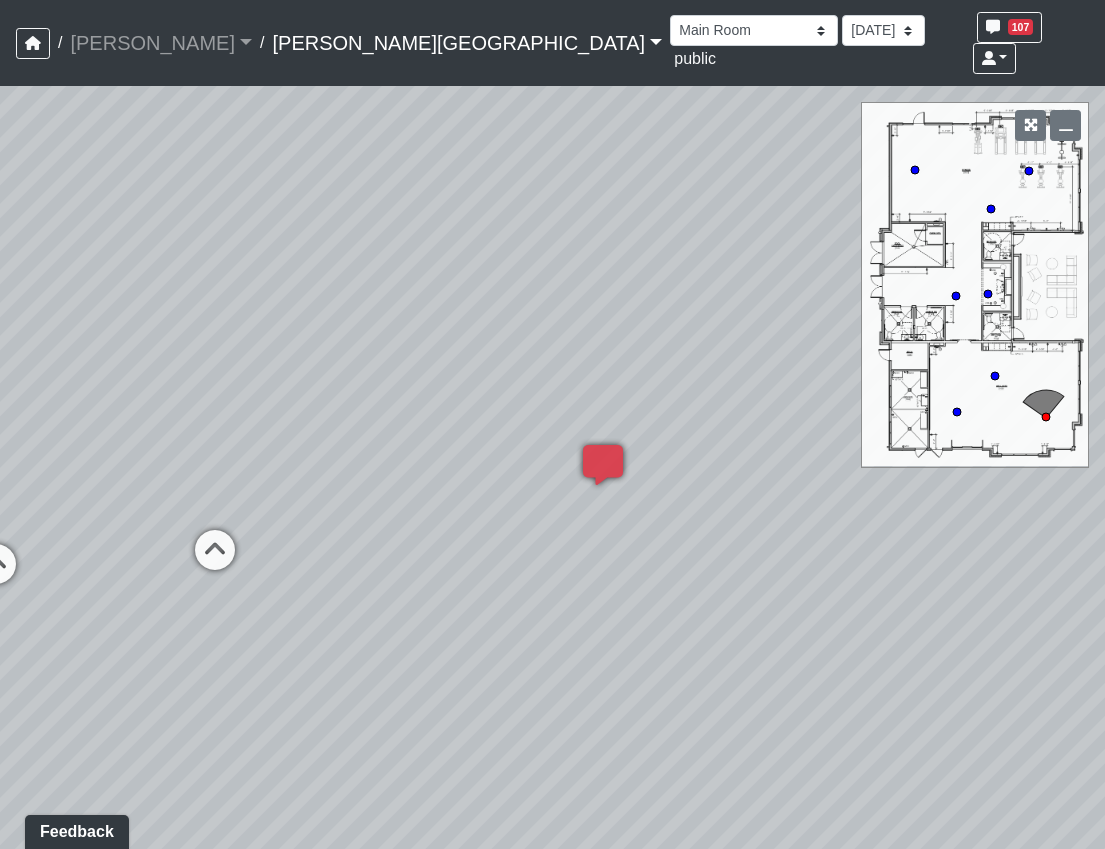 drag, startPoint x: 478, startPoint y: 548, endPoint x: 748, endPoint y: 496, distance: 274.96182 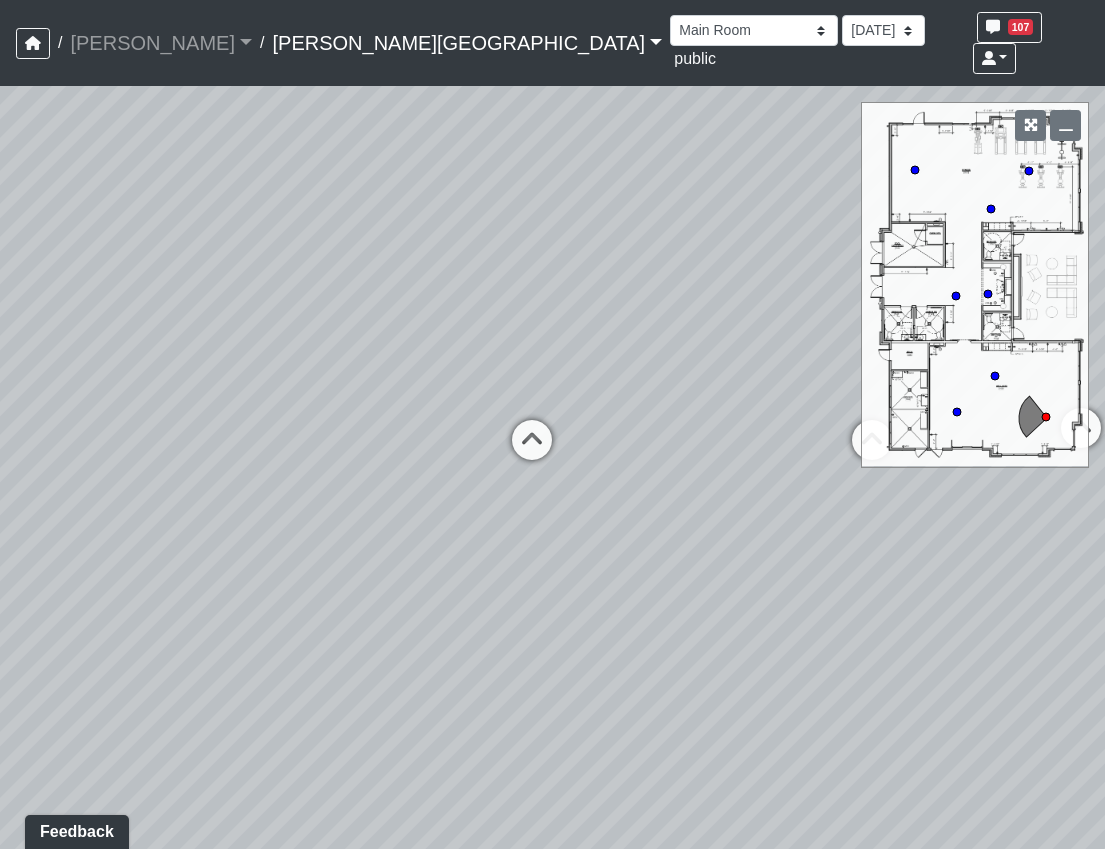 drag, startPoint x: 553, startPoint y: 500, endPoint x: 943, endPoint y: 561, distance: 394.7417 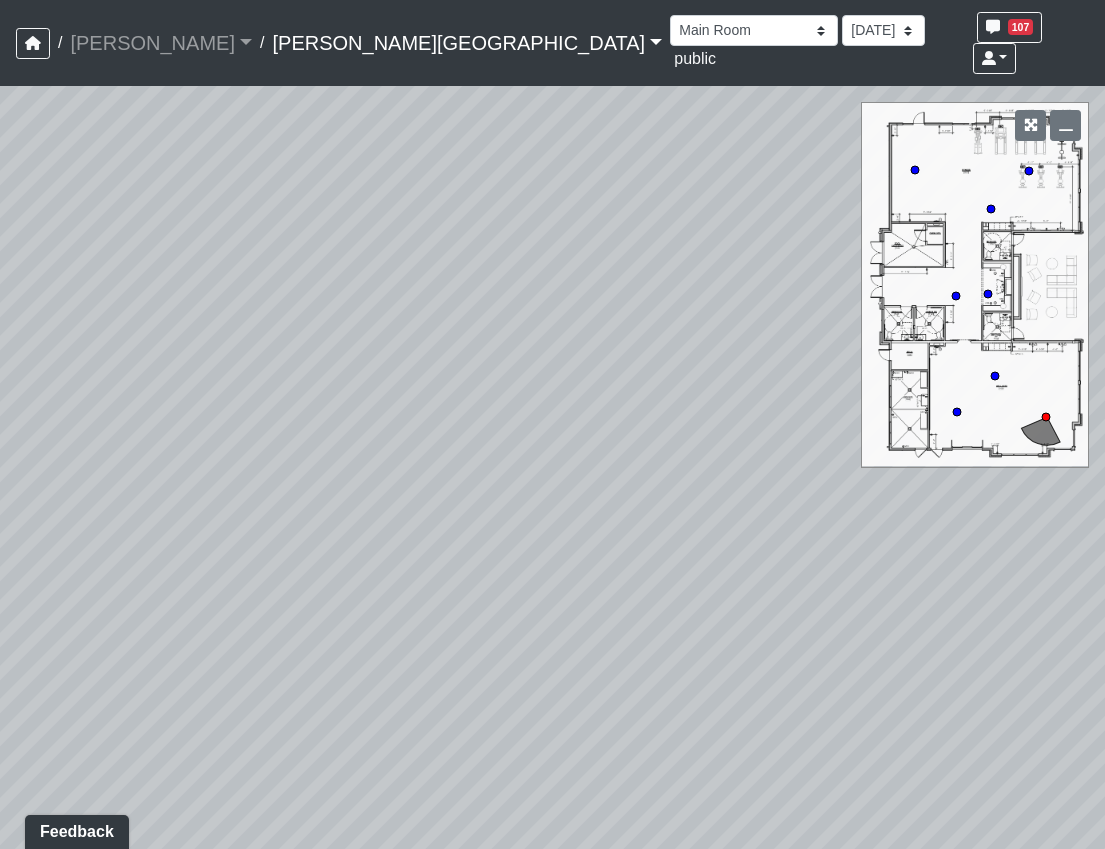 drag, startPoint x: 913, startPoint y: 565, endPoint x: 71, endPoint y: 439, distance: 851.37537 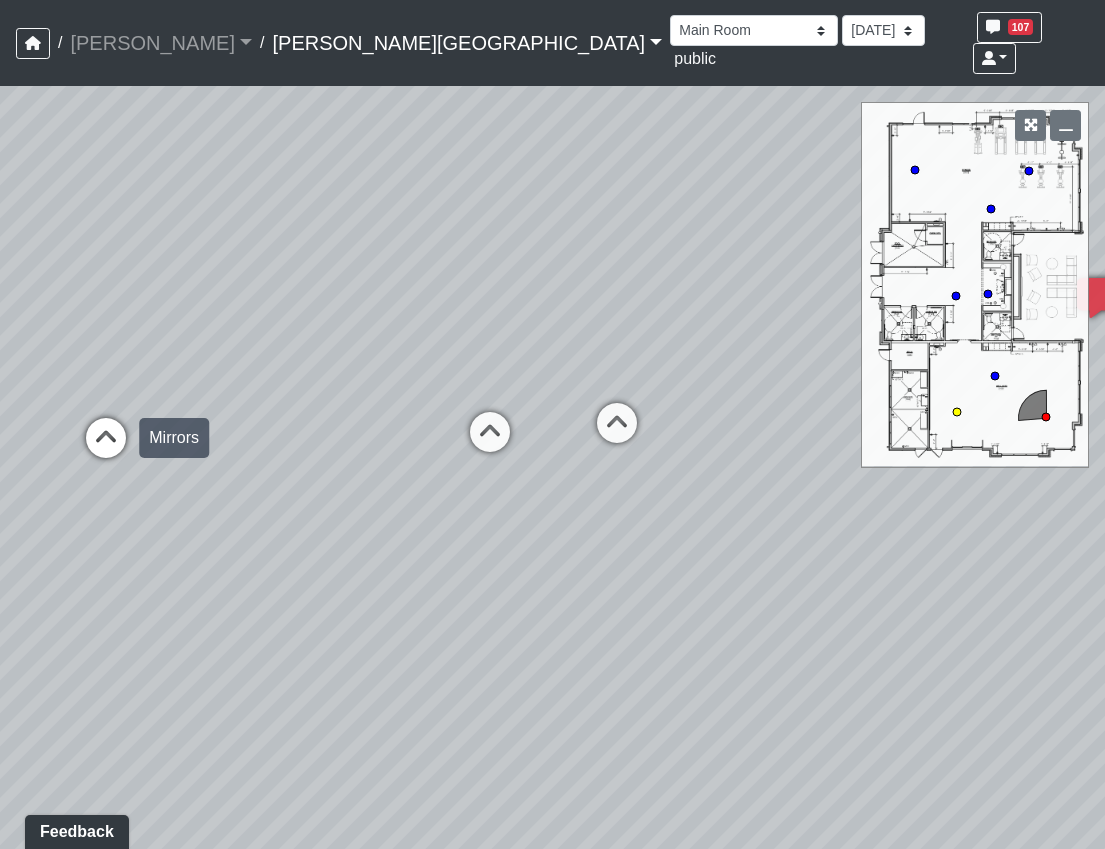 click at bounding box center [106, 448] 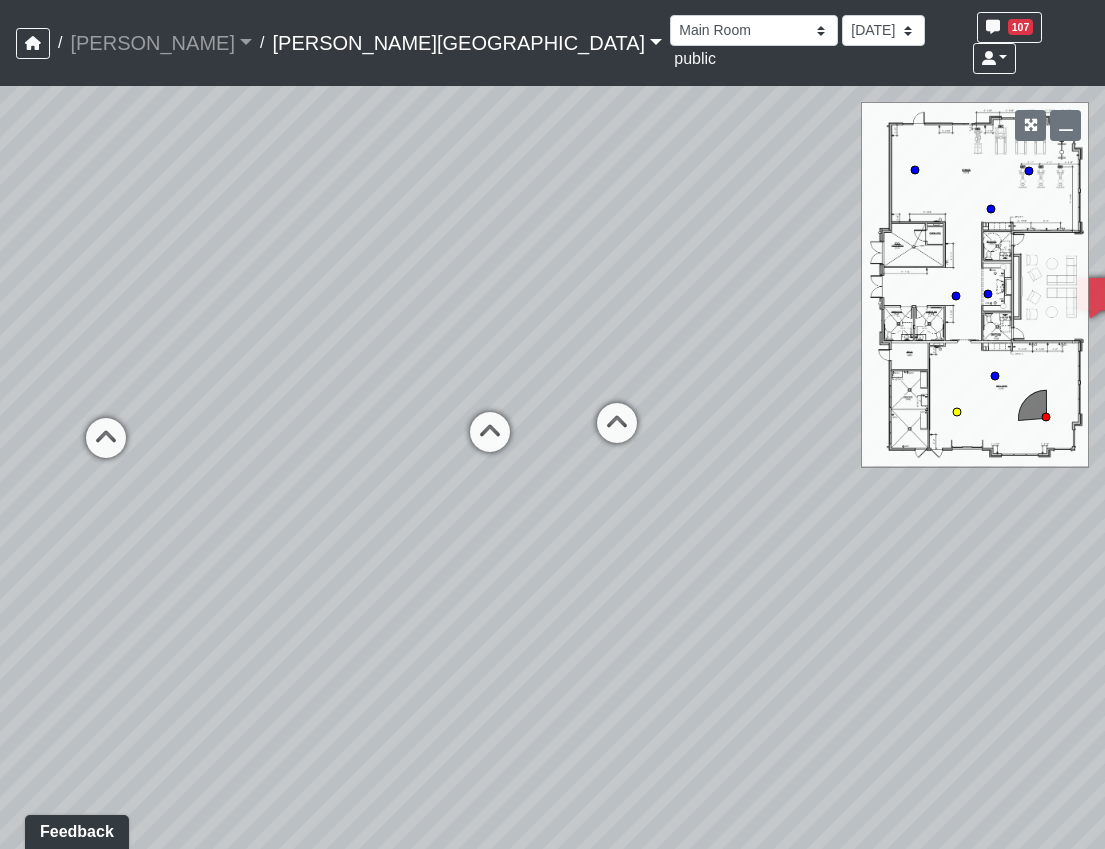select on "t5RYoroHReJuf1NbSWiEEy" 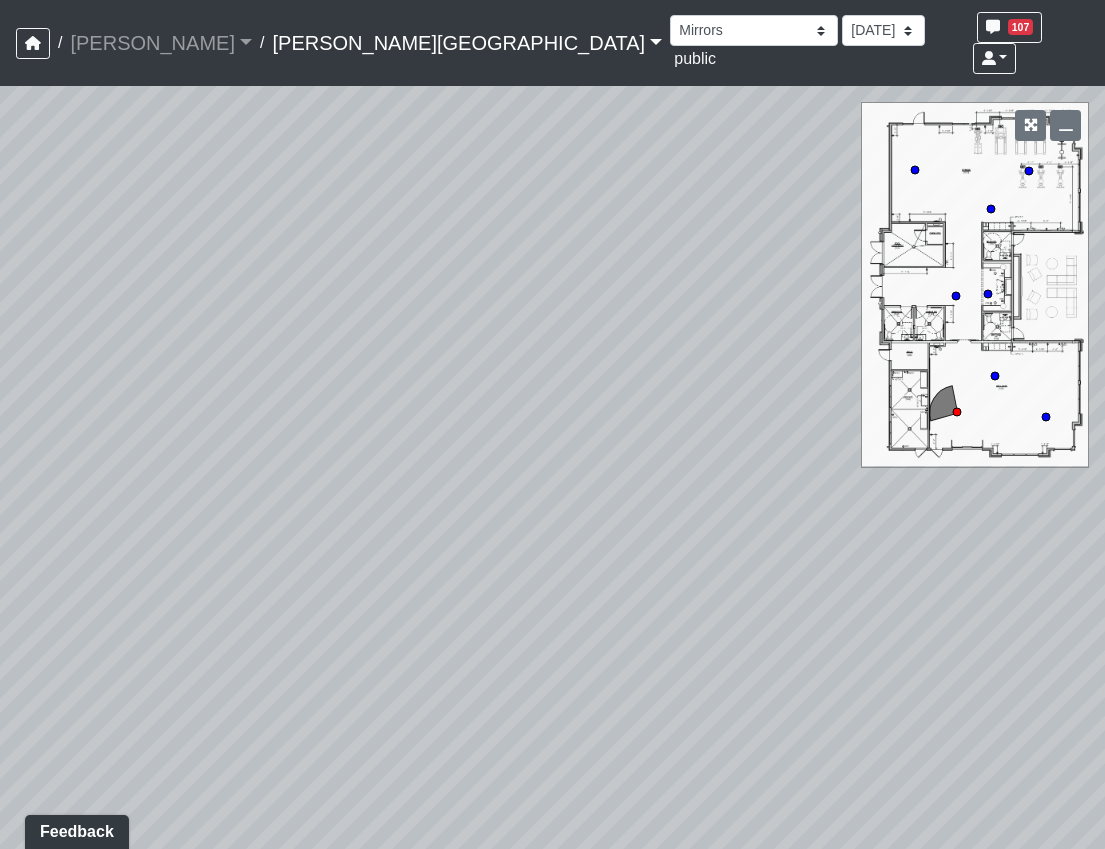 drag, startPoint x: 318, startPoint y: 472, endPoint x: 478, endPoint y: 521, distance: 167.33499 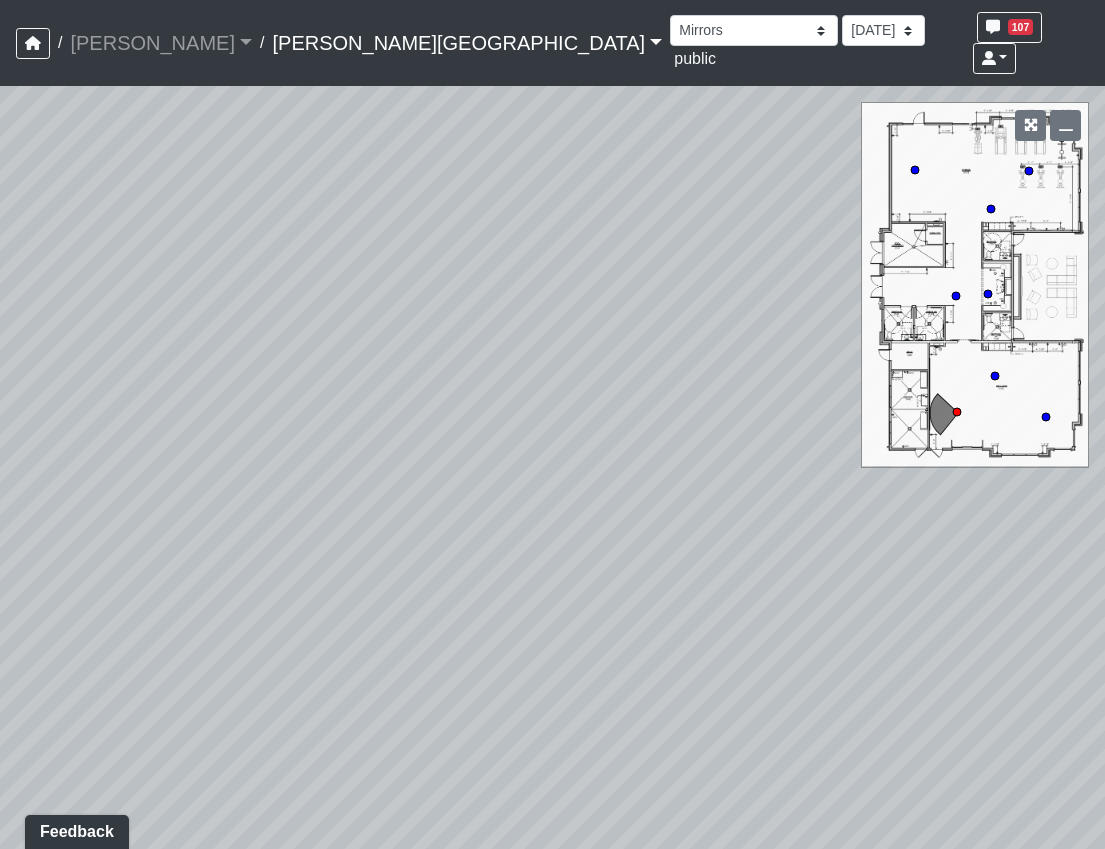 drag, startPoint x: 395, startPoint y: 511, endPoint x: 401, endPoint y: 483, distance: 28.635643 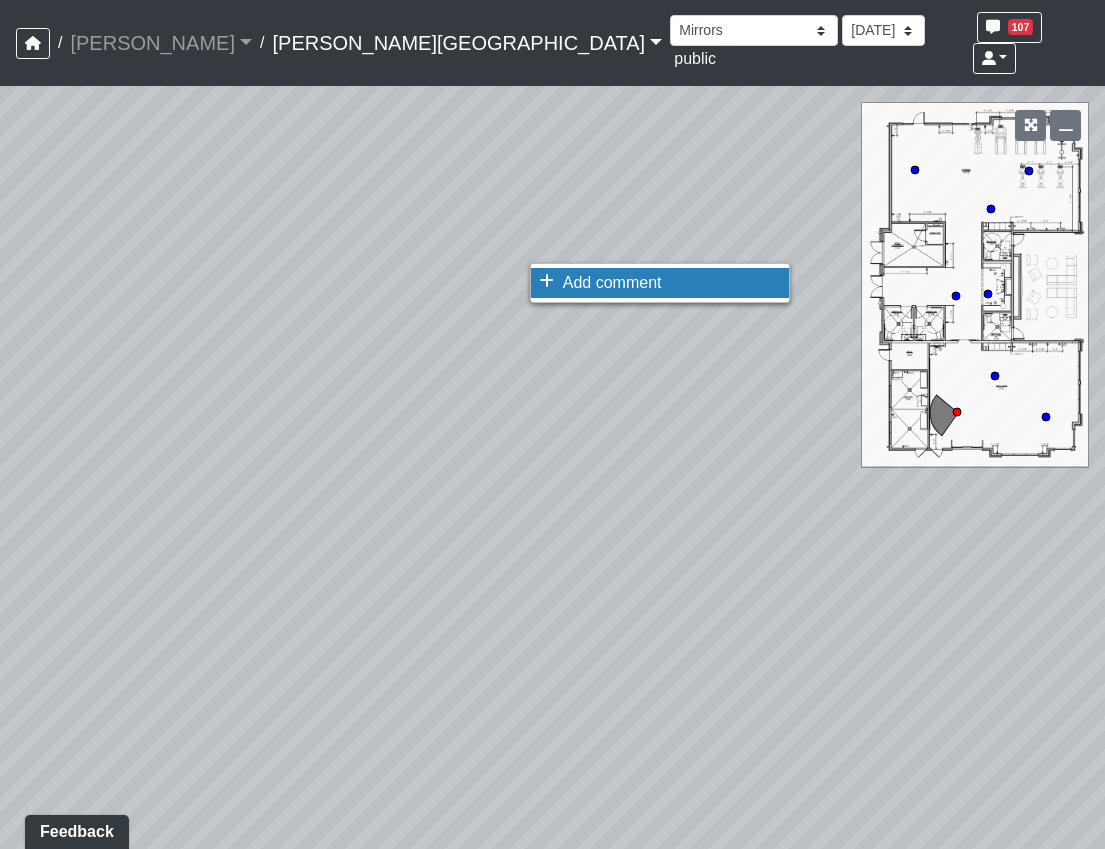 click on "Add comment" at bounding box center (660, 283) 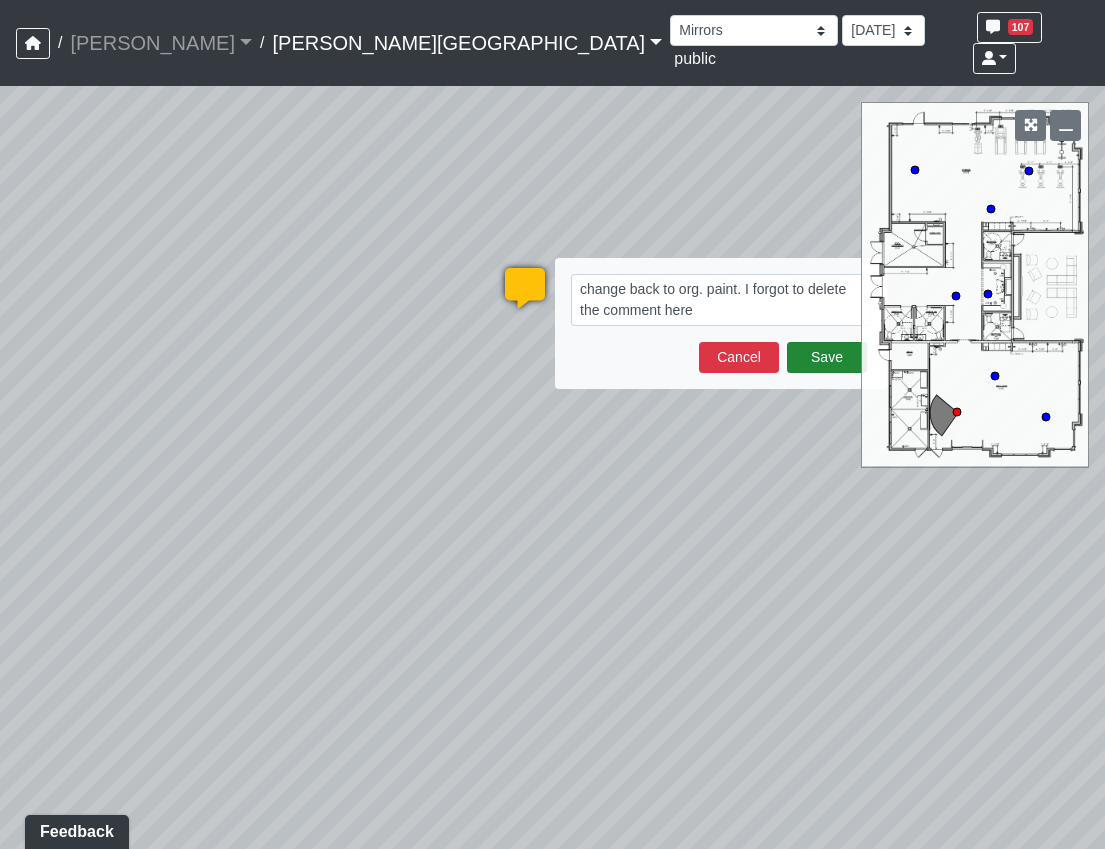 type on "change back to org. paint. I forgot to delete the comment here" 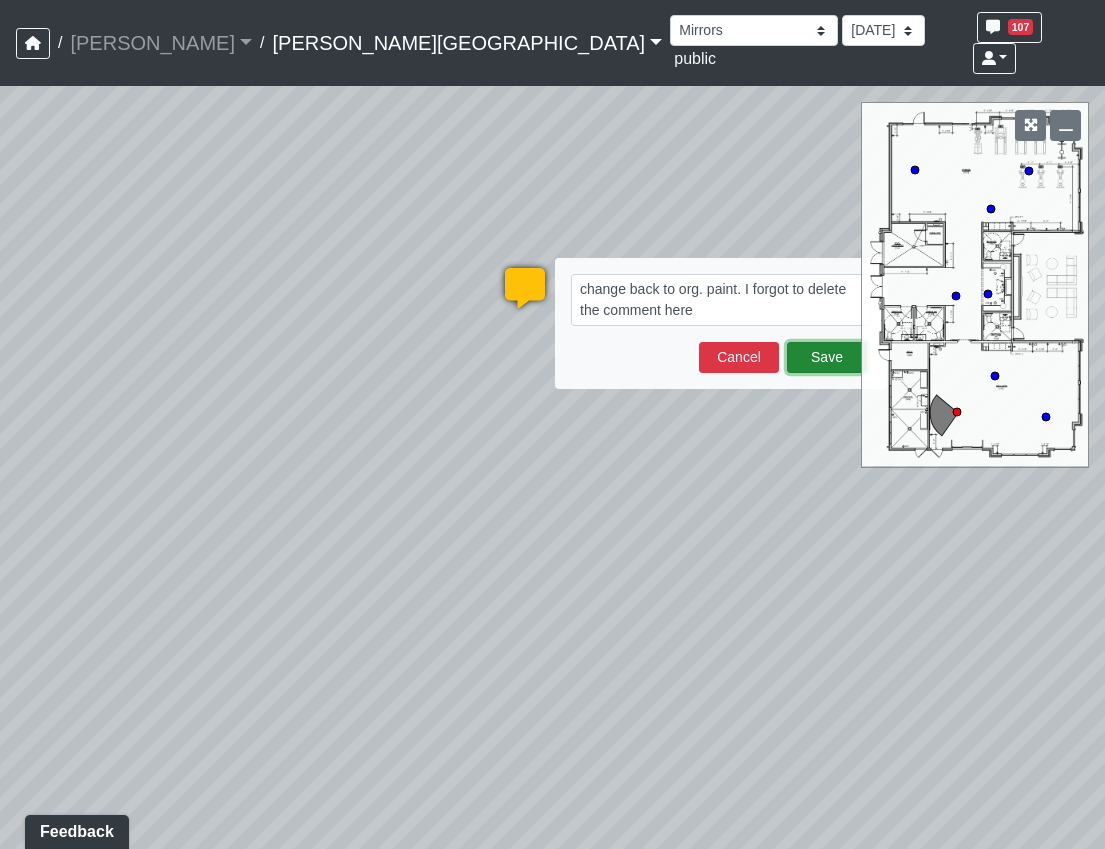 click on "Save" at bounding box center [827, 357] 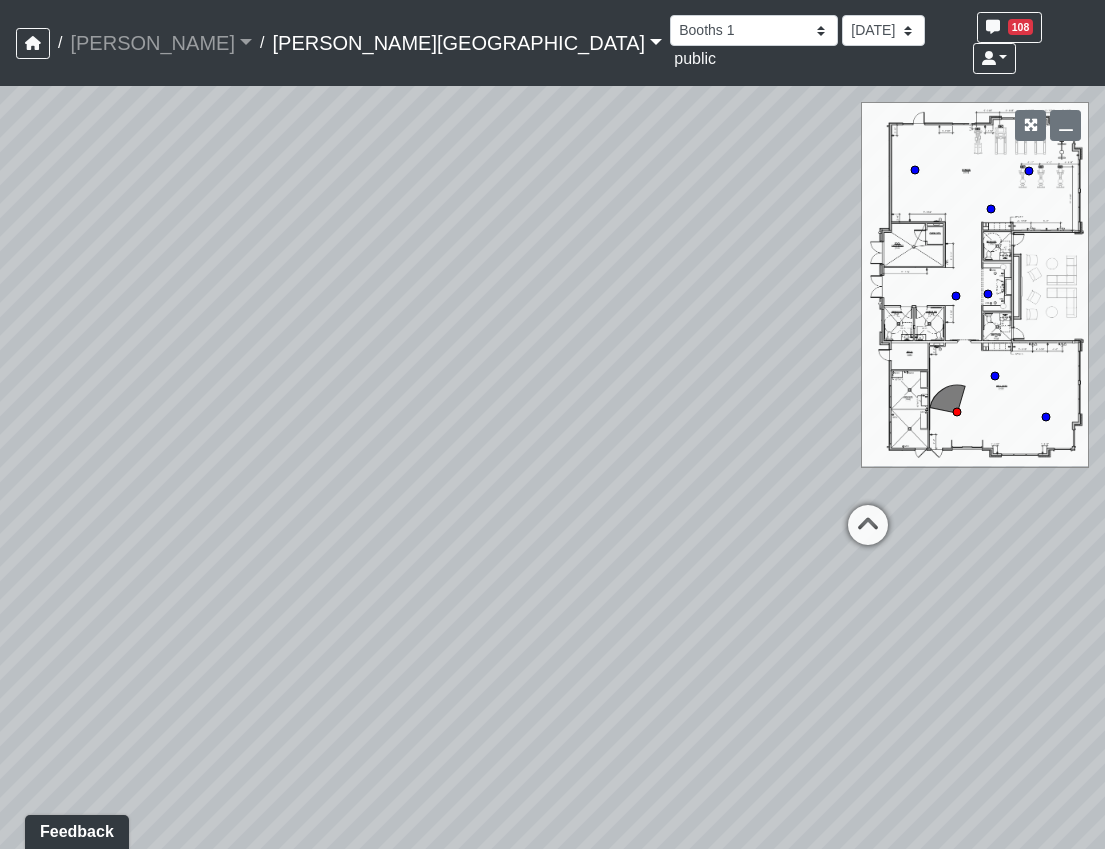 drag, startPoint x: 780, startPoint y: 623, endPoint x: -60, endPoint y: 592, distance: 840.57184 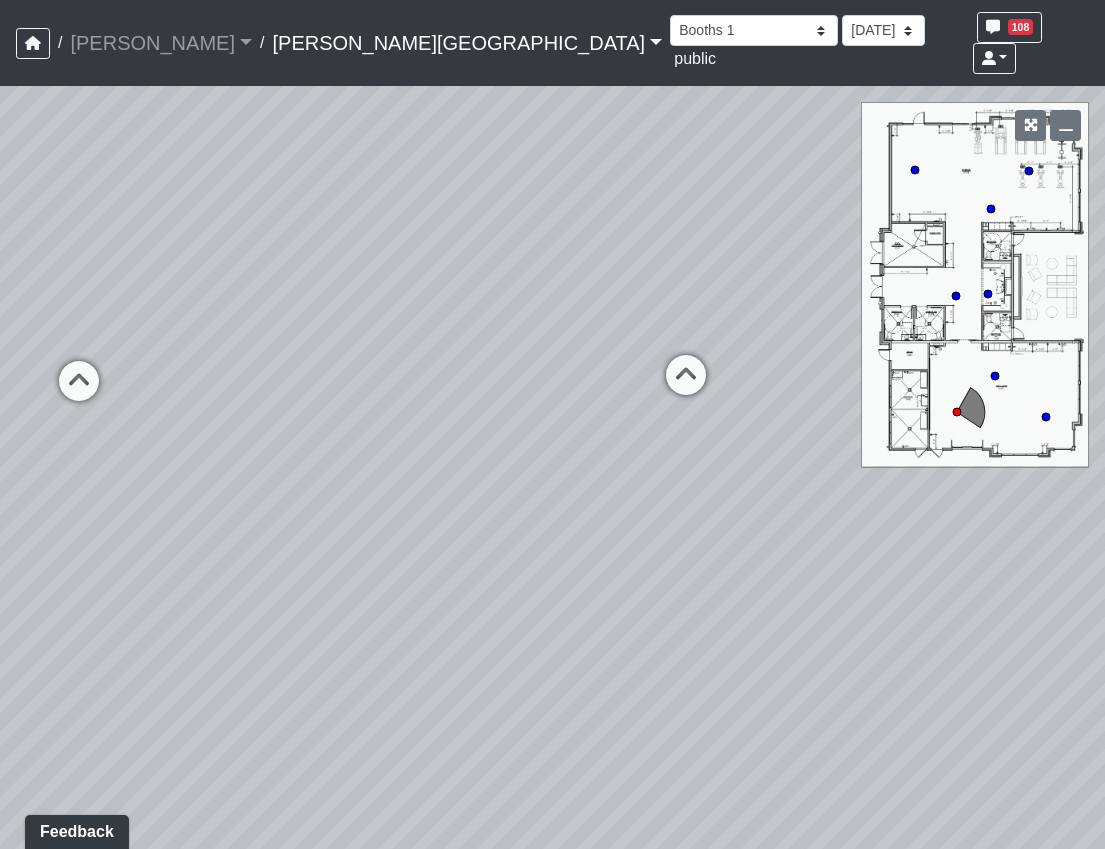 drag, startPoint x: 528, startPoint y: 623, endPoint x: 753, endPoint y: 578, distance: 229.45587 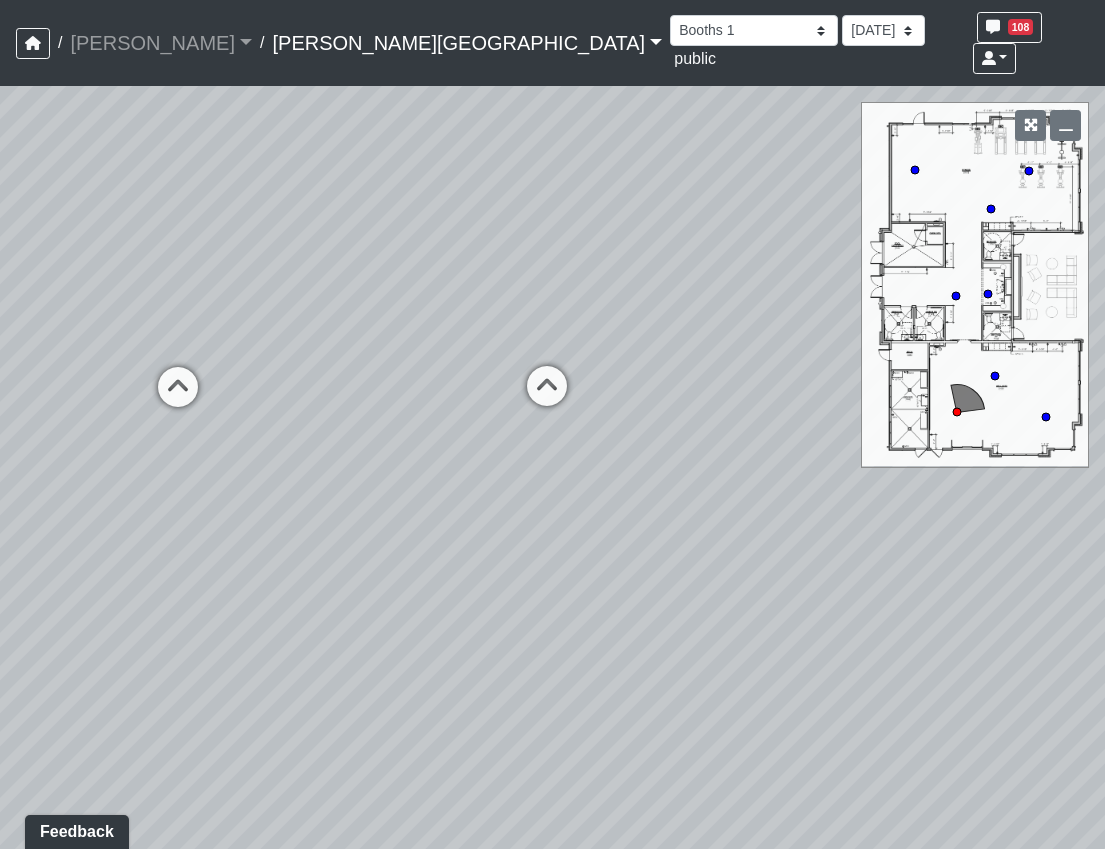 drag, startPoint x: 430, startPoint y: 536, endPoint x: 651, endPoint y: 593, distance: 228.23233 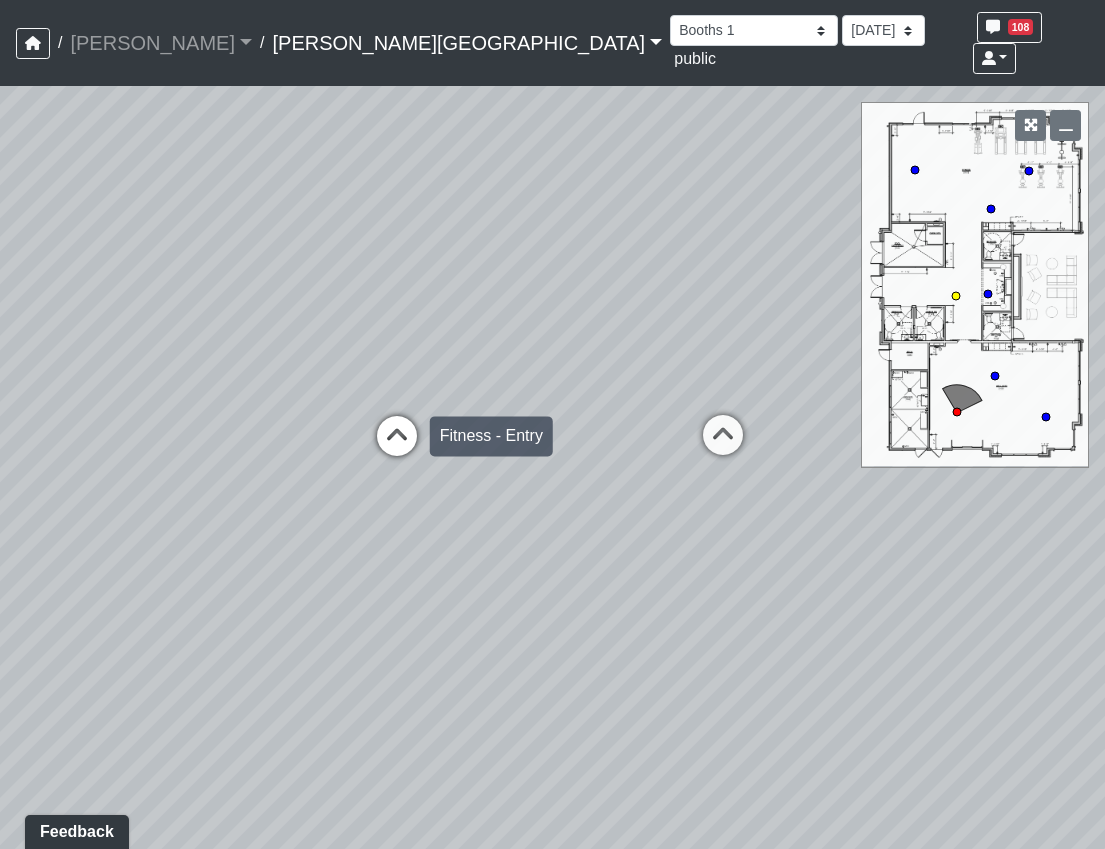 click at bounding box center [397, 446] 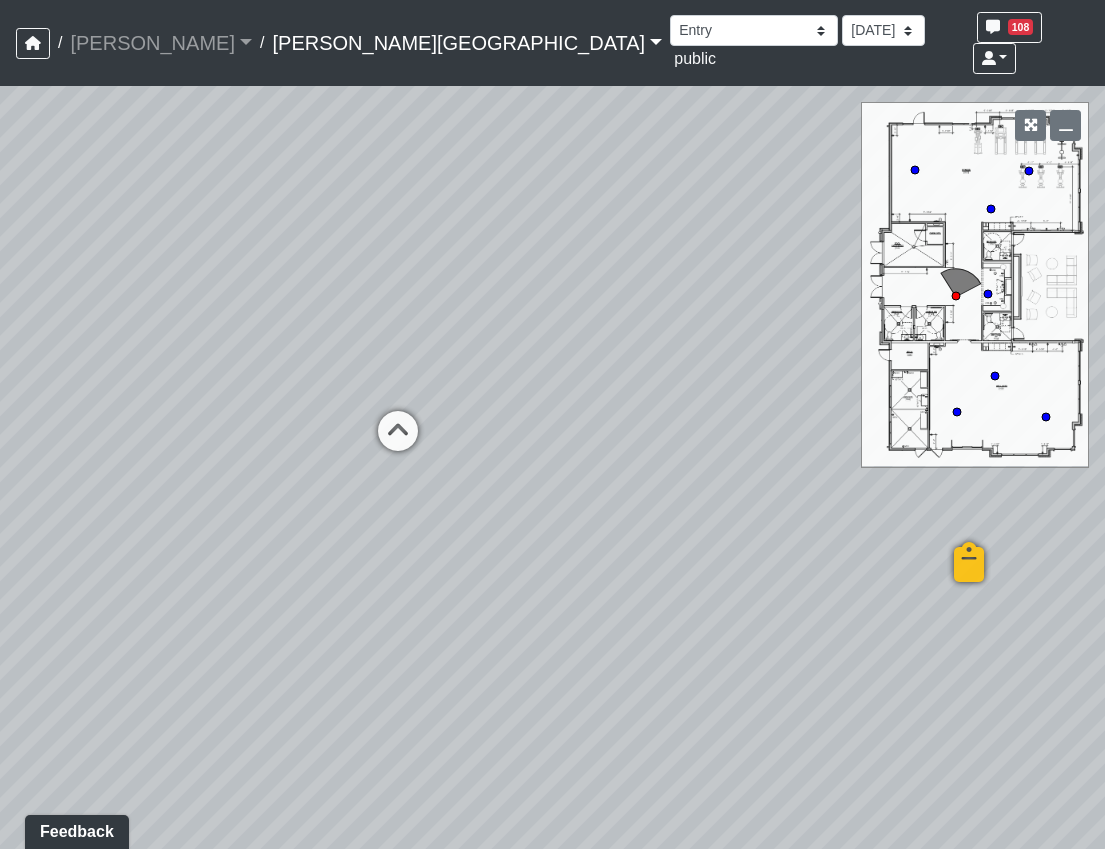 drag, startPoint x: 384, startPoint y: 601, endPoint x: -1, endPoint y: 596, distance: 385.03247 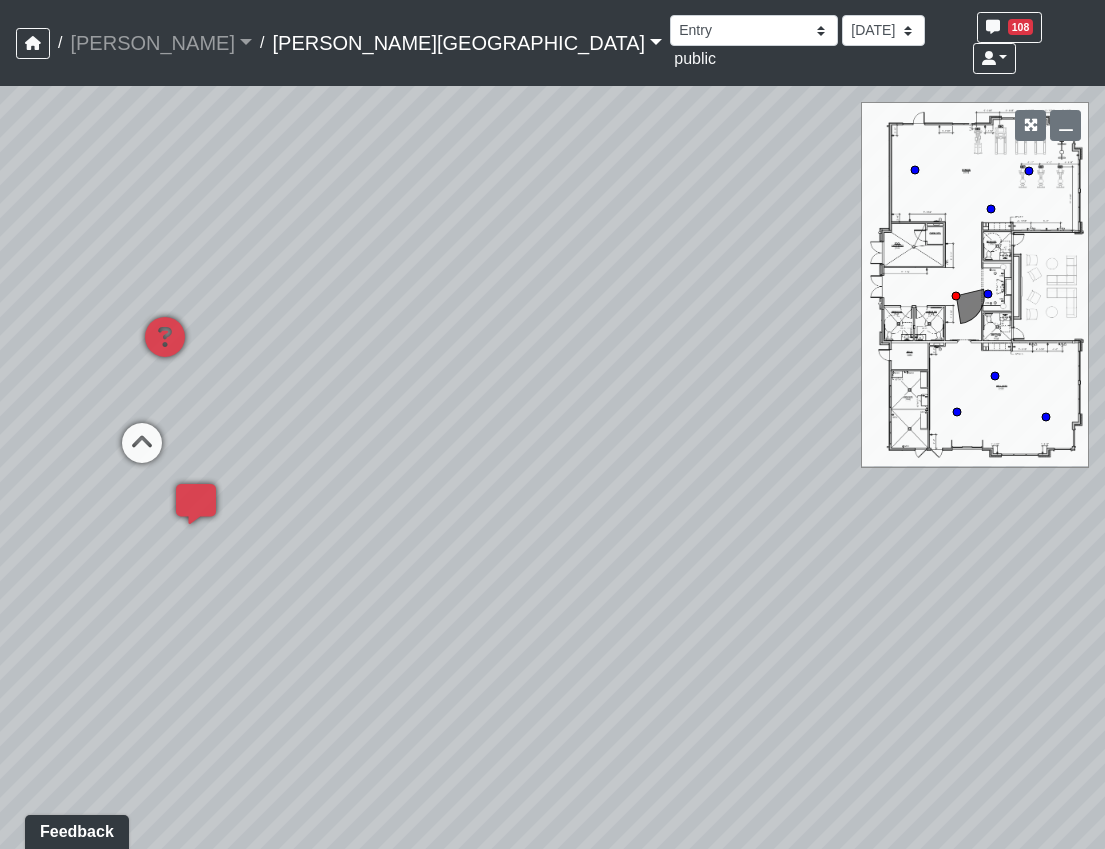 drag, startPoint x: 784, startPoint y: 547, endPoint x: 263, endPoint y: 588, distance: 522.6108 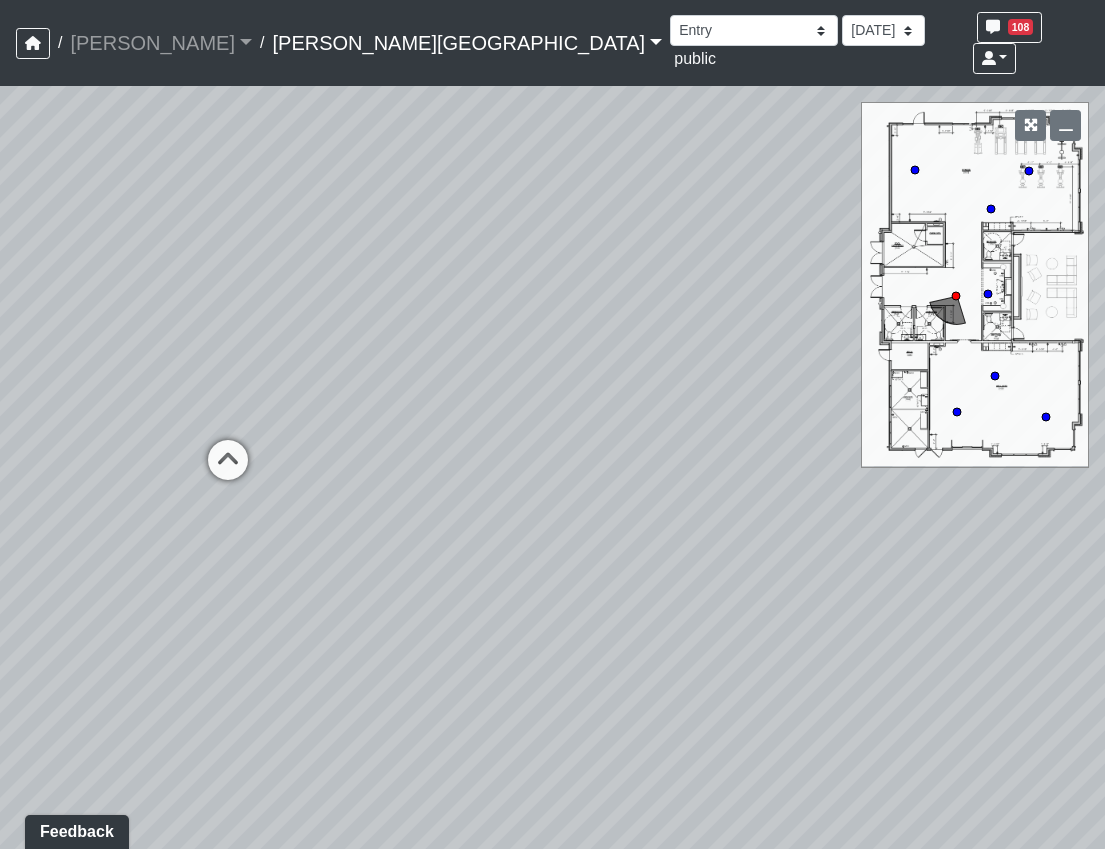 drag, startPoint x: 412, startPoint y: 582, endPoint x: 1078, endPoint y: 603, distance: 666.331 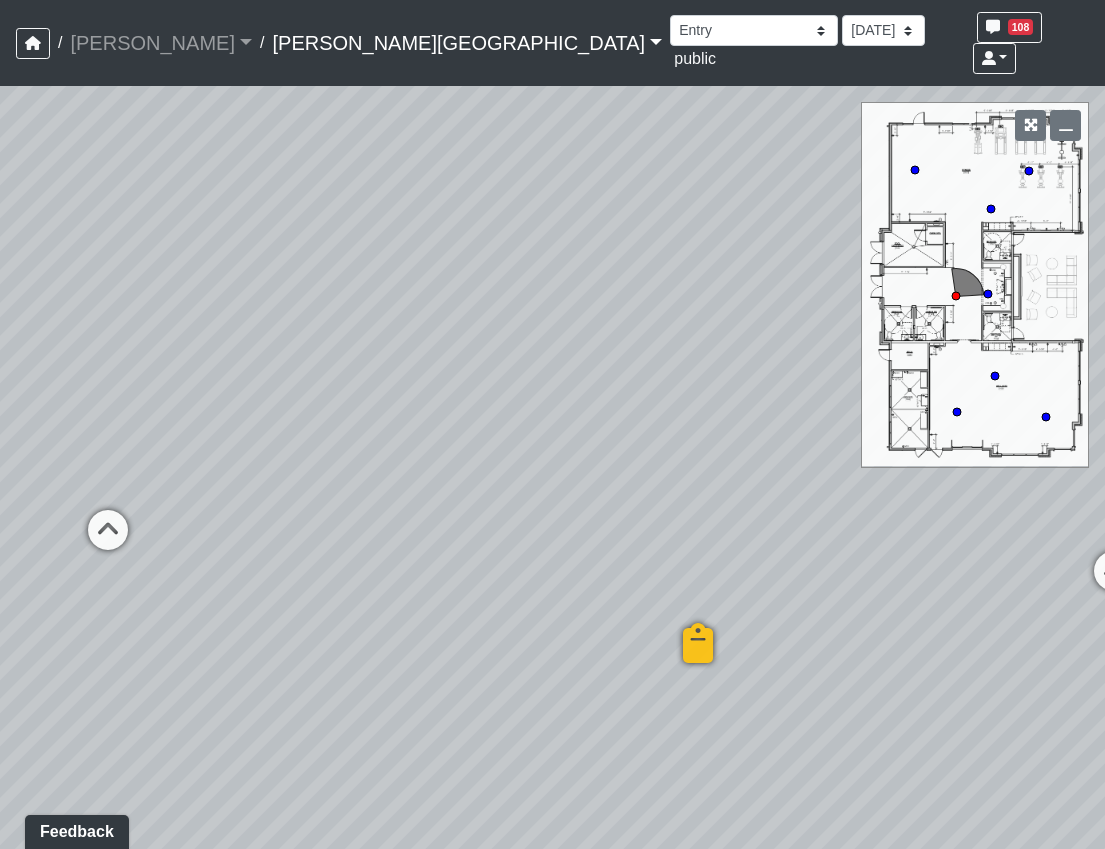 drag, startPoint x: 244, startPoint y: 598, endPoint x: 835, endPoint y: 634, distance: 592.09546 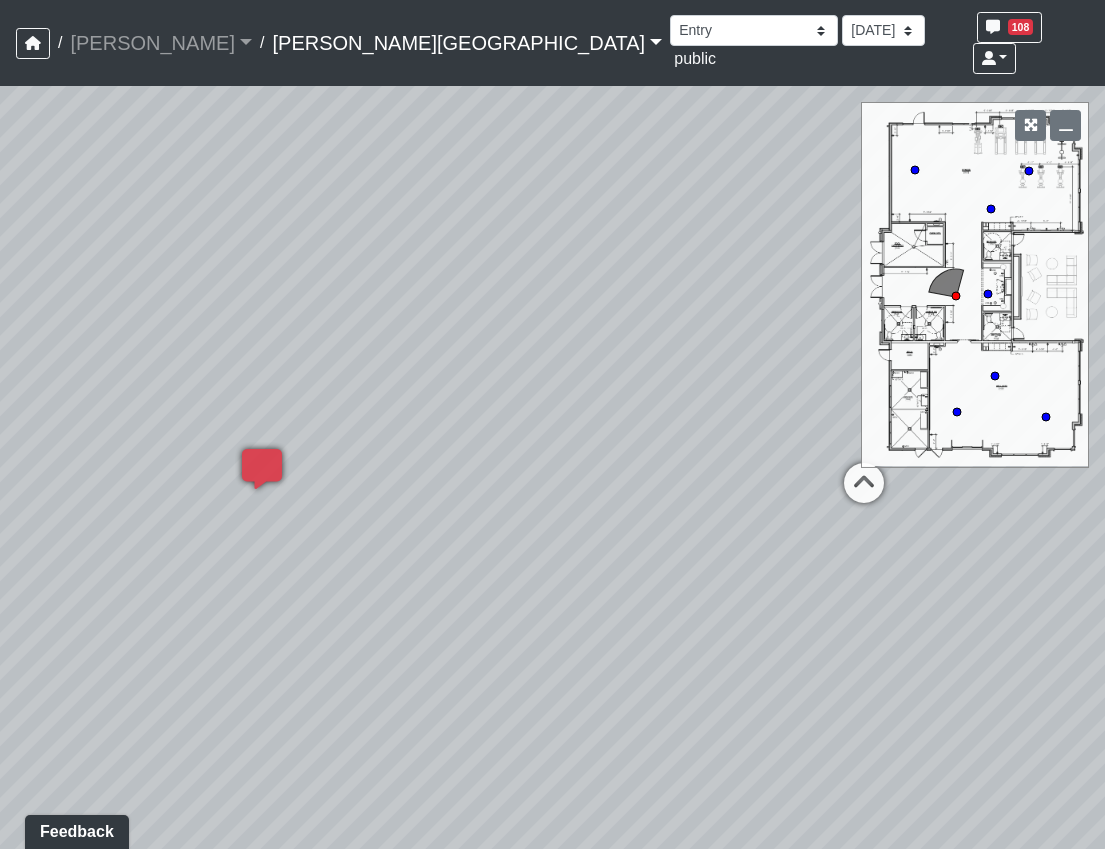 drag, startPoint x: 647, startPoint y: 658, endPoint x: 183, endPoint y: 525, distance: 482.6852 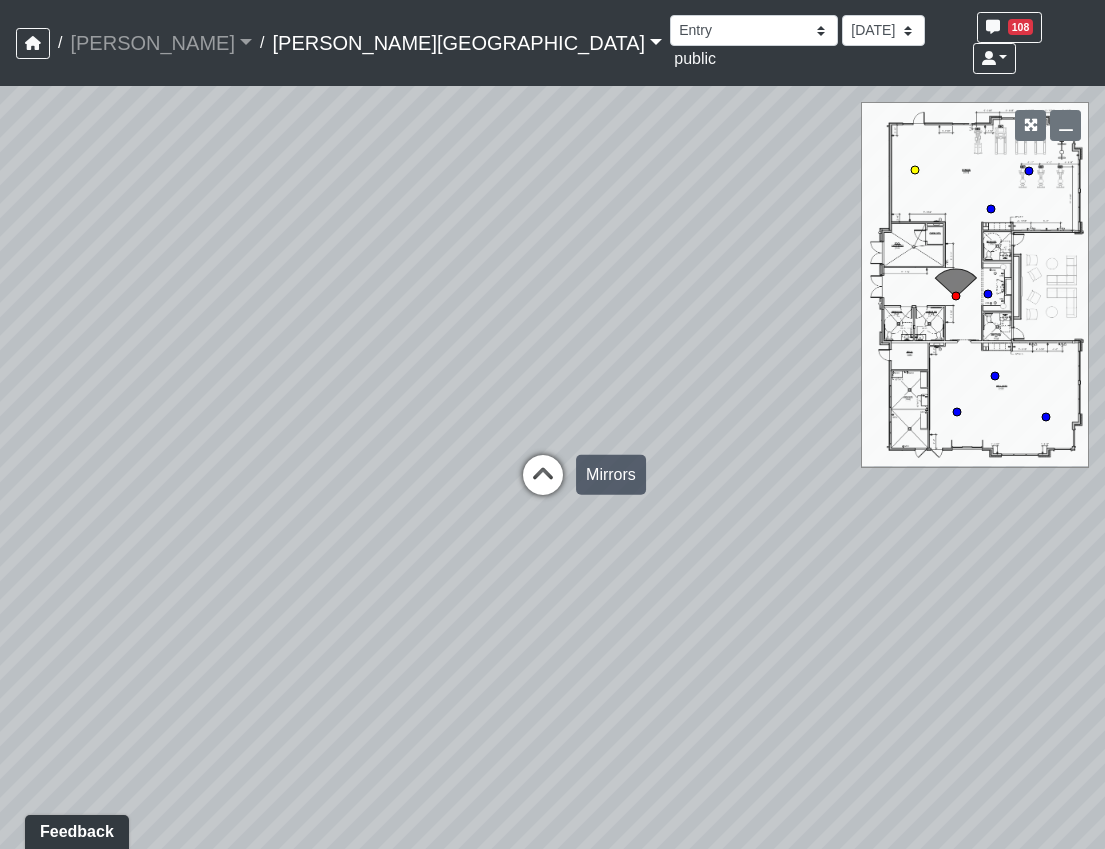 click at bounding box center (543, 485) 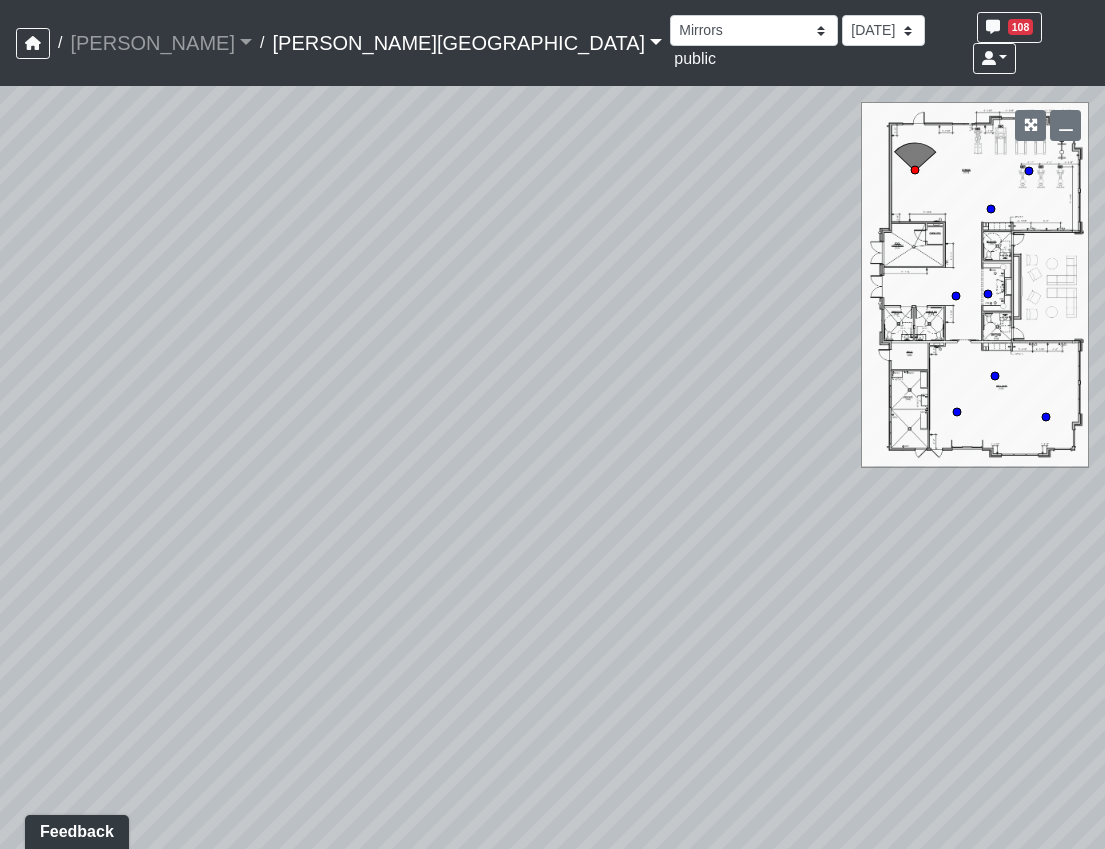 drag, startPoint x: 808, startPoint y: 545, endPoint x: 86, endPoint y: 523, distance: 722.3351 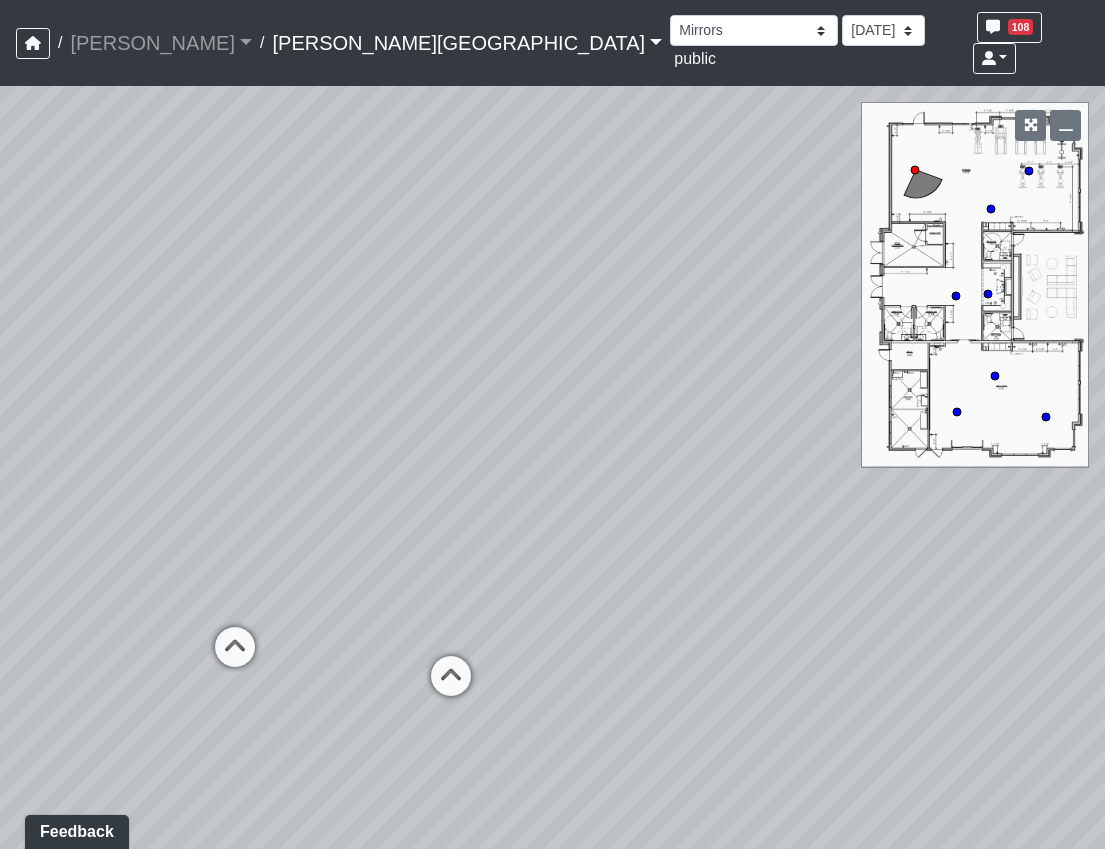 drag, startPoint x: 584, startPoint y: 521, endPoint x: 313, endPoint y: 797, distance: 386.80356 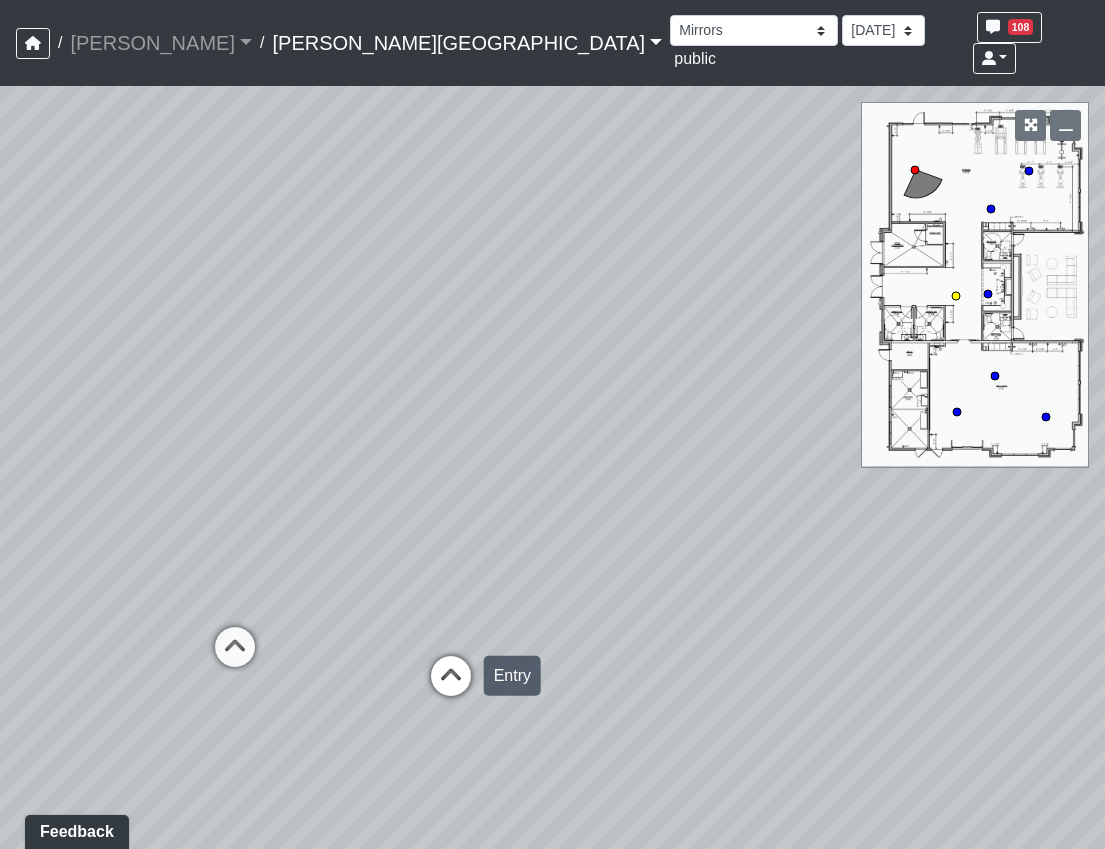 click at bounding box center [451, 686] 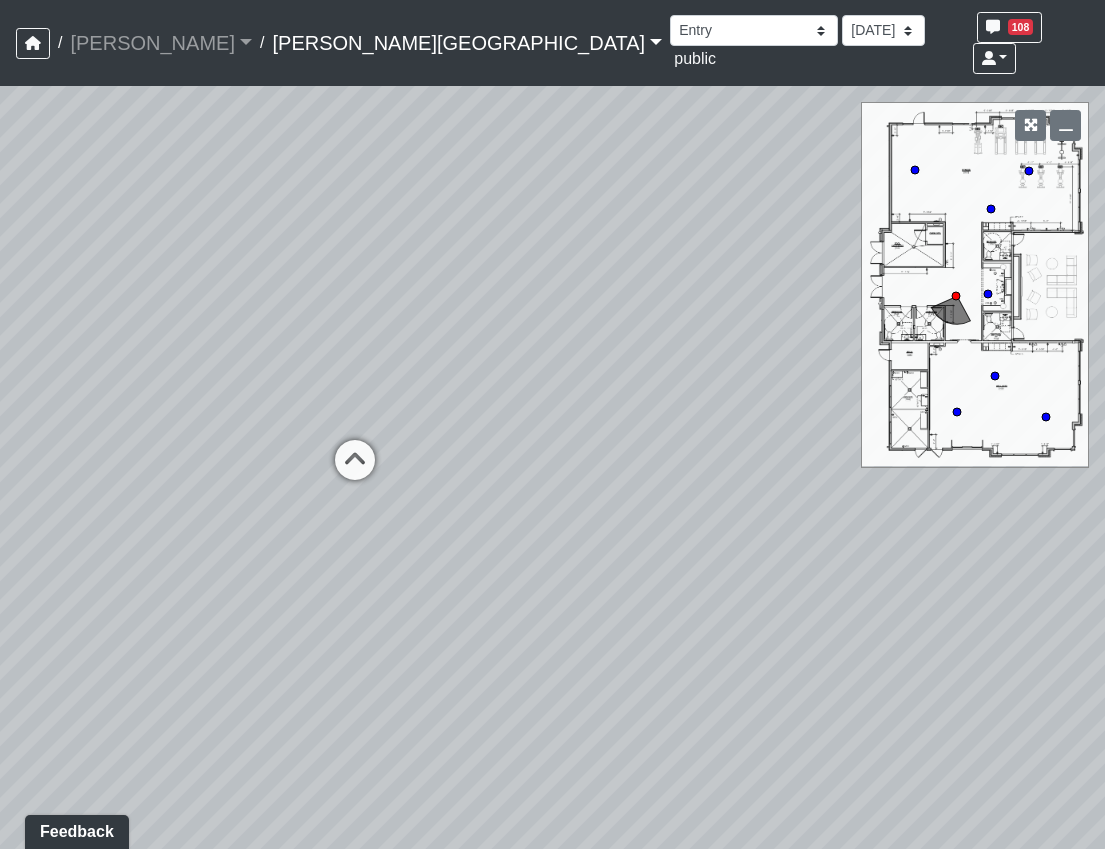 drag, startPoint x: 673, startPoint y: 715, endPoint x: 179, endPoint y: 514, distance: 533.32635 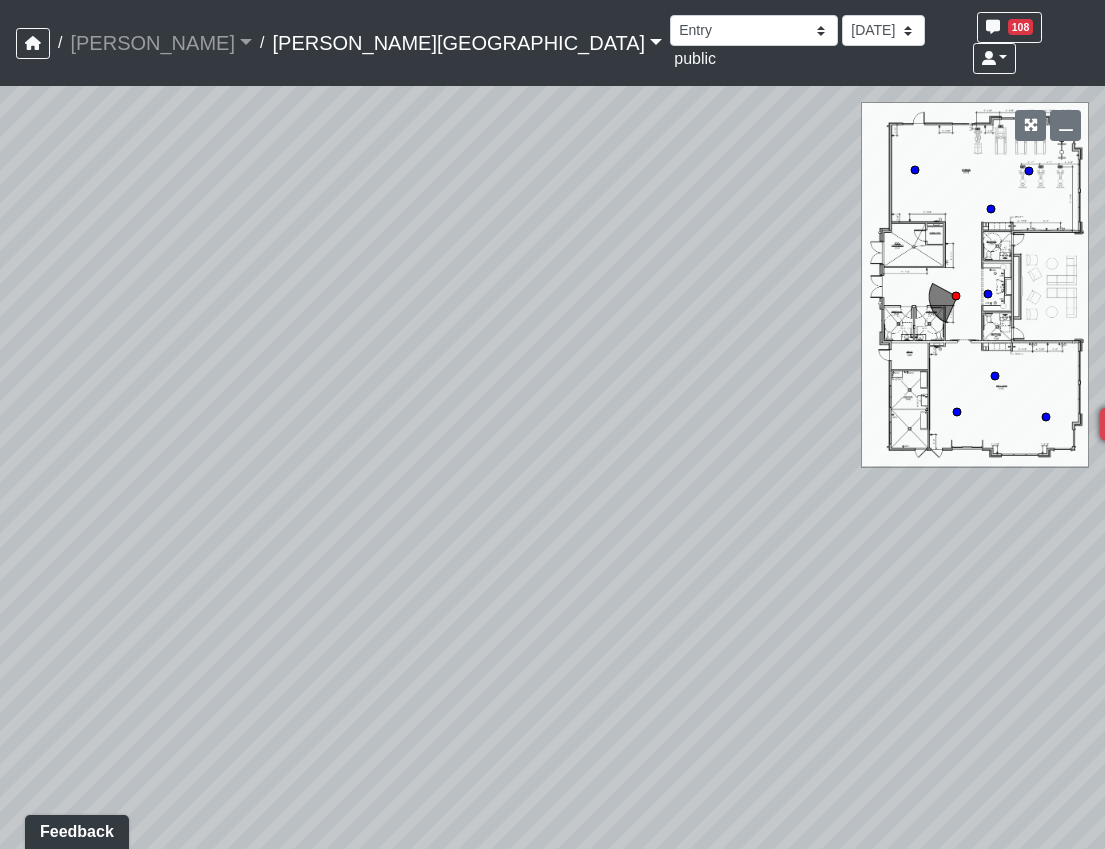 drag, startPoint x: 715, startPoint y: 599, endPoint x: 17, endPoint y: 567, distance: 698.73315 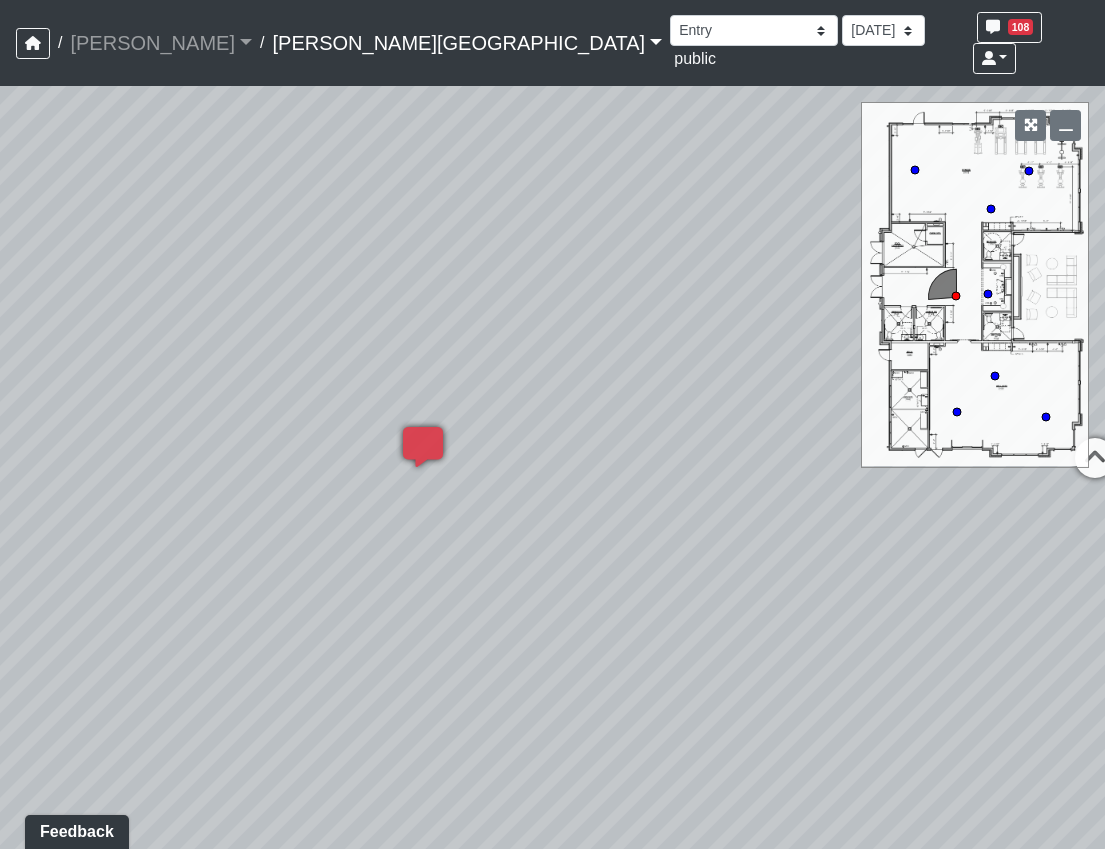 drag, startPoint x: 809, startPoint y: 568, endPoint x: 136, endPoint y: 596, distance: 673.5822 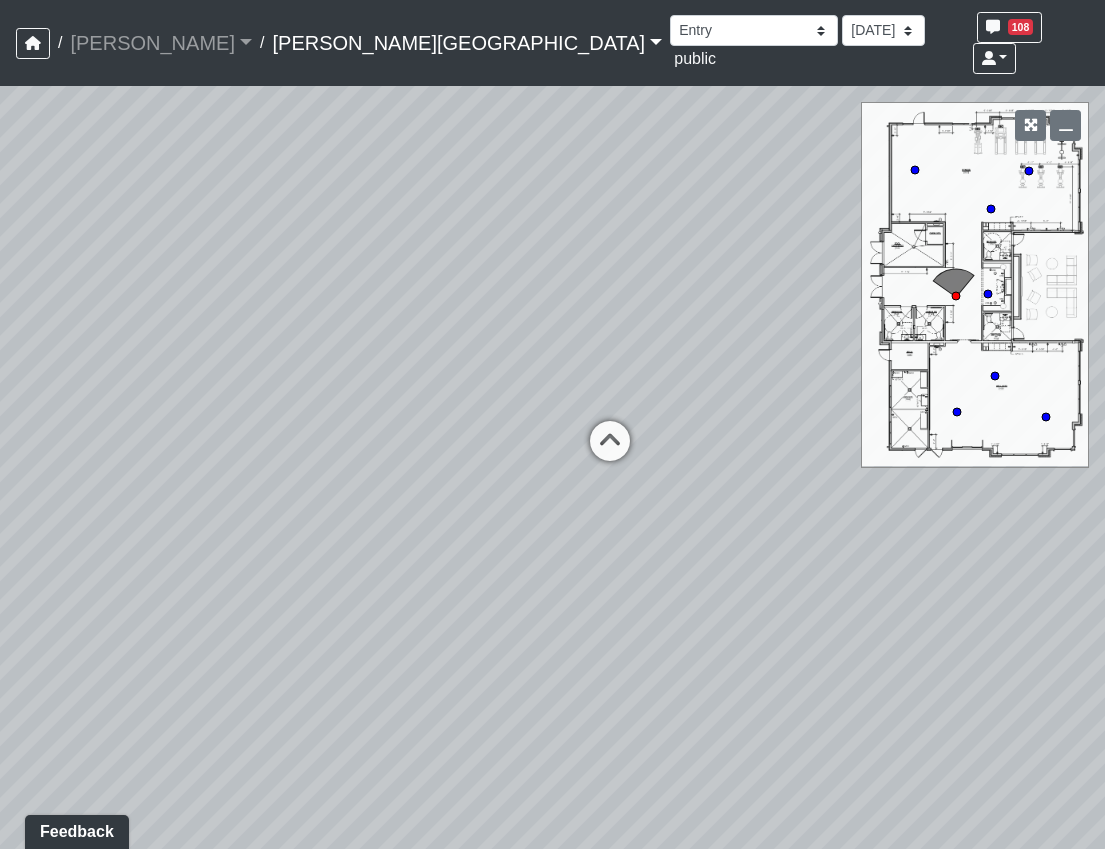 drag, startPoint x: 343, startPoint y: 431, endPoint x: 1014, endPoint y: 475, distance: 672.4411 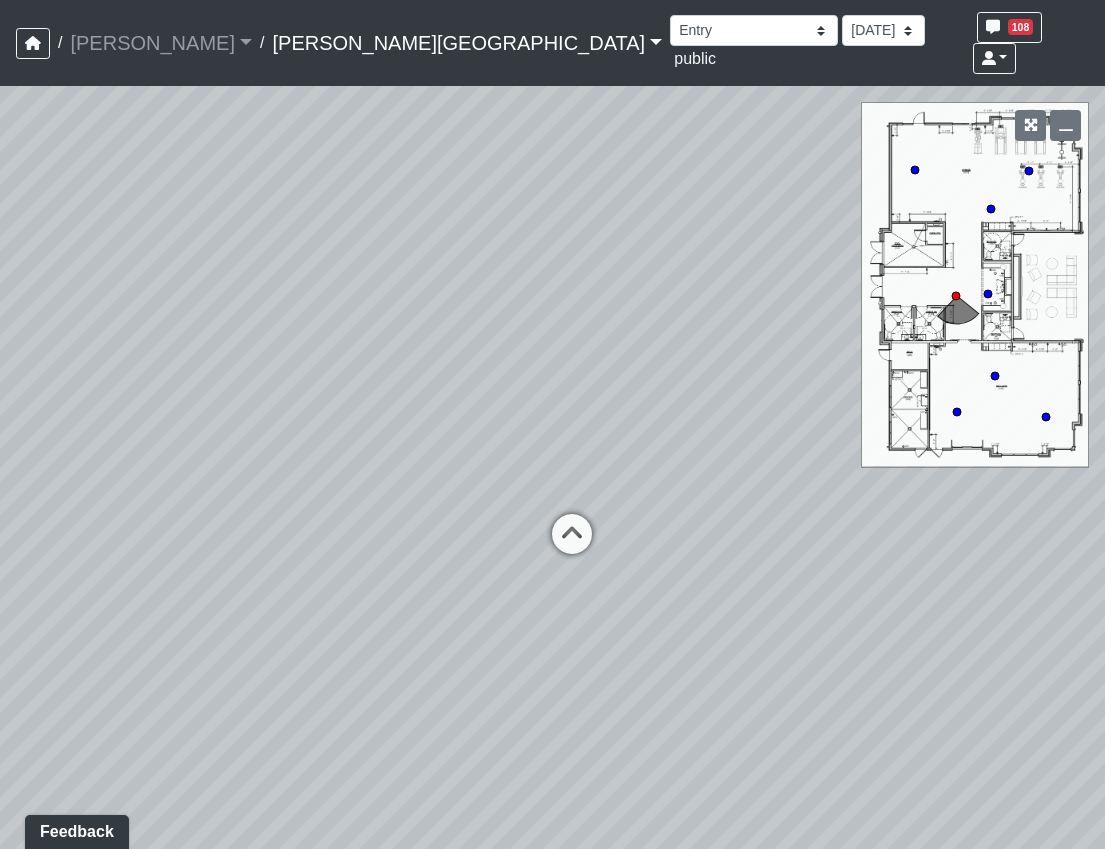 drag, startPoint x: 469, startPoint y: 514, endPoint x: 487, endPoint y: 503, distance: 21.095022 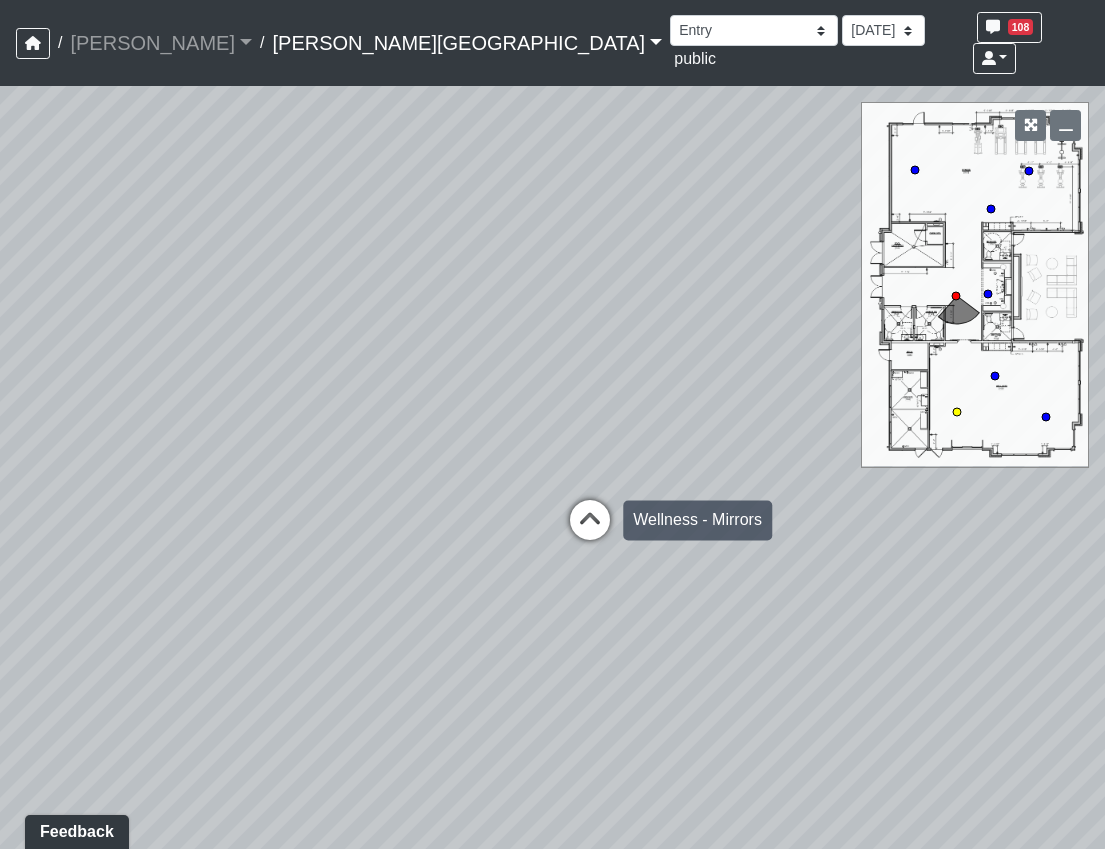 click at bounding box center [590, 530] 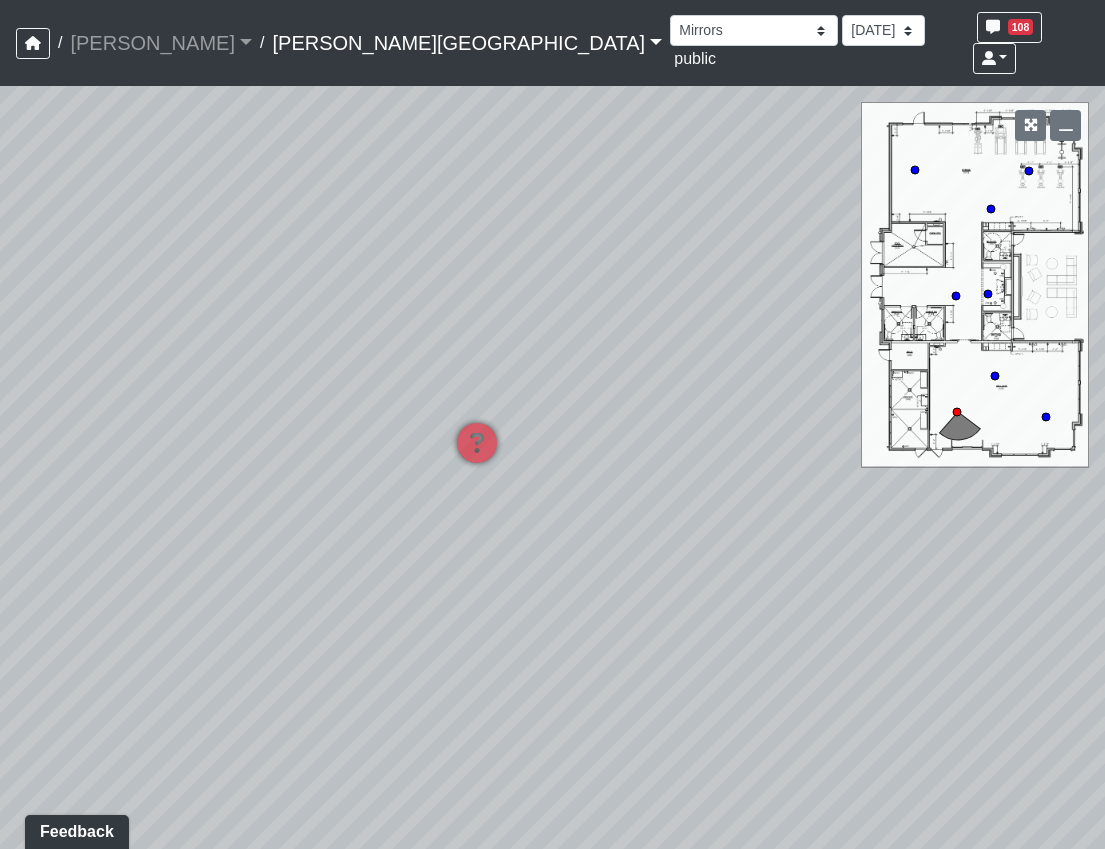 drag, startPoint x: 463, startPoint y: 608, endPoint x: 1042, endPoint y: 591, distance: 579.2495 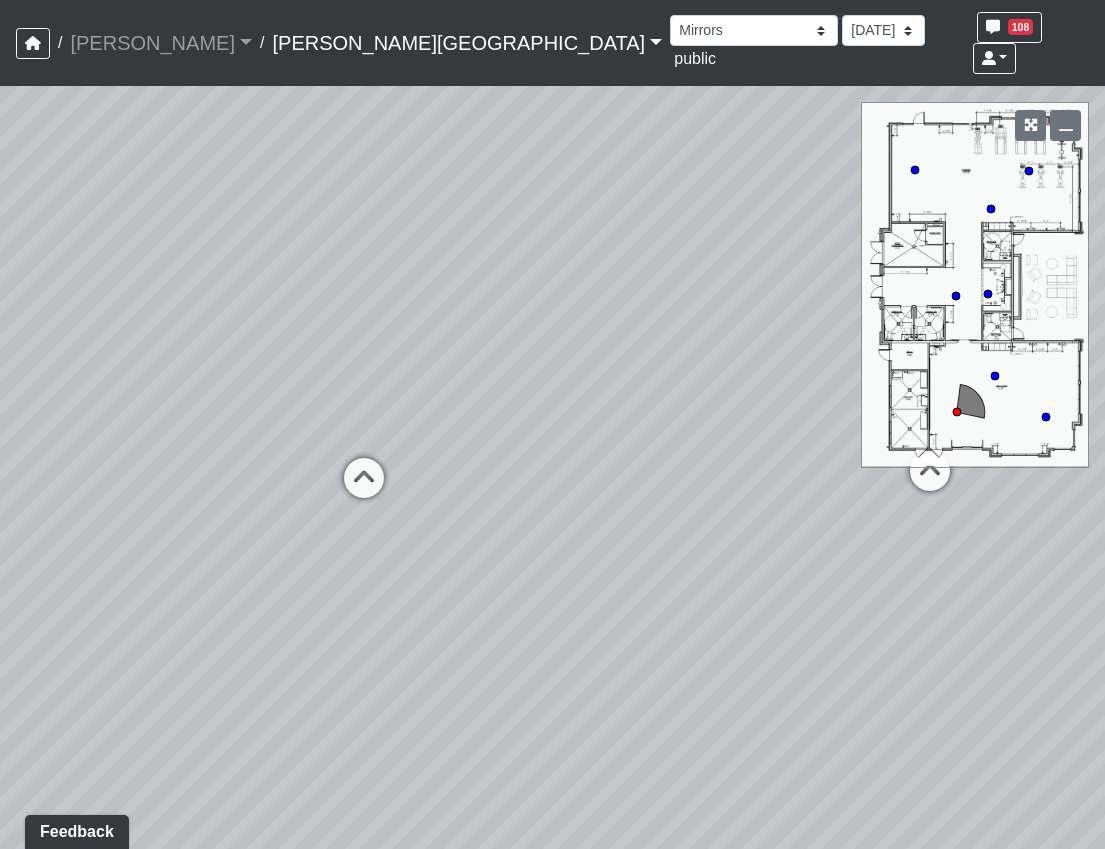 drag, startPoint x: 773, startPoint y: 617, endPoint x: 1050, endPoint y: 619, distance: 277.00723 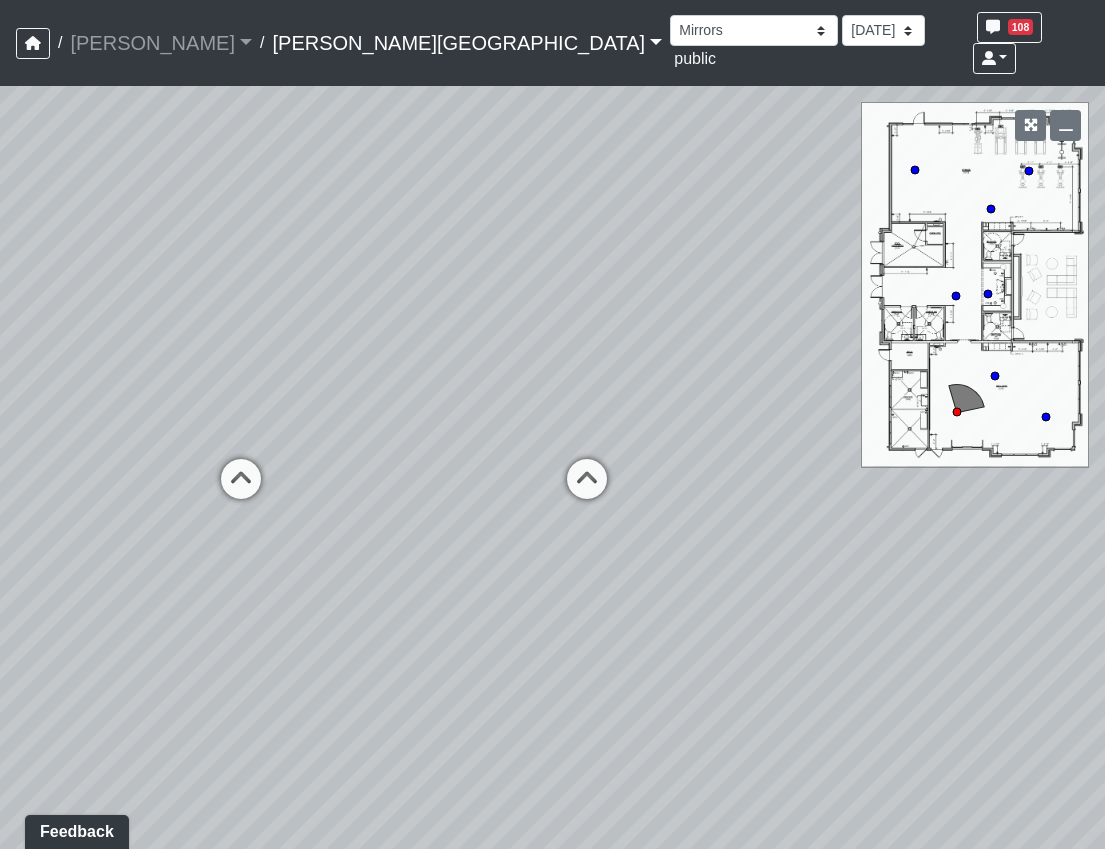 drag, startPoint x: 505, startPoint y: 552, endPoint x: 712, endPoint y: 559, distance: 207.11832 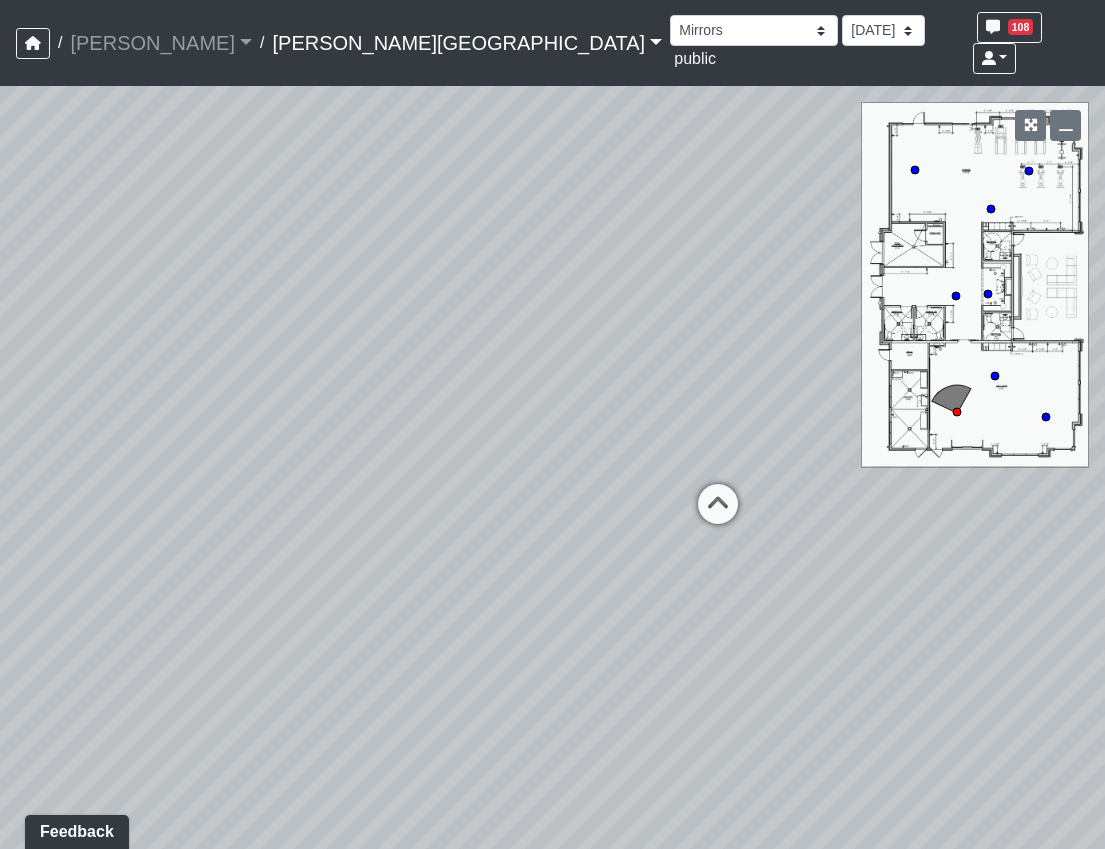 click on "Loading... Hallway - Hallway 2 Loading... Entry Loading...
Created by  Haleigh Milligan  - 6/3/2025 - Rev:  2/12/2025 In QA by  Sean Graefen  - 7/9/2025 - Rev:  7/9/2025
change sconce to be  Link
Created by  Natalia Jara  - 6/24/2025 - Rev:  2/12/2025
reduce to 3
Created by  Sean Graefen  - 7/9/2025 - Rev:  7/9/2025
Loading...
Created by  Haleigh Milligan  - 6/3/2025 - Rev:  2/12/2025 In QA by  Sean Graefen  - 7/9/2025 - Rev:  7/9/2025
Change sconces to be  Link
Loading...
Created by  Haleigh Milligan  - 6/3/2025 - Rev:  2/12/2025 Needs Info by  Sean Graefen  - 7/9/2025 - Rev:  7/9/2025
Created by  Sean Graefen  - 7/9/2025 - Rev:  7/9/2025
Link
Created by  Haleigh Milligan  - 7/9/2025 - Rev:  7/9/2025
Loading..." at bounding box center [552, 467] 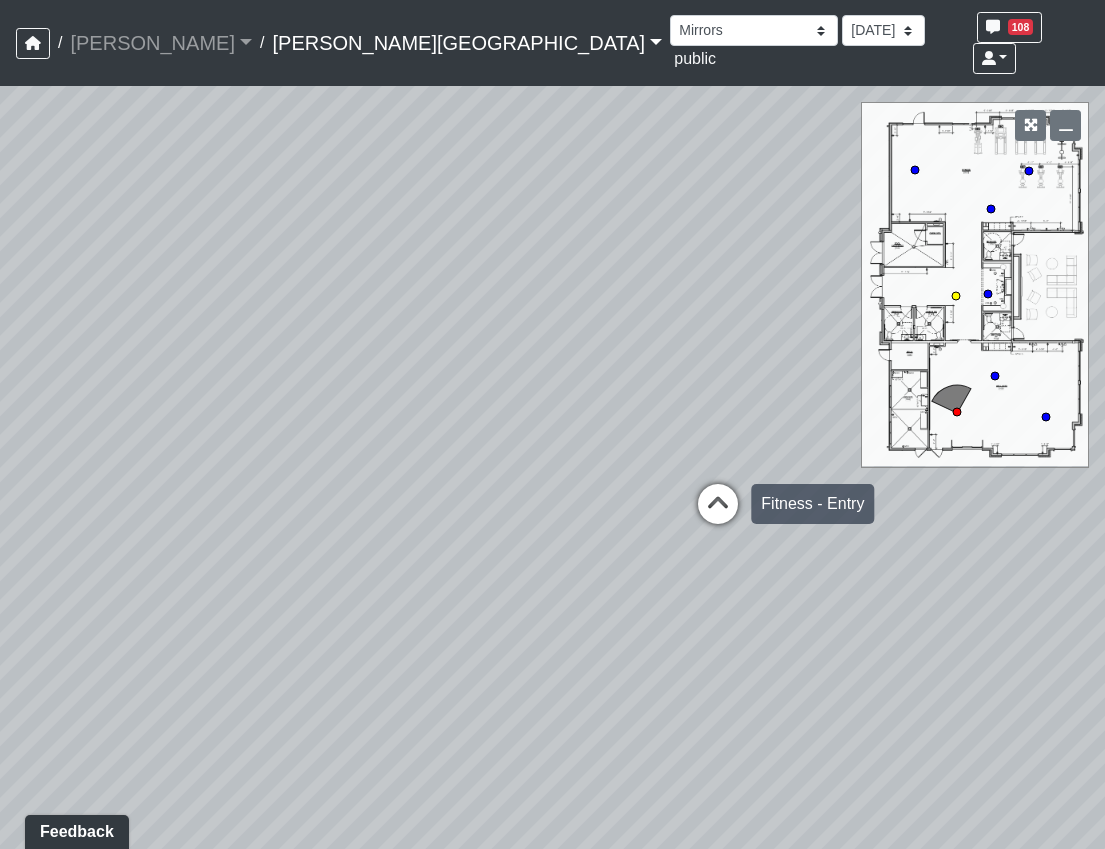 click at bounding box center [718, 514] 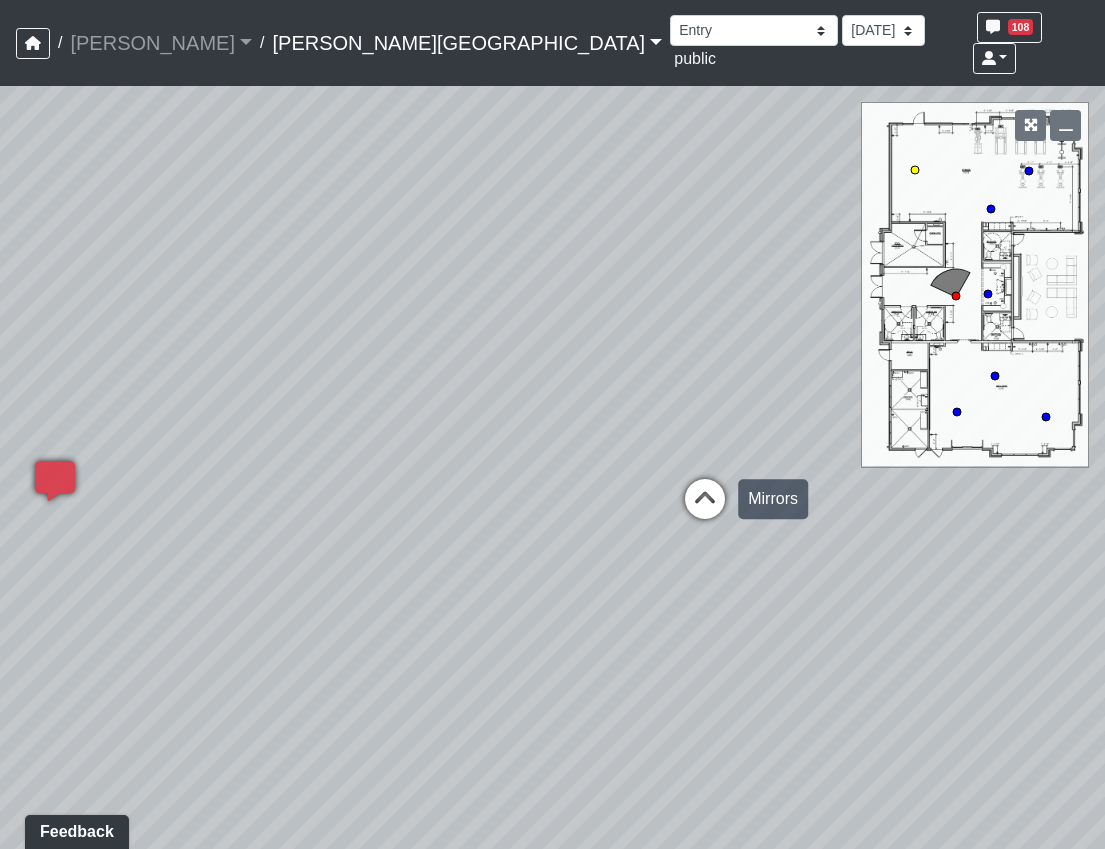 click at bounding box center [705, 509] 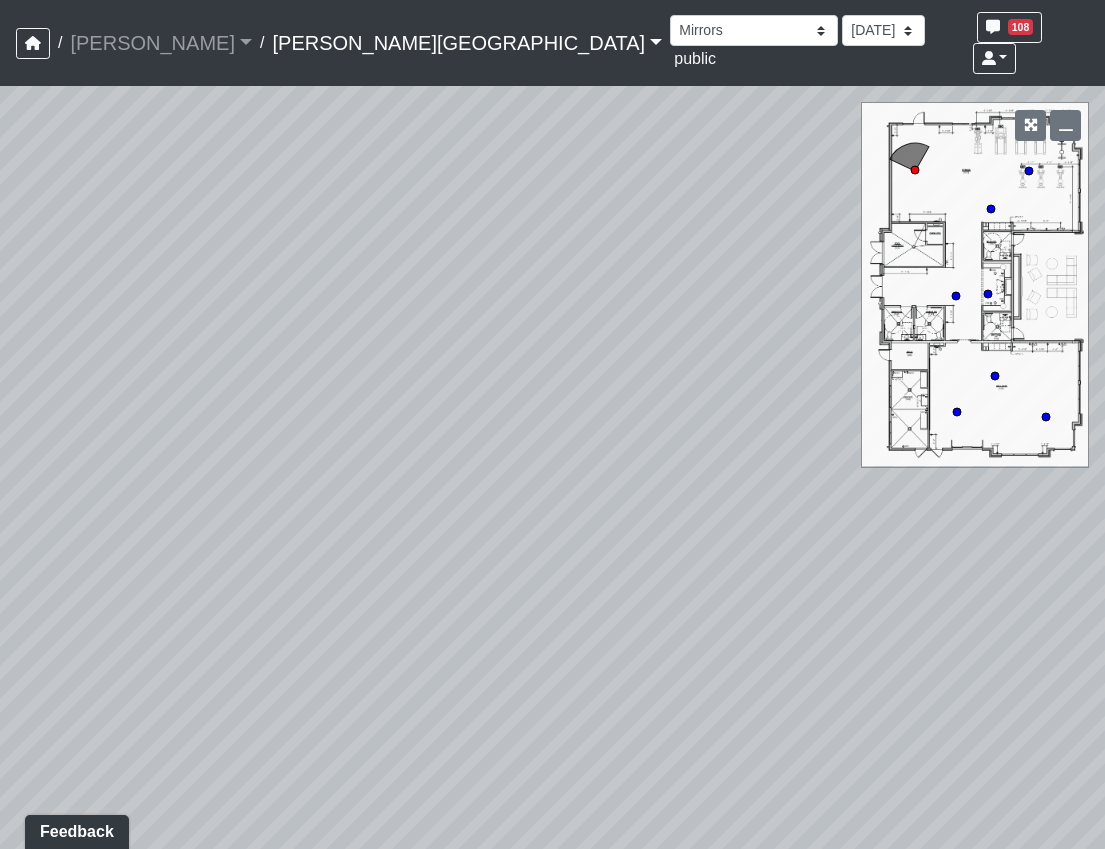 drag, startPoint x: 597, startPoint y: 589, endPoint x: 712, endPoint y: 561, distance: 118.35962 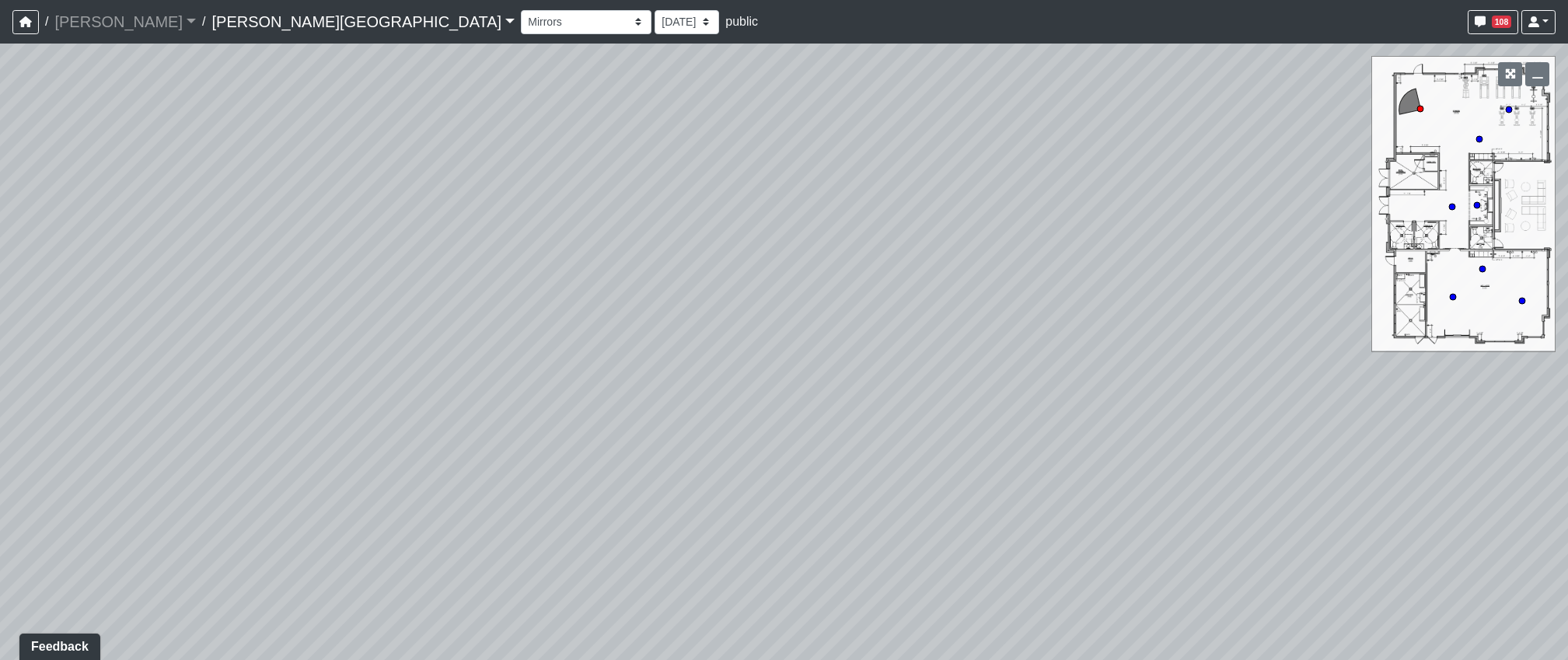 drag, startPoint x: 878, startPoint y: 471, endPoint x: 1403, endPoint y: 458, distance: 525.16093 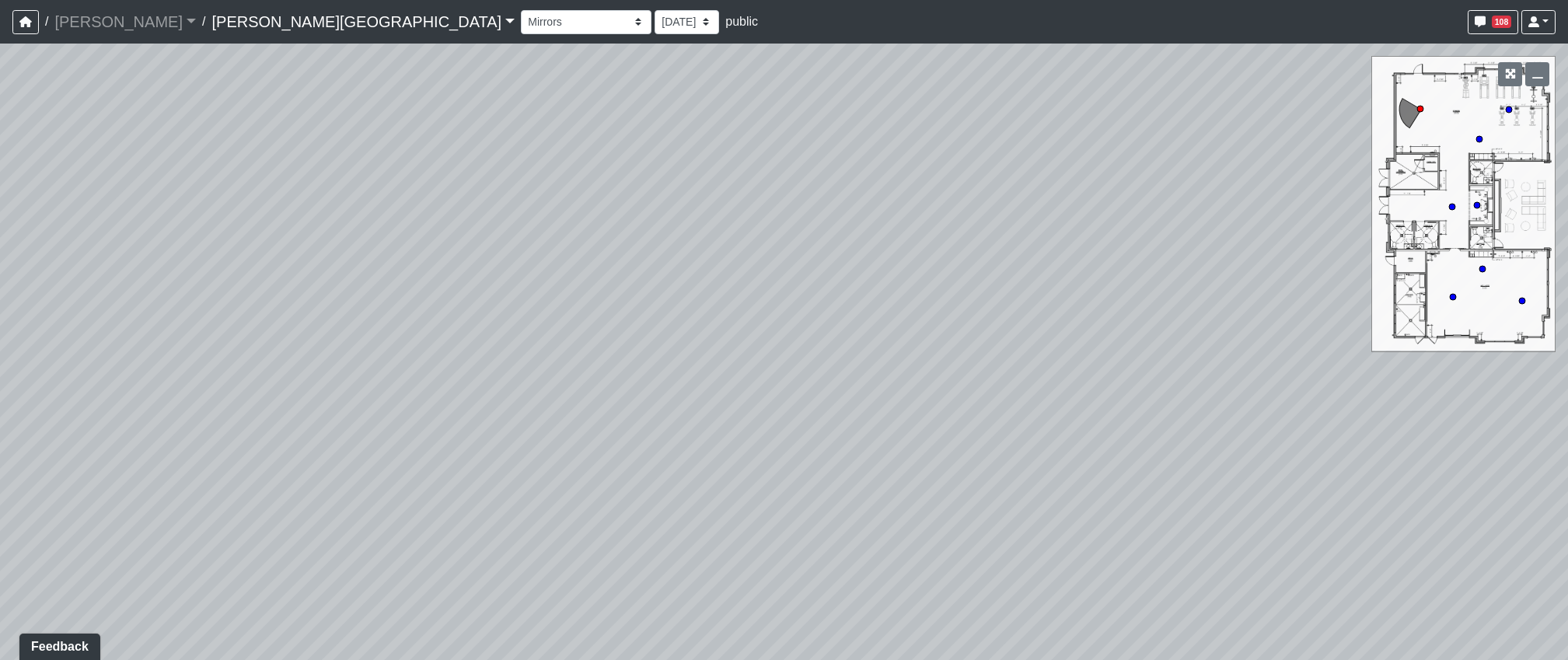 drag, startPoint x: 643, startPoint y: 445, endPoint x: 1328, endPoint y: 469, distance: 685.4203 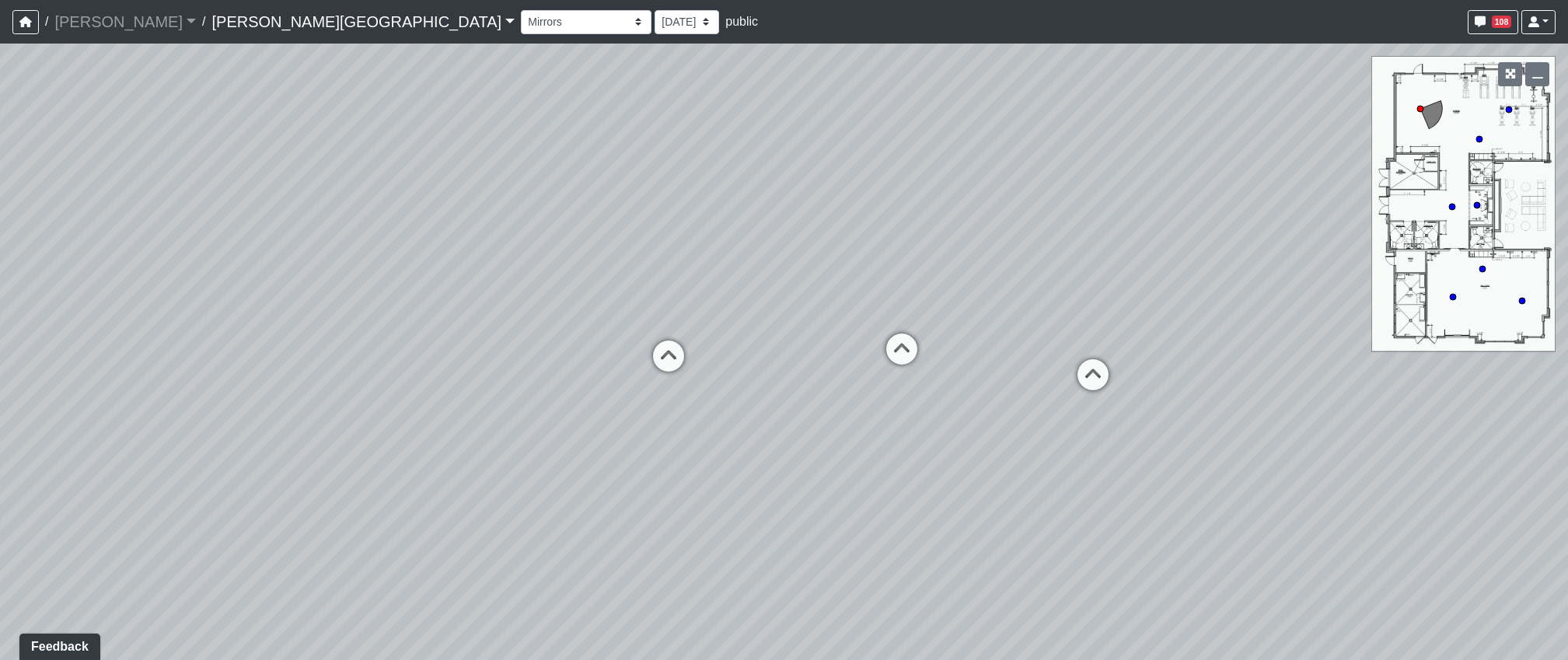 click on "Loading... Hallway - Hallway 2 Loading... Entry Loading...
Created by  Haleigh Milligan  - 6/3/2025 - Rev:  2/12/2025 In QA by  Sean Graefen  - 7/9/2025 - Rev:  7/9/2025
change sconce to be  Link
Created by  Natalia Jara  - 6/24/2025 - Rev:  2/12/2025
reduce to 3
Created by  Sean Graefen  - 7/9/2025 - Rev:  7/9/2025
Loading...
Created by  Haleigh Milligan  - 6/3/2025 - Rev:  2/12/2025 In QA by  Sean Graefen  - 7/9/2025 - Rev:  7/9/2025
Change sconces to be  Link
Loading...
Created by  Haleigh Milligan  - 6/3/2025 - Rev:  2/12/2025 Needs Info by  Sean Graefen  - 7/9/2025 - Rev:  7/9/2025
Created by  Sean Graefen  - 7/9/2025 - Rev:  7/9/2025
Link
Created by  Haleigh Milligan  - 7/9/2025 - Rev:  7/9/2025
Loading..." at bounding box center [784, 351] 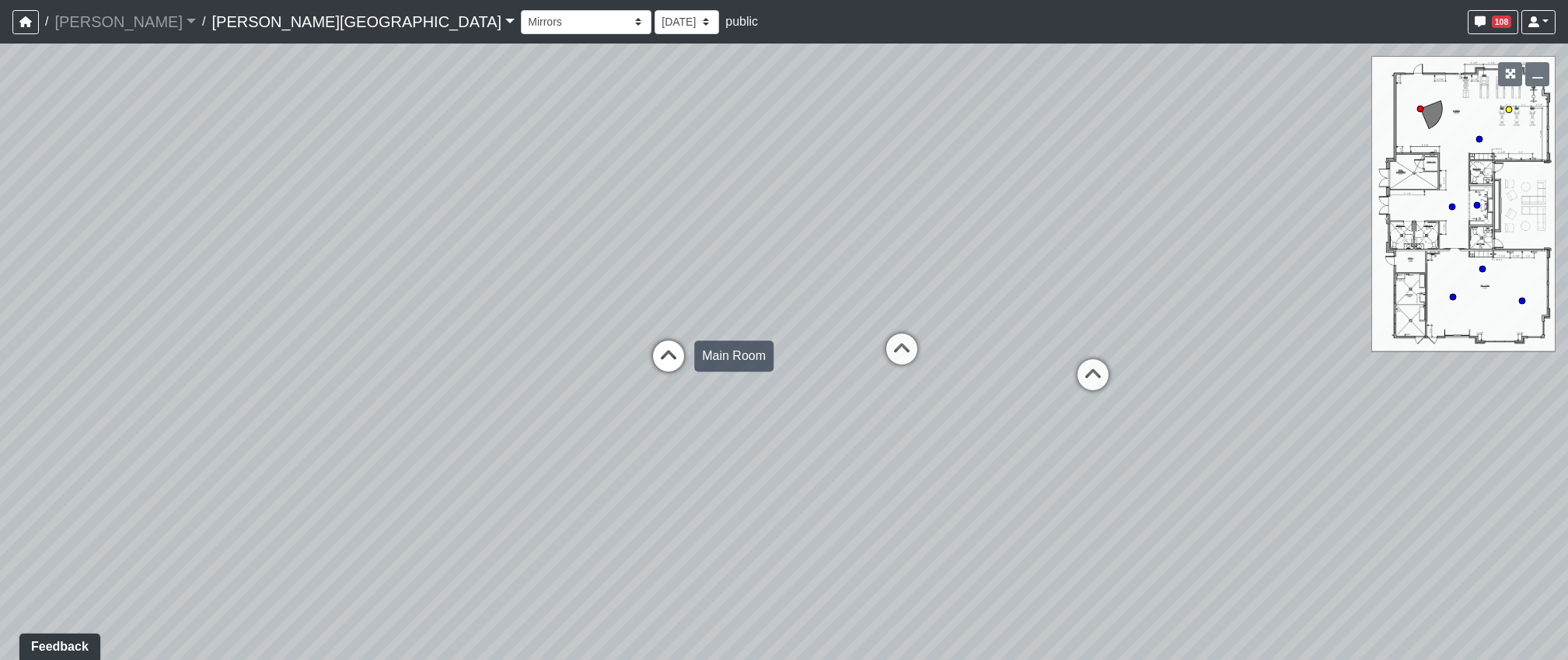 click at bounding box center (669, 364) 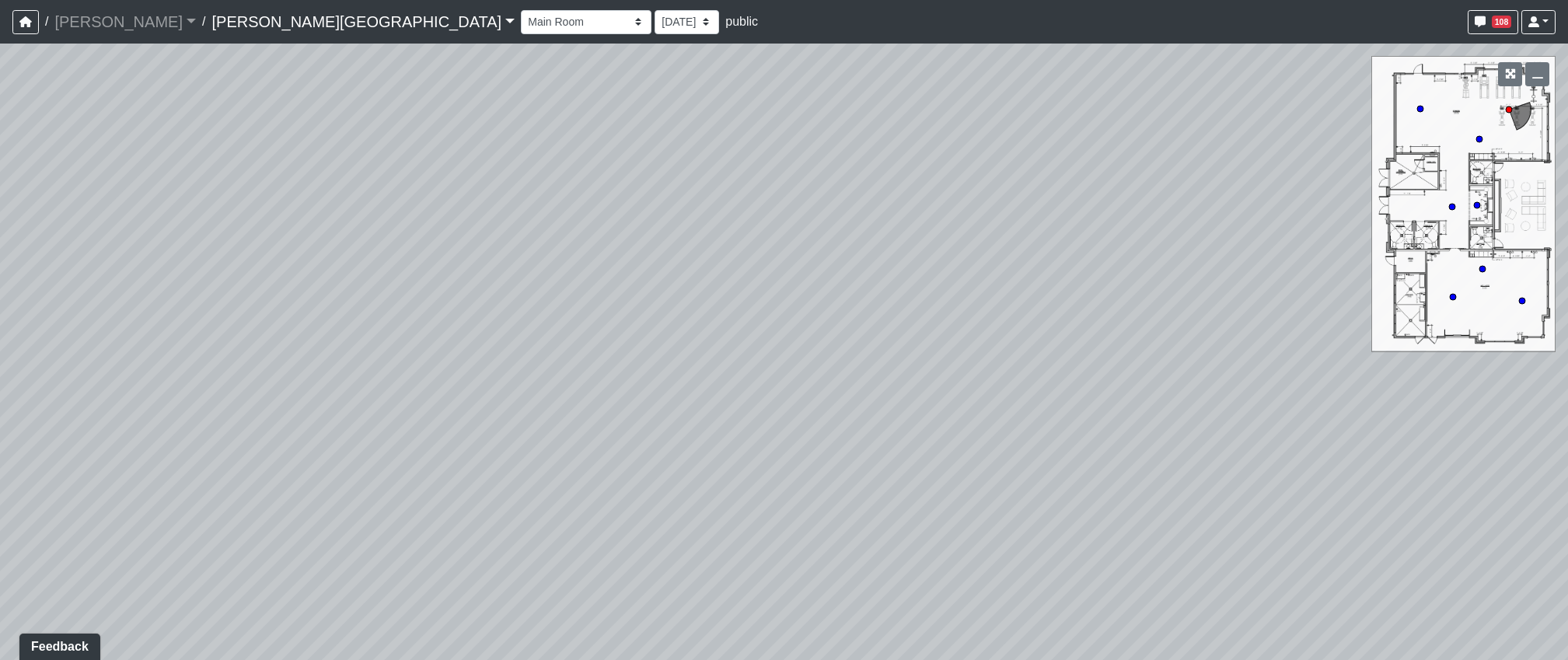 drag, startPoint x: 1033, startPoint y: 468, endPoint x: 655, endPoint y: 466, distance: 378.00529 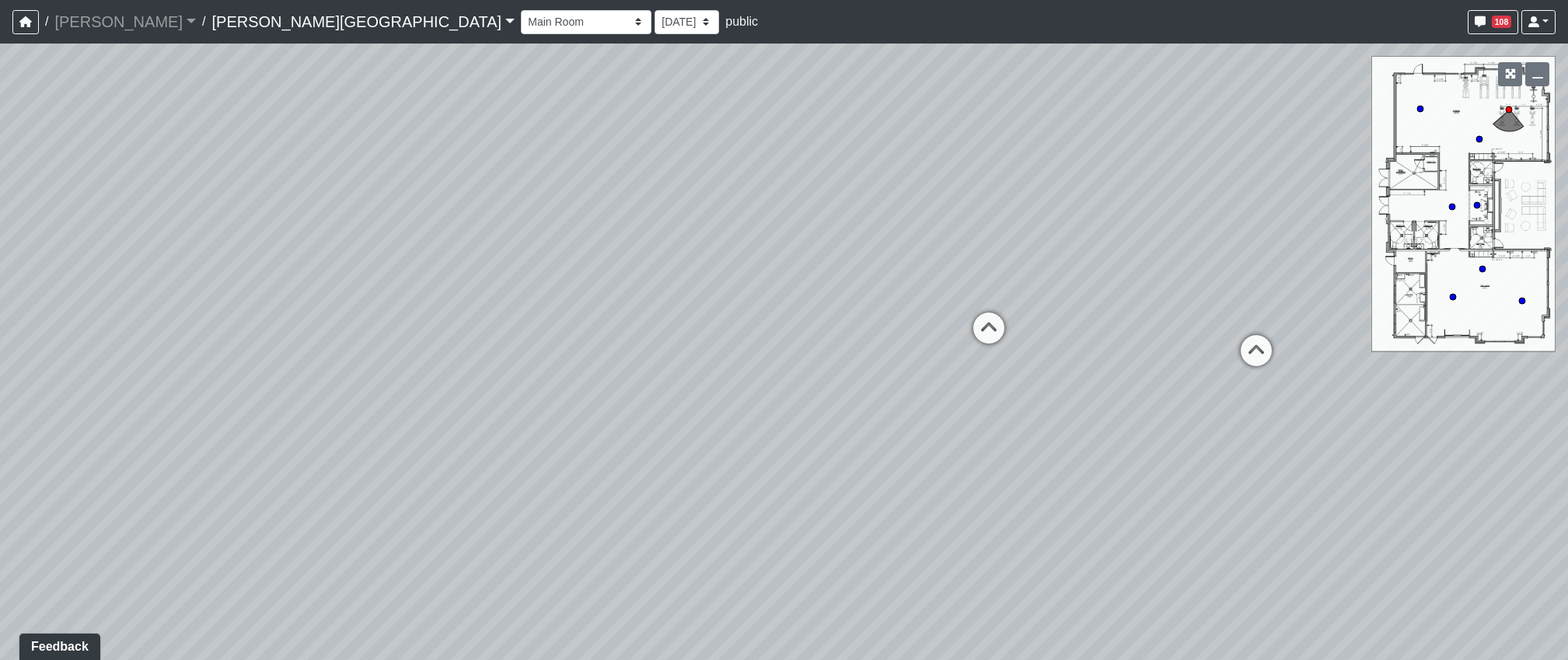 drag, startPoint x: 1018, startPoint y: 494, endPoint x: 696, endPoint y: 511, distance: 322.44845 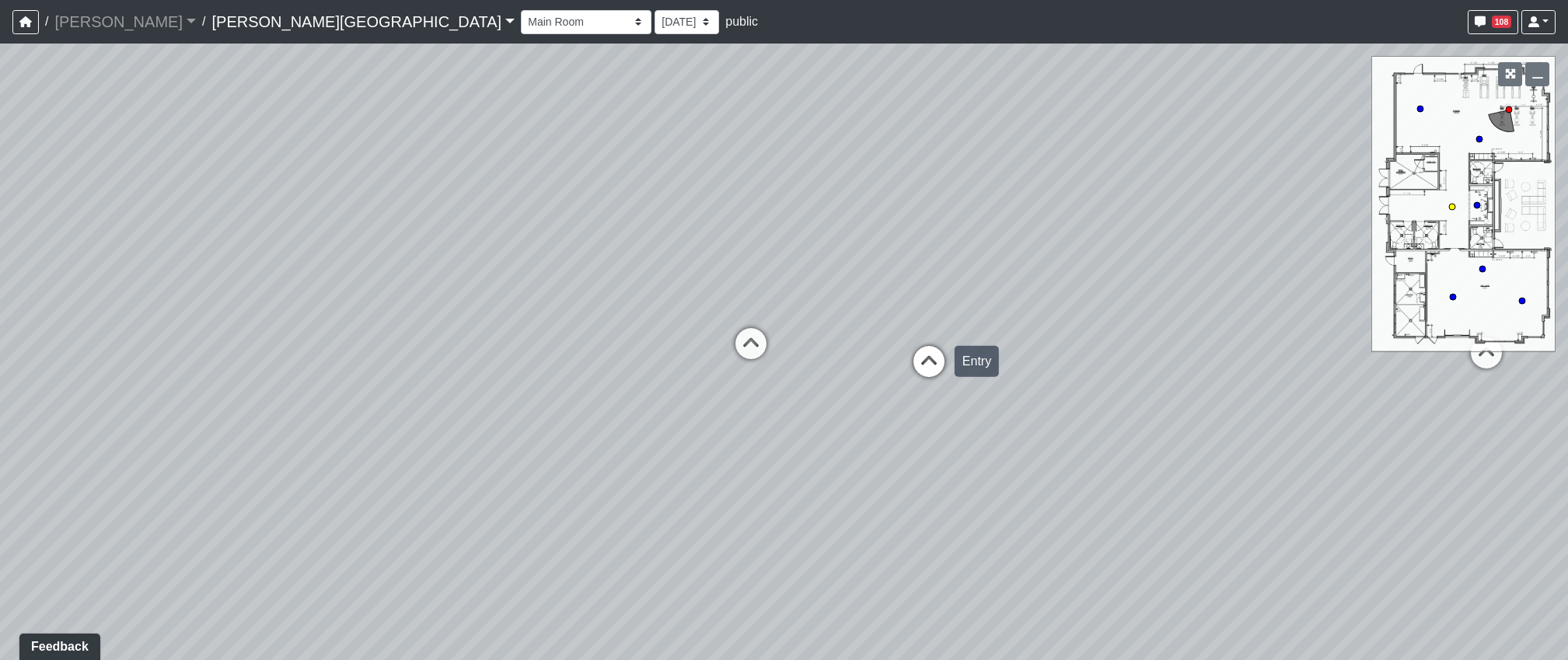 click at bounding box center (929, 369) 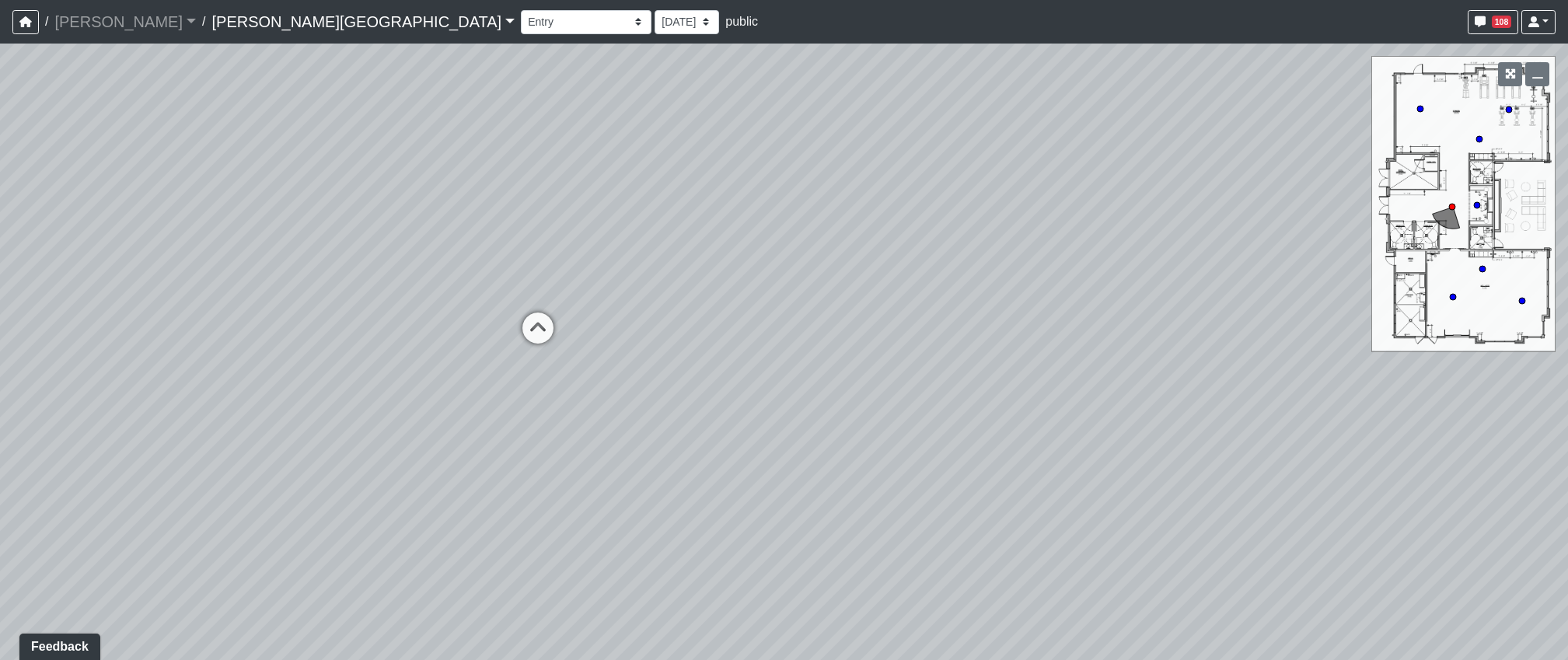 drag, startPoint x: 763, startPoint y: 474, endPoint x: 896, endPoint y: 498, distance: 135.14807 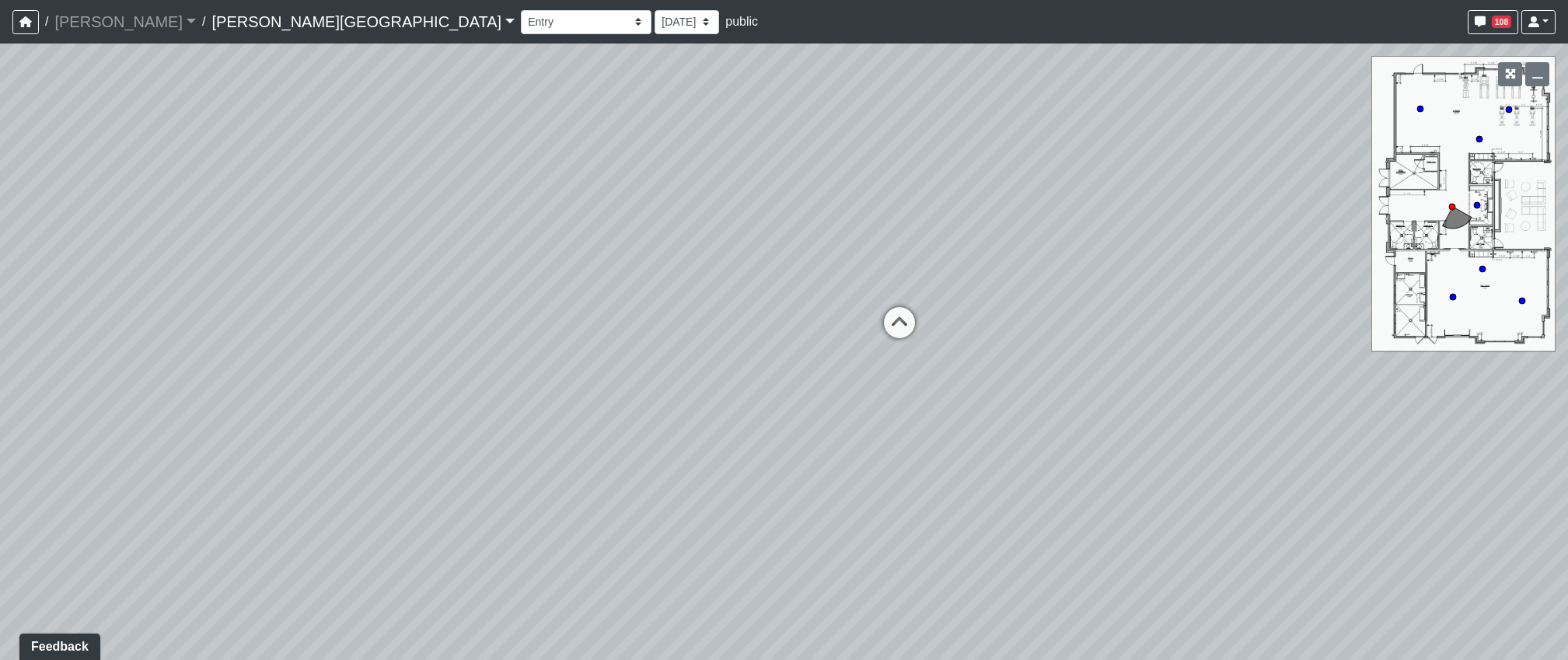 drag, startPoint x: 626, startPoint y: 506, endPoint x: 1106, endPoint y: 509, distance: 480.00937 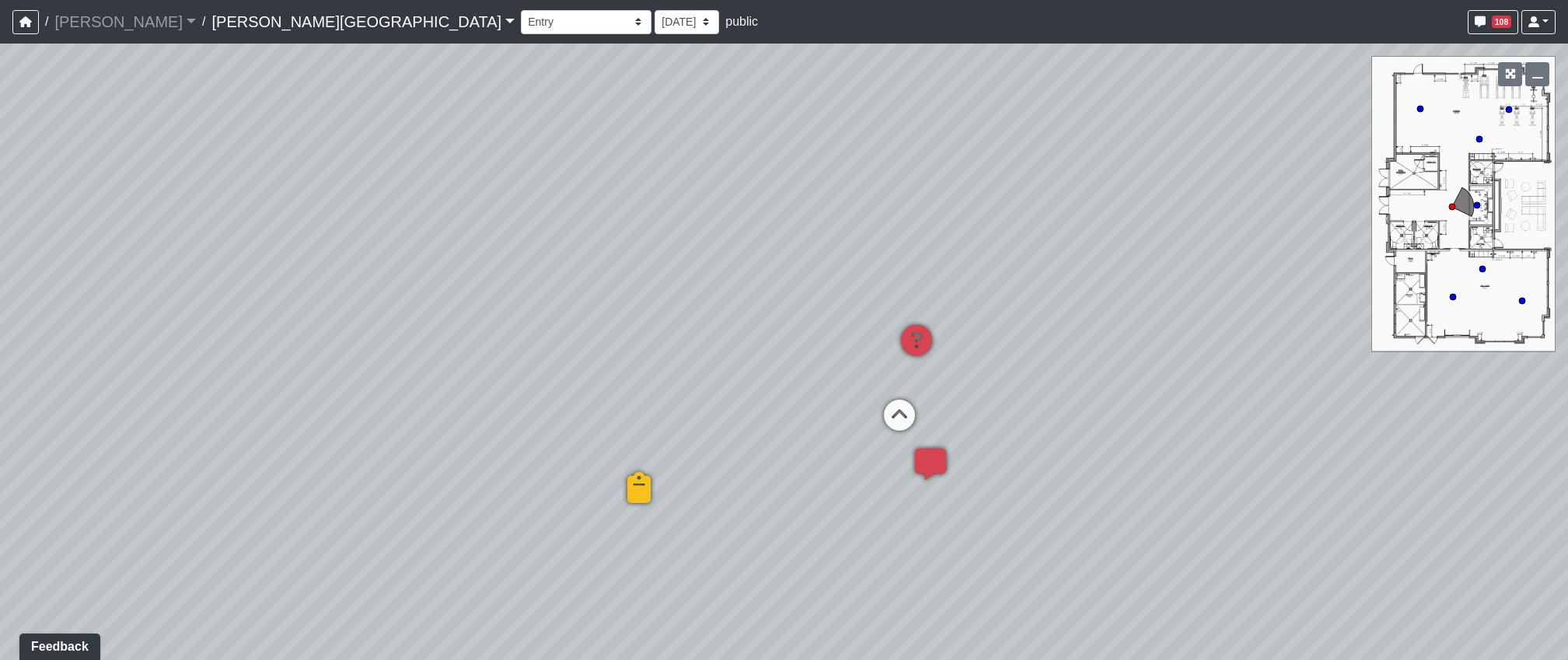 drag, startPoint x: 992, startPoint y: 513, endPoint x: 1245, endPoint y: 467, distance: 257.14782 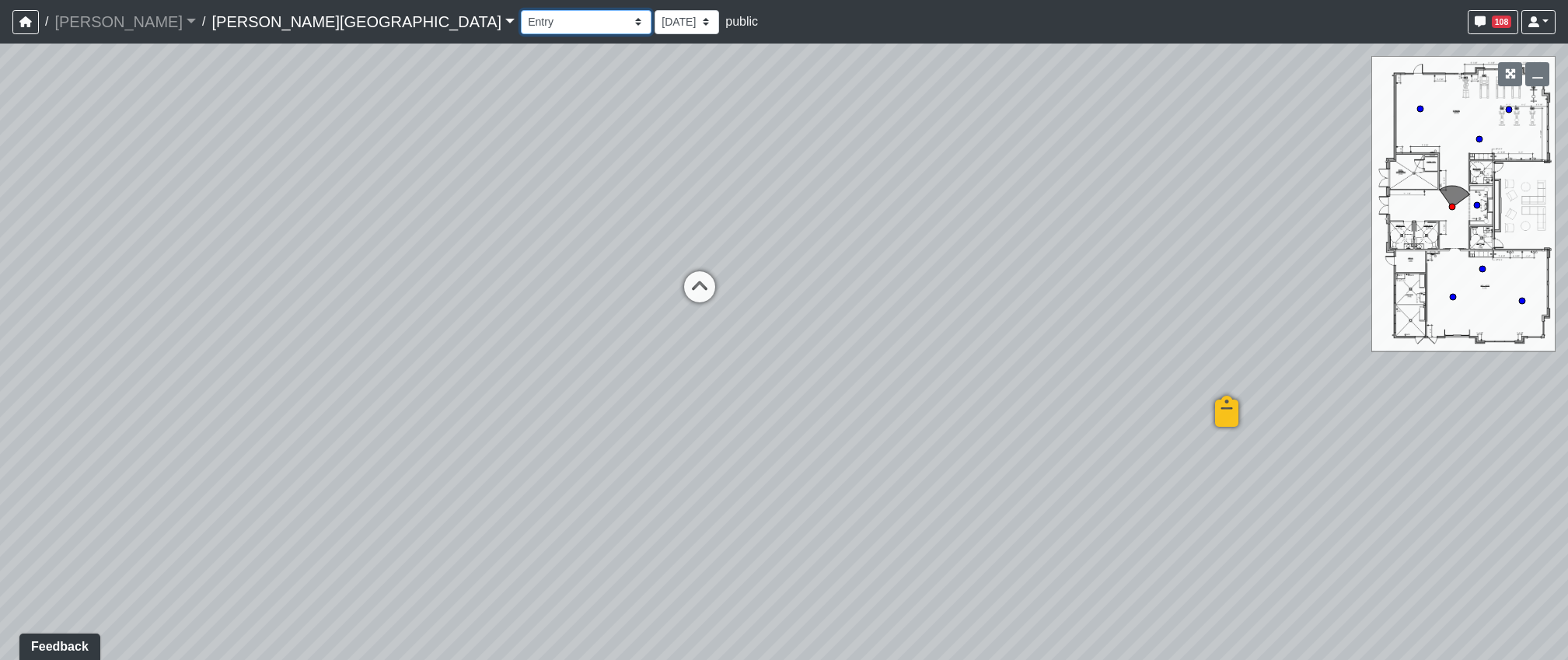 click on "Booths 1 Booths 2 Lounge 1 Bar Entrance Lounge Main Lounge Steps Booths Entry Cubbies Entry Fireplace Main Room Mirrors Hallway 1 Hallway 2 Hallway 3 Cabinets Easels Main Floor Cabinets Desks Office 1 Office 2 Mailboxes 1 Mailboxes 2 Mailboxes 3 Mailboxes 4 Package Room Banquette Cabinets Displays Table Chairs 1 Chairs 2 Entrance 1 Entrance 2 Fire Pit Lounge Poolside 1 Poolside 2 Poolside 3 Poolside 4 Poolside 5 Poolside 6 Poolside 7 Turf Conference Room Corridor 1 Corridor 2 Entrance Focus Room 1 Focus Room 2 Guest Bathroom Guest Bedroom Hallway Kitchen Kitchen Entrance Living Room Master Bathroom Master Bedroom Walk-In Closet 1 Walk-In Closet 2 Cubbies Main Room Mirrors" at bounding box center (586, 22) 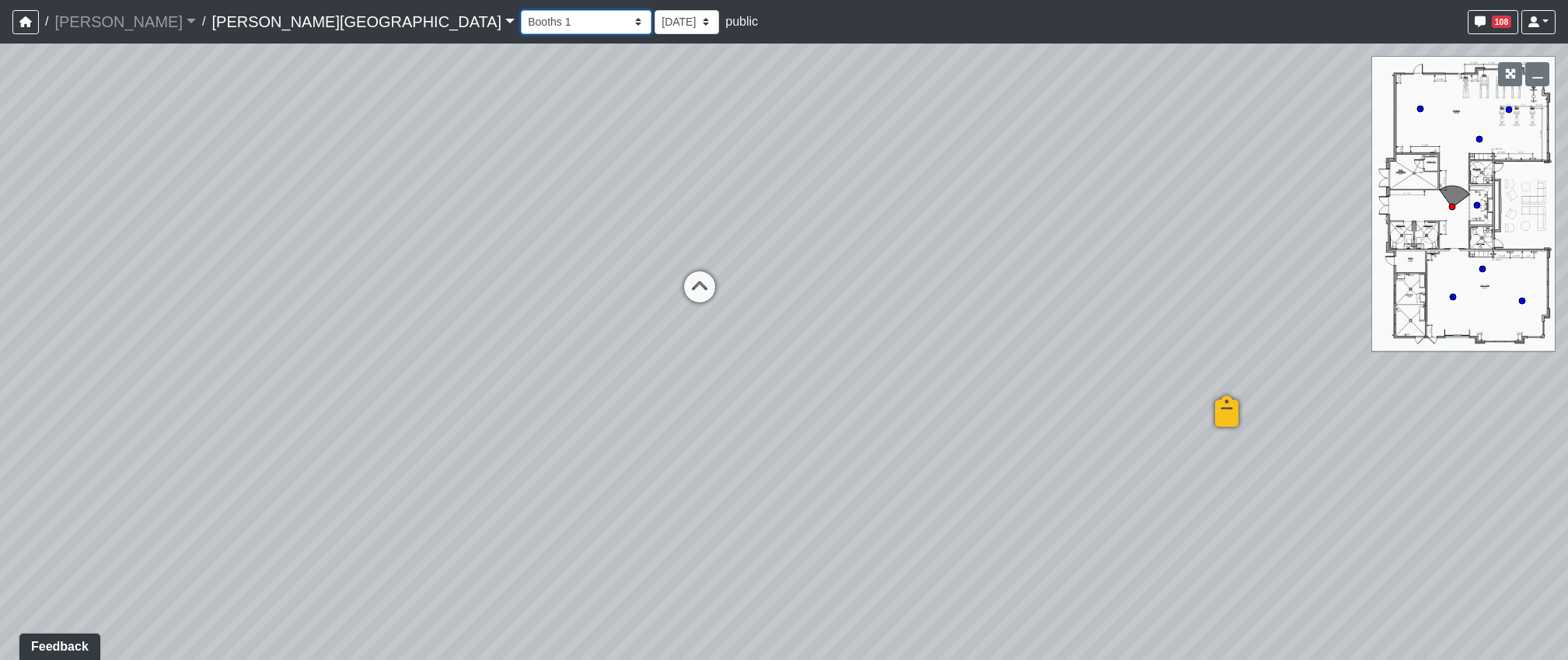 click on "Booths 1 Booths 2 Lounge 1 Bar Entrance Lounge Main Lounge Steps Booths Entry Cubbies Entry Fireplace Main Room Mirrors Hallway 1 Hallway 2 Hallway 3 Cabinets Easels Main Floor Cabinets Desks Office 1 Office 2 Mailboxes 1 Mailboxes 2 Mailboxes 3 Mailboxes 4 Package Room Banquette Cabinets Displays Table Chairs 1 Chairs 2 Entrance 1 Entrance 2 Fire Pit Lounge Poolside 1 Poolside 2 Poolside 3 Poolside 4 Poolside 5 Poolside 6 Poolside 7 Turf Conference Room Corridor 1 Corridor 2 Entrance Focus Room 1 Focus Room 2 Guest Bathroom Guest Bedroom Hallway Kitchen Kitchen Entrance Living Room Master Bathroom Master Bedroom Walk-In Closet 1 Walk-In Closet 2 Cubbies Main Room Mirrors" at bounding box center [586, 22] 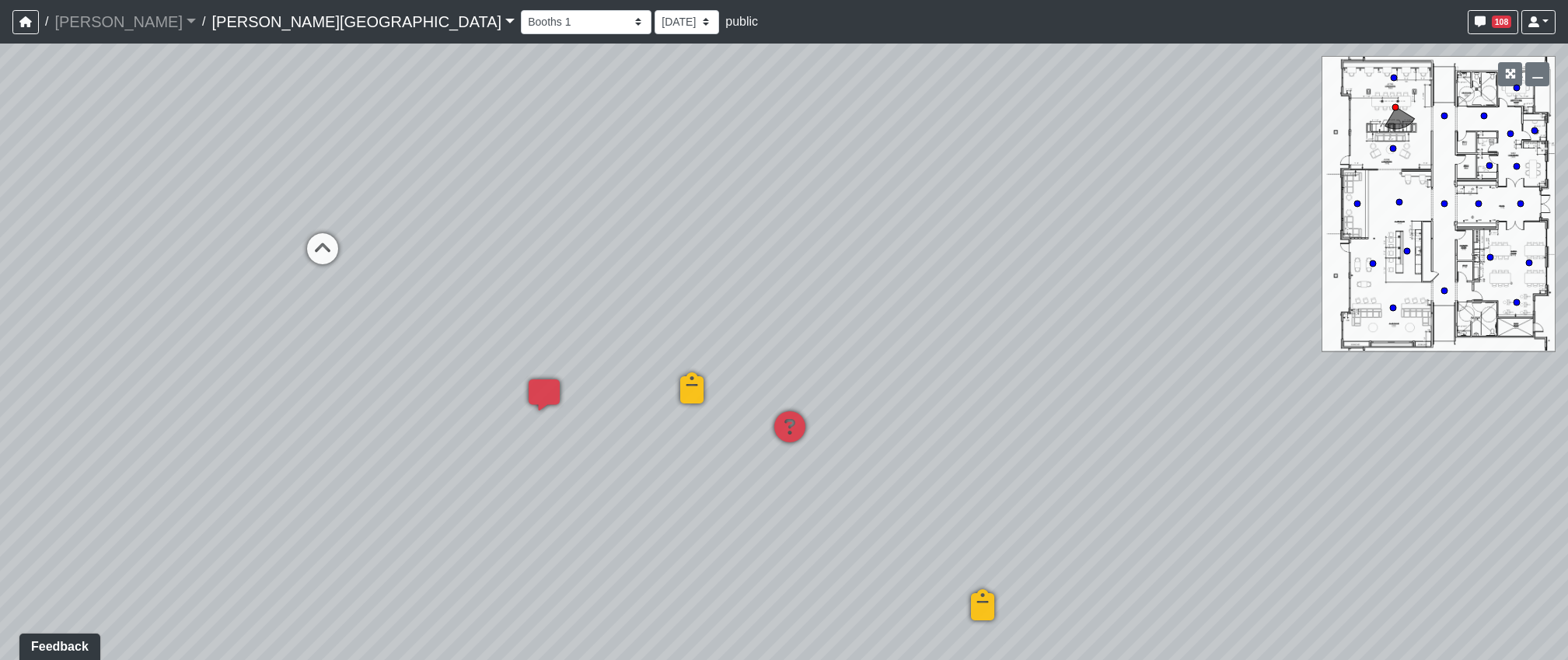 drag, startPoint x: 1089, startPoint y: 451, endPoint x: 454, endPoint y: 309, distance: 650.6835 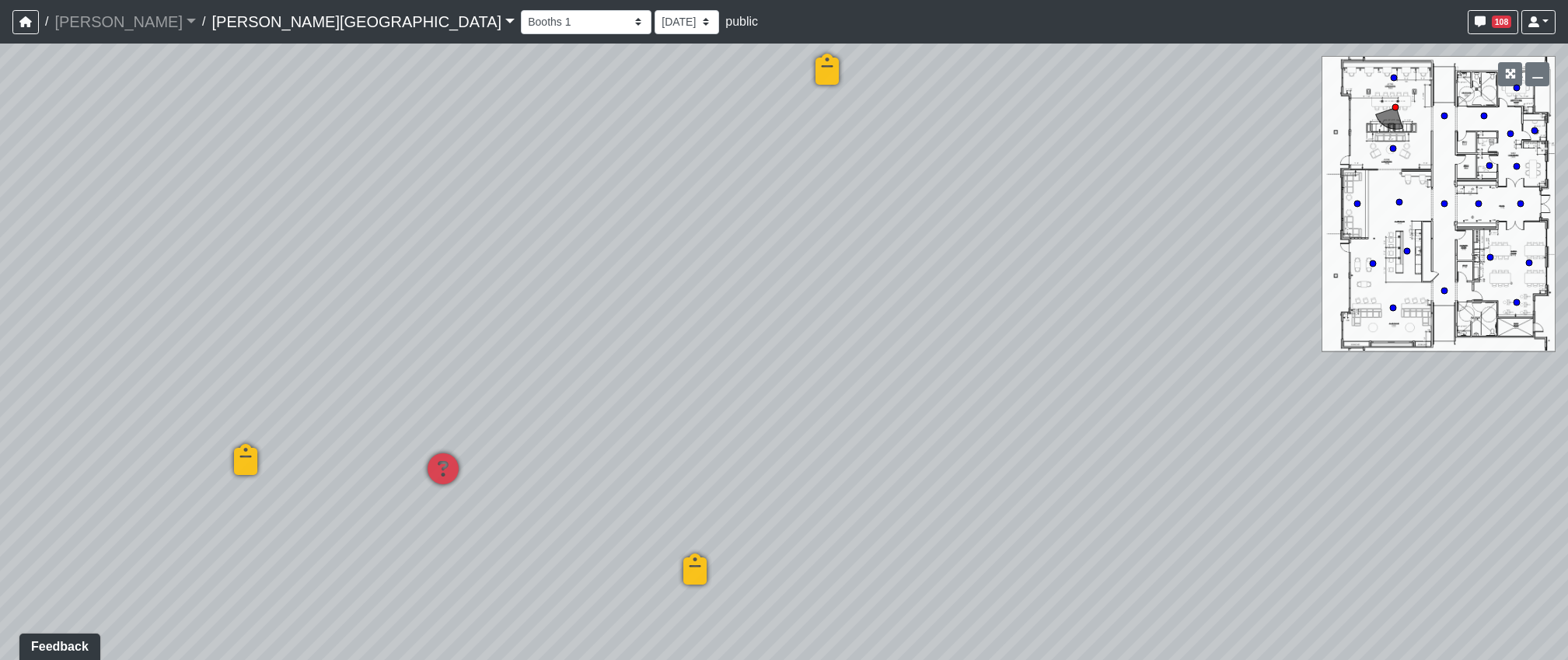 drag, startPoint x: 981, startPoint y: 348, endPoint x: 466, endPoint y: 341, distance: 515.0476 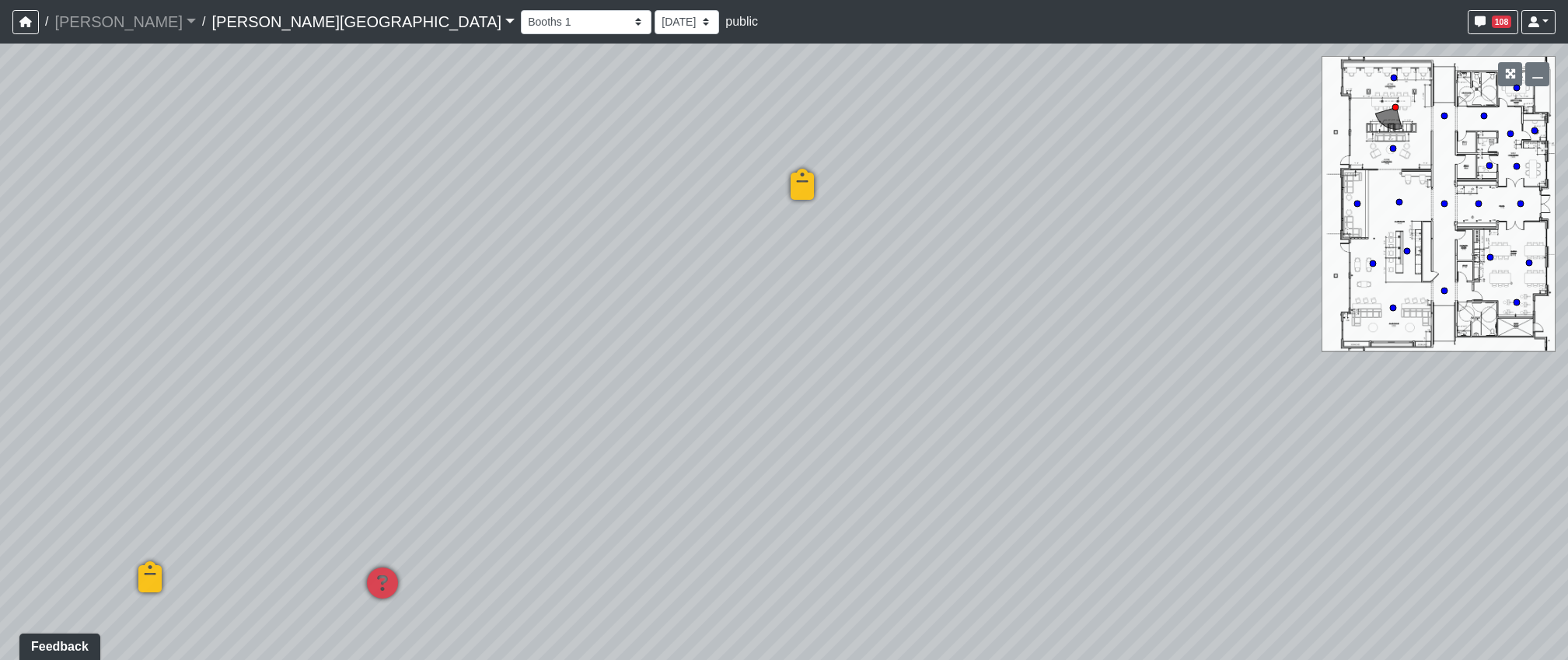 drag, startPoint x: 962, startPoint y: 333, endPoint x: 924, endPoint y: 460, distance: 132.56319 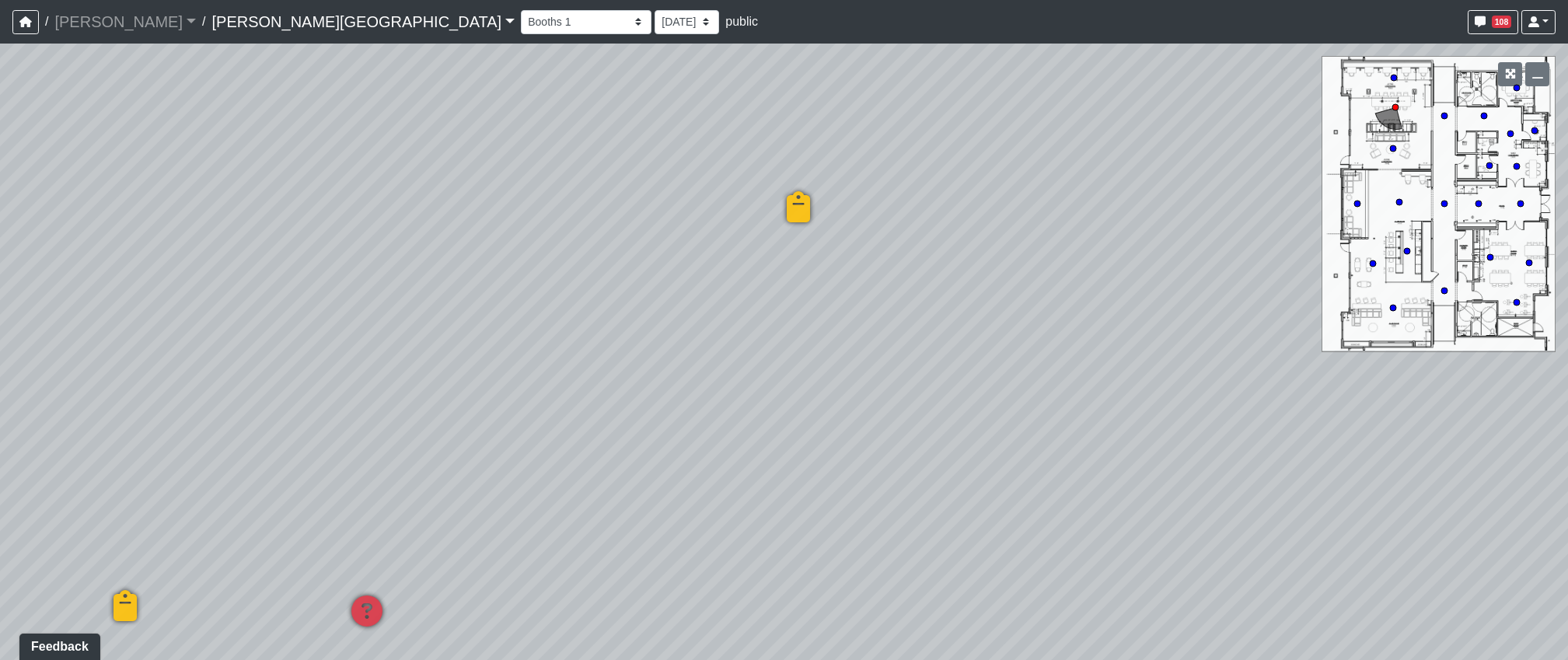 drag, startPoint x: 1250, startPoint y: 422, endPoint x: 693, endPoint y: 389, distance: 557.9767 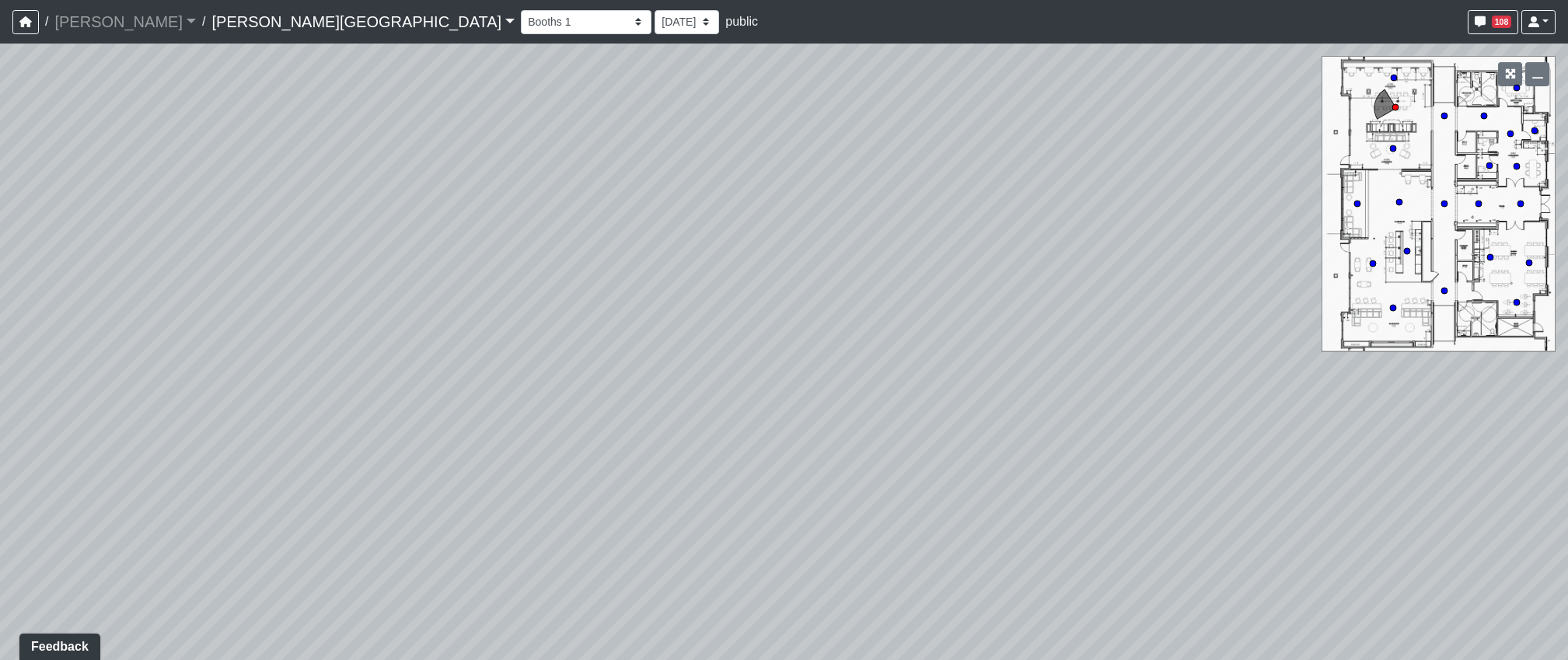 drag, startPoint x: 826, startPoint y: 466, endPoint x: 1472, endPoint y: 449, distance: 646.2236 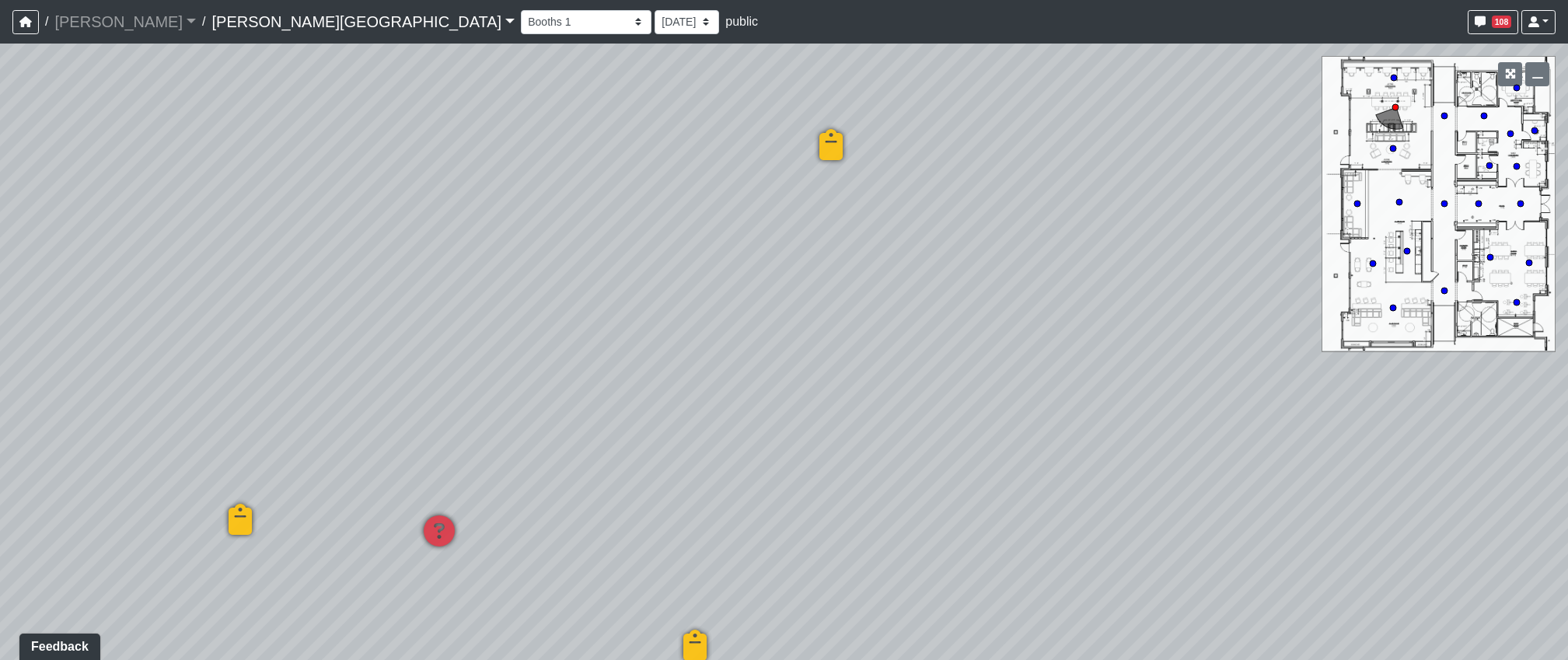 drag, startPoint x: 705, startPoint y: 435, endPoint x: 1251, endPoint y: 434, distance: 546.00092 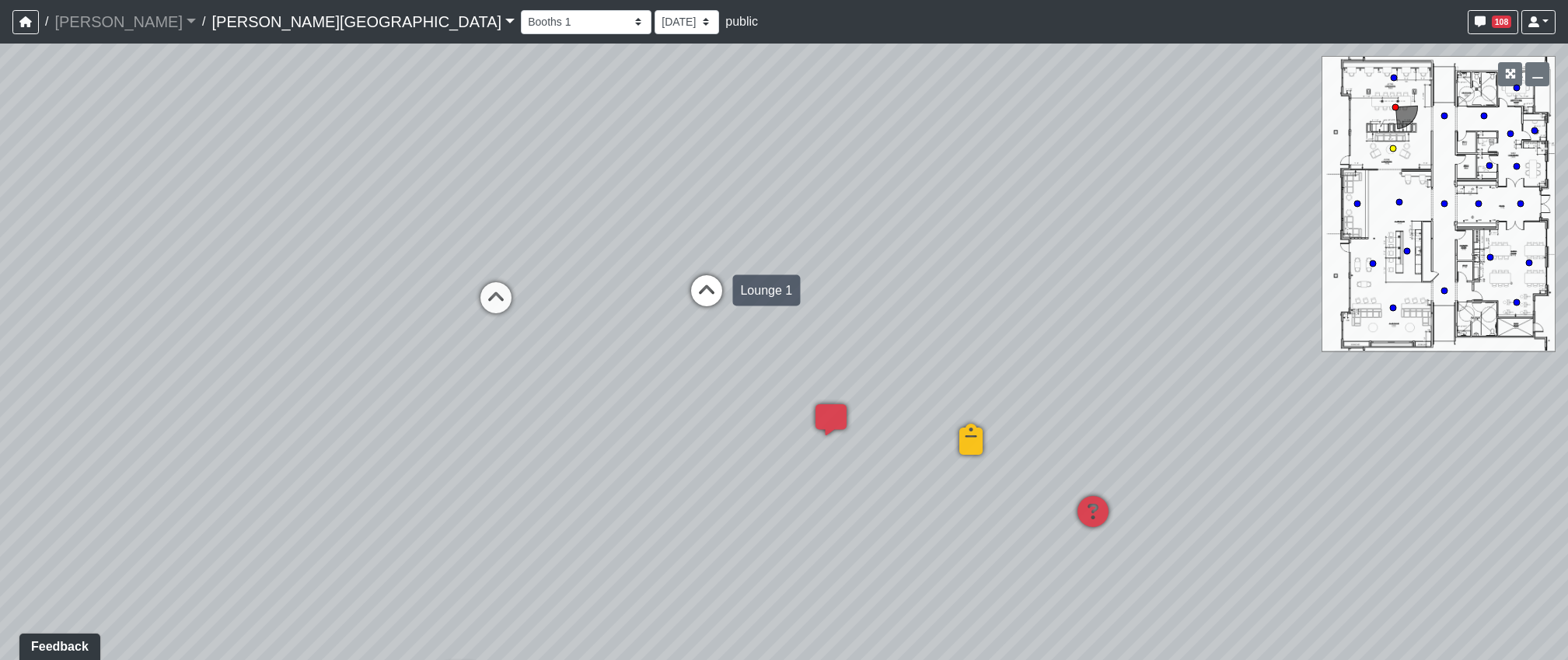 click at bounding box center [707, 299] 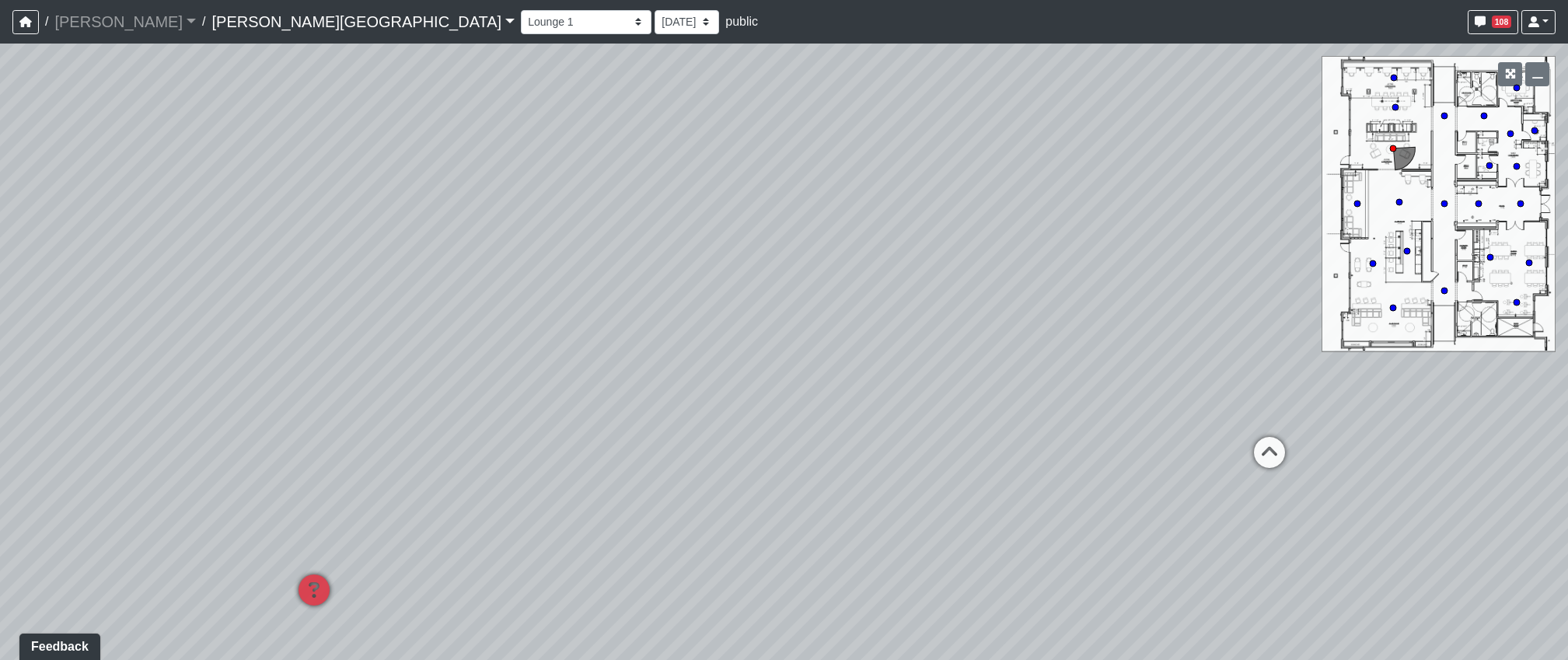 drag, startPoint x: 1282, startPoint y: 468, endPoint x: 1288, endPoint y: 454, distance: 15.231546 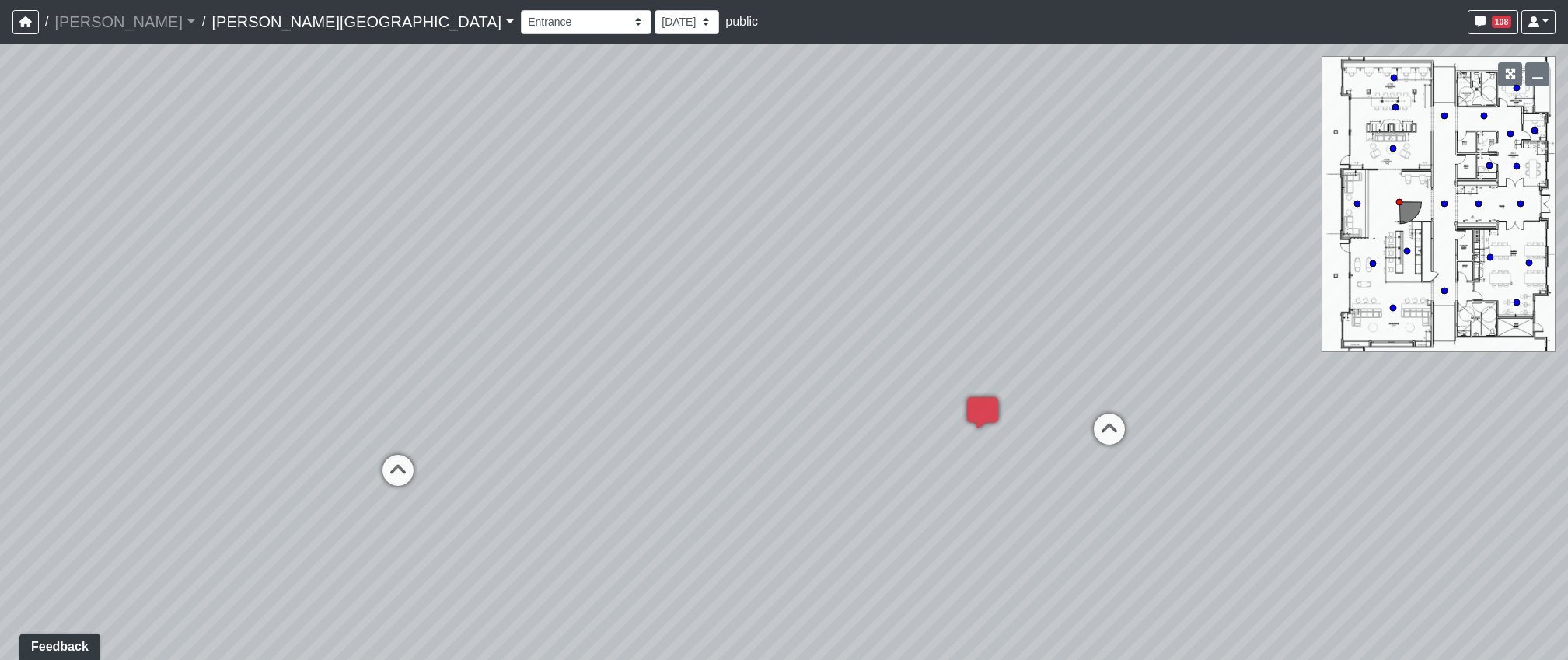 drag, startPoint x: 1088, startPoint y: 483, endPoint x: 574, endPoint y: 450, distance: 515.058 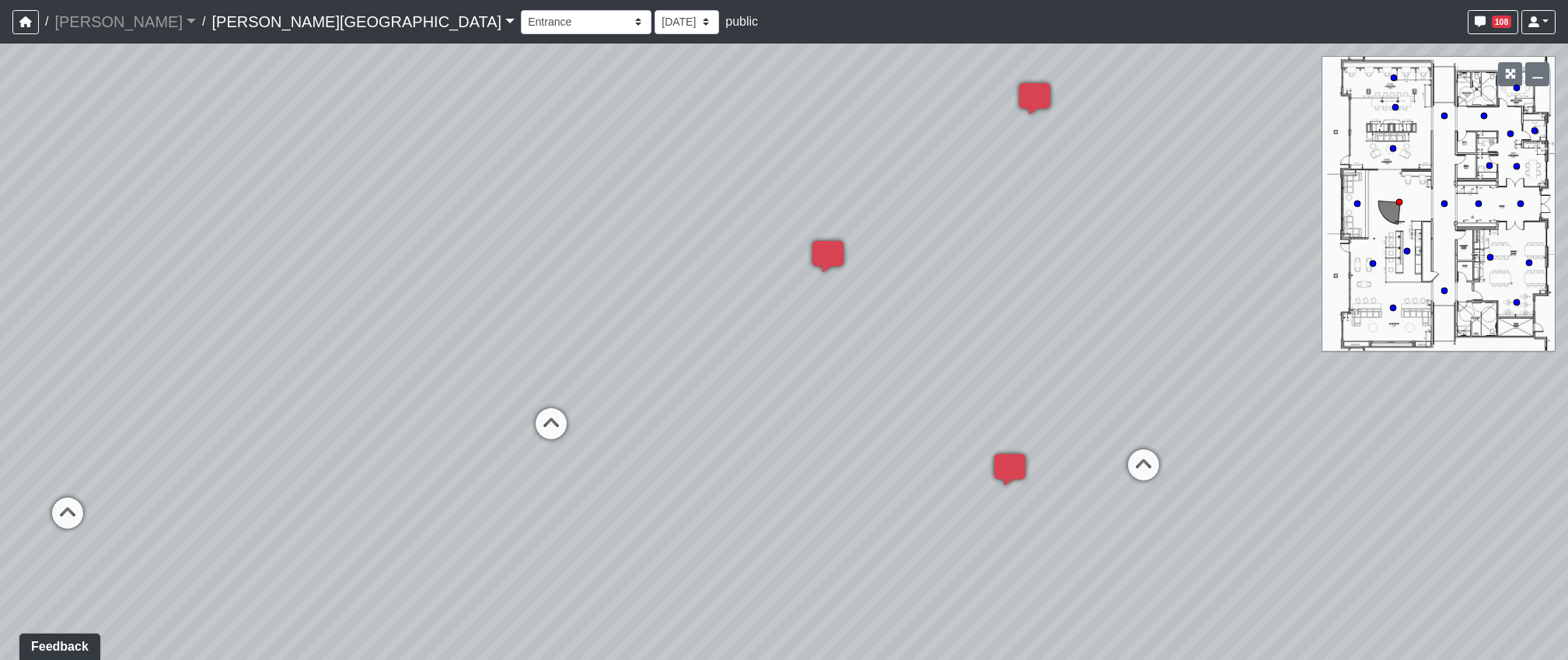drag, startPoint x: 888, startPoint y: 445, endPoint x: 761, endPoint y: 513, distance: 144.05902 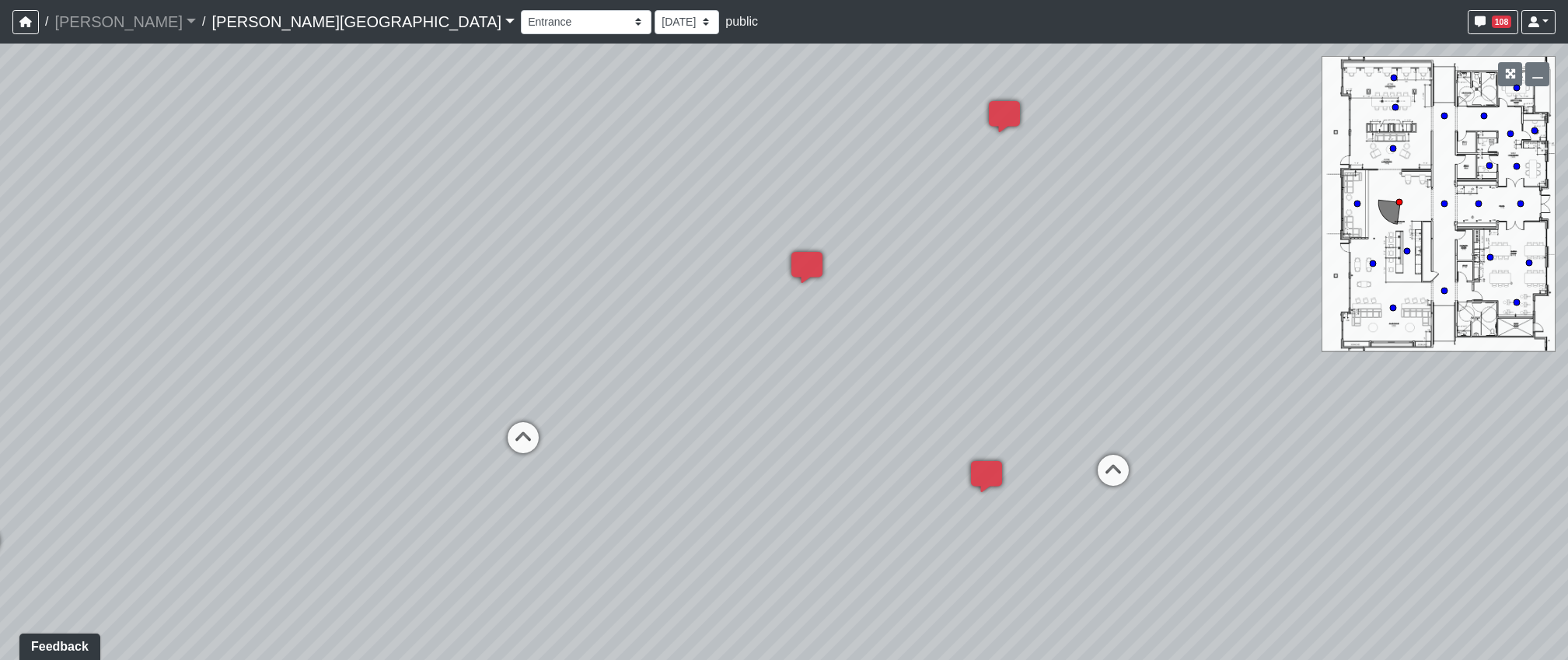 drag, startPoint x: 783, startPoint y: 447, endPoint x: 532, endPoint y: 482, distance: 253.4285 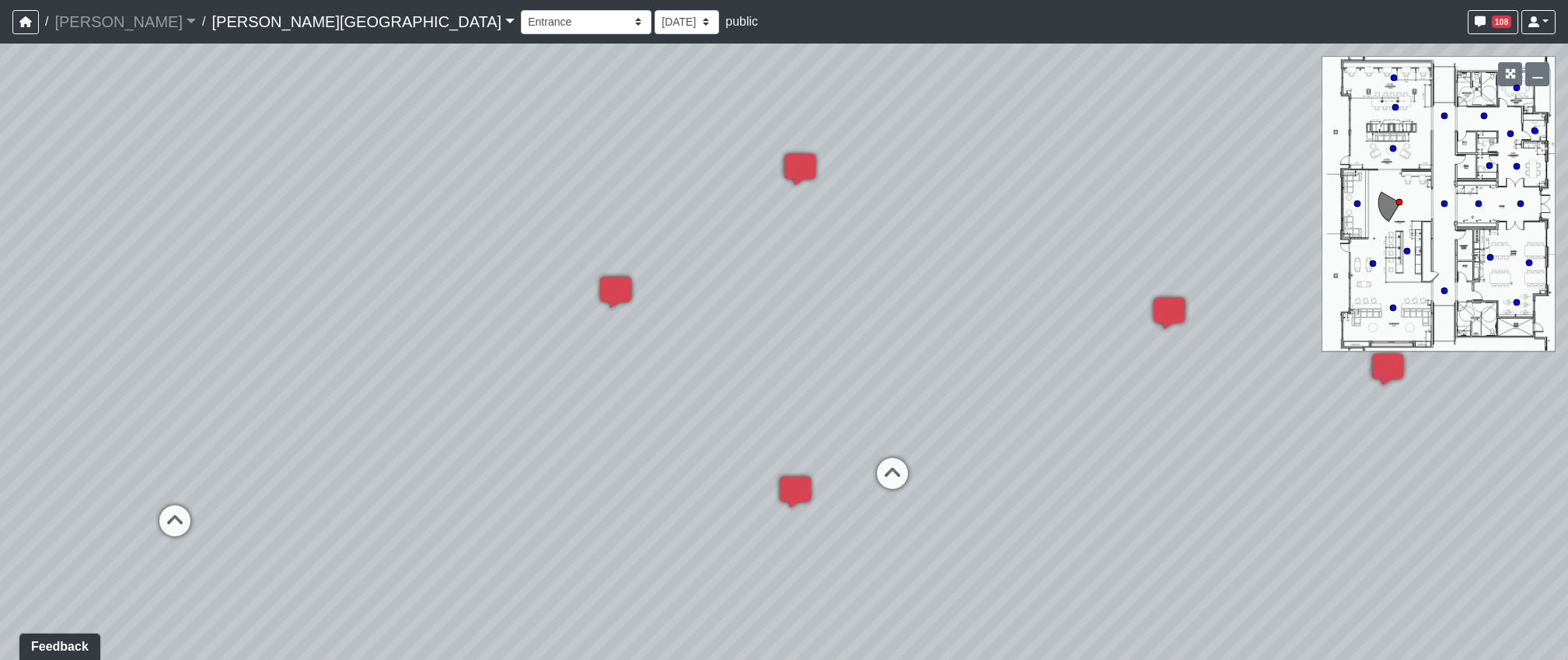drag, startPoint x: 1218, startPoint y: 382, endPoint x: 885, endPoint y: 386, distance: 333.02402 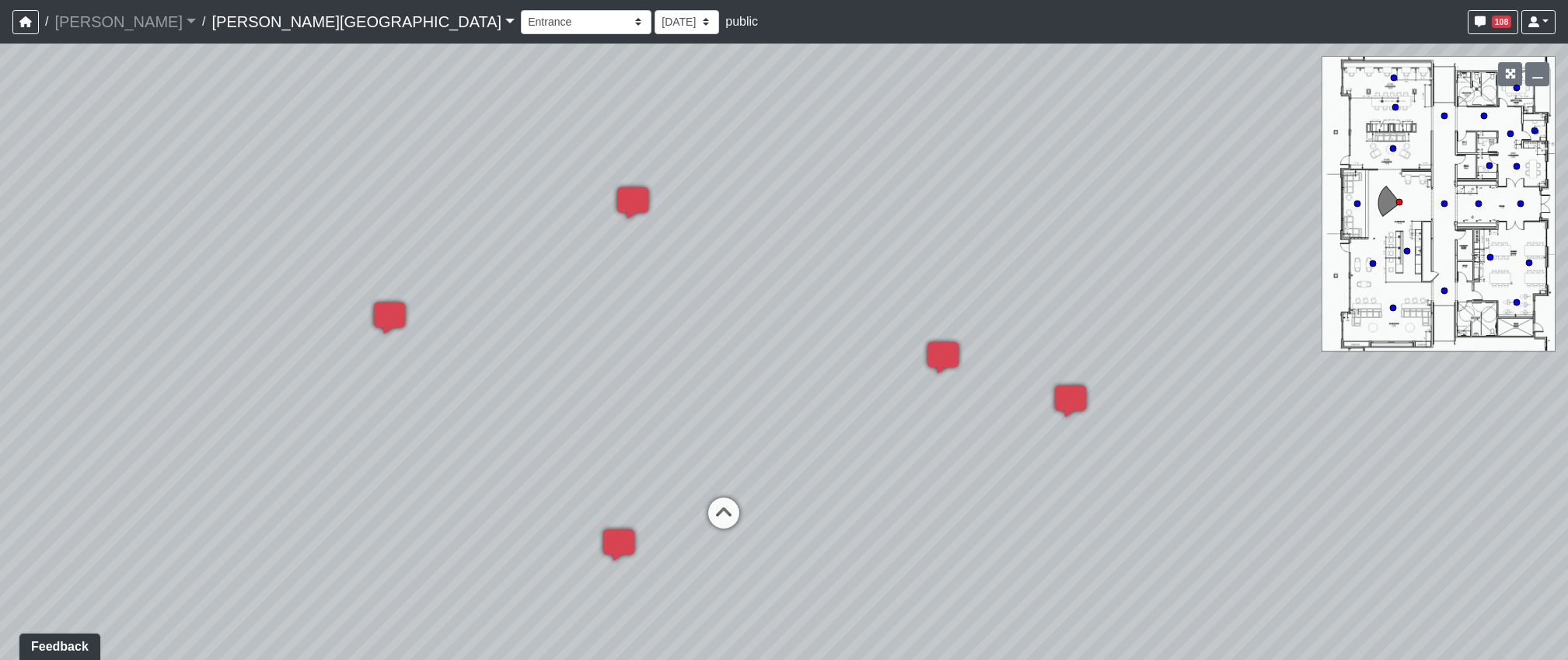drag, startPoint x: 459, startPoint y: 501, endPoint x: 481, endPoint y: 570, distance: 72.42237 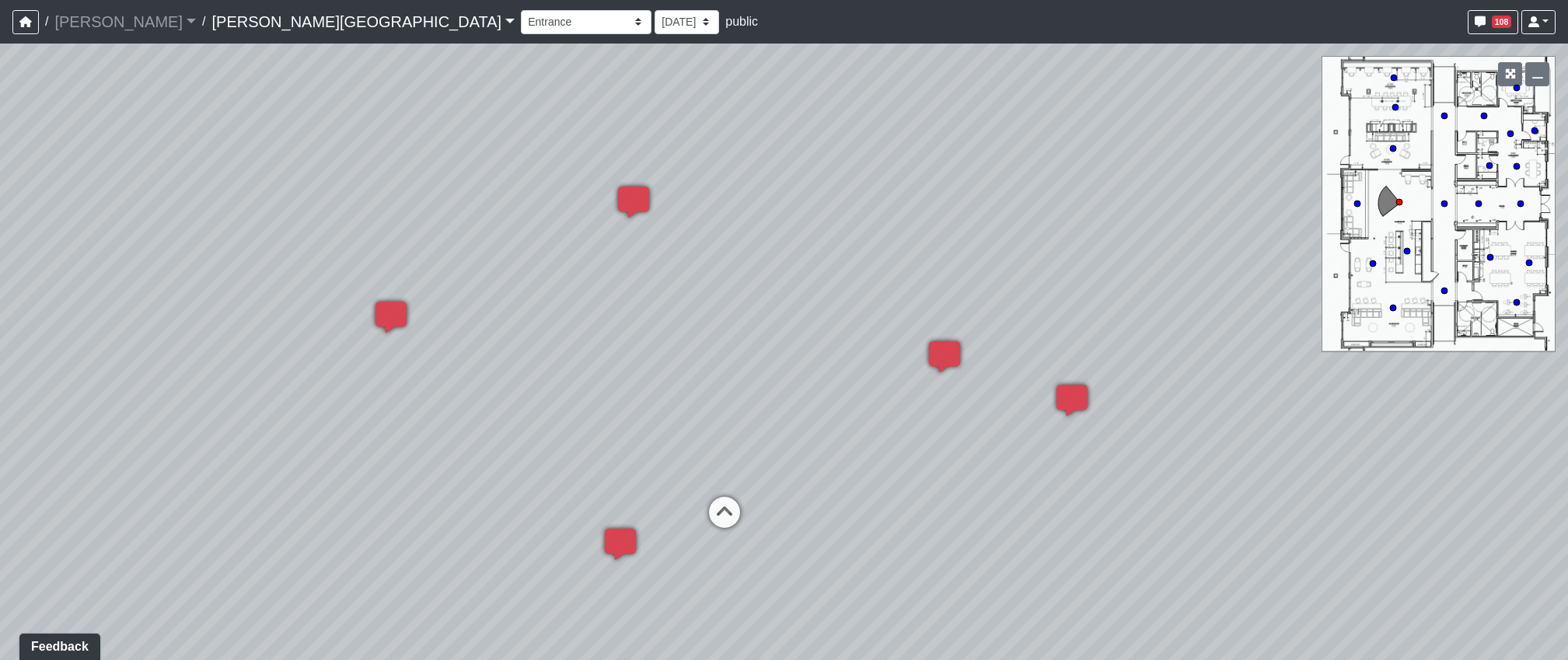 drag, startPoint x: 371, startPoint y: 435, endPoint x: 1019, endPoint y: 432, distance: 648.0069 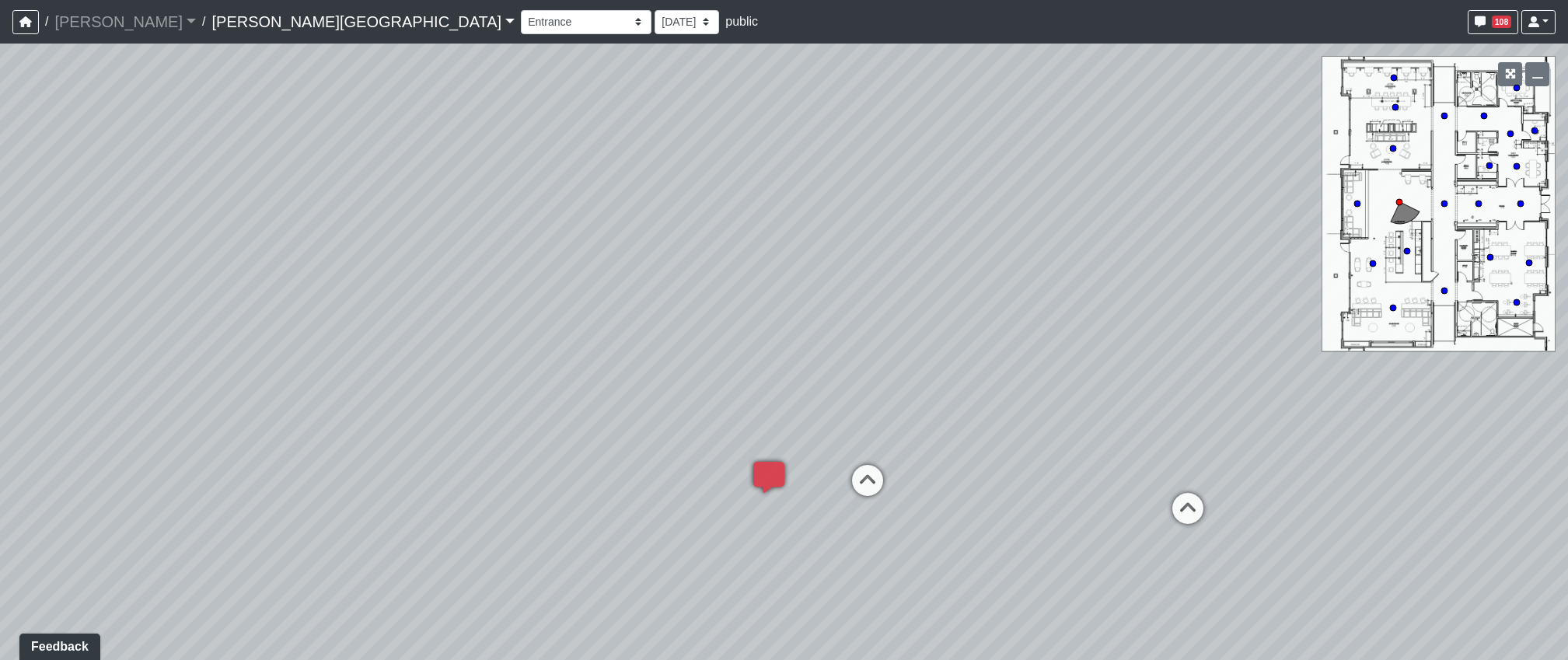 drag, startPoint x: 773, startPoint y: 457, endPoint x: 794, endPoint y: 452, distance: 21.587033 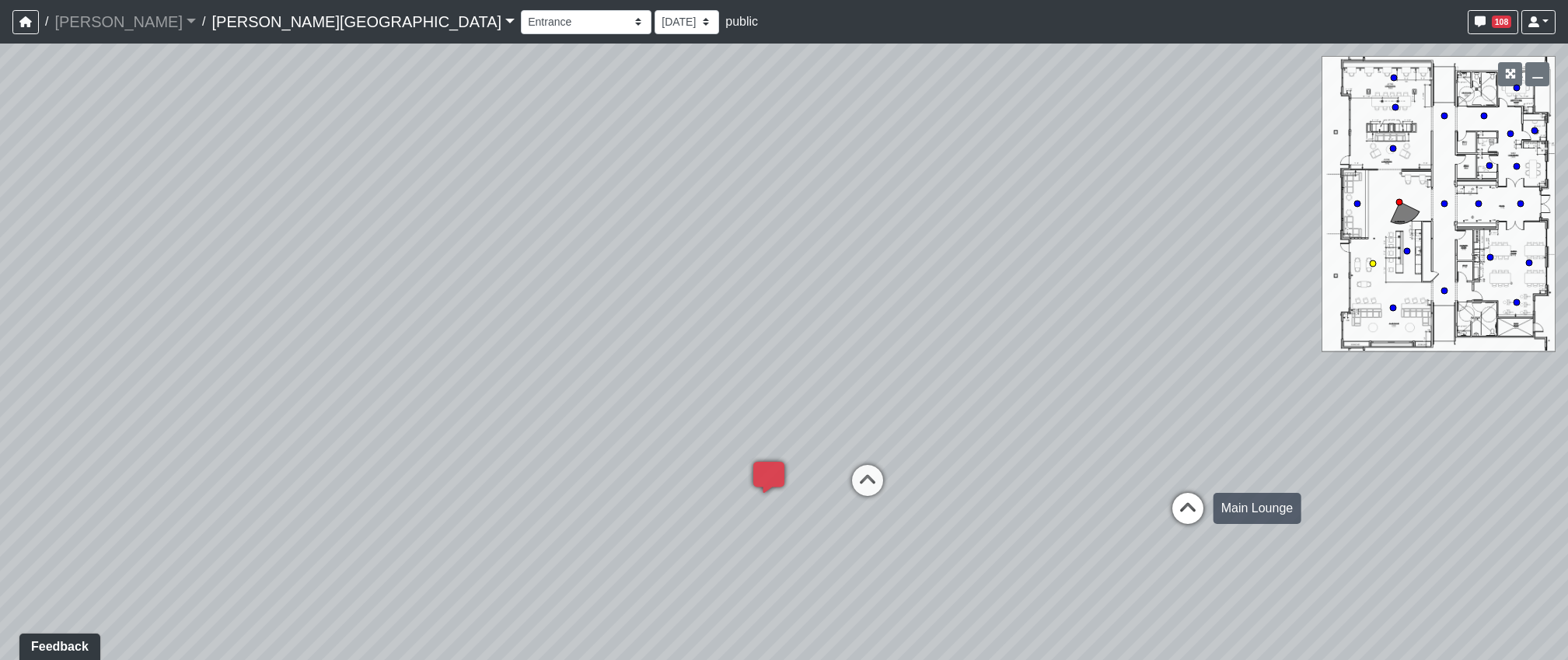 click at bounding box center [1188, 516] 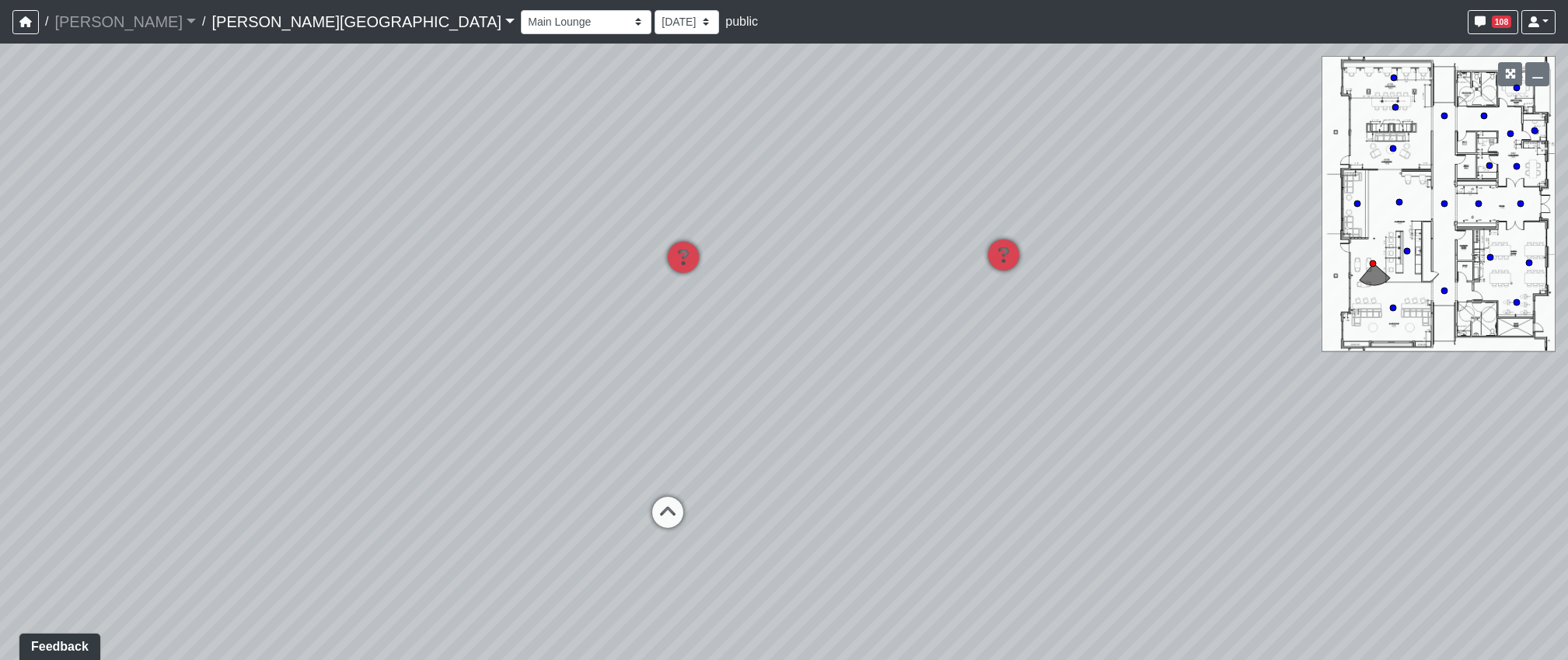 drag, startPoint x: 1077, startPoint y: 344, endPoint x: 878, endPoint y: 382, distance: 202.59566 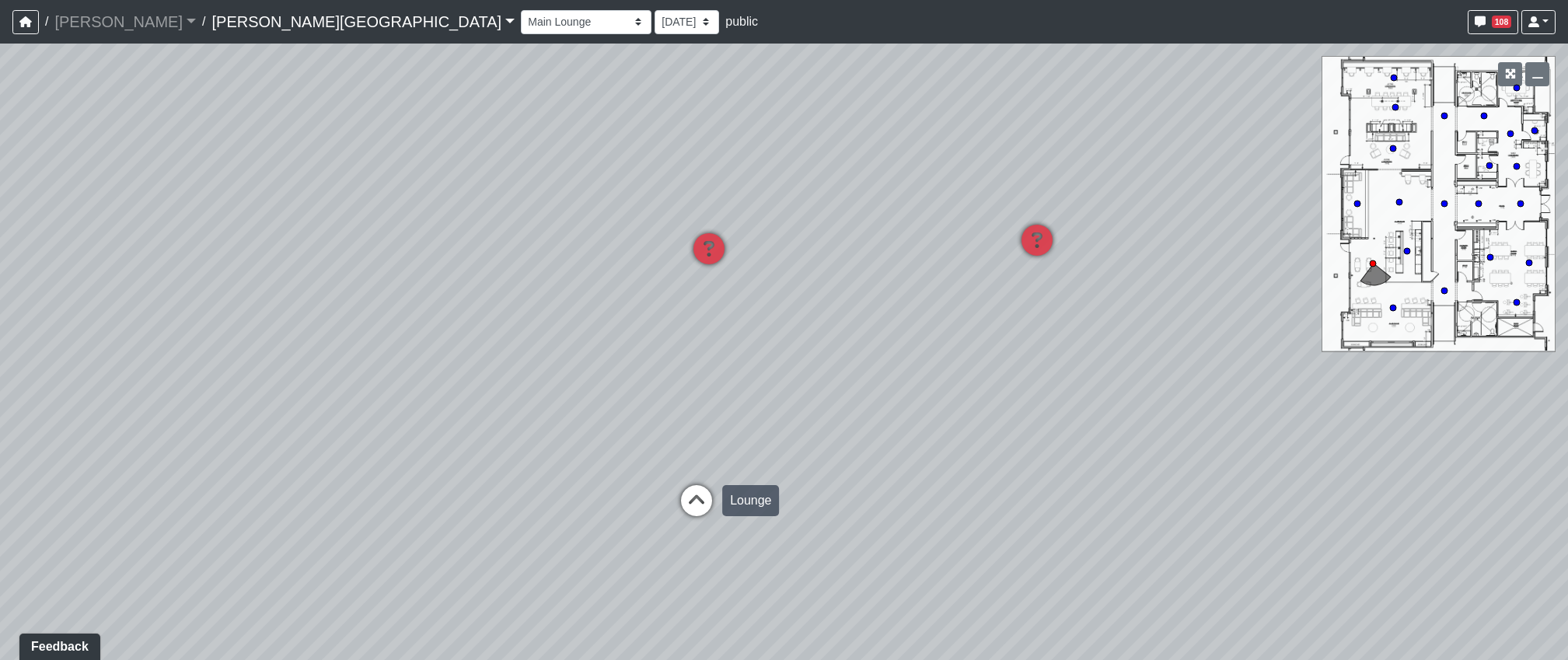 drag, startPoint x: 590, startPoint y: 543, endPoint x: 749, endPoint y: 512, distance: 161.99383 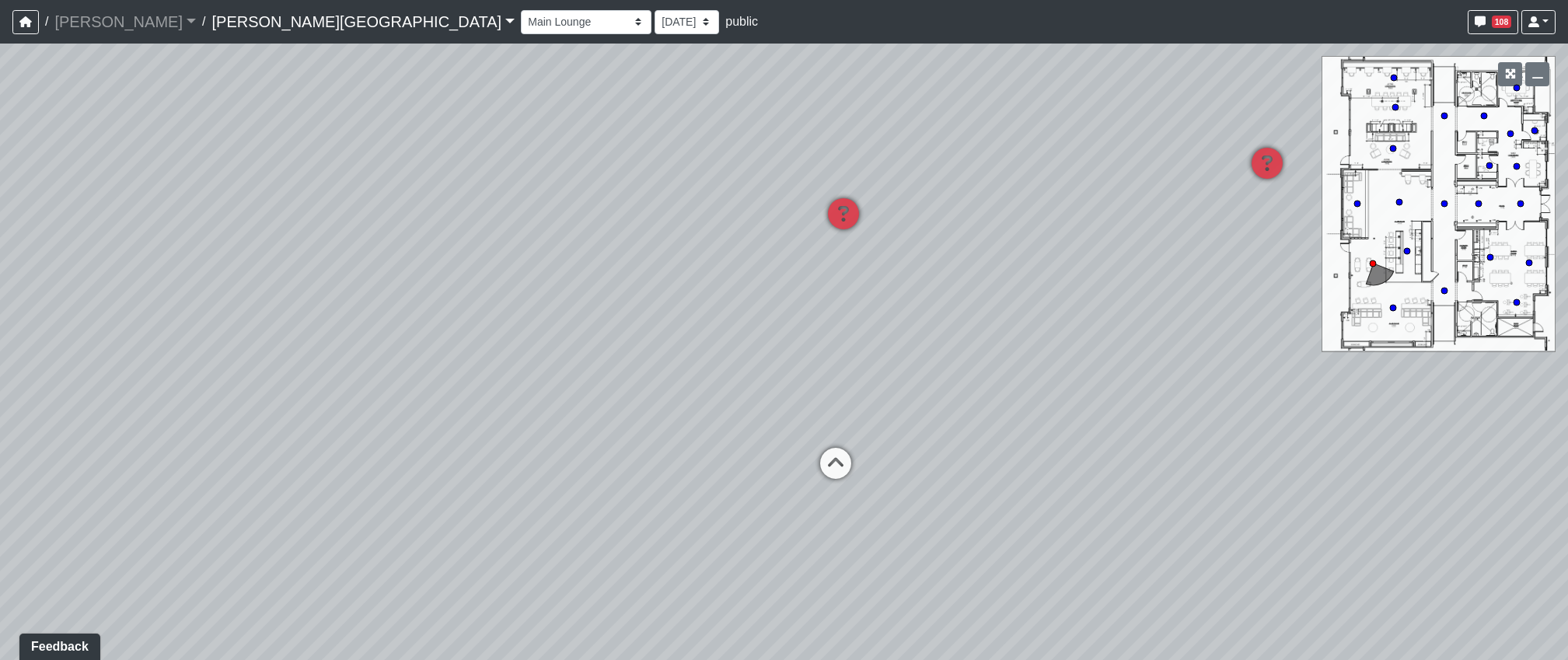 drag, startPoint x: 679, startPoint y: 488, endPoint x: 769, endPoint y: 488, distance: 90 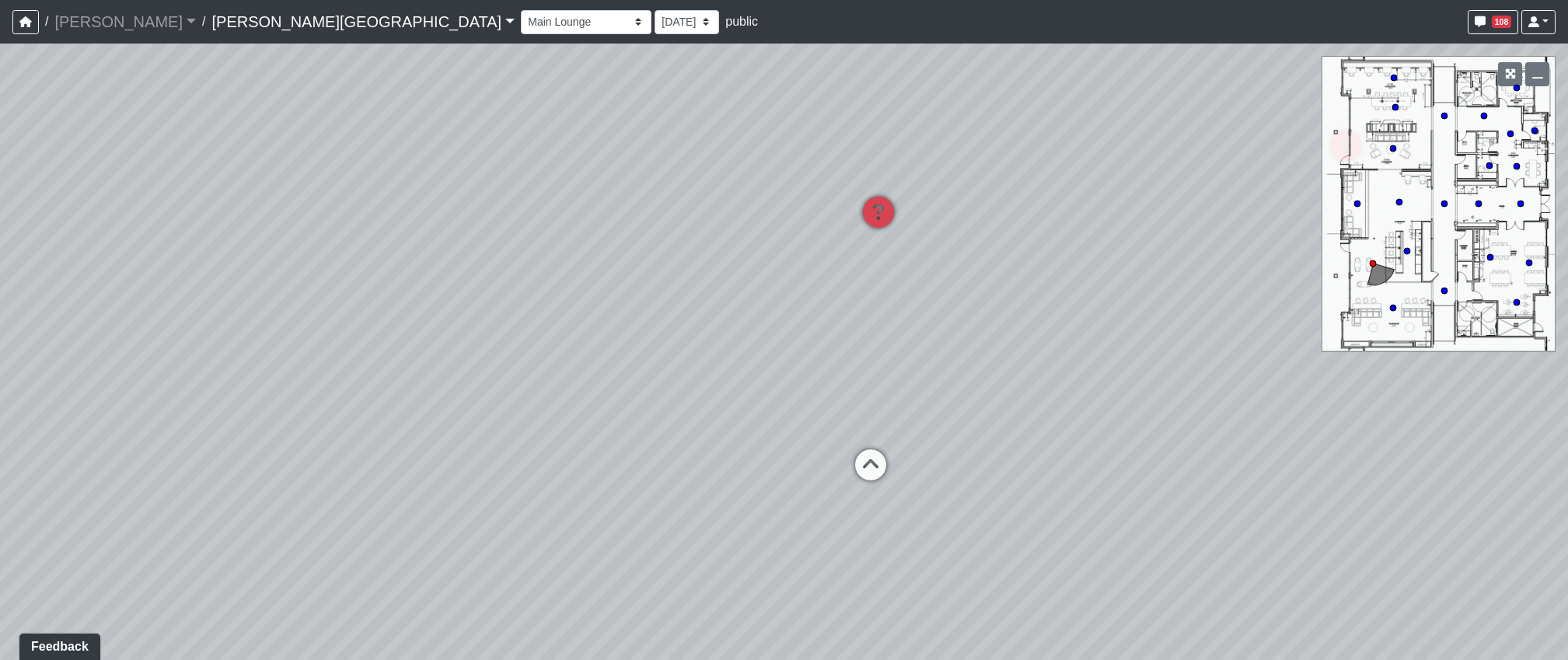 drag, startPoint x: 563, startPoint y: 509, endPoint x: 1097, endPoint y: 535, distance: 534.6326 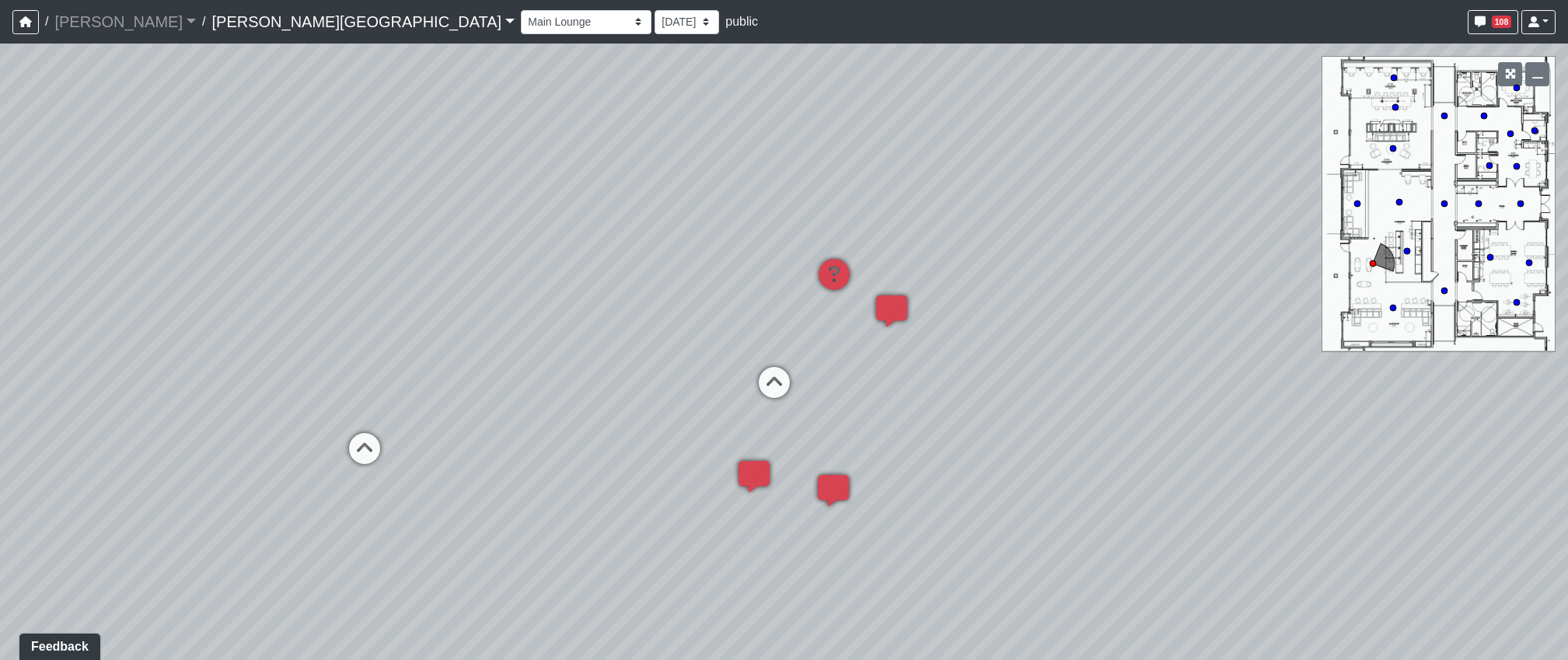 drag, startPoint x: 763, startPoint y: 528, endPoint x: 401, endPoint y: 412, distance: 380.13156 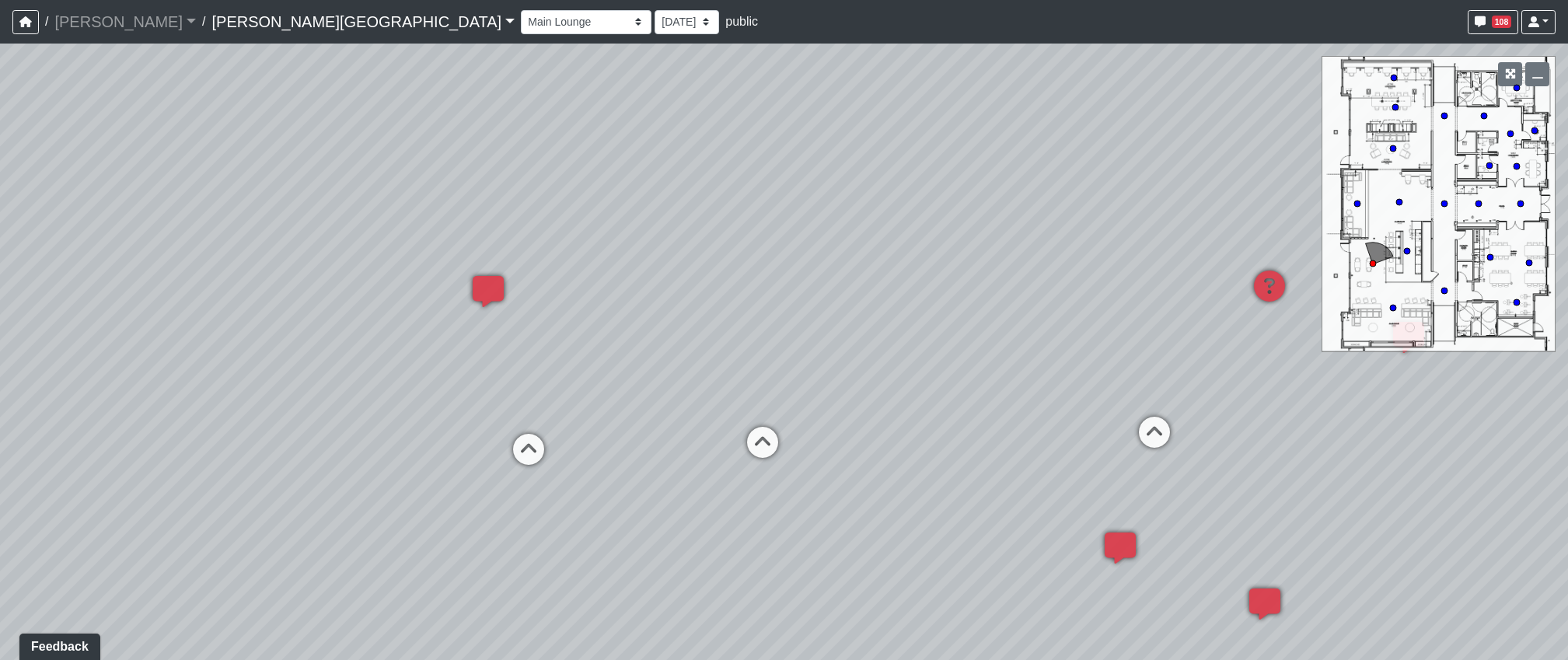 drag, startPoint x: 503, startPoint y: 498, endPoint x: 1037, endPoint y: 536, distance: 535.3504 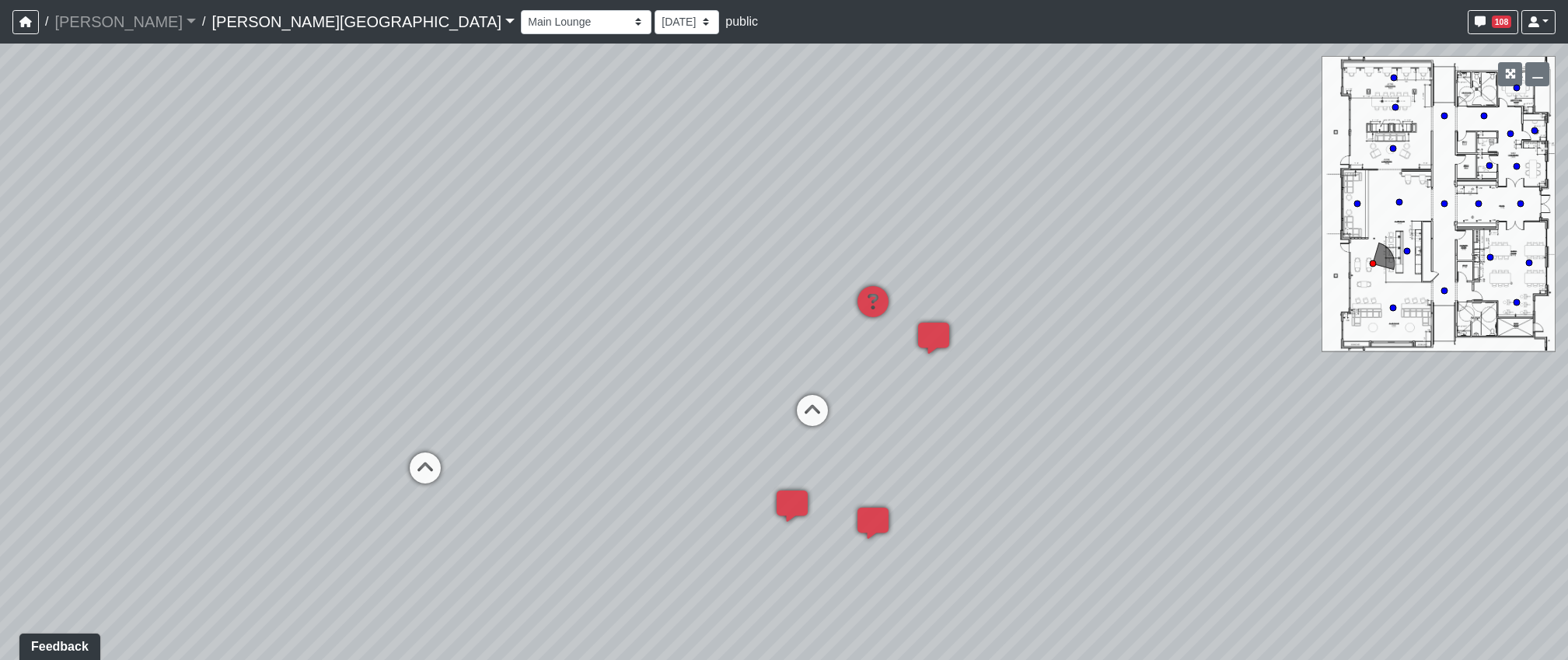 drag, startPoint x: 1037, startPoint y: 536, endPoint x: 567, endPoint y: 536, distance: 470 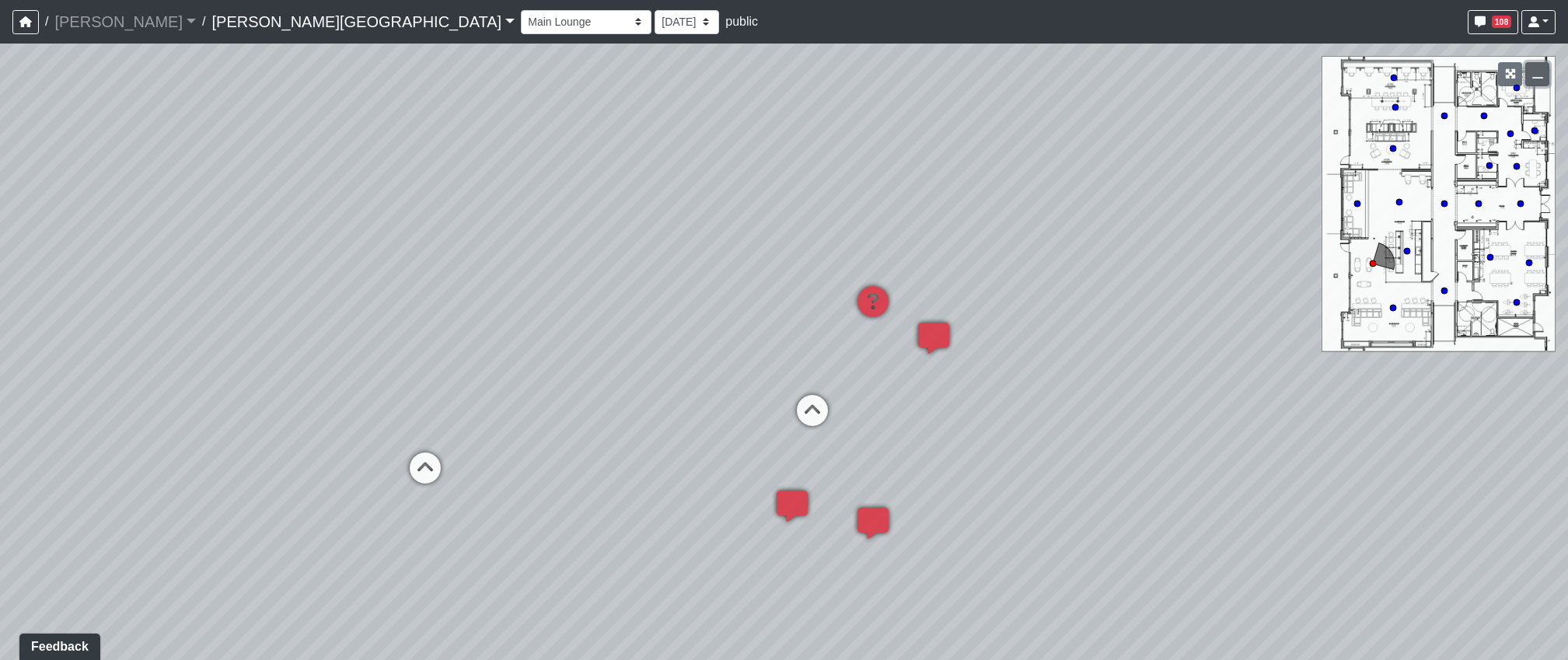 click at bounding box center (1537, 74) 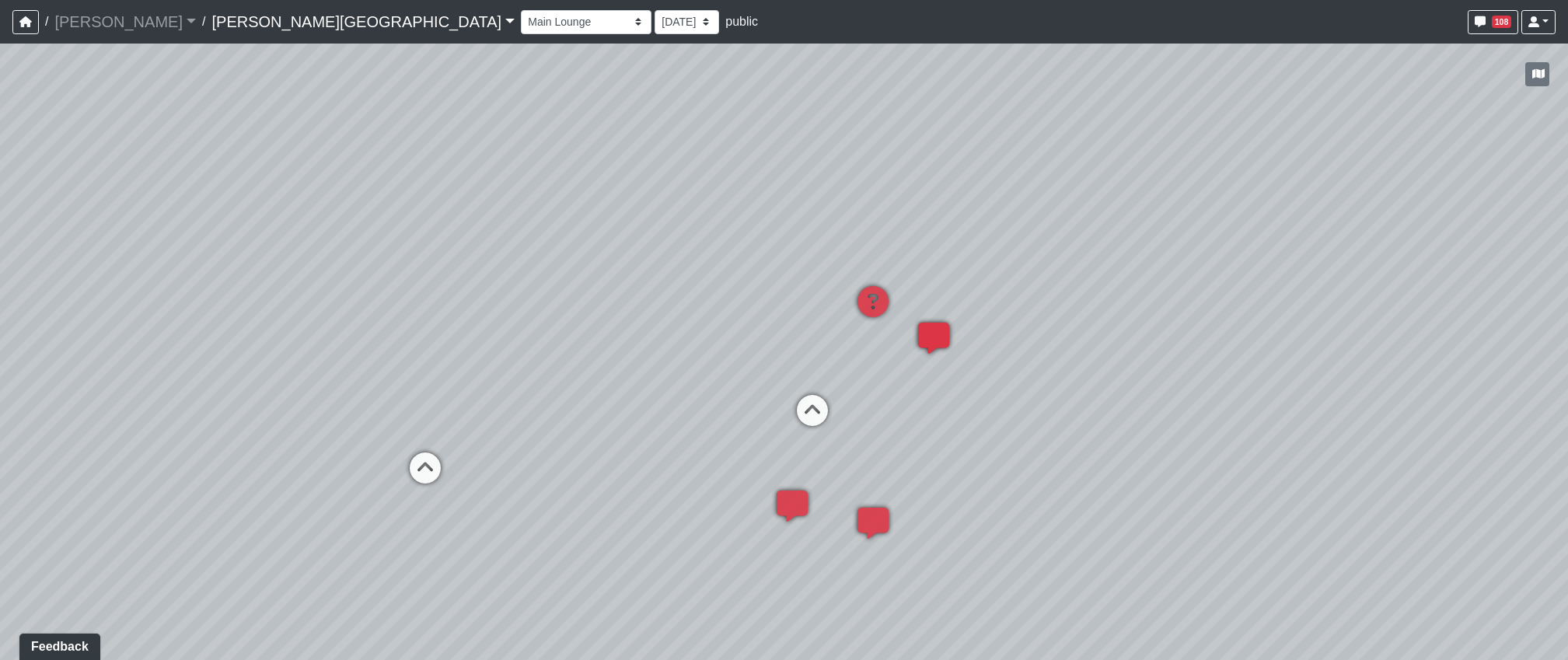 drag, startPoint x: 870, startPoint y: 357, endPoint x: 1062, endPoint y: 353, distance: 192.0417 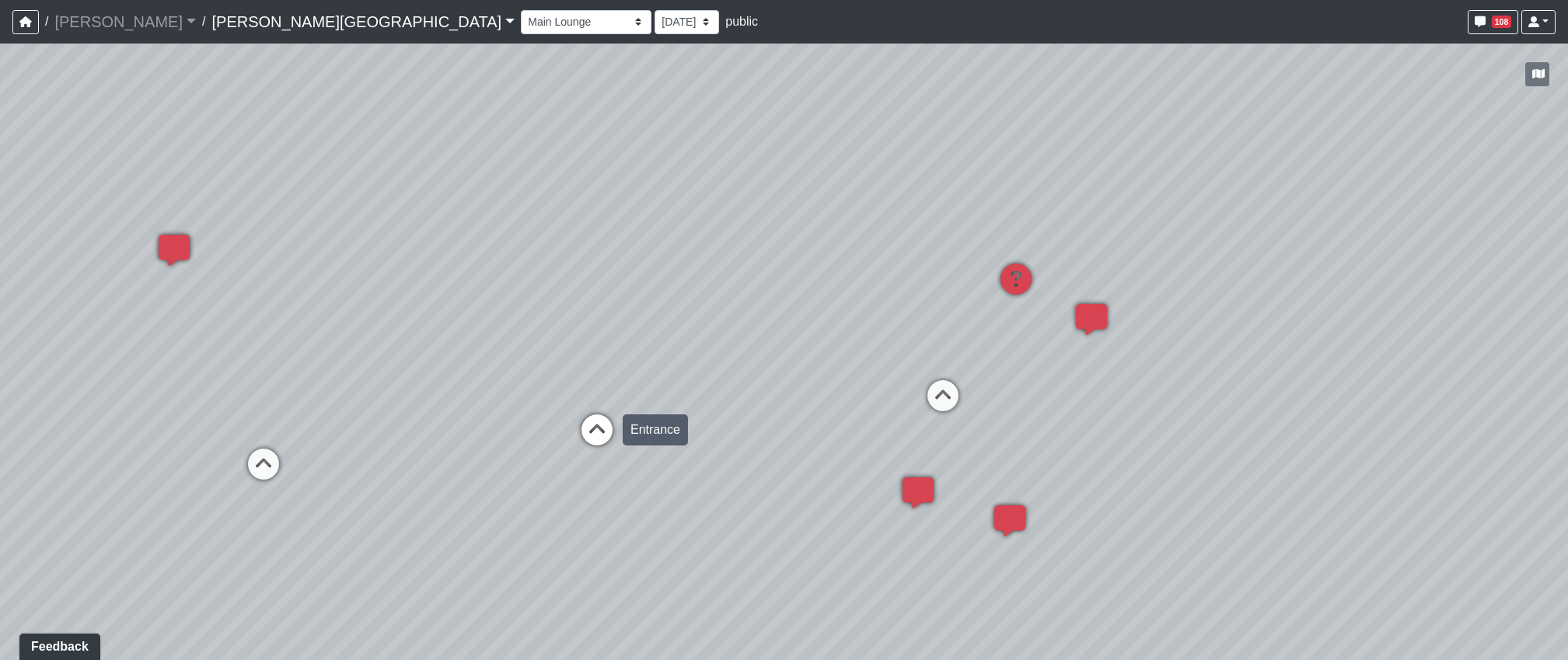 click at bounding box center (597, 438) 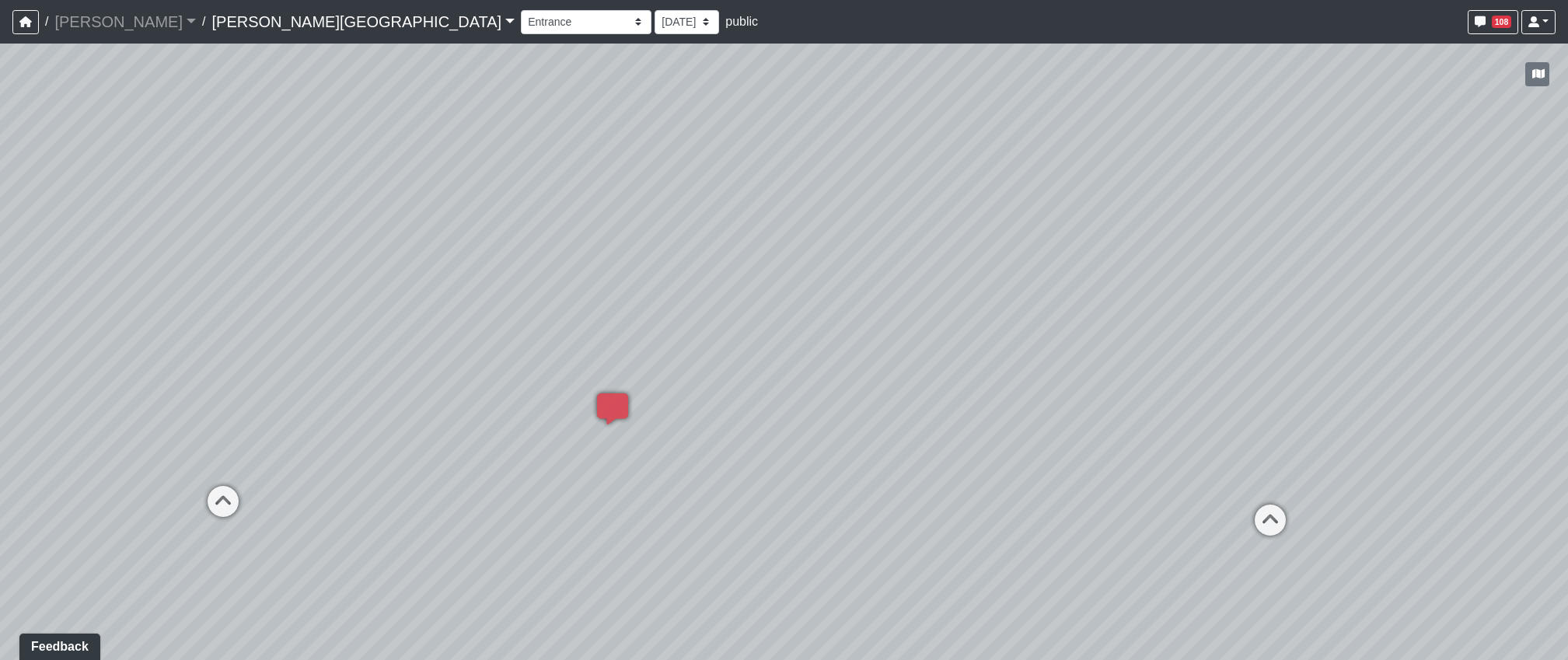 drag, startPoint x: 459, startPoint y: 463, endPoint x: 669, endPoint y: 438, distance: 211.4829 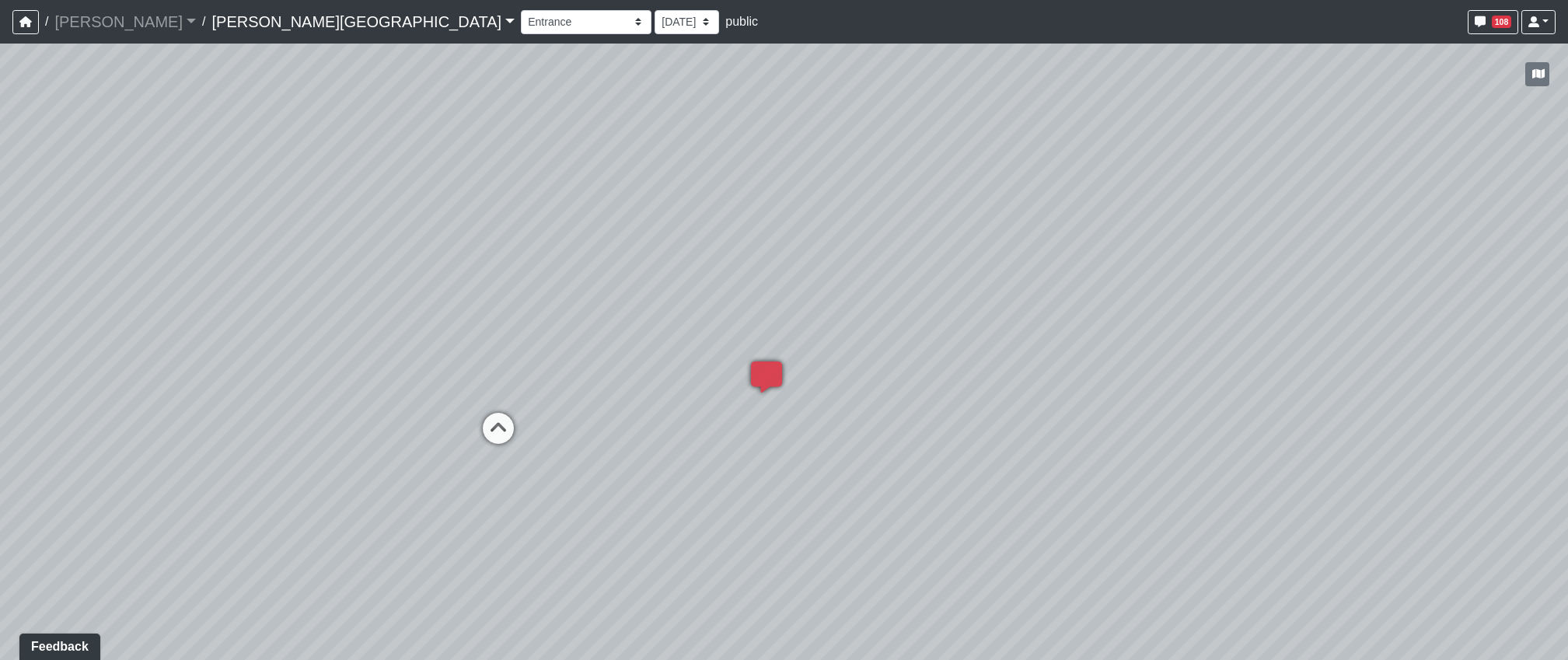 click on "Loading... Hallway - Hallway 2 Loading... Entry Loading...
Created by  Haleigh Milligan  - 6/3/2025 - Rev:  2/12/2025 In QA by  Sean Graefen  - 7/9/2025 - Rev:  7/9/2025
change sconce to be  Link
Created by  Natalia Jara  - 6/24/2025 - Rev:  2/12/2025
reduce to 3
Created by  Sean Graefen  - 7/9/2025 - Rev:  7/9/2025
Loading...
Created by  Haleigh Milligan  - 6/3/2025 - Rev:  2/12/2025 In QA by  Sean Graefen  - 7/9/2025 - Rev:  7/9/2025
Change sconces to be  Link
Loading...
Created by  Haleigh Milligan  - 6/3/2025 - Rev:  2/12/2025 Needs Info by  Sean Graefen  - 7/9/2025 - Rev:  7/9/2025
Created by  Sean Graefen  - 7/9/2025 - Rev:  7/9/2025
Link
Created by  Haleigh Milligan  - 7/9/2025 - Rev:  7/9/2025
Loading..." at bounding box center (784, 351) 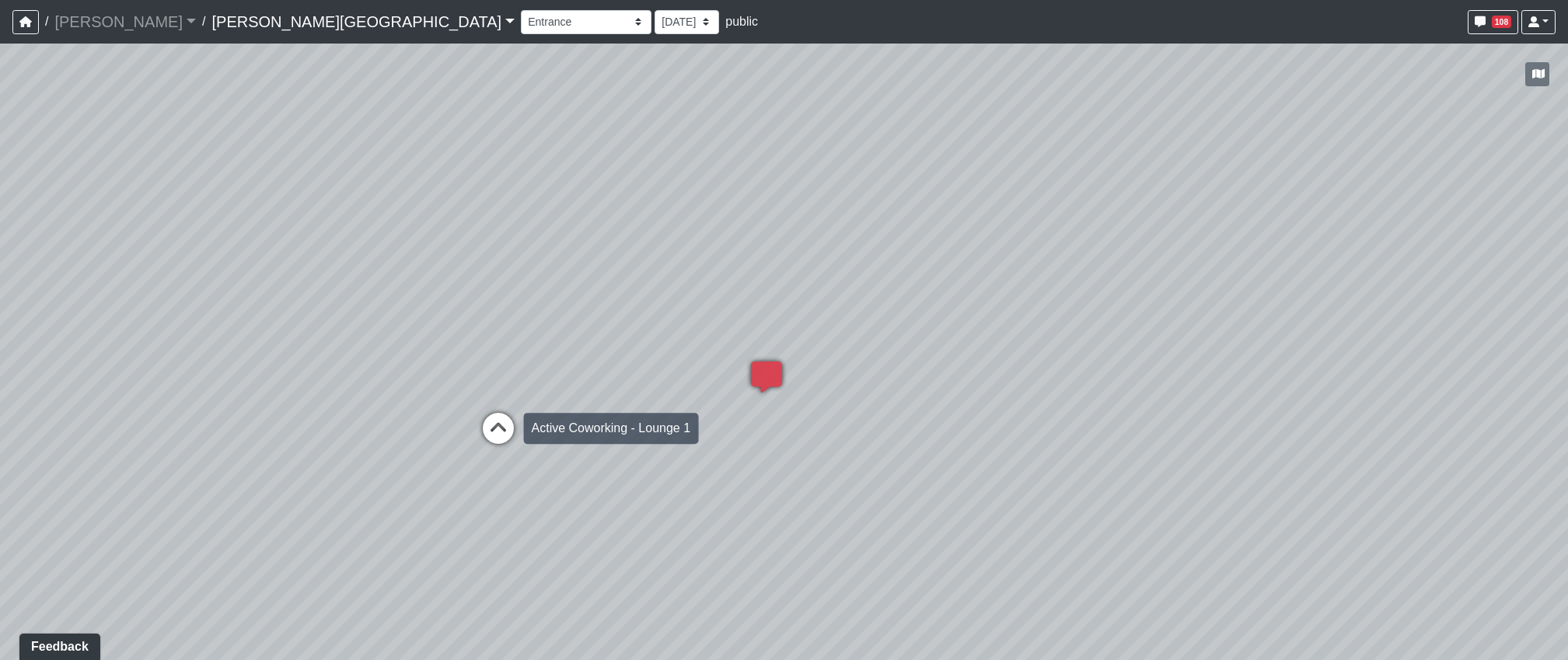click at bounding box center [498, 436] 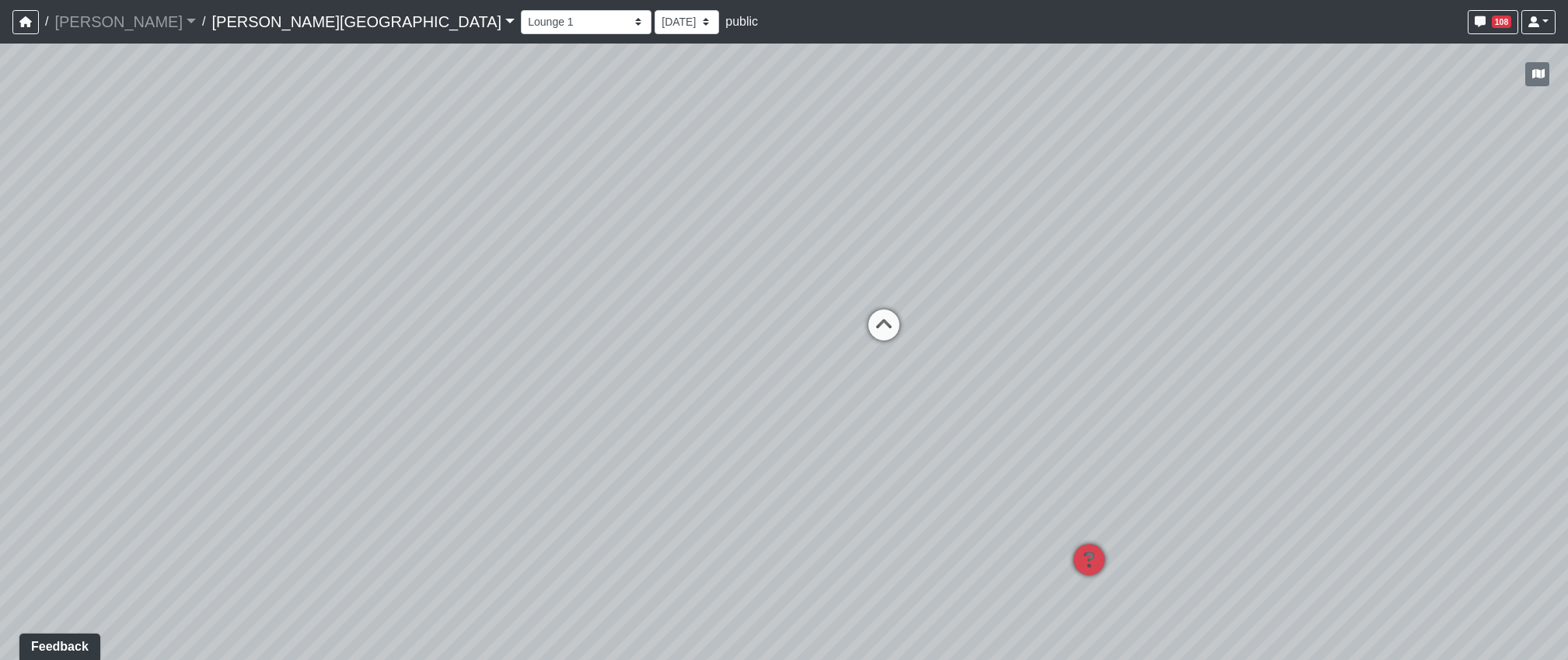 drag, startPoint x: 956, startPoint y: 455, endPoint x: 1069, endPoint y: 560, distance: 154.25304 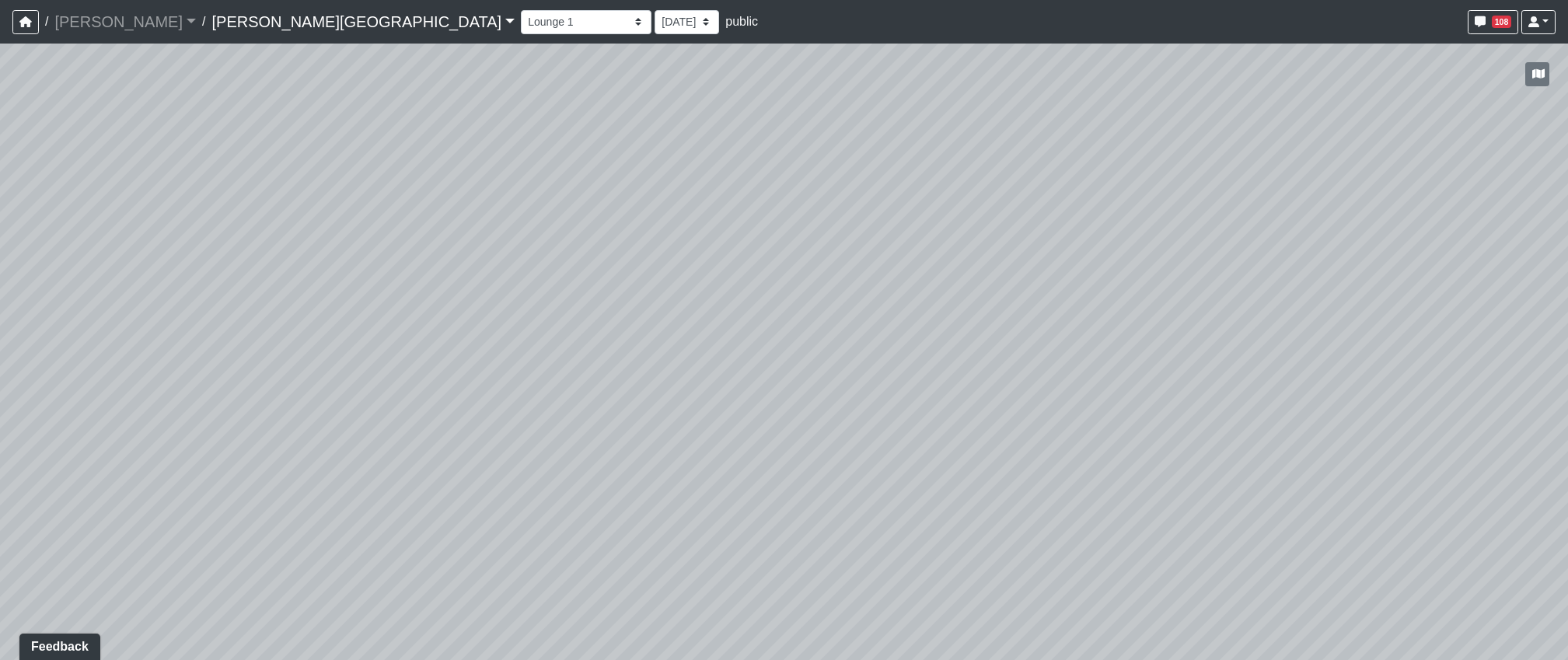 drag, startPoint x: 966, startPoint y: 382, endPoint x: 1543, endPoint y: 328, distance: 579.52135 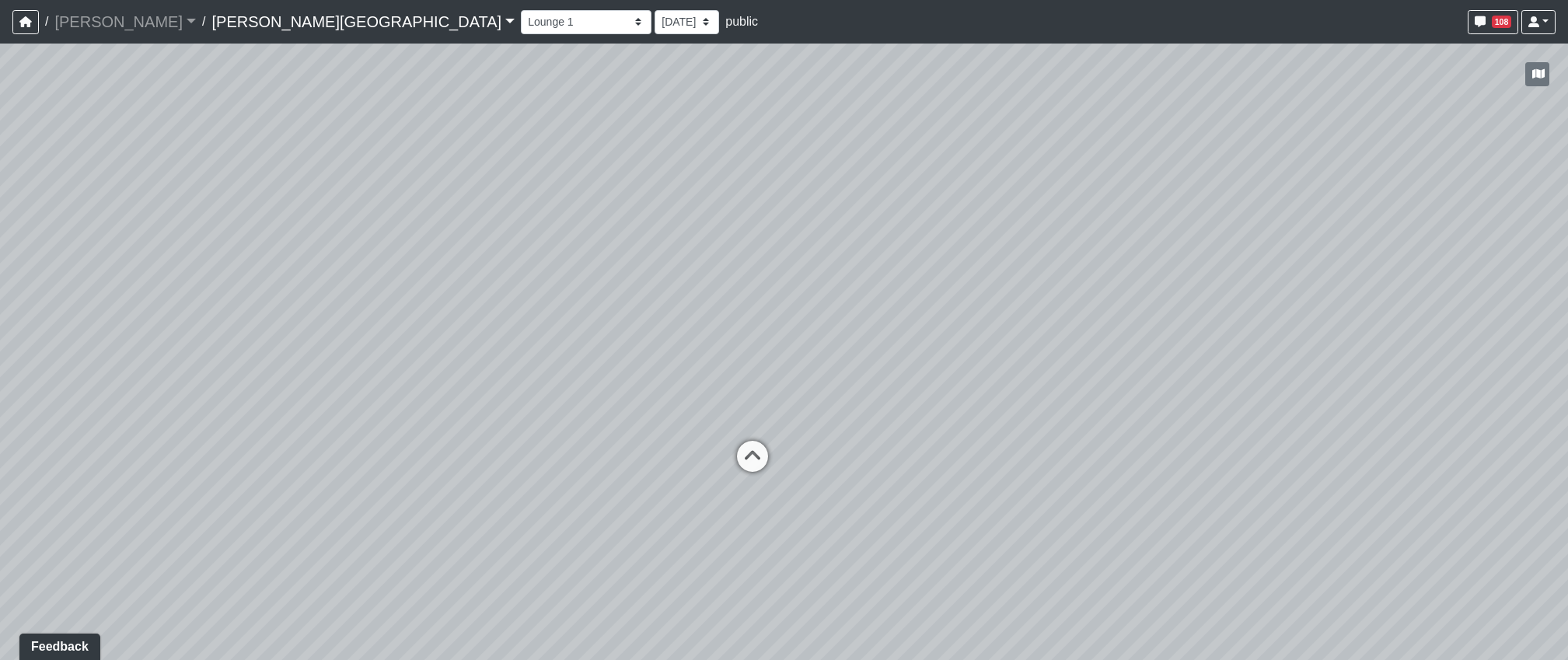 drag, startPoint x: 883, startPoint y: 473, endPoint x: 1207, endPoint y: 290, distance: 372.1089 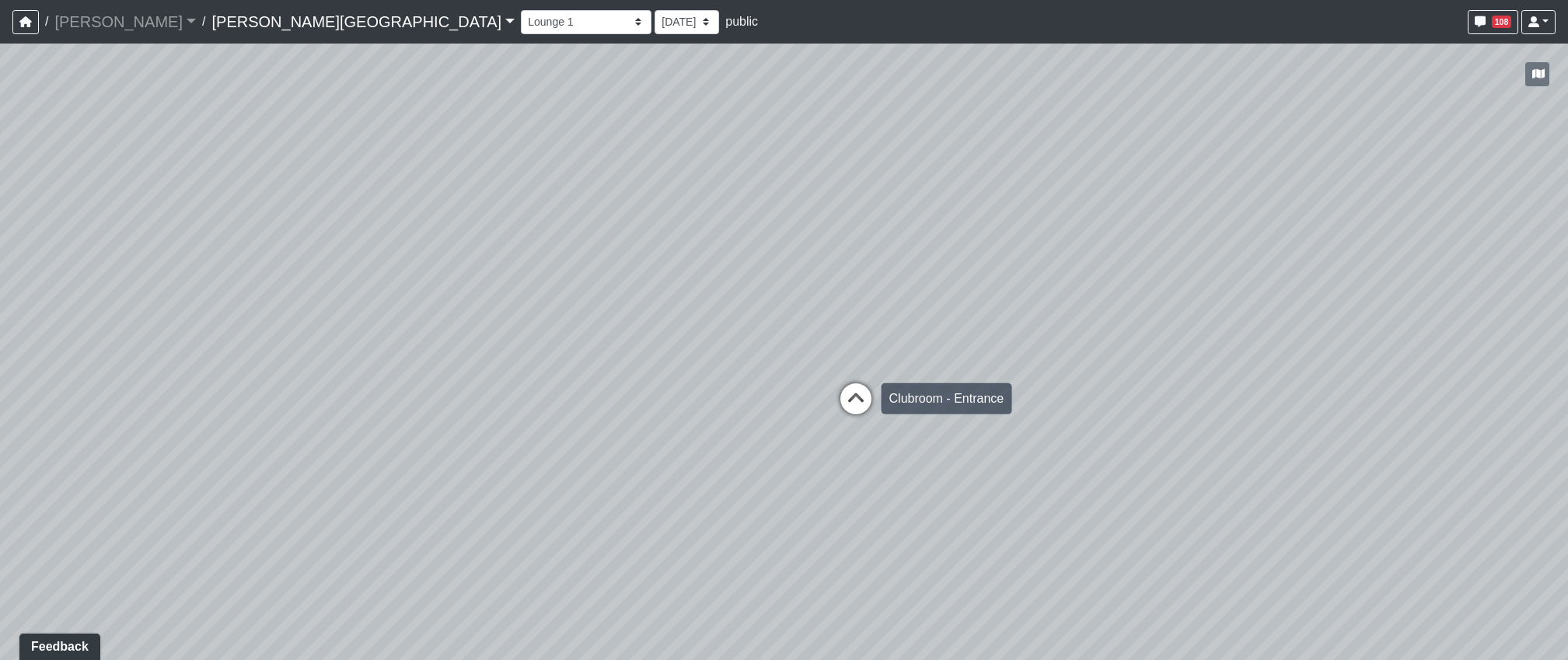 click at bounding box center [856, 407] 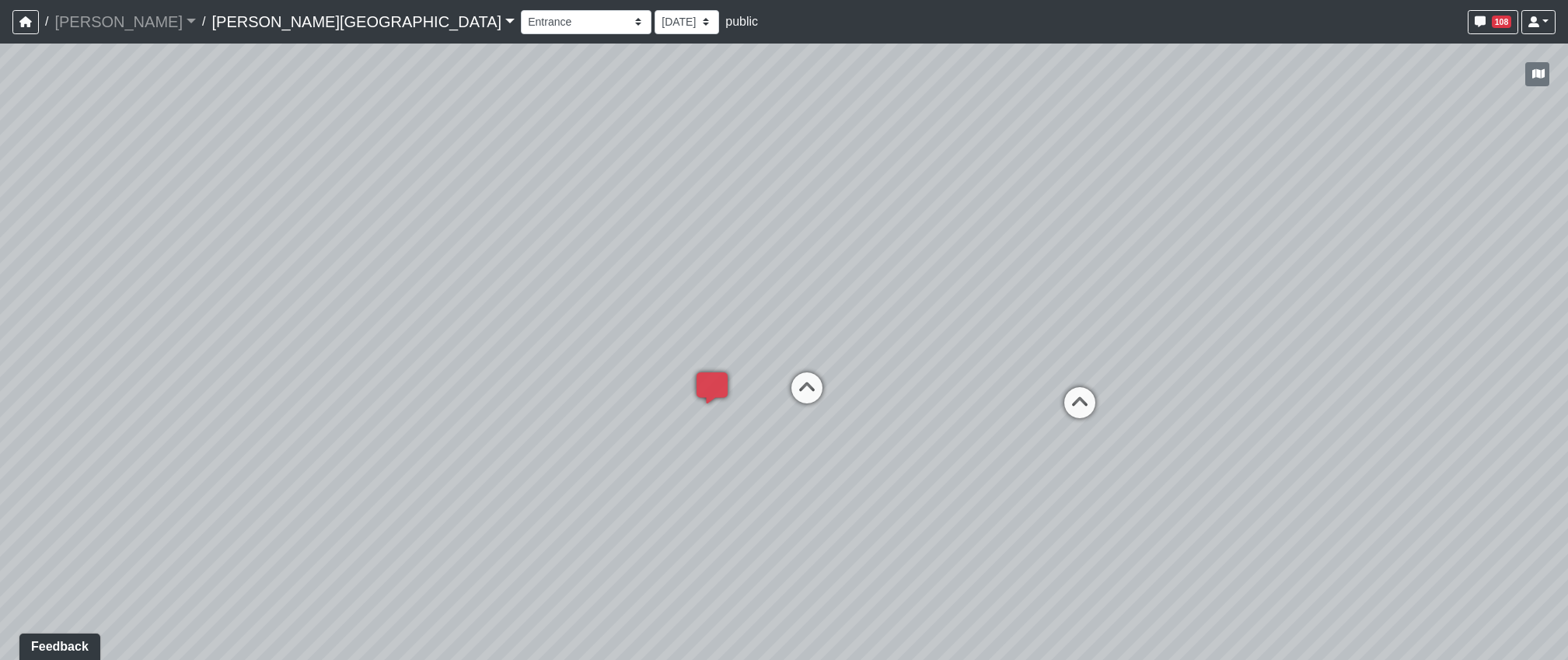 drag, startPoint x: 683, startPoint y: 559, endPoint x: 1080, endPoint y: 548, distance: 397.1524 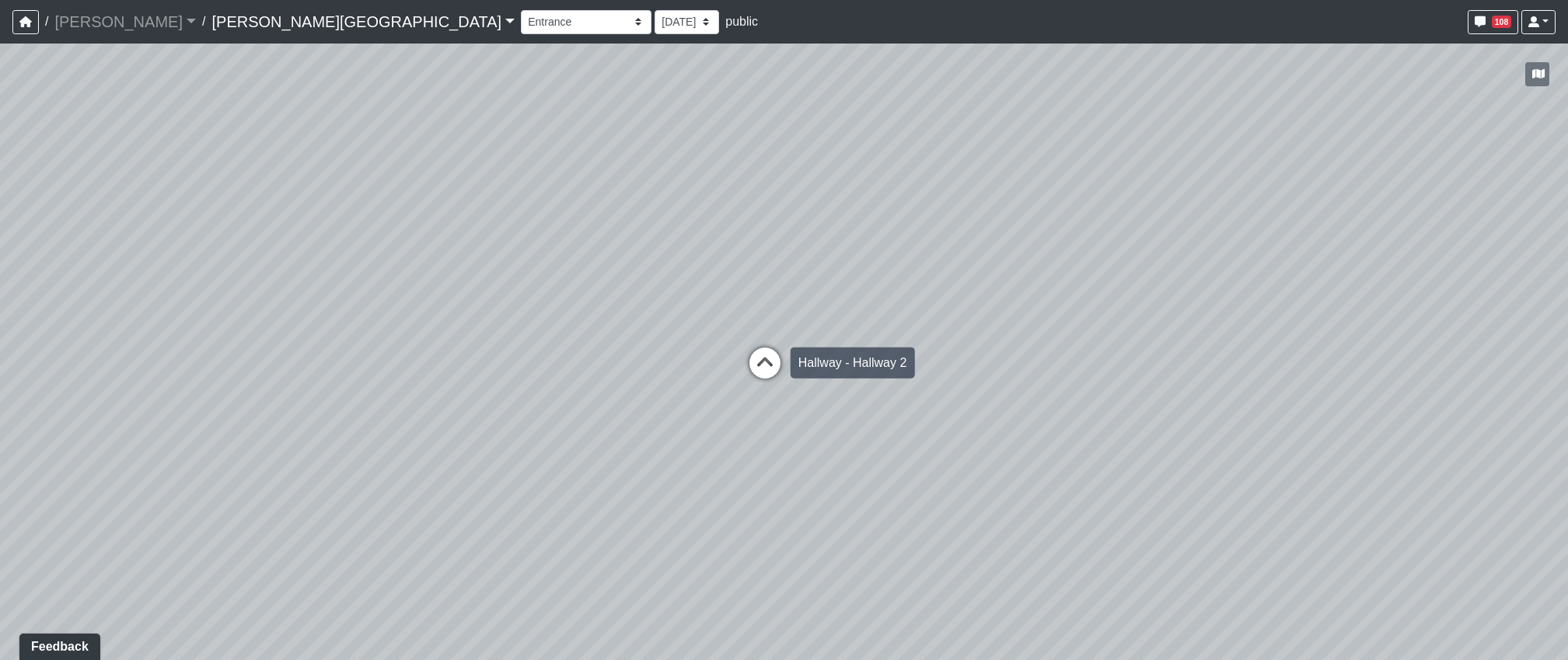 click at bounding box center (765, 371) 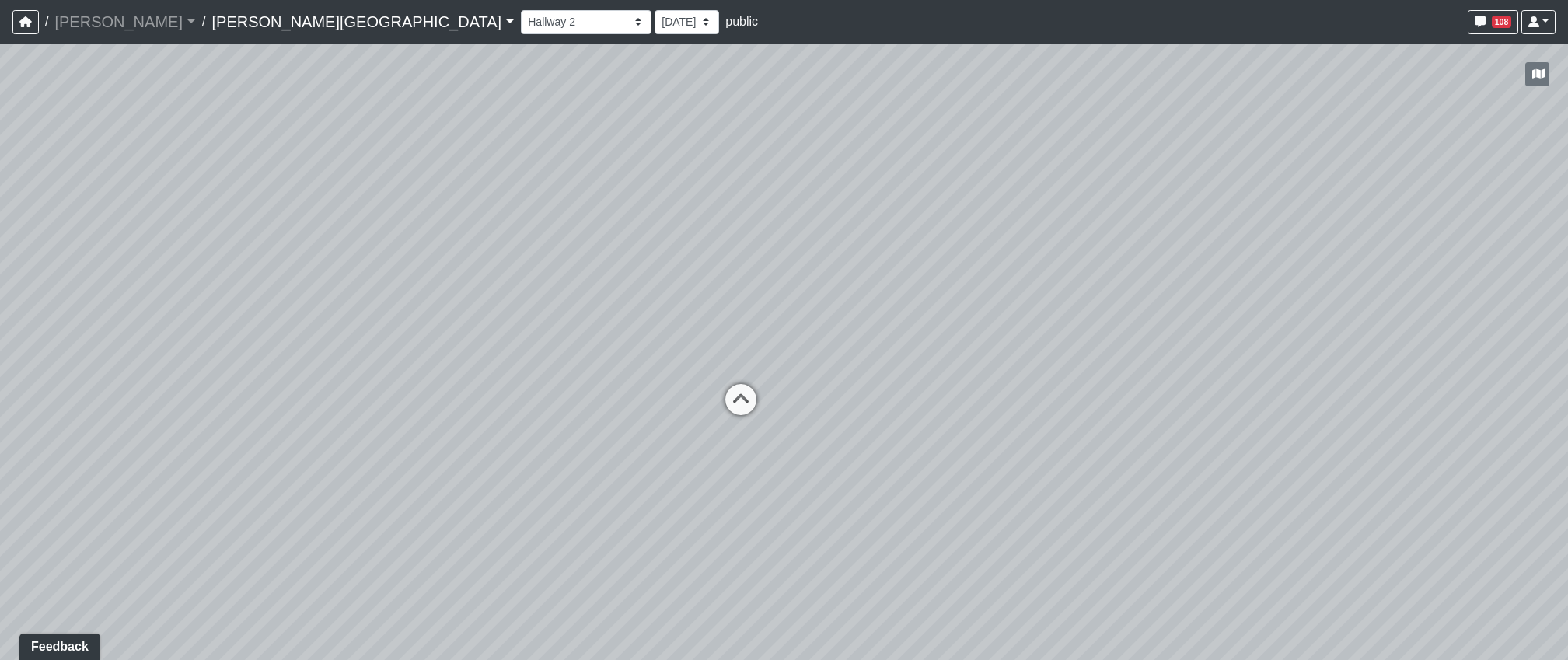 drag, startPoint x: 758, startPoint y: 426, endPoint x: 1196, endPoint y: 452, distance: 438.771 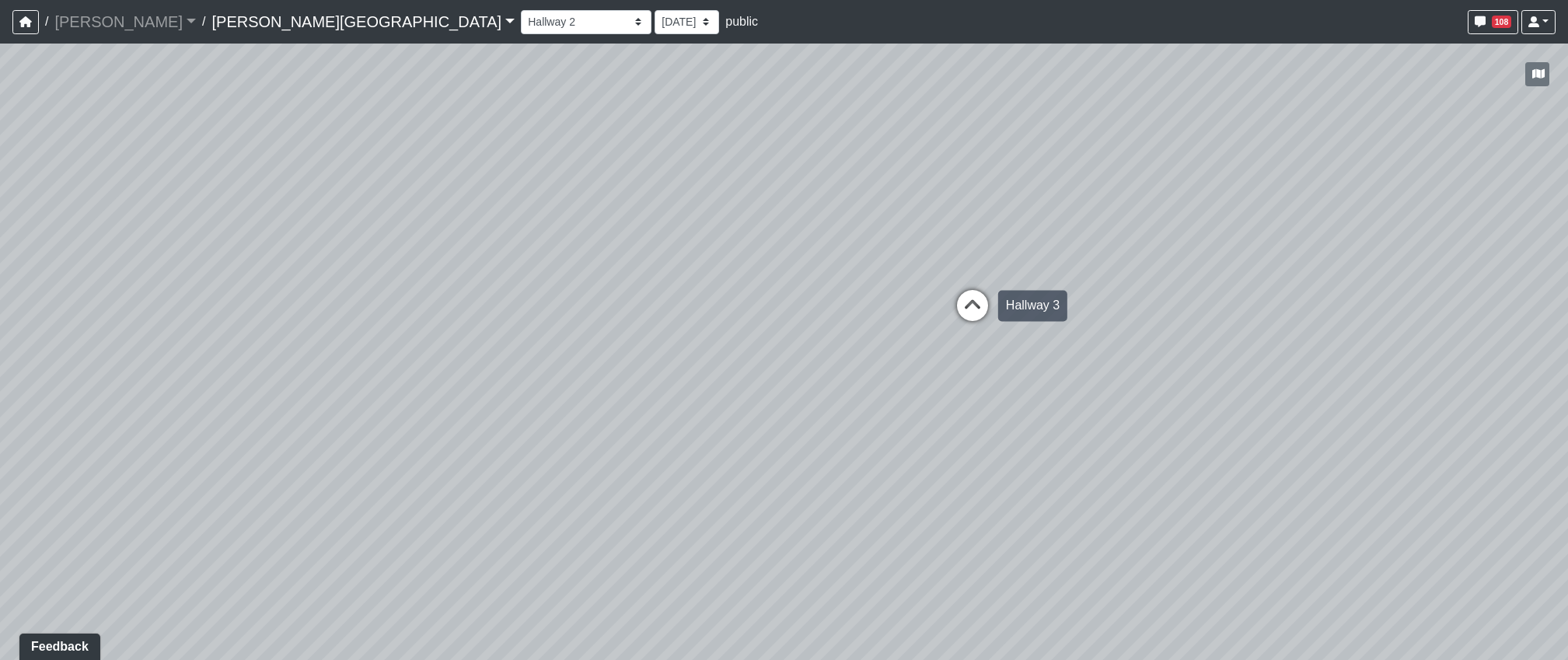 click at bounding box center (973, 313) 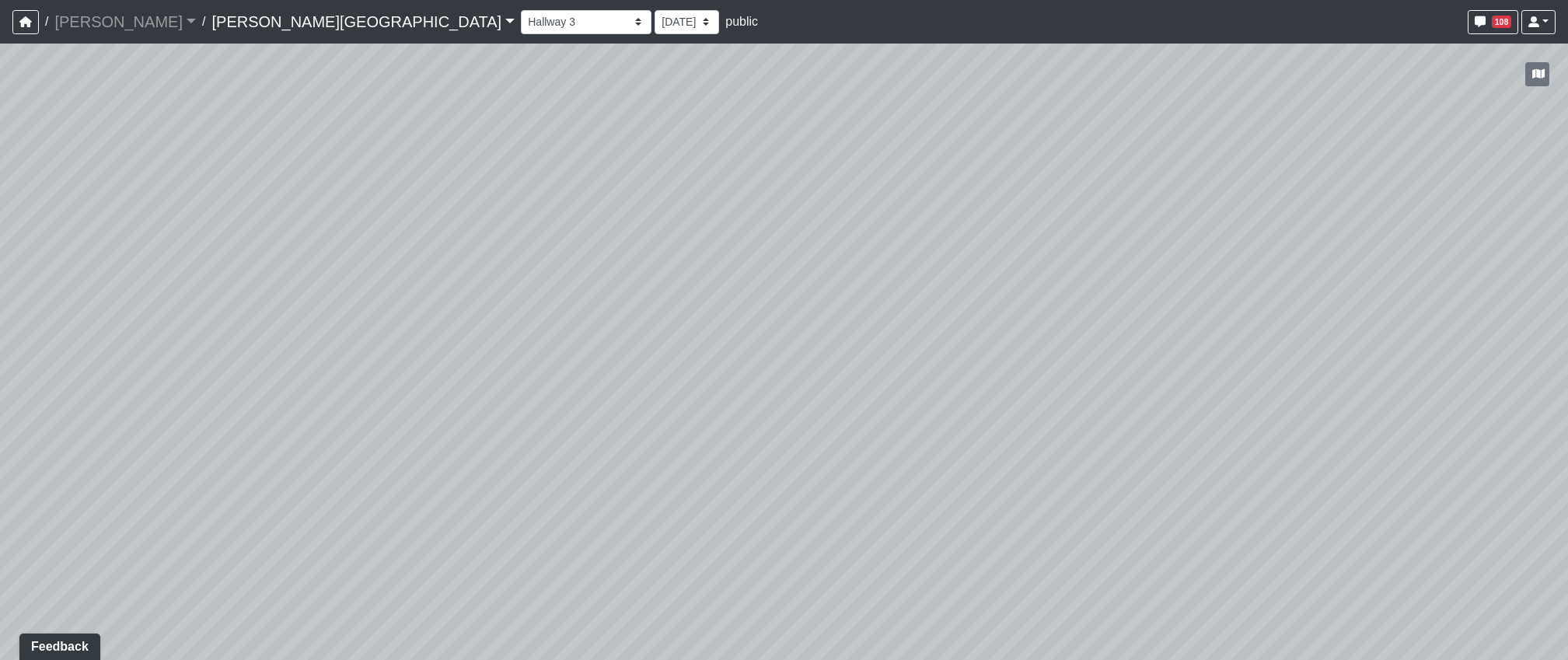 drag, startPoint x: 1434, startPoint y: 495, endPoint x: 739, endPoint y: 487, distance: 695.04604 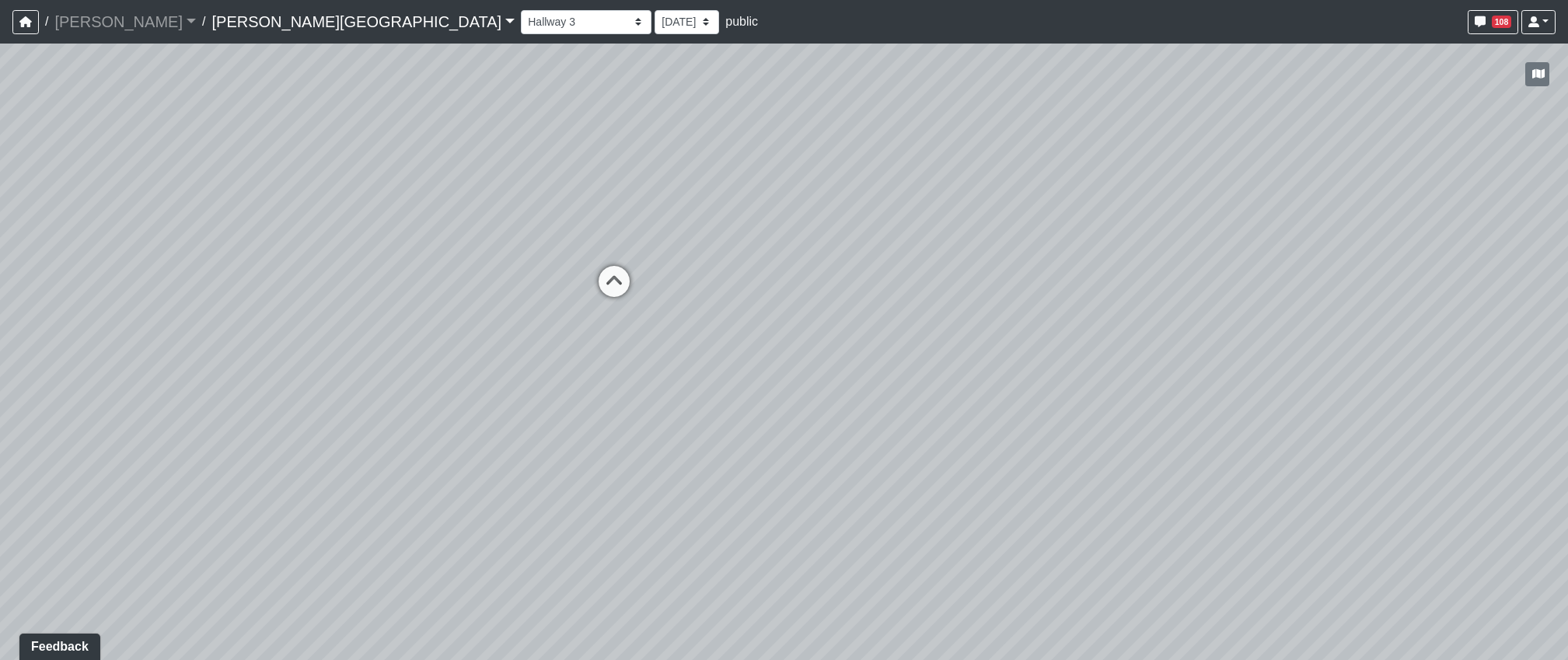 drag, startPoint x: 784, startPoint y: 470, endPoint x: 781, endPoint y: 501, distance: 31.144823 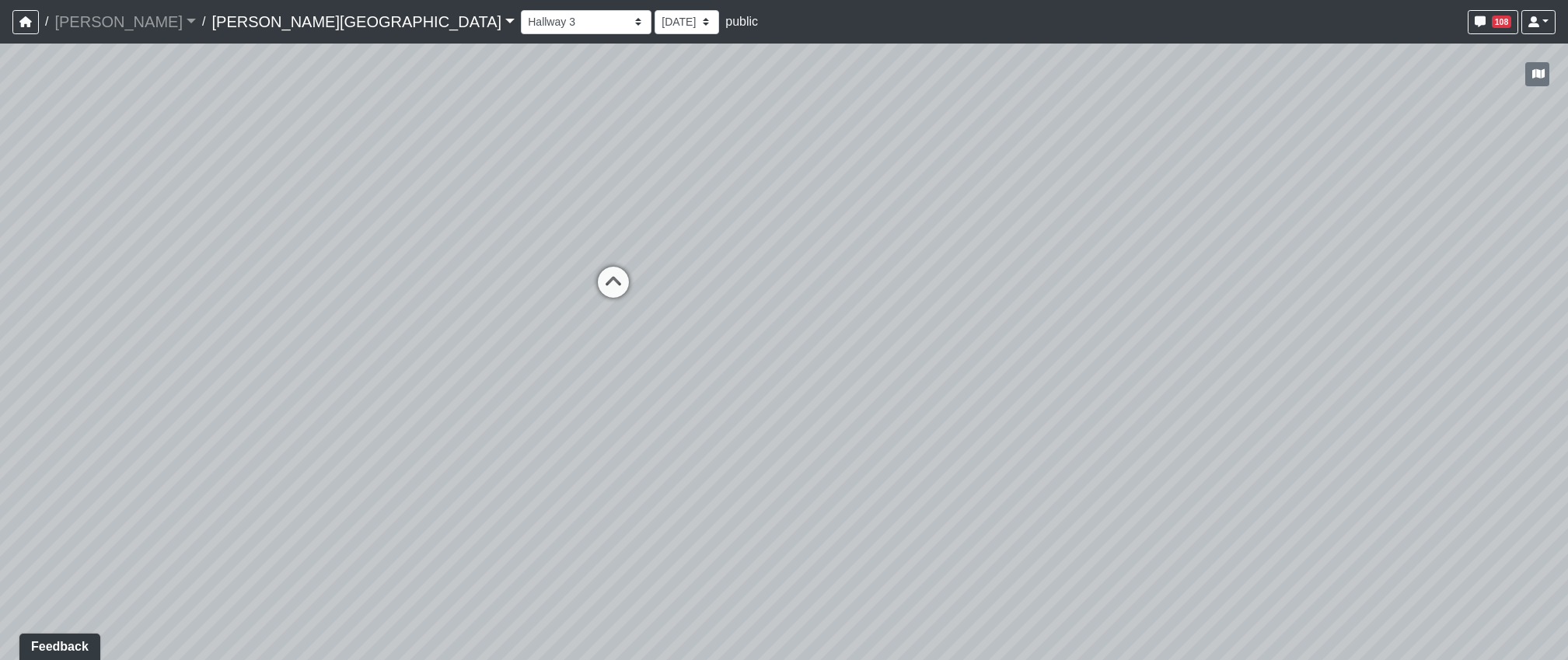 drag, startPoint x: 599, startPoint y: 298, endPoint x: 592, endPoint y: 315, distance: 18.384776 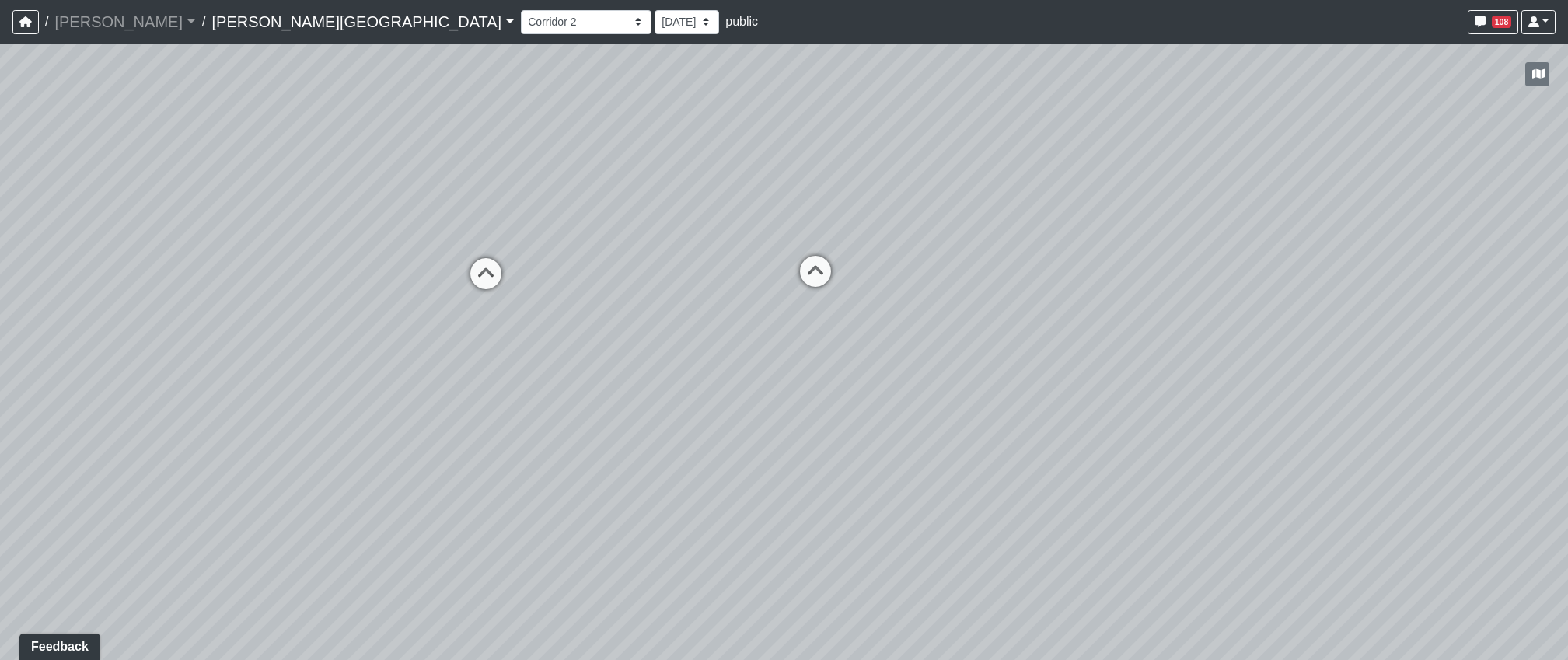 drag, startPoint x: 631, startPoint y: 447, endPoint x: 759, endPoint y: 444, distance: 128.03515 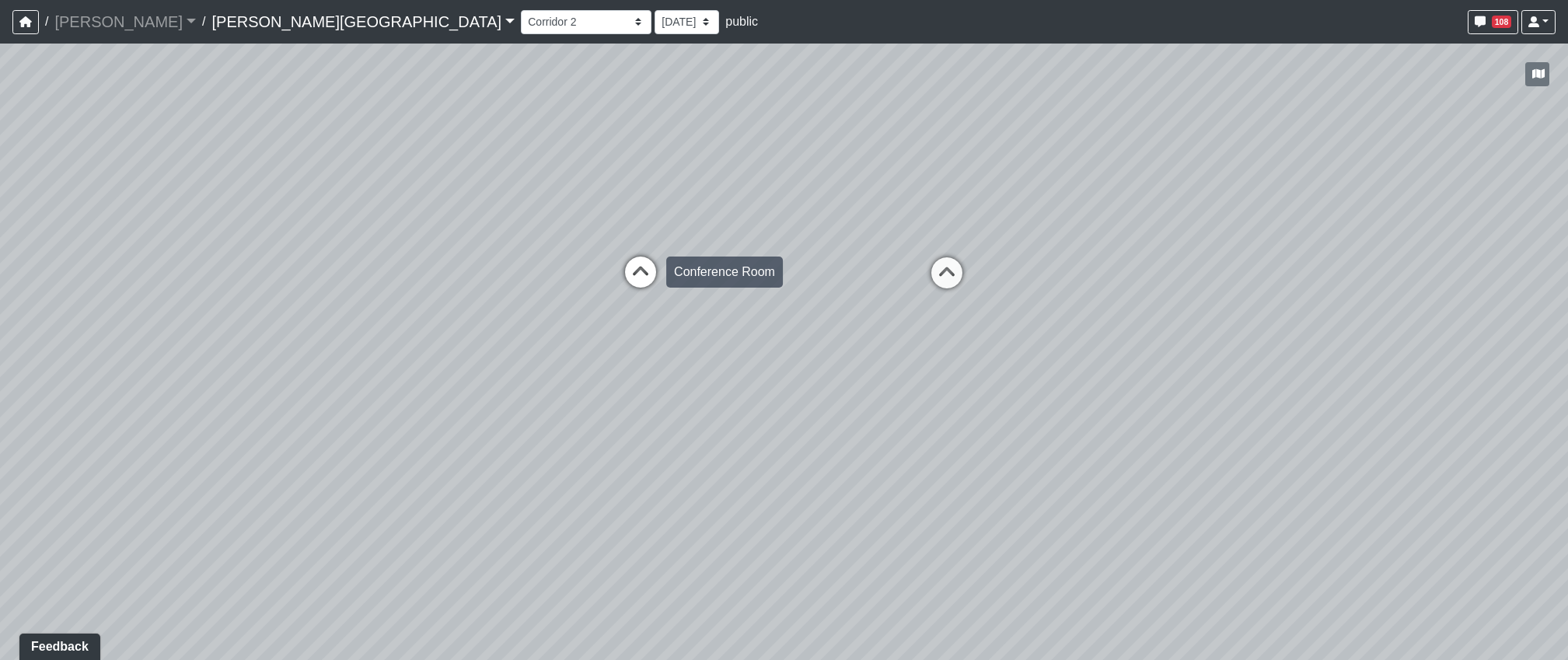 click at bounding box center (641, 280) 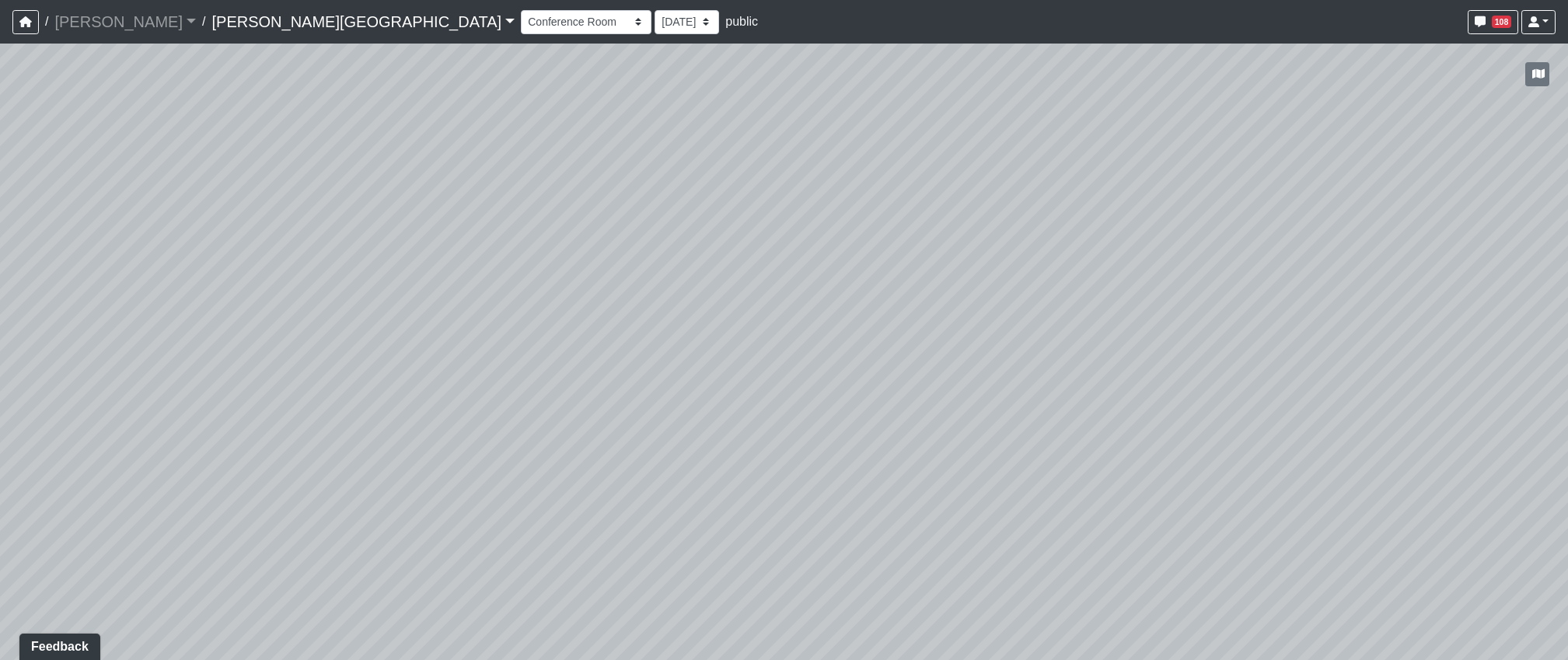 drag, startPoint x: 970, startPoint y: 420, endPoint x: 1299, endPoint y: 466, distance: 332.20024 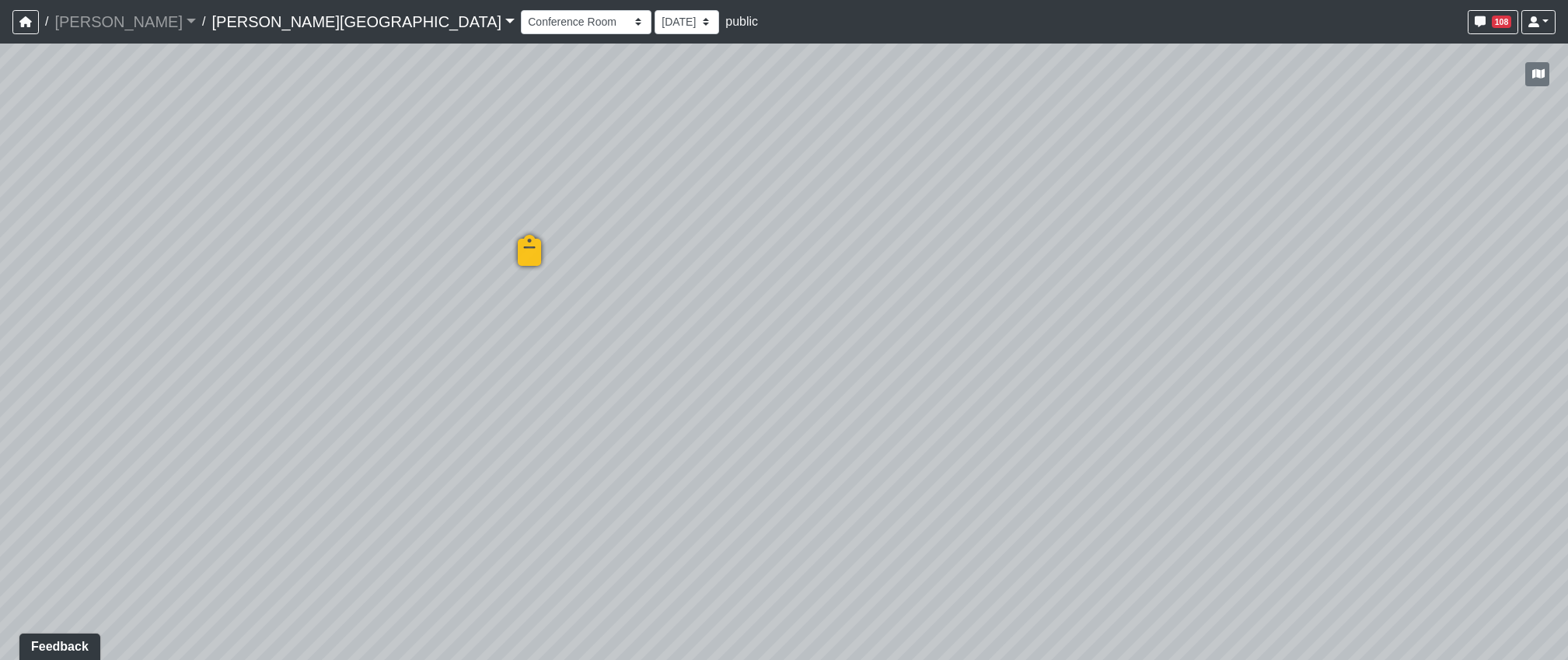 drag, startPoint x: 1276, startPoint y: 467, endPoint x: 249, endPoint y: 374, distance: 1031.2022 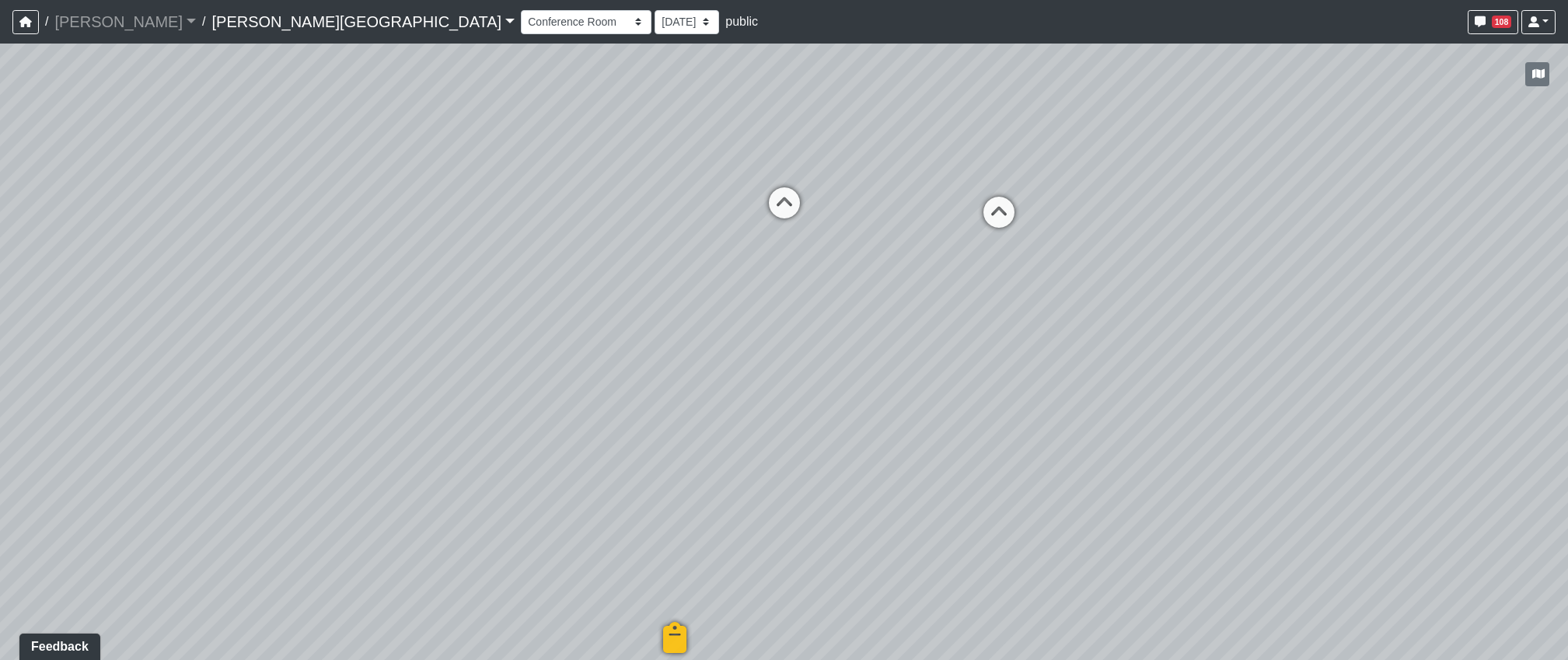drag, startPoint x: 965, startPoint y: 375, endPoint x: 684, endPoint y: 484, distance: 301.40007 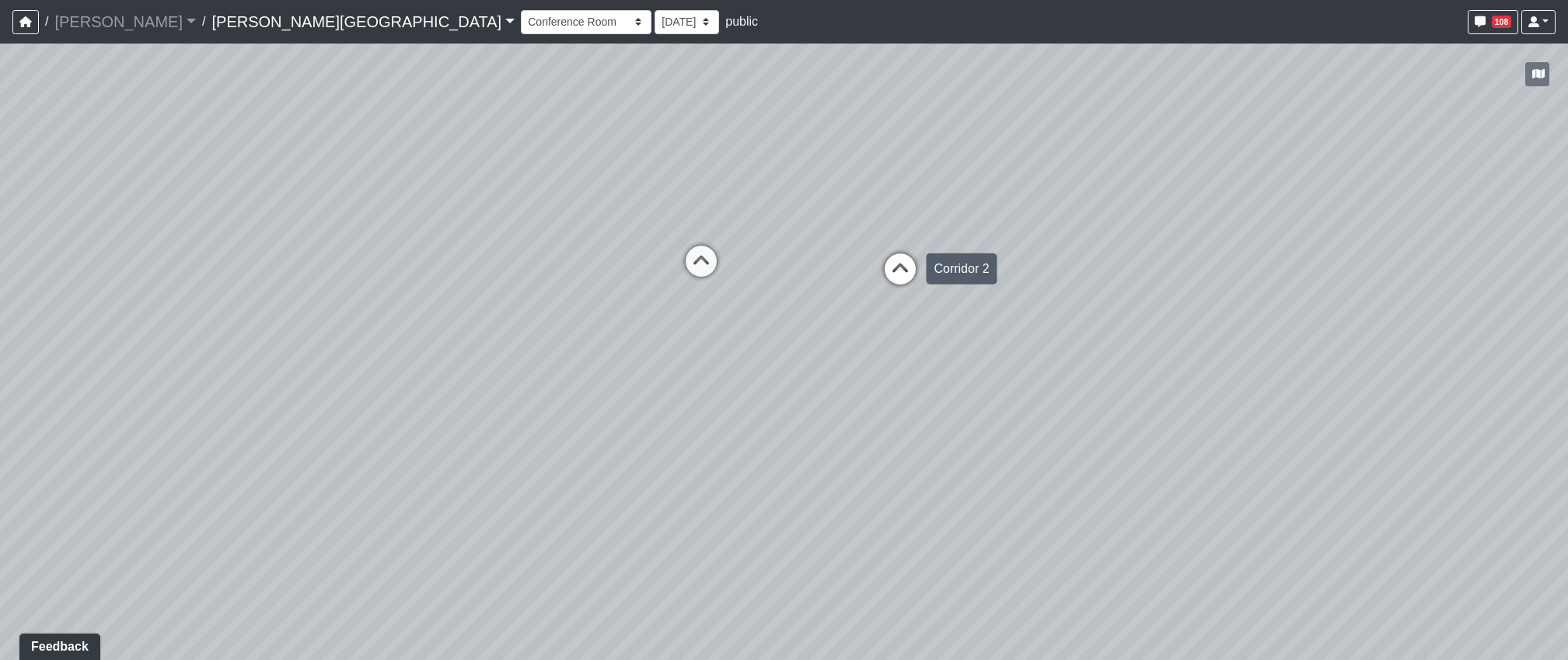 click at bounding box center [900, 277] 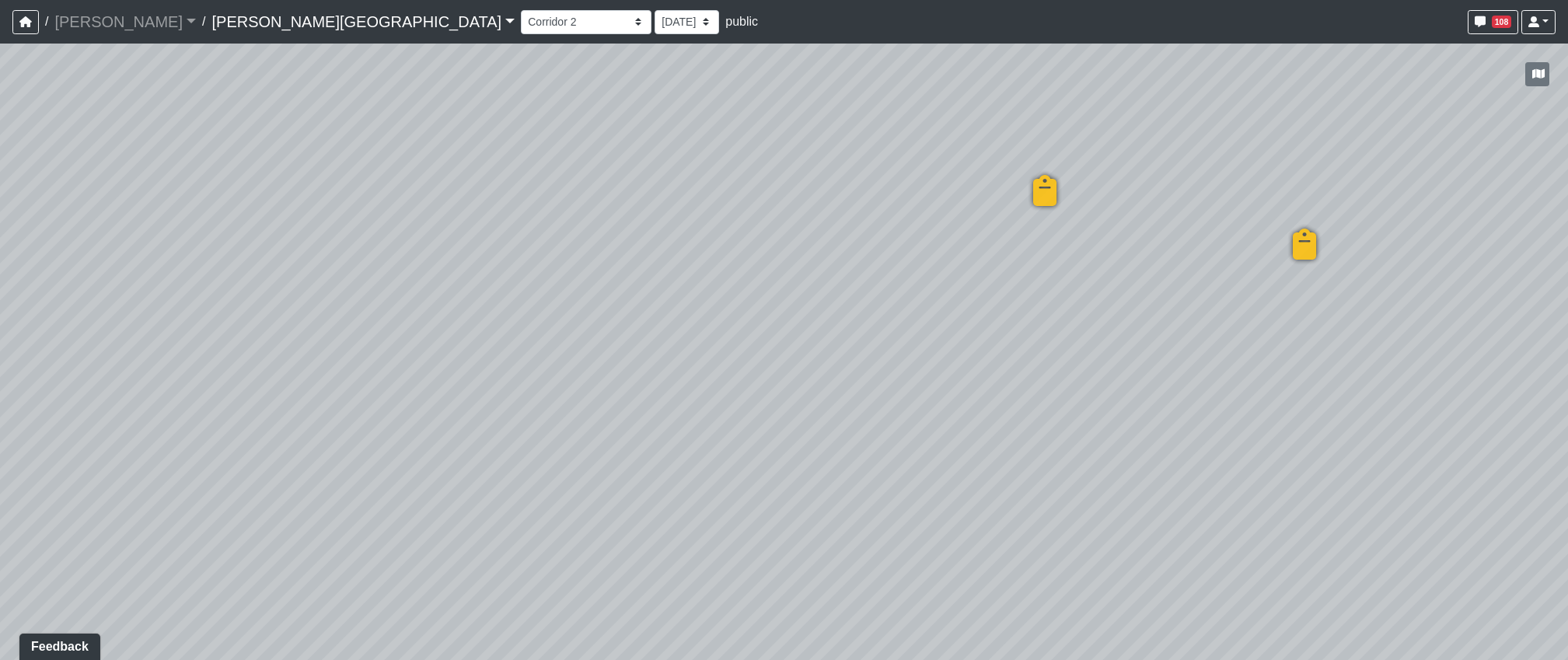drag, startPoint x: 708, startPoint y: 386, endPoint x: 866, endPoint y: 400, distance: 158.61904 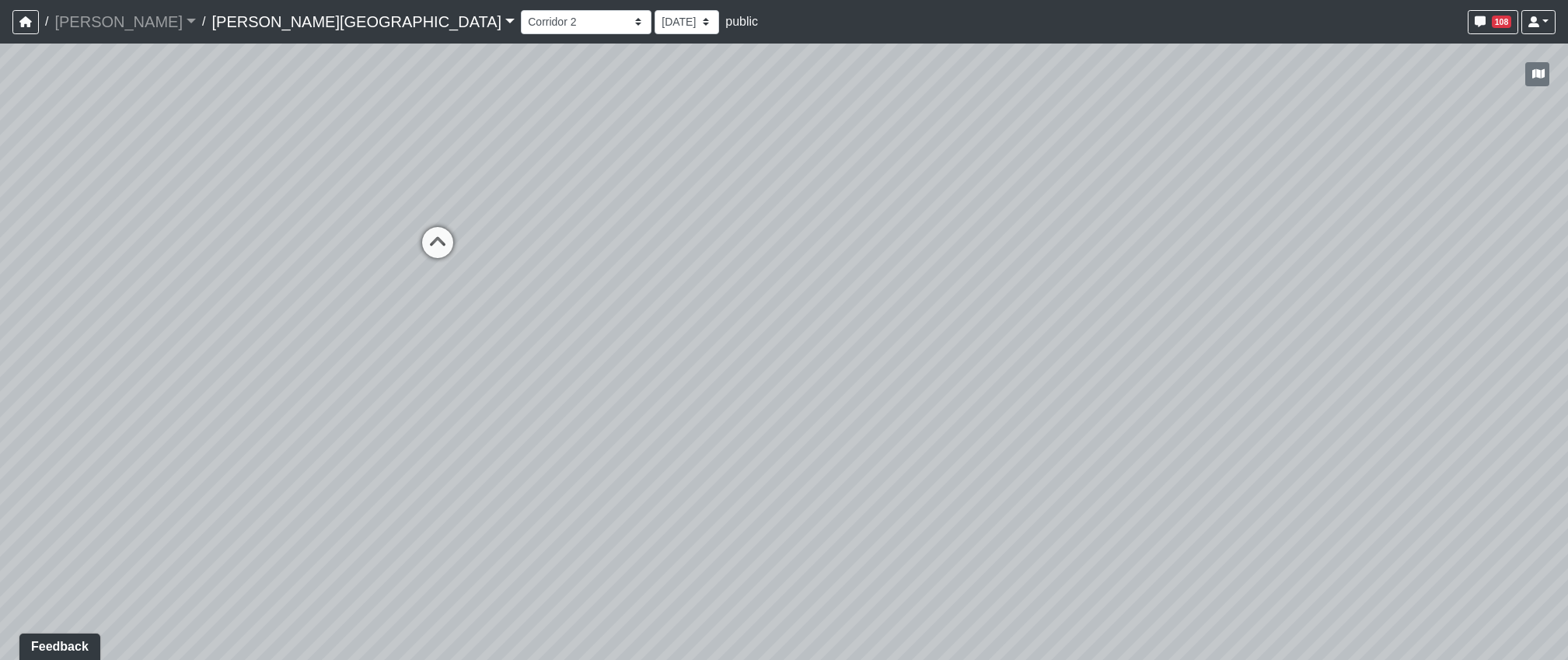 click on "Loading... Hallway - Hallway 2 Loading... Entry Loading...
Created by  Haleigh Milligan  - 6/3/2025 - Rev:  2/12/2025 In QA by  Sean Graefen  - 7/9/2025 - Rev:  7/9/2025
change sconce to be  Link
Created by  Natalia Jara  - 6/24/2025 - Rev:  2/12/2025
reduce to 3
Created by  Sean Graefen  - 7/9/2025 - Rev:  7/9/2025
Loading...
Created by  Haleigh Milligan  - 6/3/2025 - Rev:  2/12/2025 In QA by  Sean Graefen  - 7/9/2025 - Rev:  7/9/2025
Change sconces to be  Link
Loading...
Created by  Haleigh Milligan  - 6/3/2025 - Rev:  2/12/2025 Needs Info by  Sean Graefen  - 7/9/2025 - Rev:  7/9/2025
Created by  Sean Graefen  - 7/9/2025 - Rev:  7/9/2025
Link
Created by  Haleigh Milligan  - 7/9/2025 - Rev:  7/9/2025
Loading..." at bounding box center [784, 351] 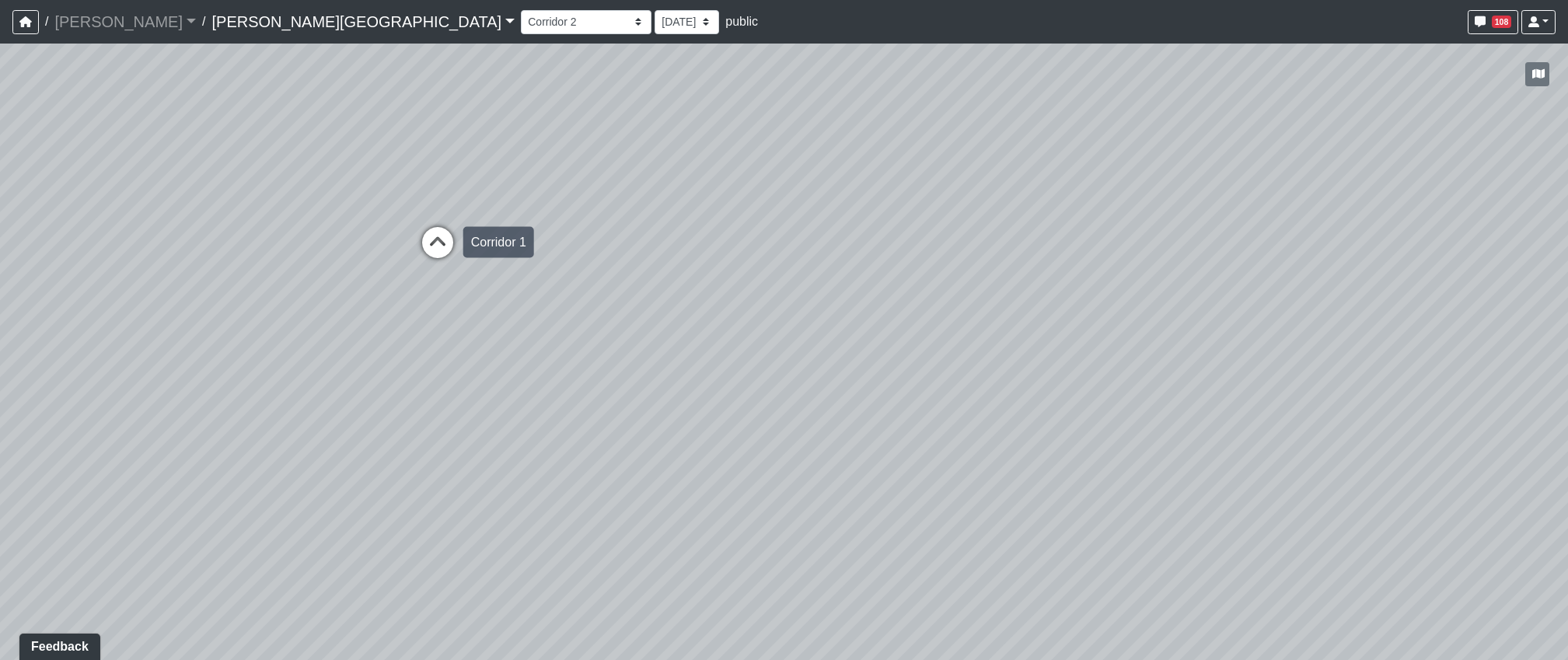 click at bounding box center (438, 250) 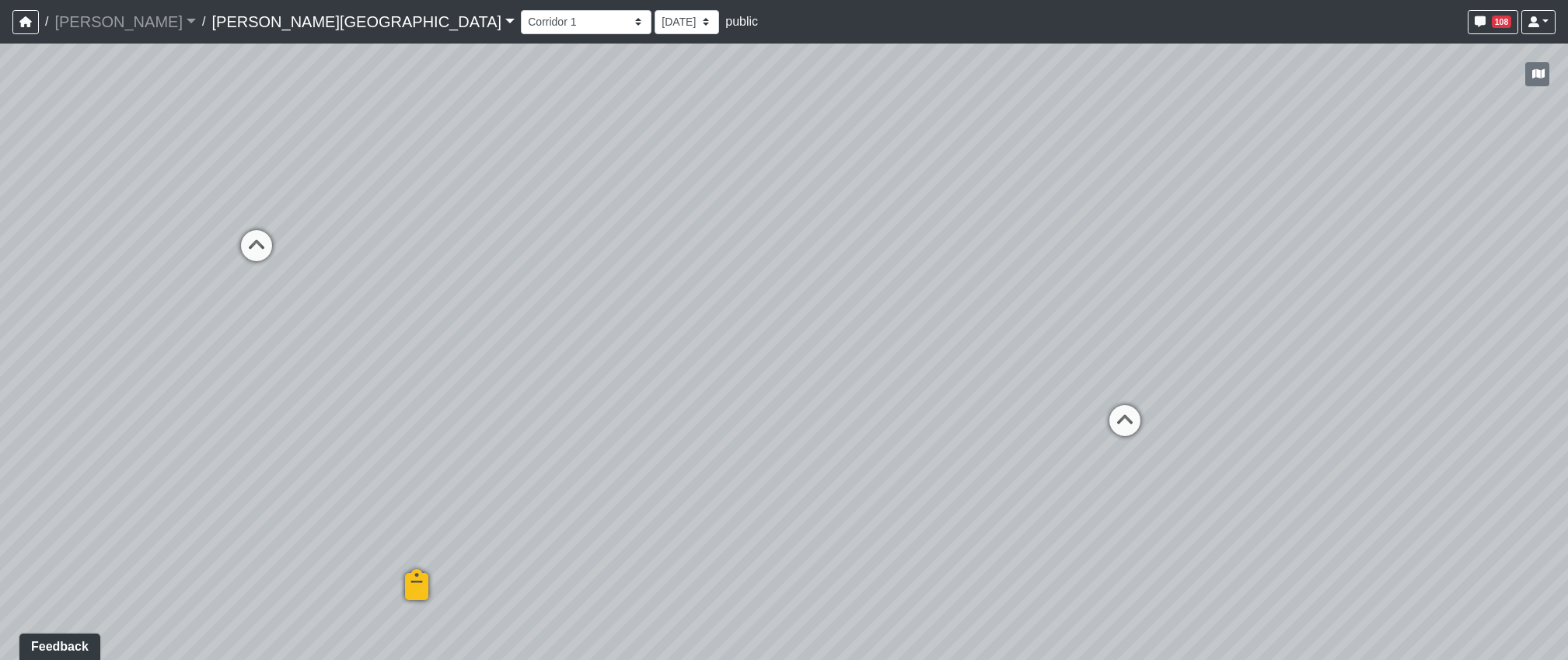 drag, startPoint x: 690, startPoint y: 379, endPoint x: 1084, endPoint y: 397, distance: 394.41095 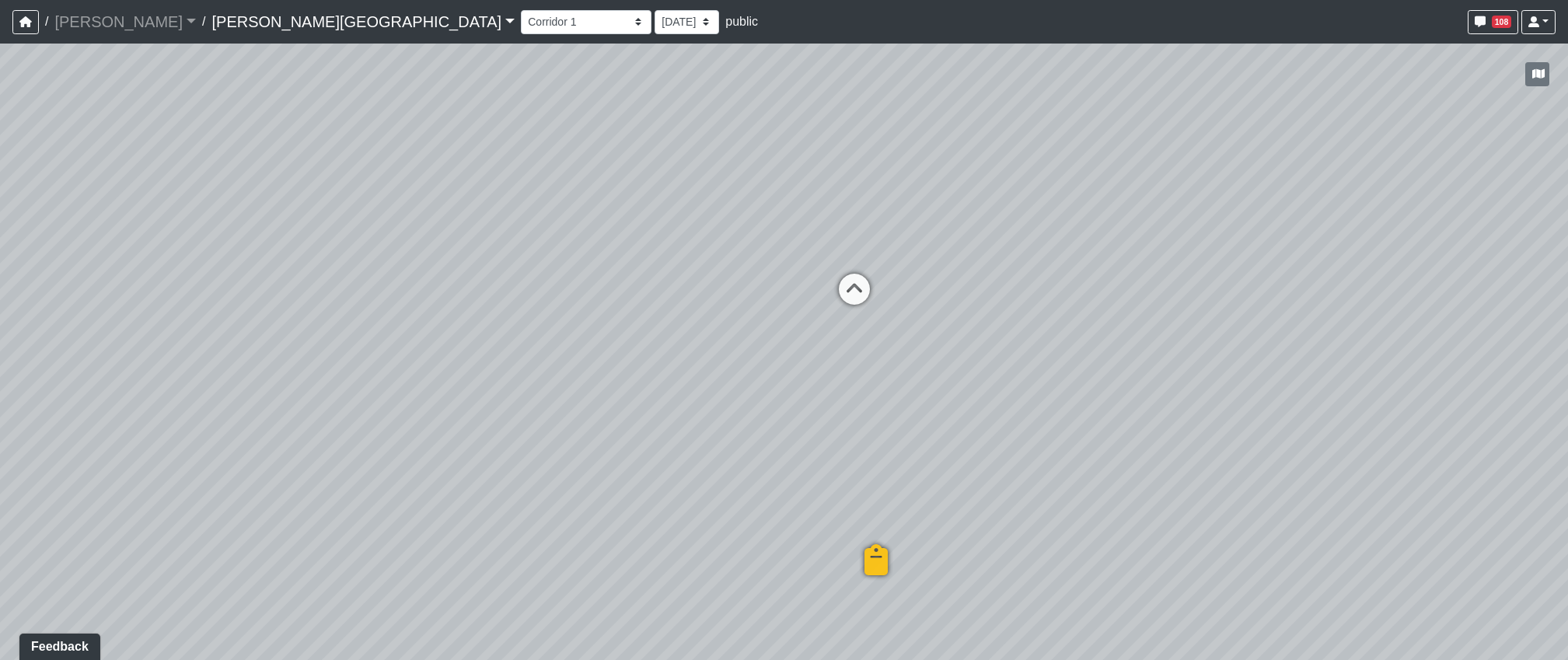 click on "Loading... Hallway - Hallway 2 Loading... Entry Loading...
Created by  Haleigh Milligan  - 6/3/2025 - Rev:  2/12/2025 In QA by  Sean Graefen  - 7/9/2025 - Rev:  7/9/2025
change sconce to be  Link
Created by  Natalia Jara  - 6/24/2025 - Rev:  2/12/2025
reduce to 3
Created by  Sean Graefen  - 7/9/2025 - Rev:  7/9/2025
Loading...
Created by  Haleigh Milligan  - 6/3/2025 - Rev:  2/12/2025 In QA by  Sean Graefen  - 7/9/2025 - Rev:  7/9/2025
Change sconces to be  Link
Loading...
Created by  Haleigh Milligan  - 6/3/2025 - Rev:  2/12/2025 Needs Info by  Sean Graefen  - 7/9/2025 - Rev:  7/9/2025
Created by  Sean Graefen  - 7/9/2025 - Rev:  7/9/2025
Link
Created by  Haleigh Milligan  - 7/9/2025 - Rev:  7/9/2025
Loading..." at bounding box center [784, 351] 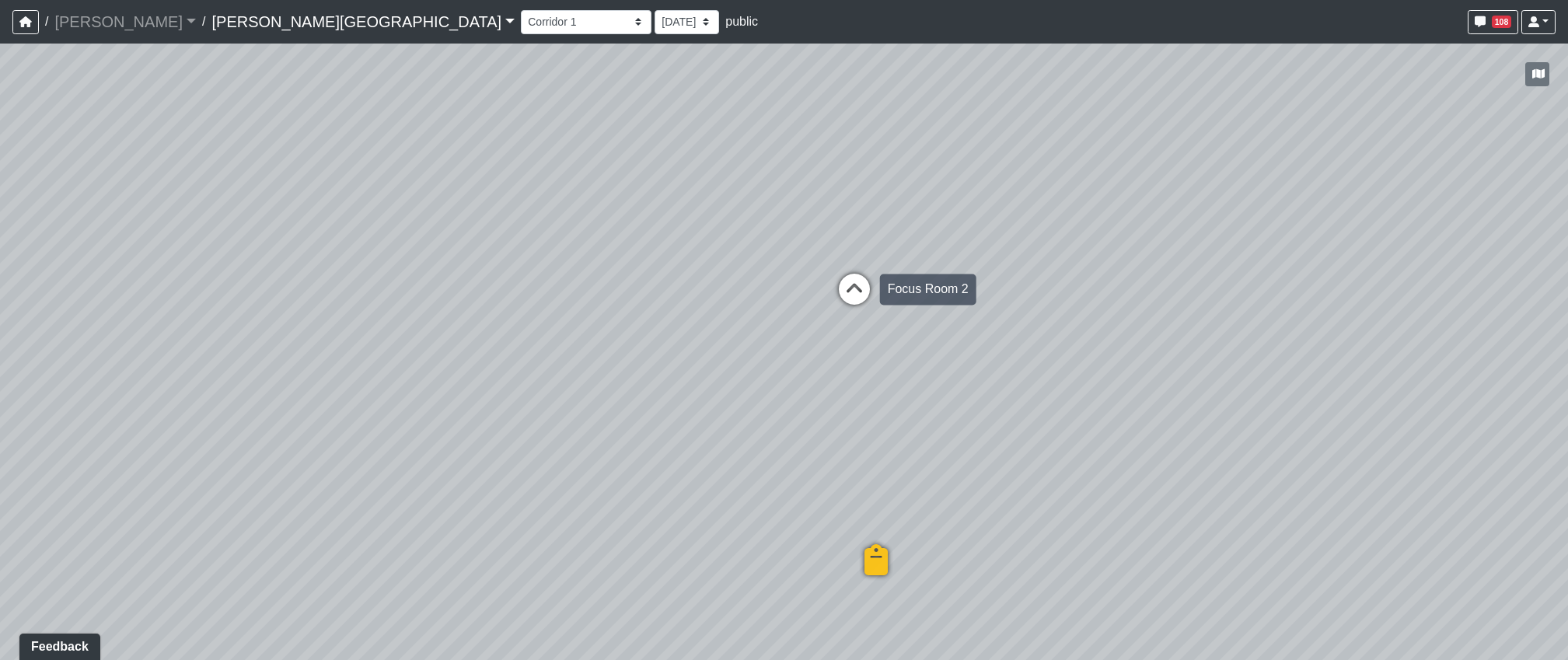 click at bounding box center [854, 297] 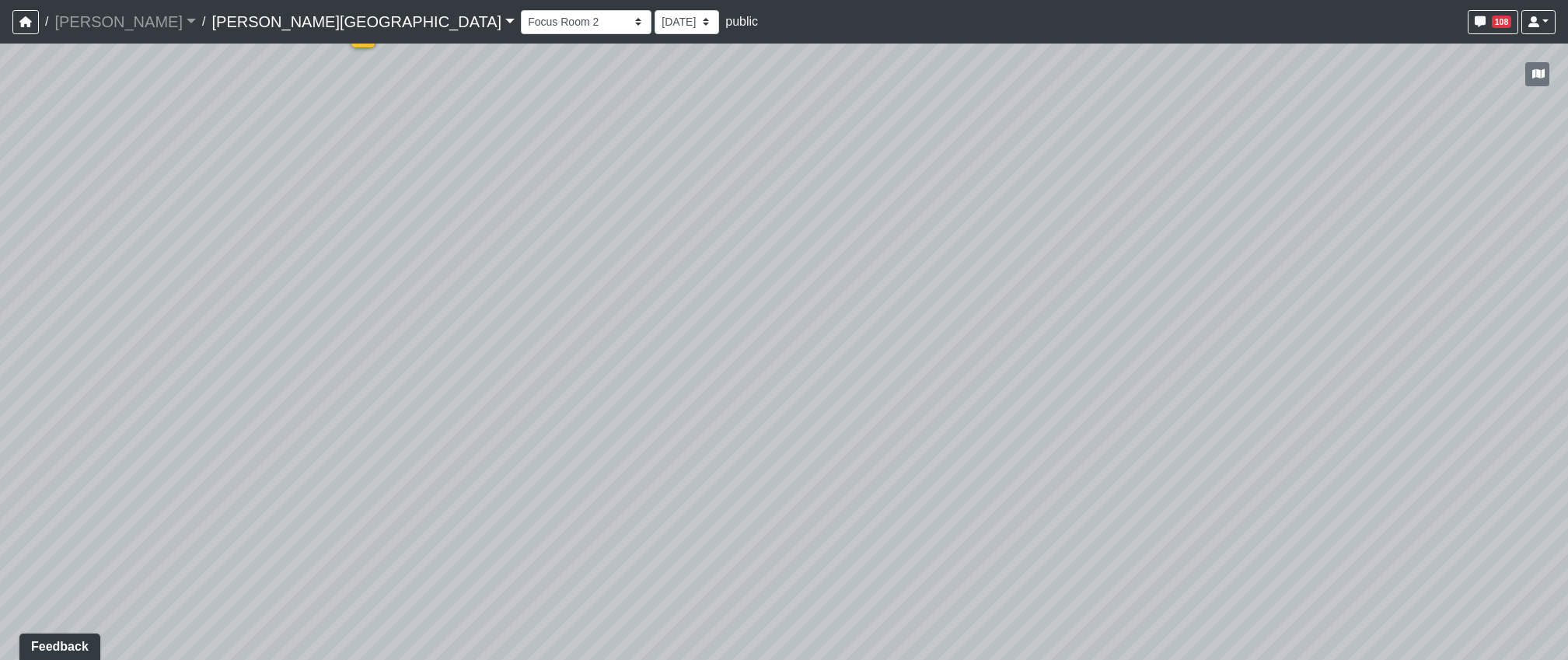 drag, startPoint x: 791, startPoint y: 340, endPoint x: 1246, endPoint y: 331, distance: 455.089 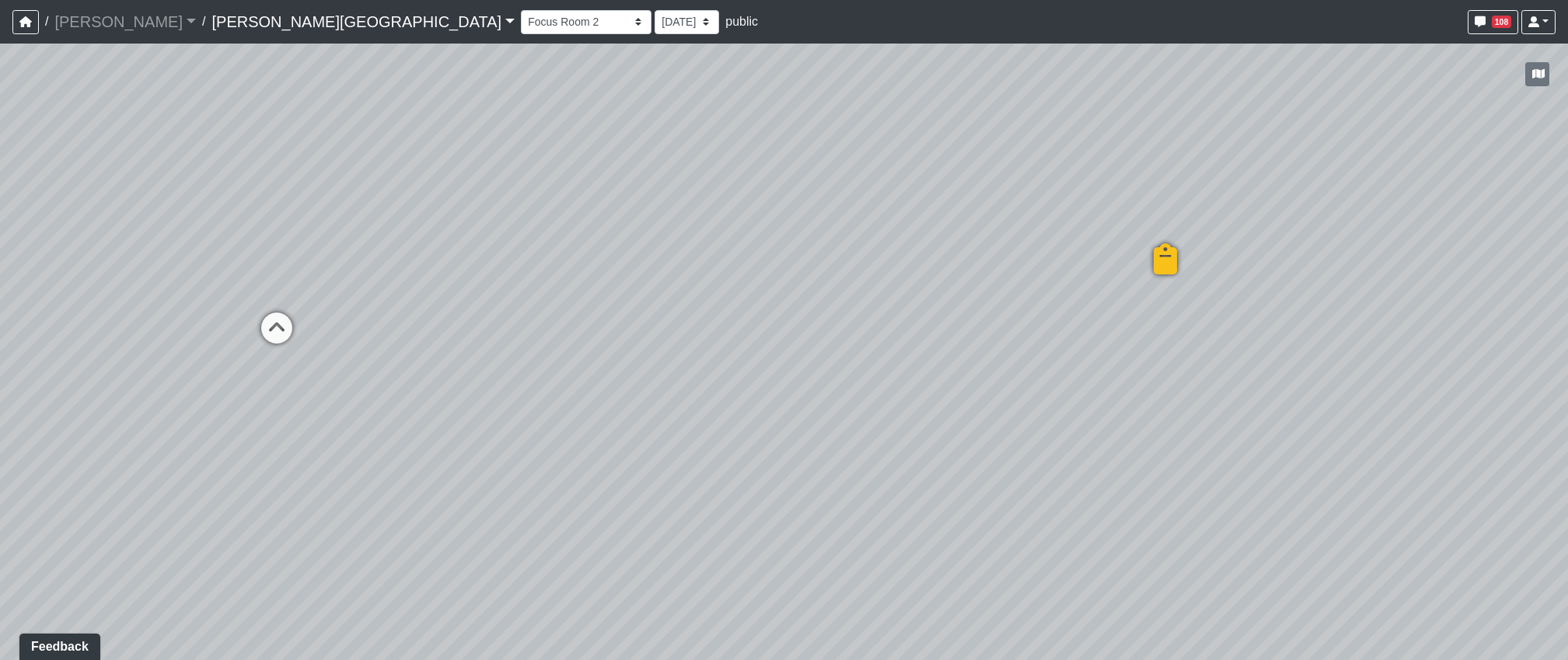 drag, startPoint x: 1036, startPoint y: 351, endPoint x: 1631, endPoint y: 468, distance: 606.3943 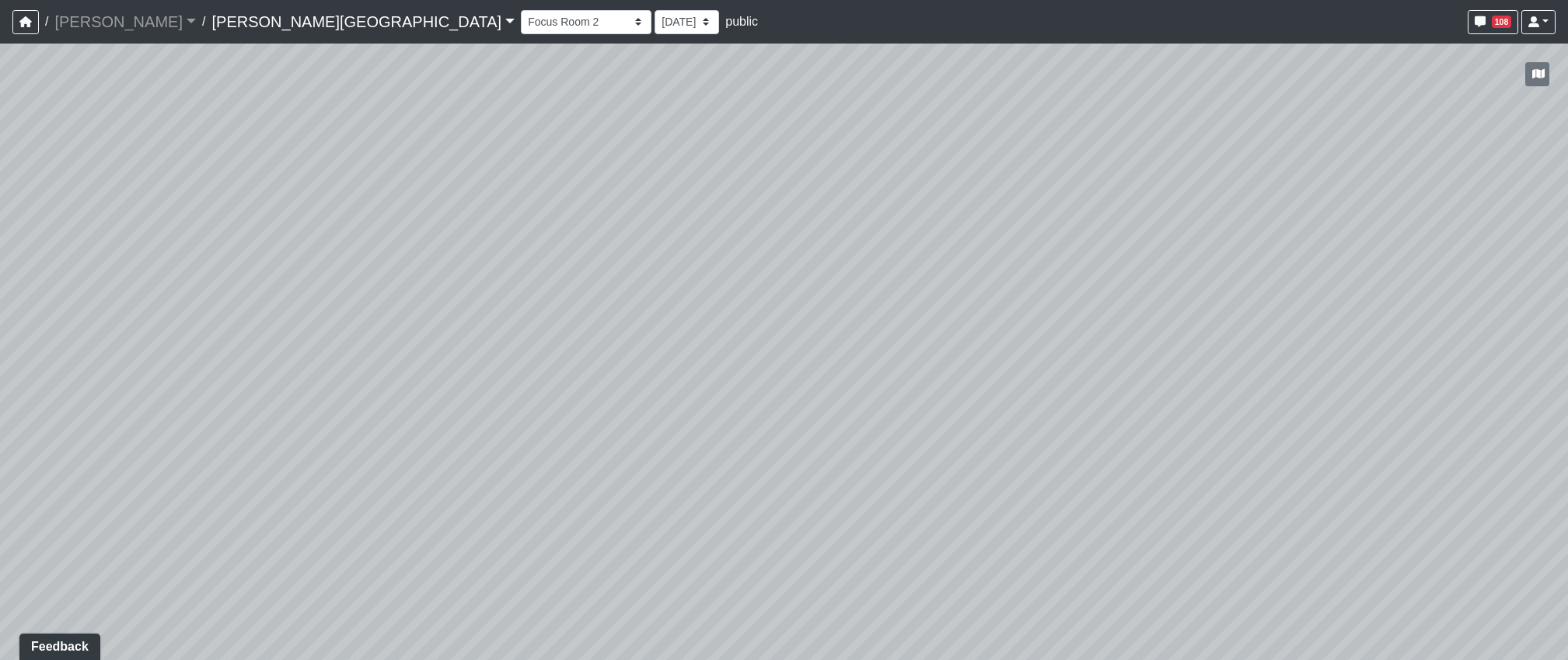 drag, startPoint x: 1143, startPoint y: 453, endPoint x: 700, endPoint y: 421, distance: 444.1543 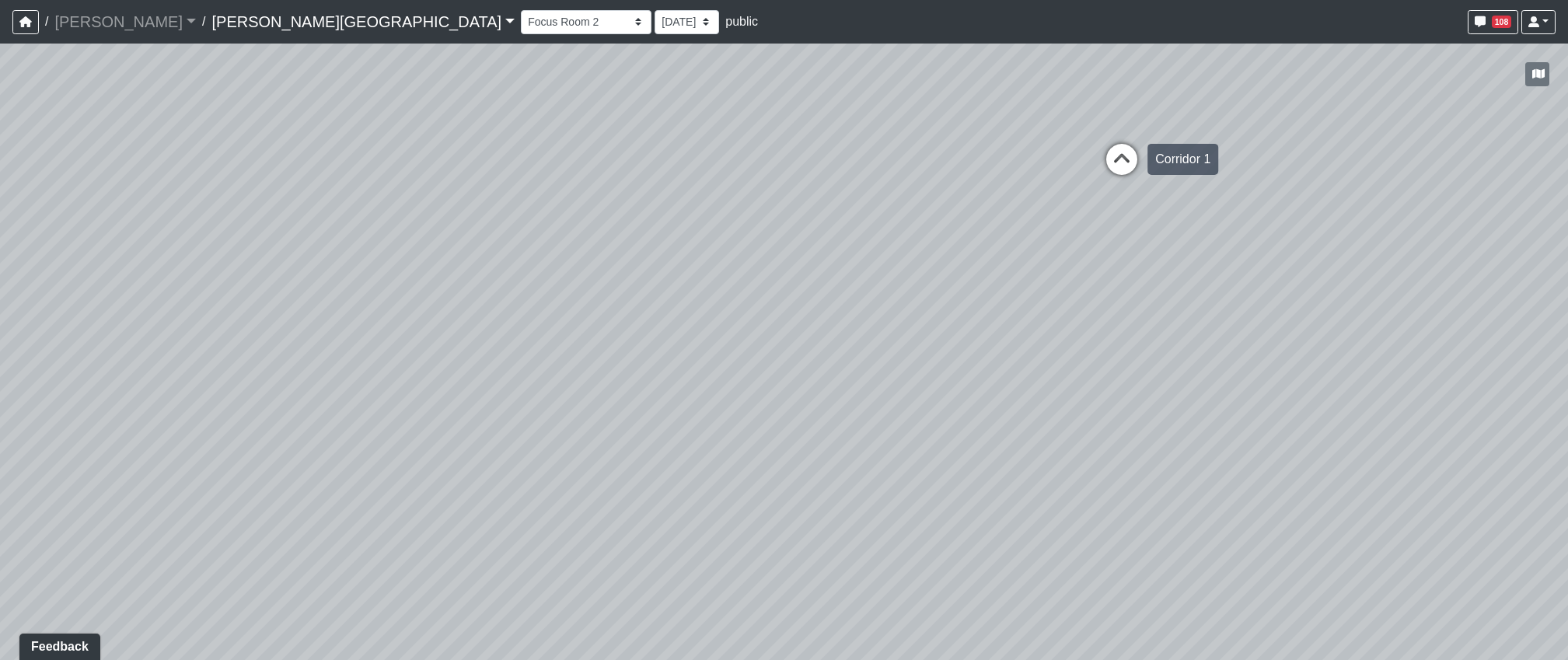 click at bounding box center (1122, 167) 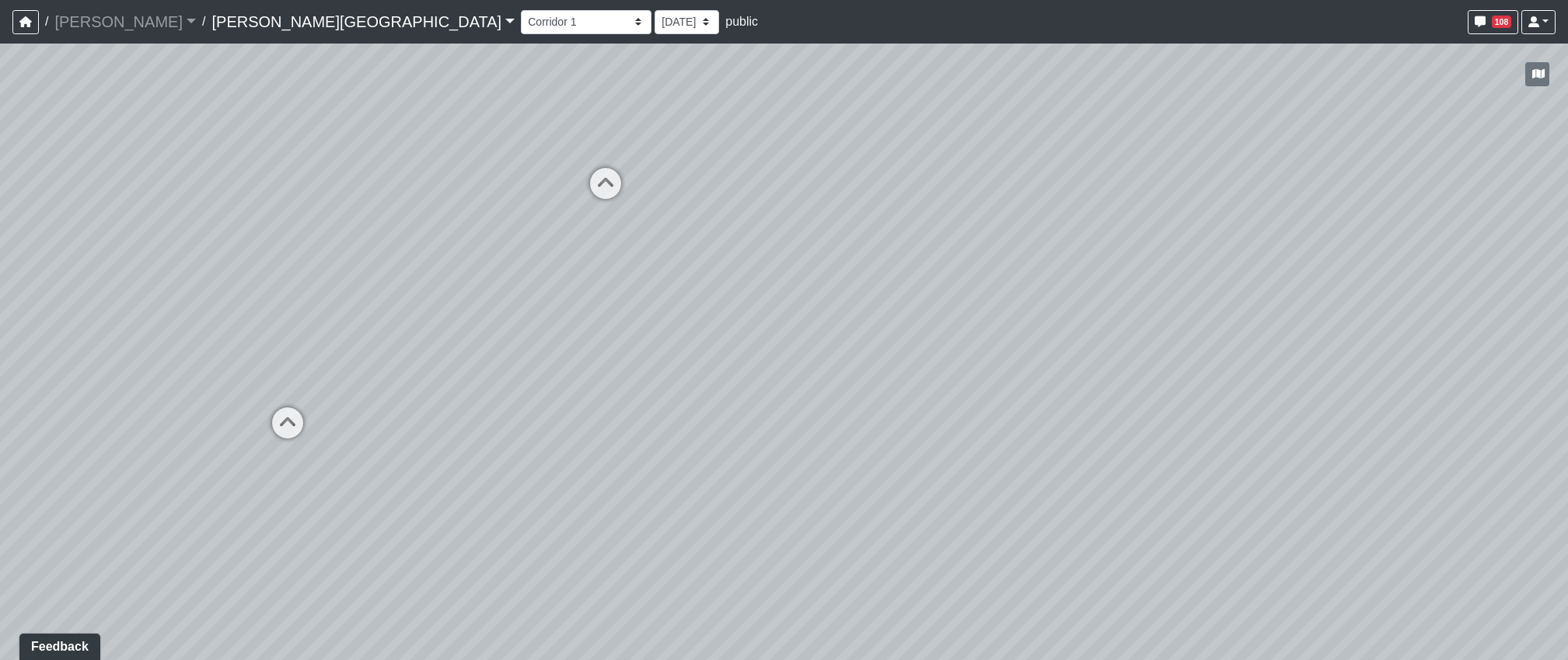 drag, startPoint x: 826, startPoint y: 325, endPoint x: 1188, endPoint y: 340, distance: 362.311 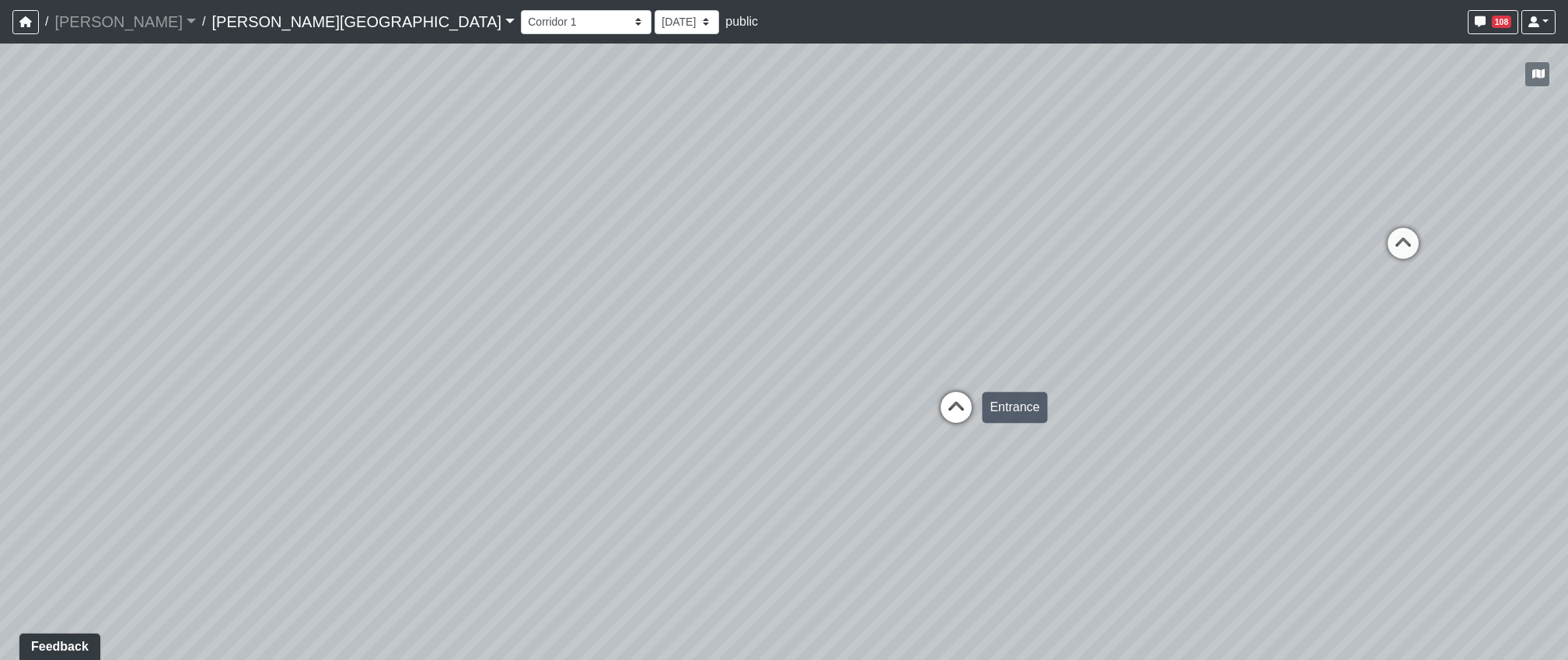 click at bounding box center (956, 415) 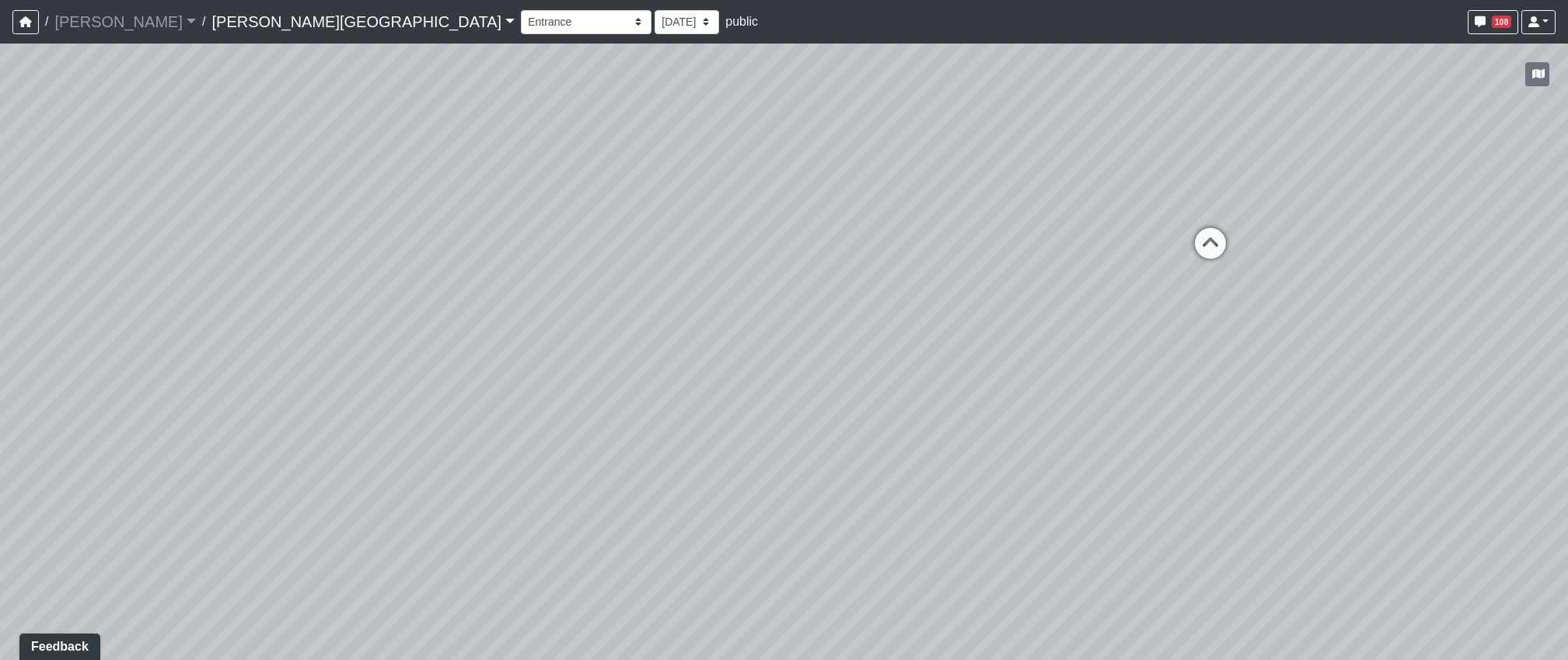 drag, startPoint x: 1021, startPoint y: 438, endPoint x: 1201, endPoint y: 442, distance: 180.04444 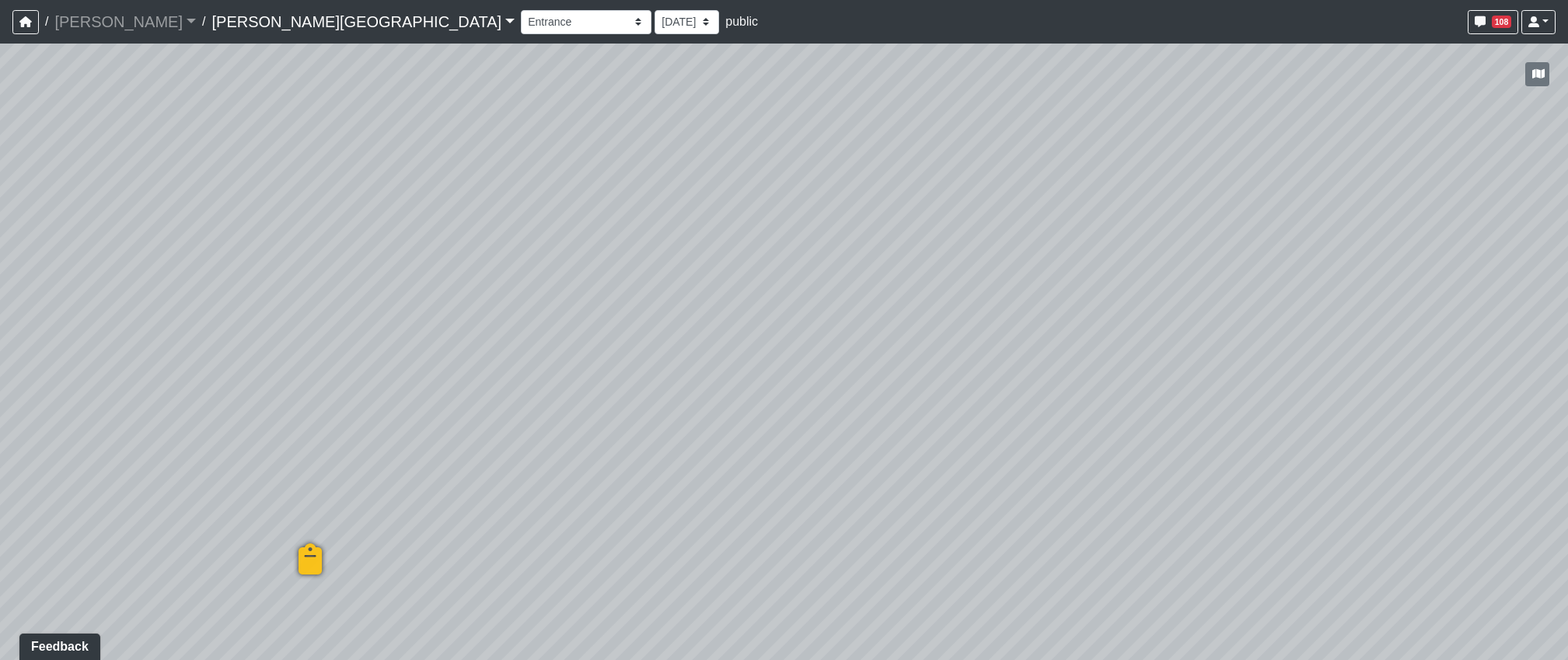 drag, startPoint x: 1124, startPoint y: 415, endPoint x: 1037, endPoint y: 589, distance: 194.53791 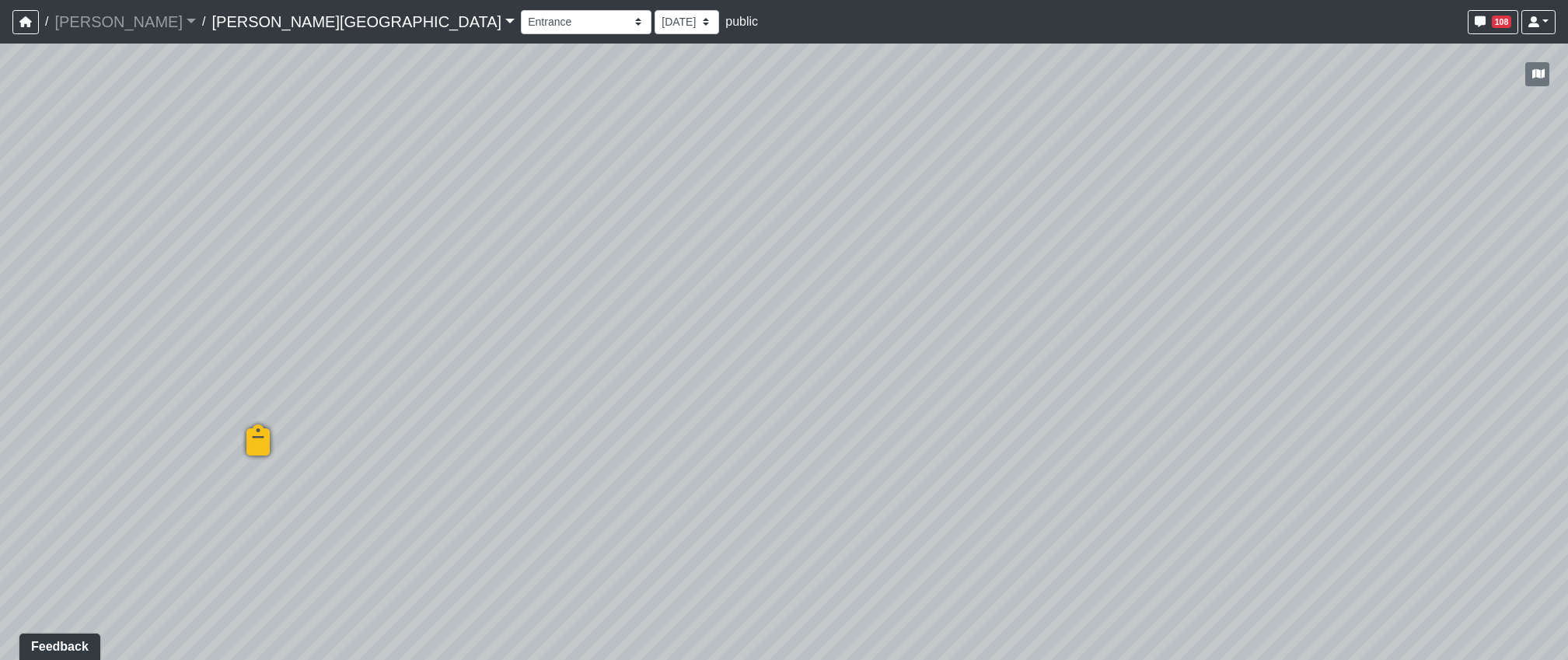 drag, startPoint x: 1451, startPoint y: 474, endPoint x: 987, endPoint y: 442, distance: 465.1021 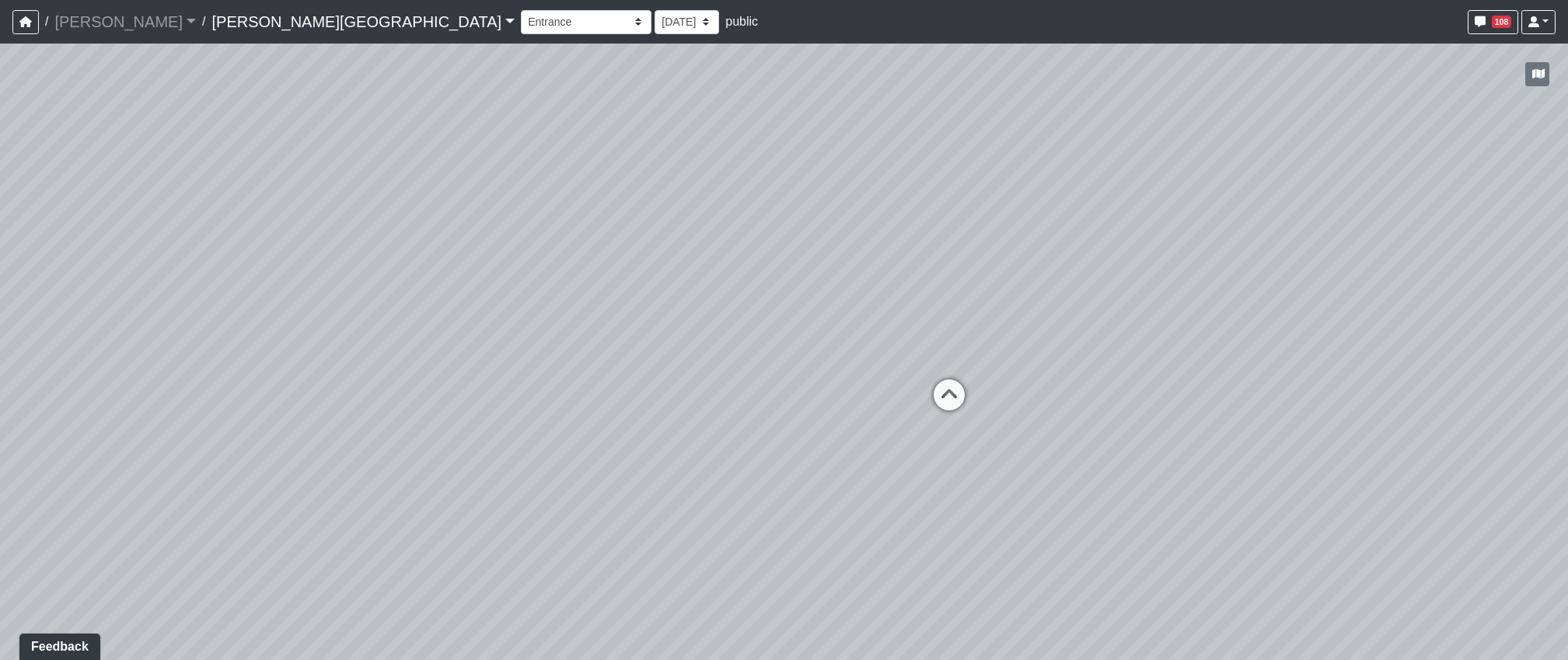 drag, startPoint x: 1179, startPoint y: 434, endPoint x: 1004, endPoint y: 398, distance: 178.66449 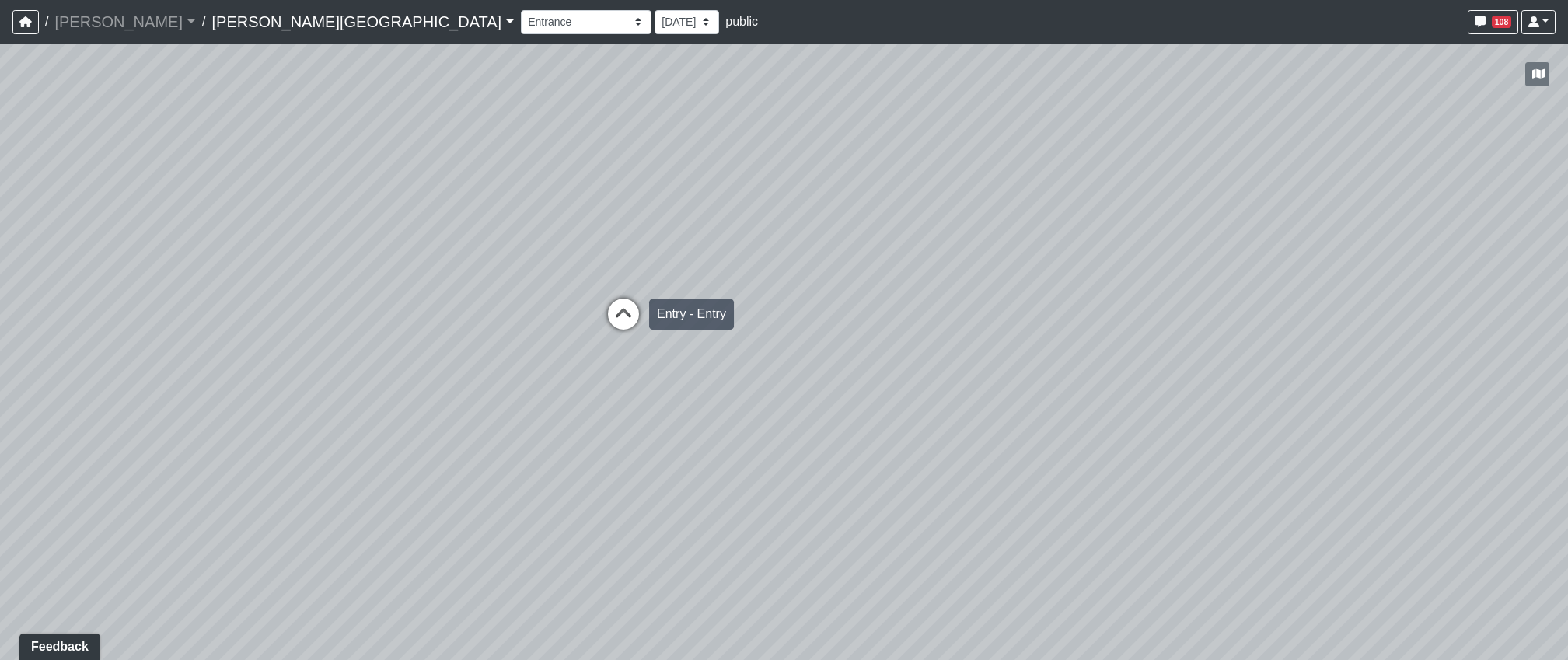 click at bounding box center (623, 322) 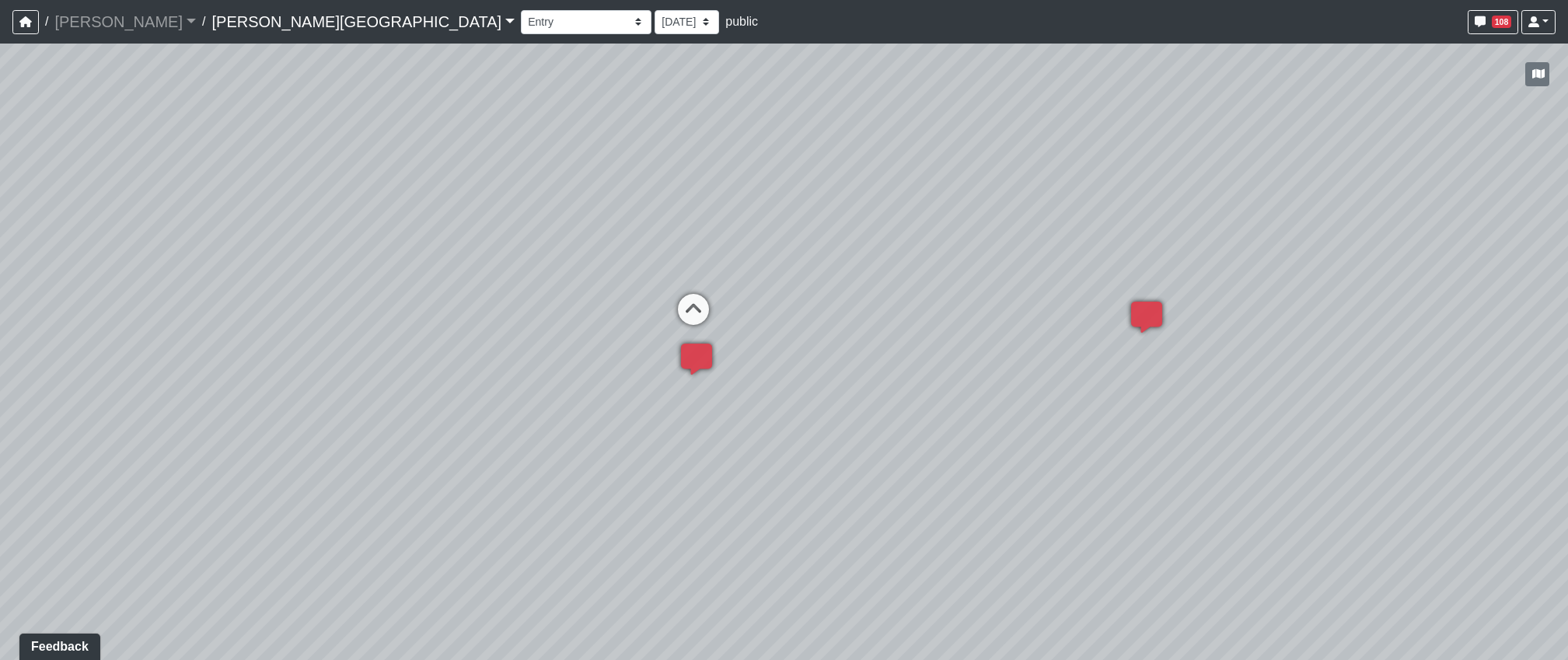 drag, startPoint x: 700, startPoint y: 505, endPoint x: 1162, endPoint y: 323, distance: 496.5561 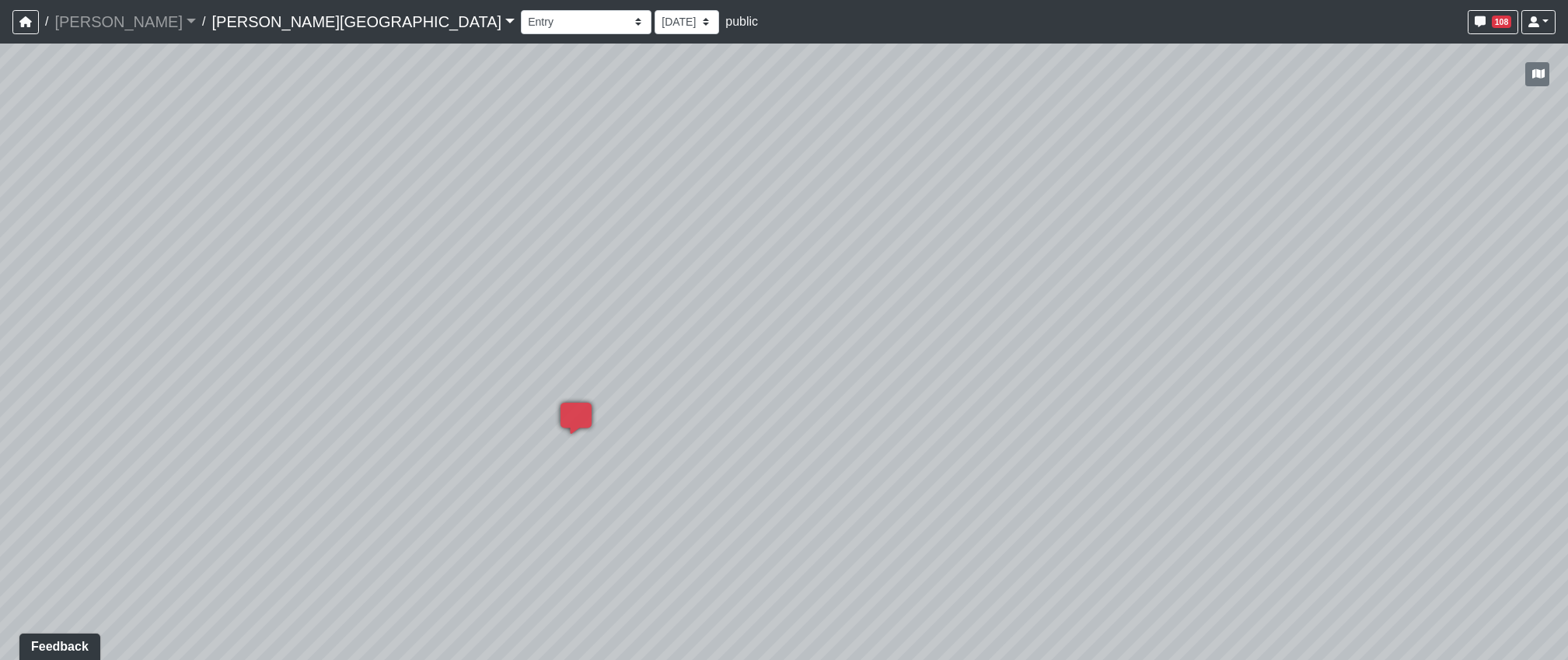 drag 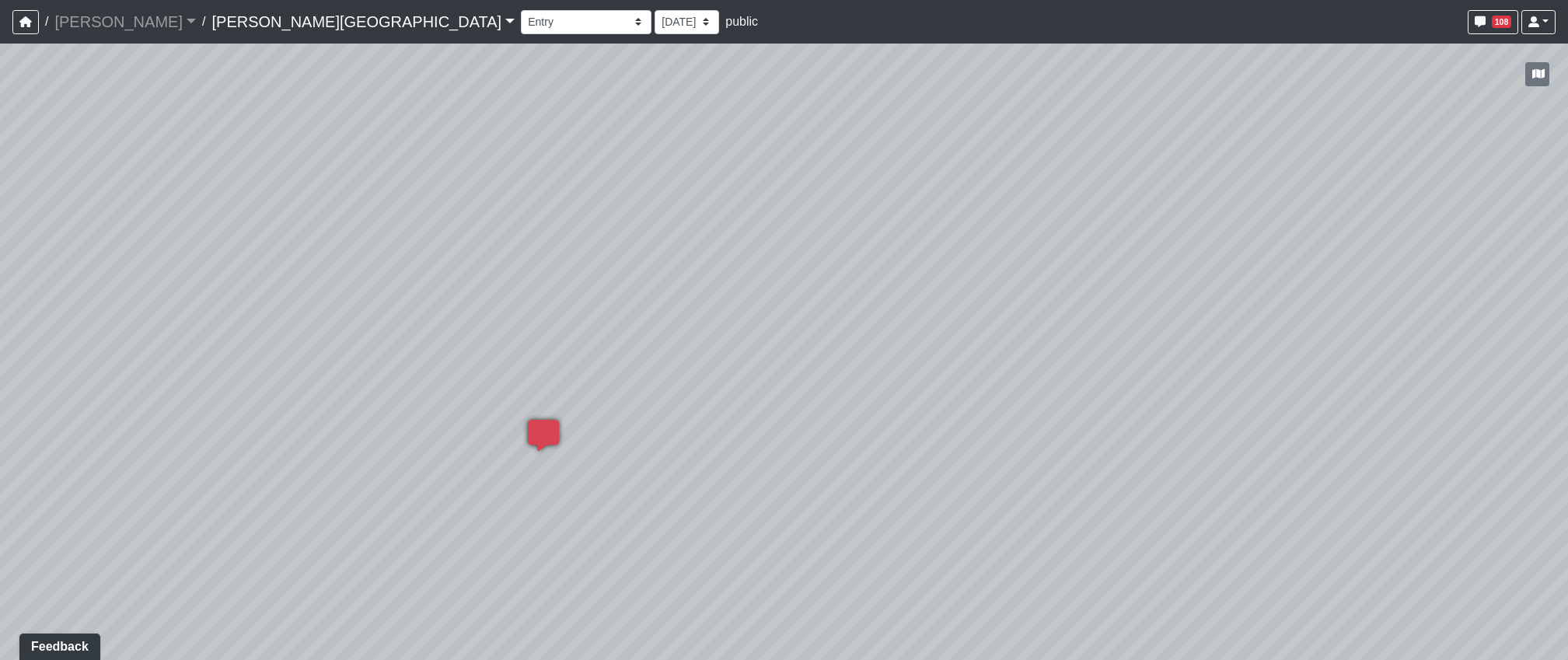 click on "Loading... Hallway - Hallway 2 Loading... Entry Loading...
Created by  Haleigh Milligan  - 6/3/2025 - Rev:  2/12/2025 In QA by  Sean Graefen  - 7/9/2025 - Rev:  7/9/2025
change sconce to be  Link
Created by  Natalia Jara  - 6/24/2025 - Rev:  2/12/2025
reduce to 3
Created by  Sean Graefen  - 7/9/2025 - Rev:  7/9/2025
Loading...
Created by  Haleigh Milligan  - 6/3/2025 - Rev:  2/12/2025 In QA by  Sean Graefen  - 7/9/2025 - Rev:  7/9/2025
Change sconces to be  Link
Loading...
Created by  Haleigh Milligan  - 6/3/2025 - Rev:  2/12/2025 Needs Info by  Sean Graefen  - 7/9/2025 - Rev:  7/9/2025
Created by  Sean Graefen  - 7/9/2025 - Rev:  7/9/2025
Link
Created by  Haleigh Milligan  - 7/9/2025 - Rev:  7/9/2025
Loading..." at bounding box center (784, 351) 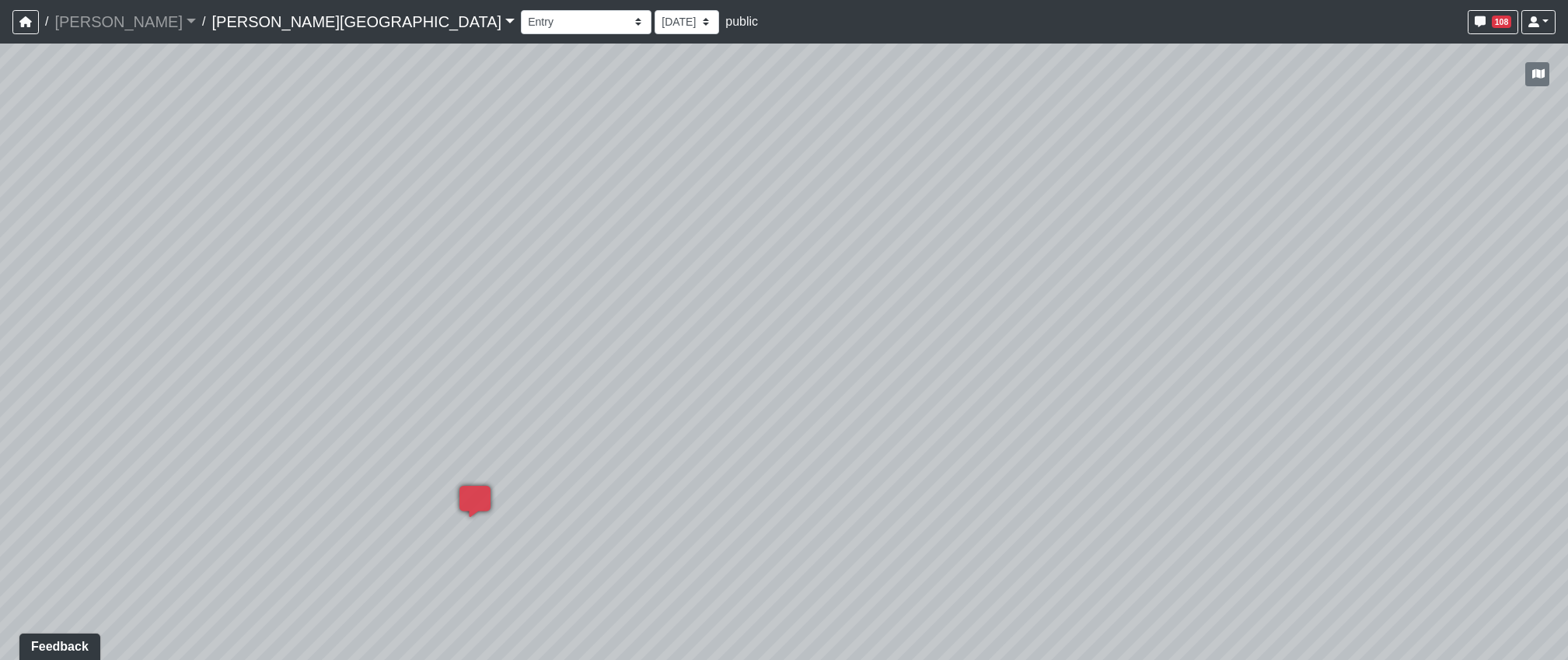 drag, startPoint x: 1260, startPoint y: 337, endPoint x: 538, endPoint y: 357, distance: 722.277 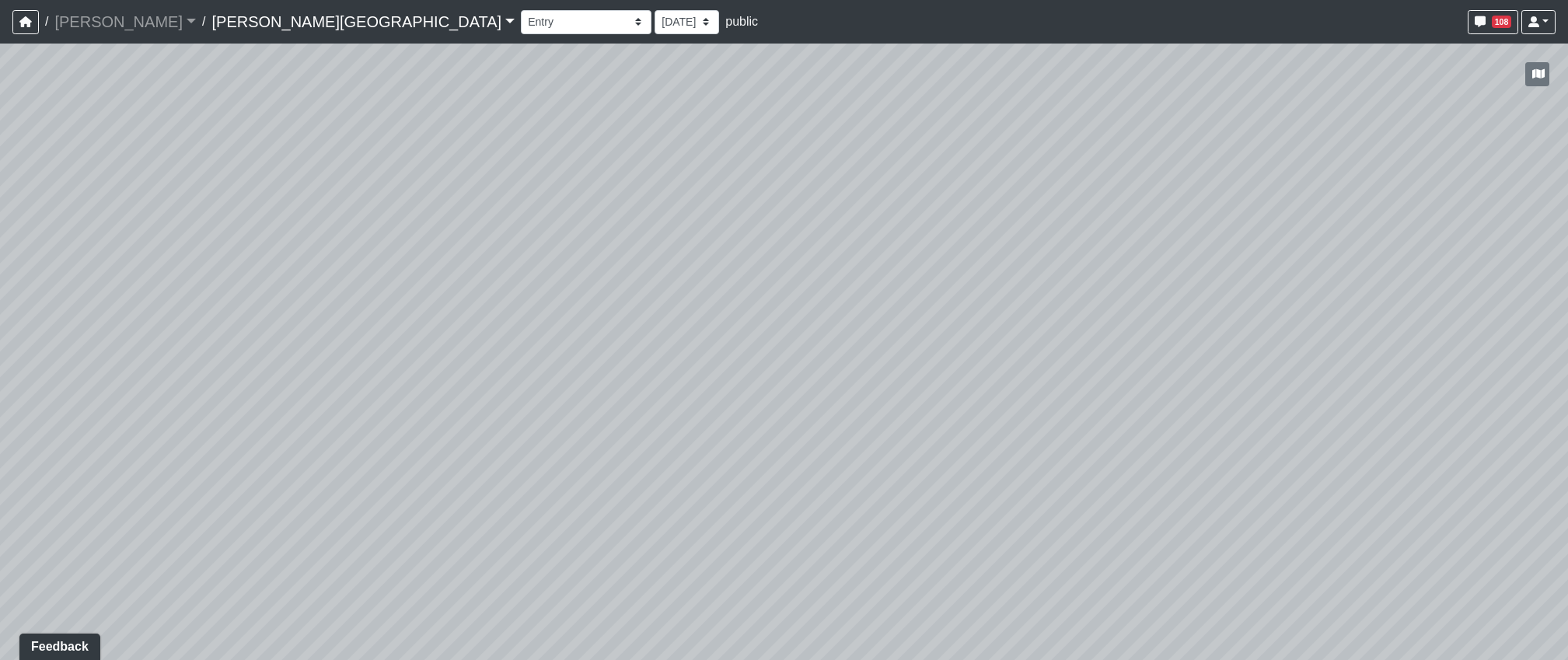 drag, startPoint x: 861, startPoint y: 301, endPoint x: 443, endPoint y: 226, distance: 424.67517 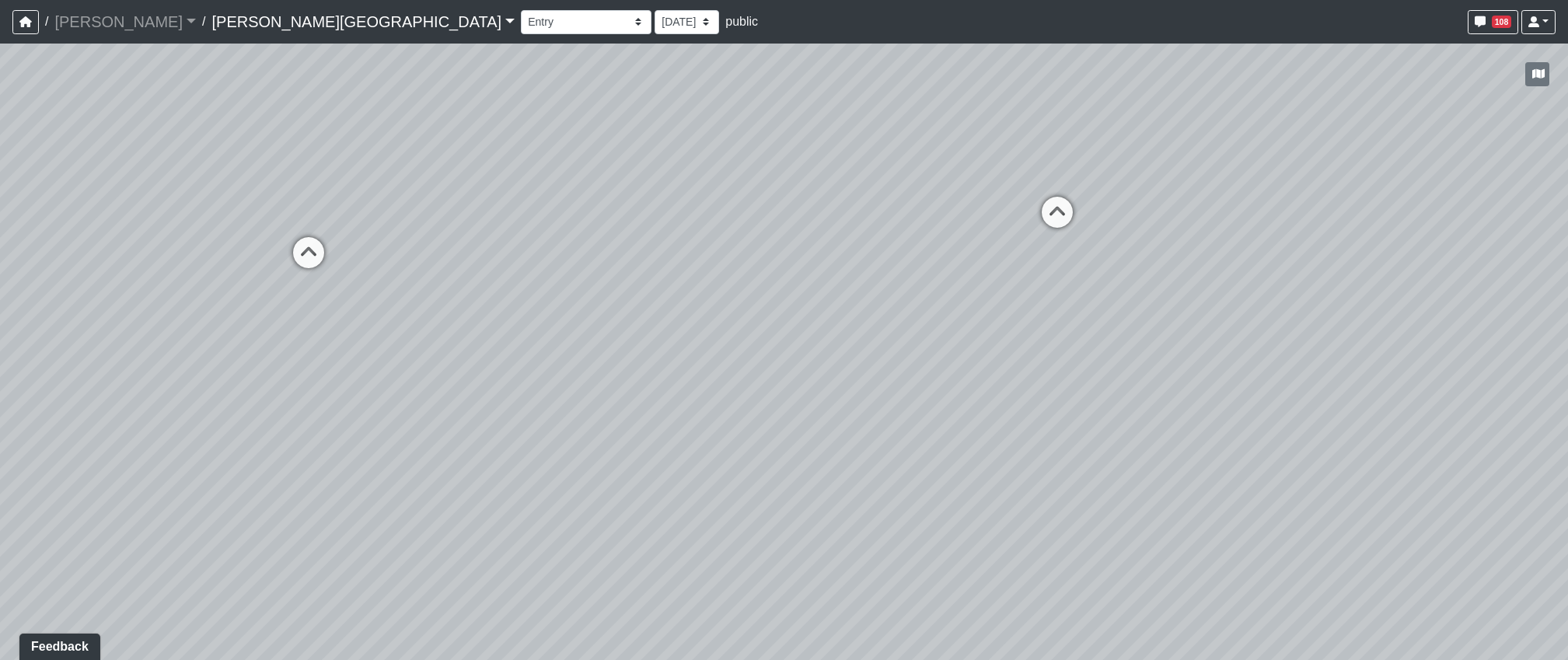 drag, startPoint x: 652, startPoint y: 176, endPoint x: 464, endPoint y: 131, distance: 193.31063 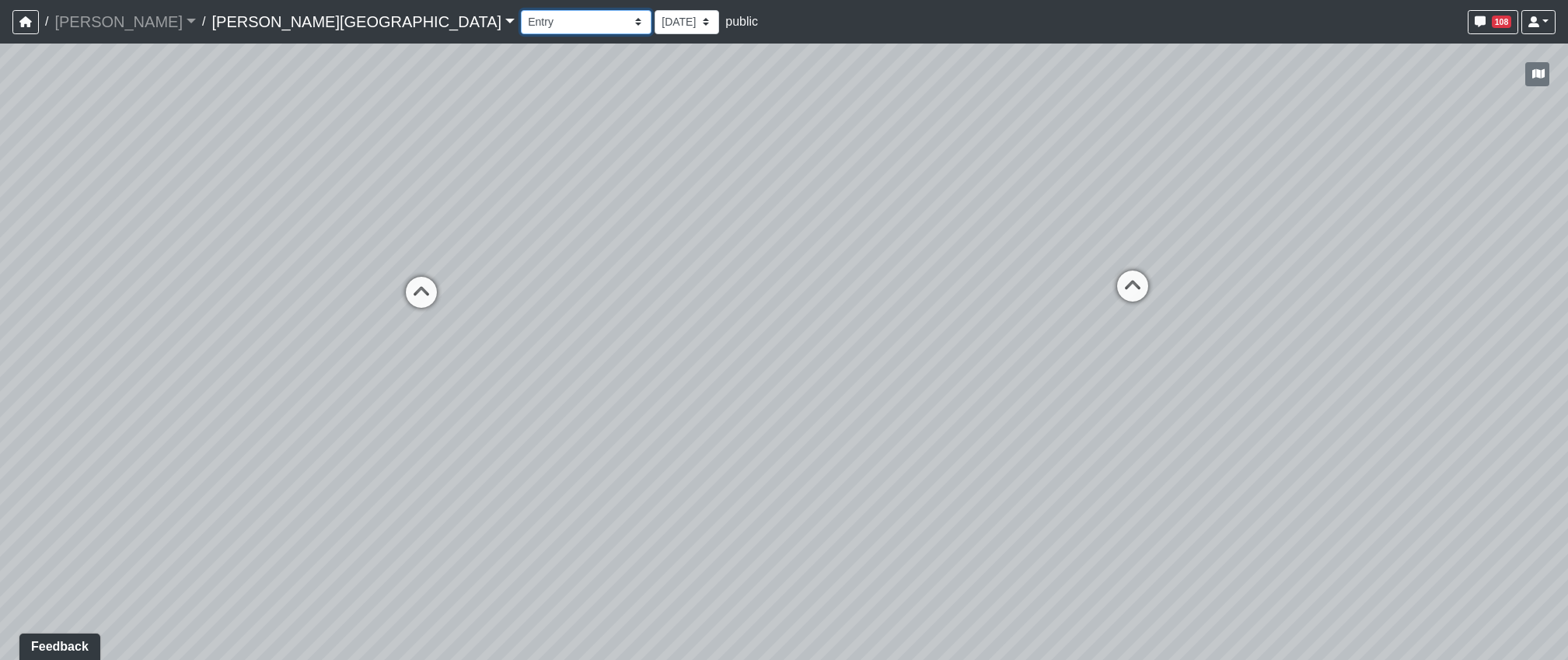 click on "Booths 1 Booths 2 Lounge 1 Bar Entrance Lounge Main Lounge Steps Booths Entry Cubbies Entry Fireplace Main Room Mirrors Hallway 1 Hallway 2 Hallway 3 Cabinets Easels Main Floor Cabinets Desks Office 1 Office 2 Mailboxes 1 Mailboxes 2 Mailboxes 3 Mailboxes 4 Package Room Banquette Cabinets Displays Table Chairs 1 Chairs 2 Entrance 1 Entrance 2 Fire Pit Lounge Poolside 1 Poolside 2 Poolside 3 Poolside 4 Poolside 5 Poolside 6 Poolside 7 Turf Conference Room Corridor 1 Corridor 2 Entrance Focus Room 1 Focus Room 2 Guest Bathroom Guest Bedroom Hallway Kitchen Kitchen Entrance Living Room Master Bathroom Master Bedroom Walk-In Closet 1 Walk-In Closet 2 Cubbies Main Room Mirrors" at bounding box center [586, 22] 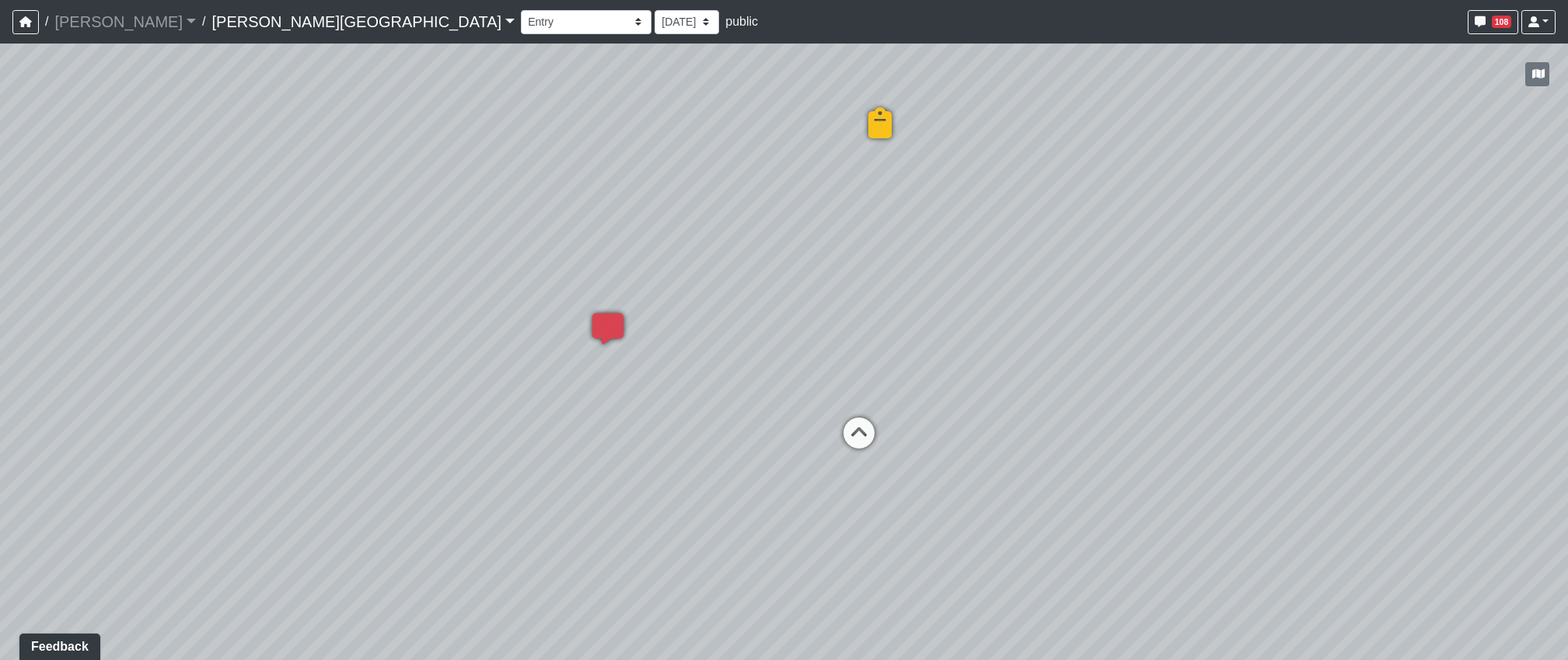 drag, startPoint x: 507, startPoint y: 348, endPoint x: 755, endPoint y: 400, distance: 253.393 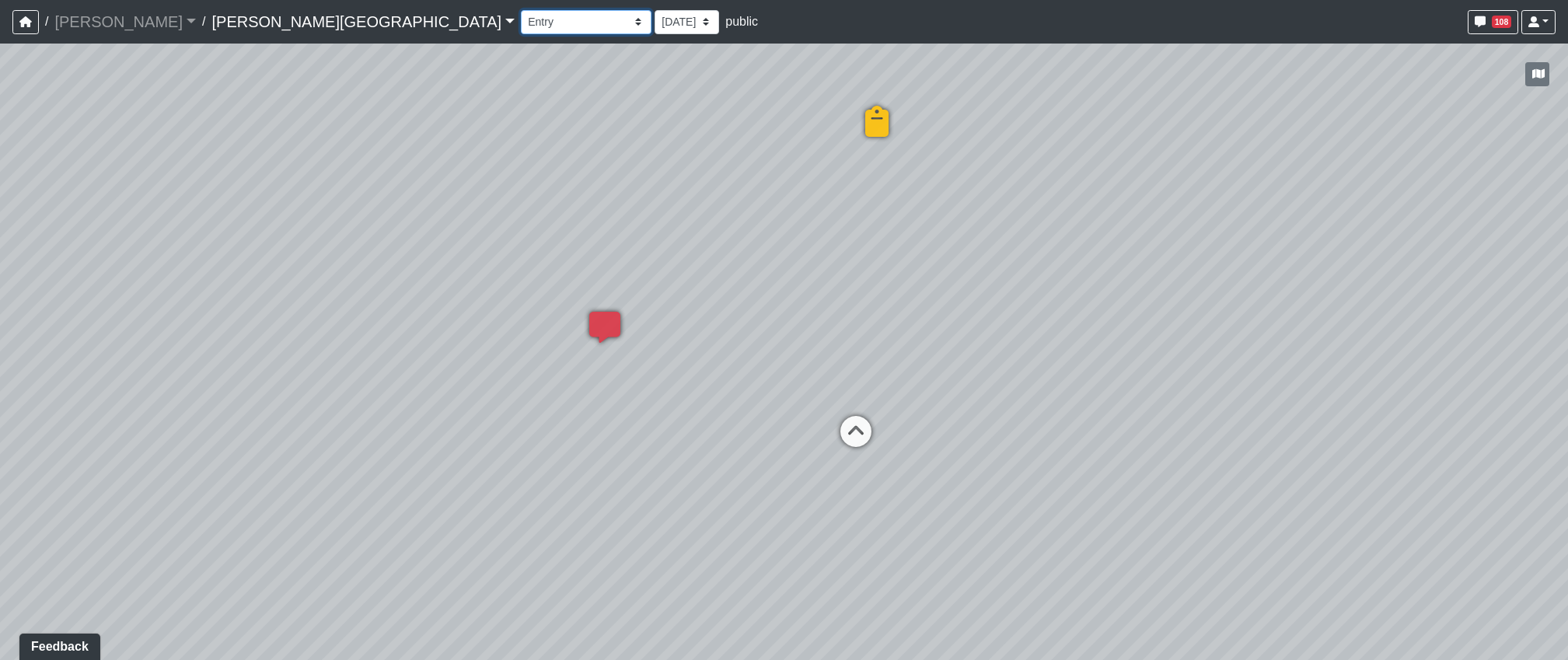 click on "Booths 1 Booths 2 Lounge 1 Bar Entrance Lounge Main Lounge Steps Booths Entry Cubbies Entry Fireplace Main Room Mirrors Hallway 1 Hallway 2 Hallway 3 Cabinets Easels Main Floor Cabinets Desks Office 1 Office 2 Mailboxes 1 Mailboxes 2 Mailboxes 3 Mailboxes 4 Package Room Banquette Cabinets Displays Table Chairs 1 Chairs 2 Entrance 1 Entrance 2 Fire Pit Lounge Poolside 1 Poolside 2 Poolside 3 Poolside 4 Poolside 5 Poolside 6 Poolside 7 Turf Conference Room Corridor 1 Corridor 2 Entrance Focus Room 1 Focus Room 2 Guest Bathroom Guest Bedroom Hallway Kitchen Kitchen Entrance Living Room Master Bathroom Master Bedroom Walk-In Closet 1 Walk-In Closet 2 Cubbies Main Room Mirrors" at bounding box center [586, 22] 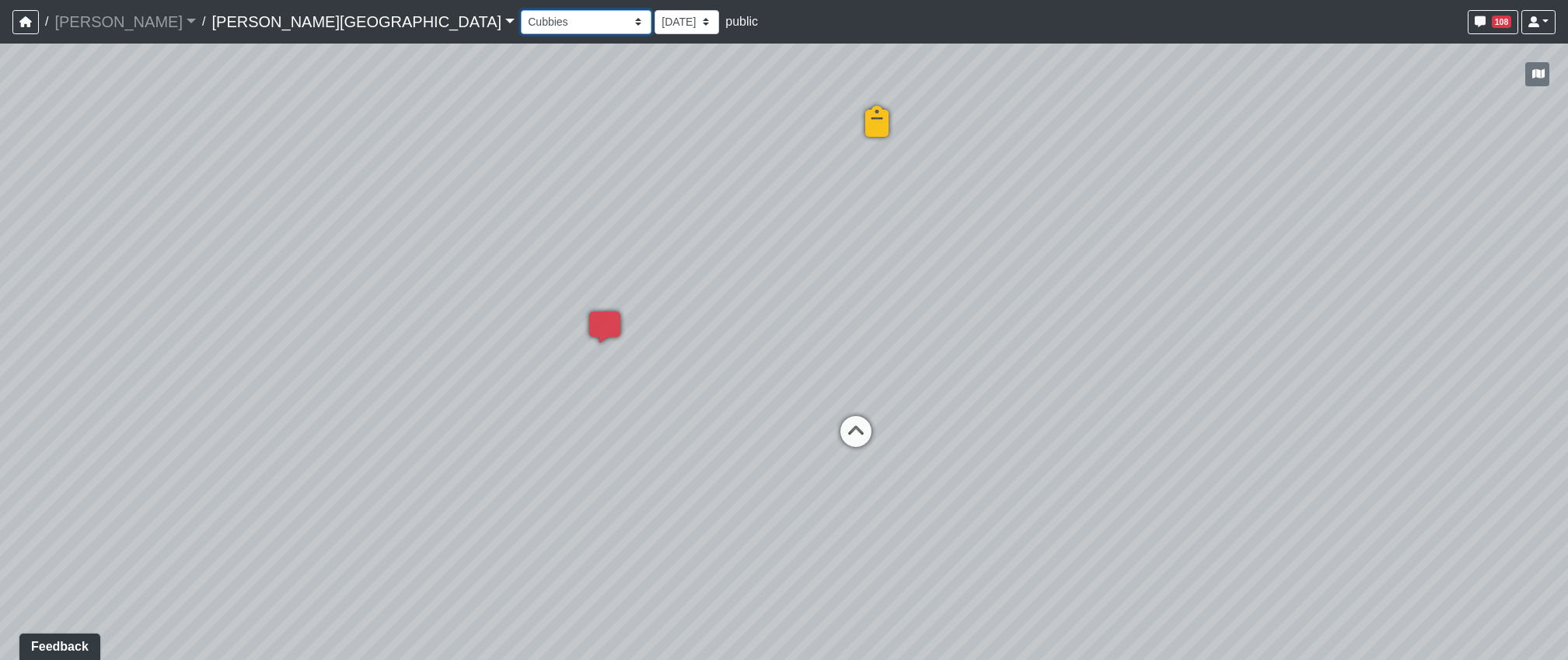 click on "Booths 1 Booths 2 Lounge 1 Bar Entrance Lounge Main Lounge Steps Booths Entry Cubbies Entry Fireplace Main Room Mirrors Hallway 1 Hallway 2 Hallway 3 Cabinets Easels Main Floor Cabinets Desks Office 1 Office 2 Mailboxes 1 Mailboxes 2 Mailboxes 3 Mailboxes 4 Package Room Banquette Cabinets Displays Table Chairs 1 Chairs 2 Entrance 1 Entrance 2 Fire Pit Lounge Poolside 1 Poolside 2 Poolside 3 Poolside 4 Poolside 5 Poolside 6 Poolside 7 Turf Conference Room Corridor 1 Corridor 2 Entrance Focus Room 1 Focus Room 2 Guest Bathroom Guest Bedroom Hallway Kitchen Kitchen Entrance Living Room Master Bathroom Master Bedroom Walk-In Closet 1 Walk-In Closet 2 Cubbies Main Room Mirrors" at bounding box center (586, 22) 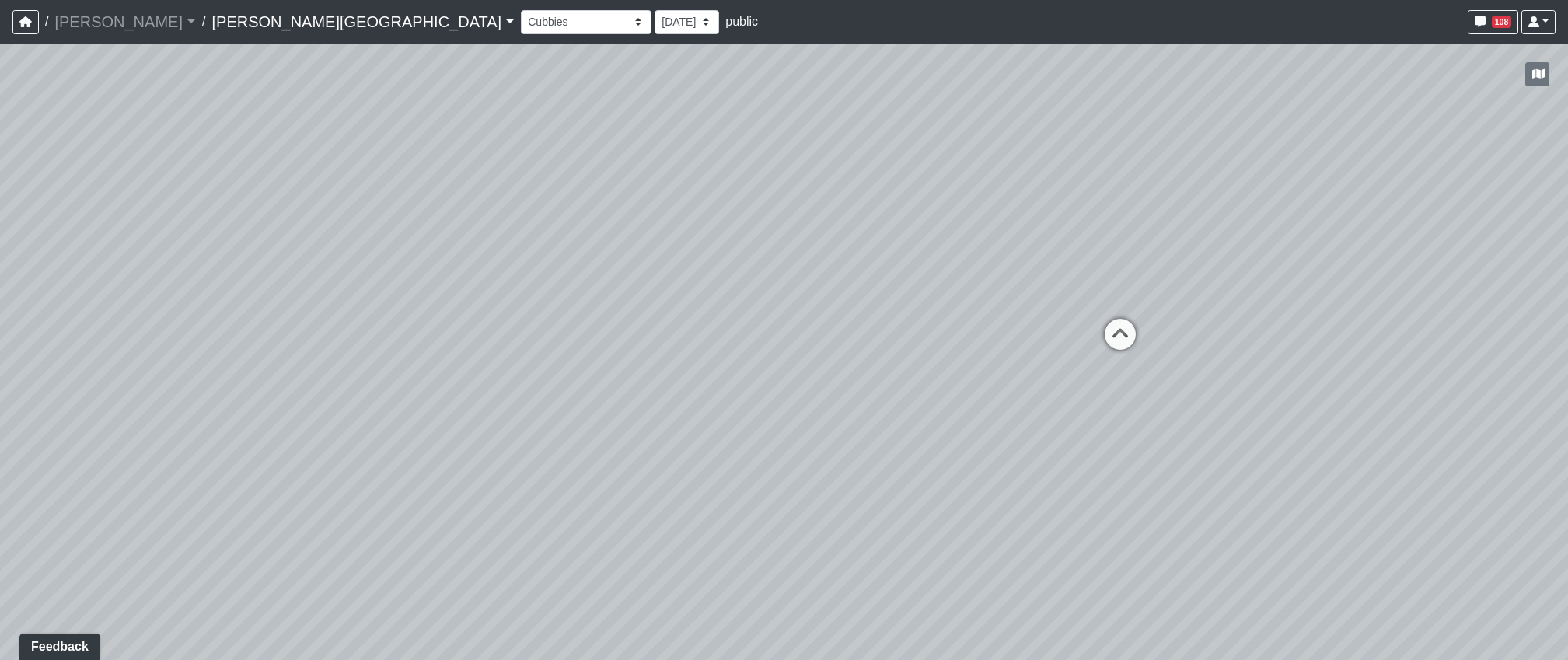 drag, startPoint x: 753, startPoint y: 472, endPoint x: 1266, endPoint y: 354, distance: 526.39624 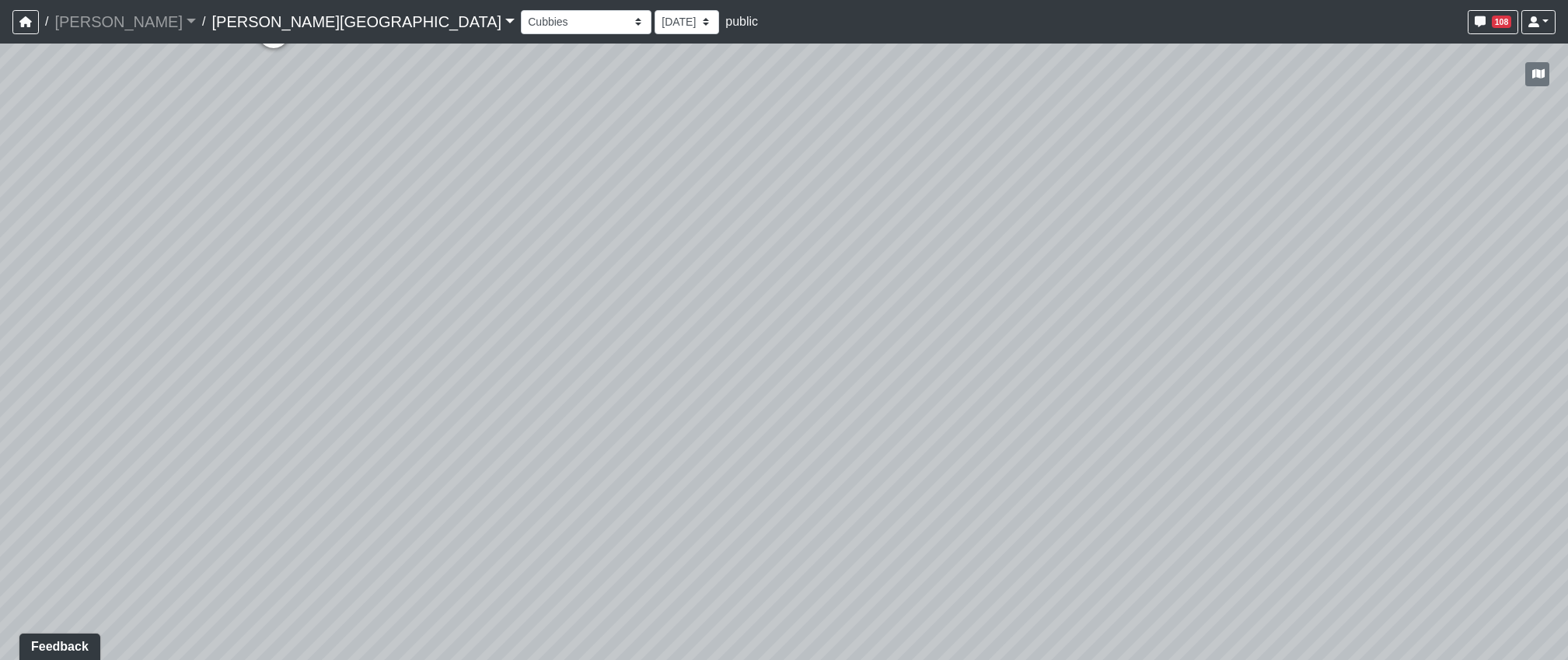 drag, startPoint x: 955, startPoint y: 415, endPoint x: 1397, endPoint y: 592, distance: 476.1229 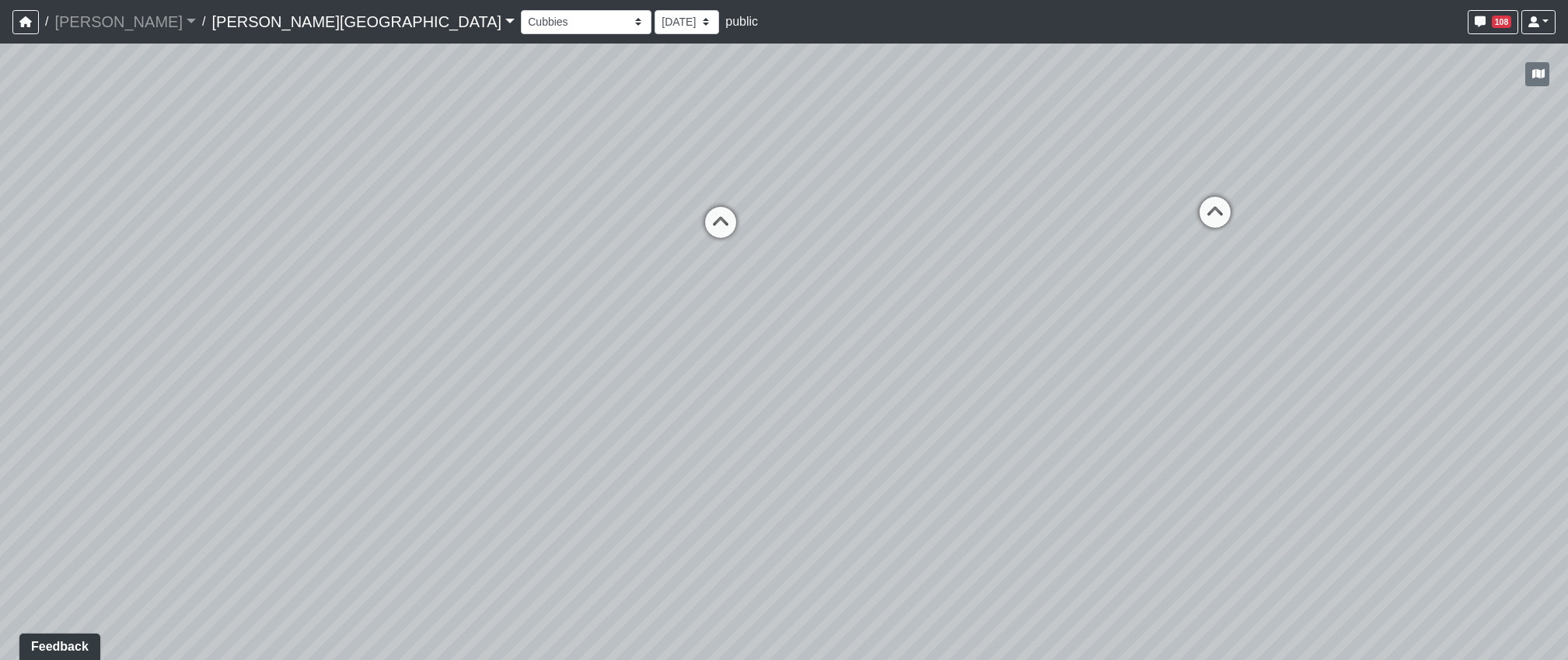 click at bounding box center (721, 230) 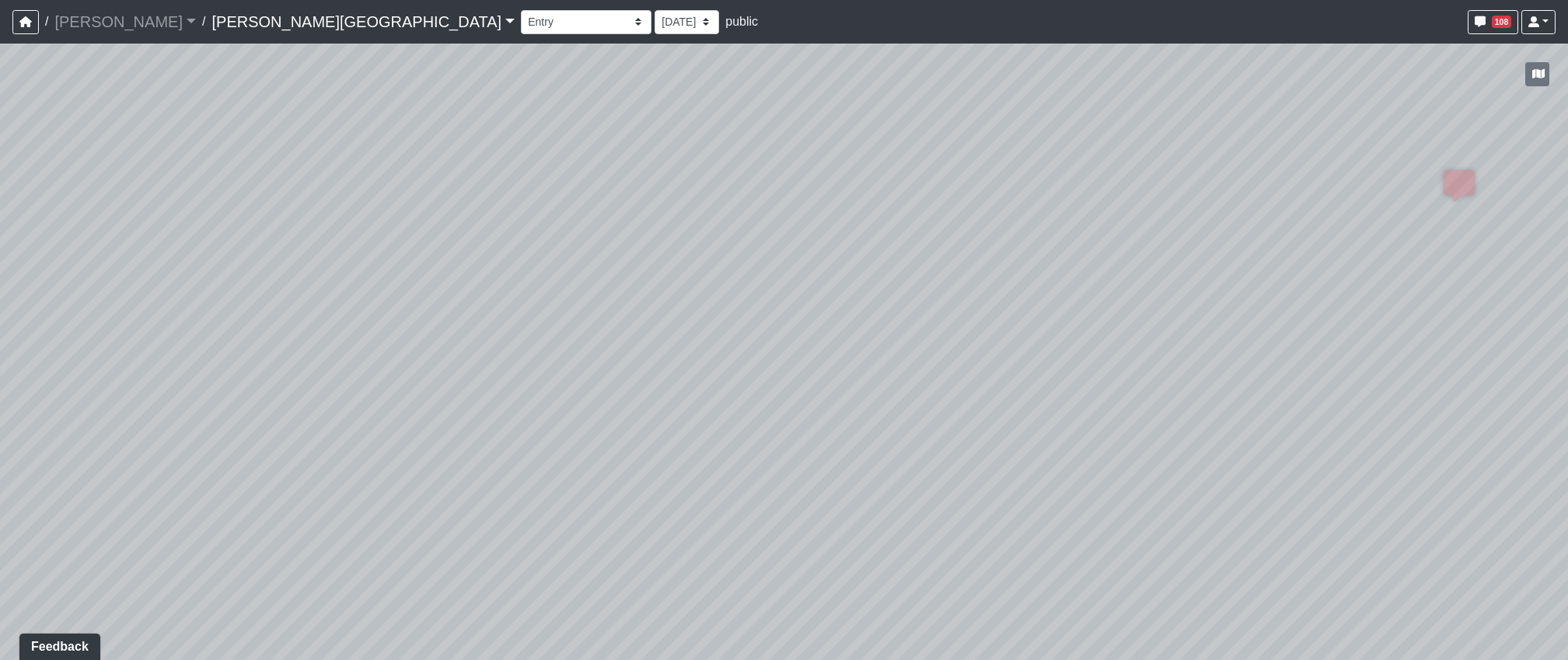 drag, startPoint x: 622, startPoint y: 324, endPoint x: 1144, endPoint y: 365, distance: 523.6077 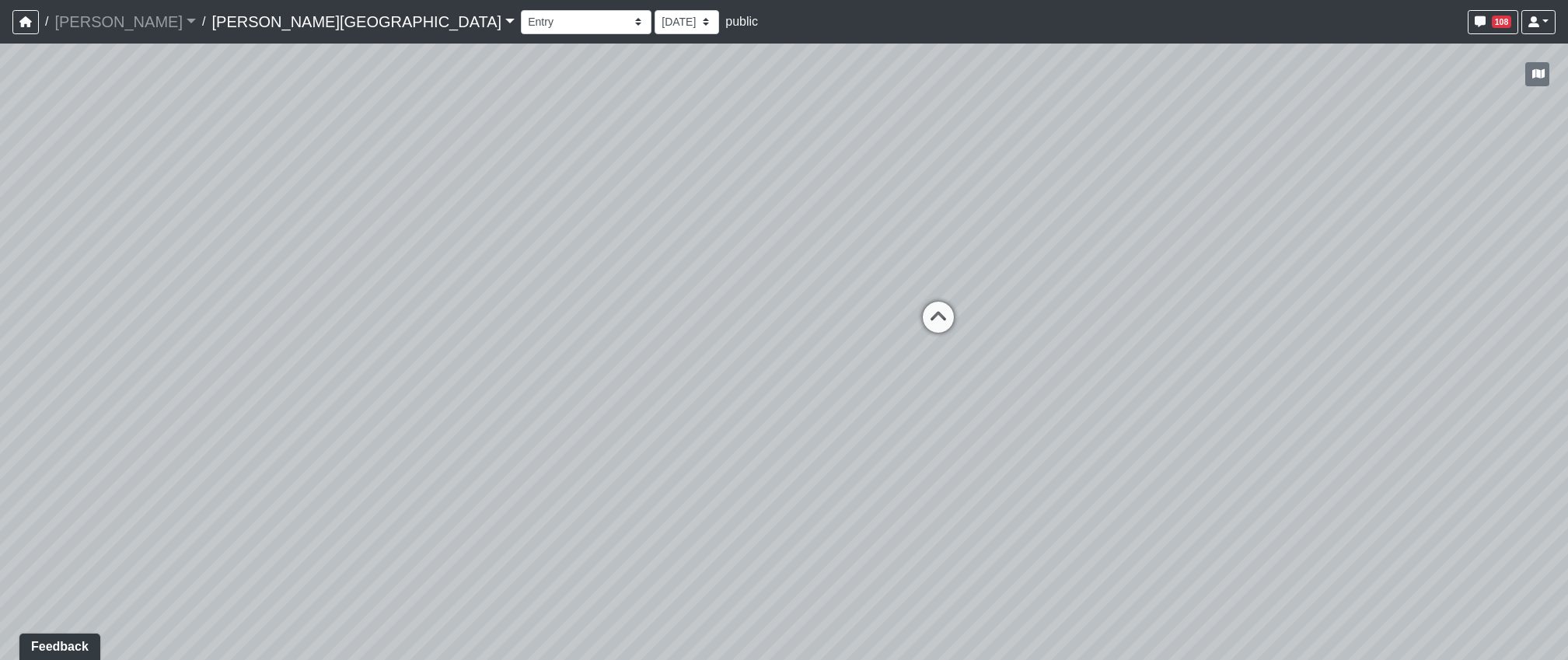drag, startPoint x: 992, startPoint y: 383, endPoint x: 733, endPoint y: 362, distance: 259.85 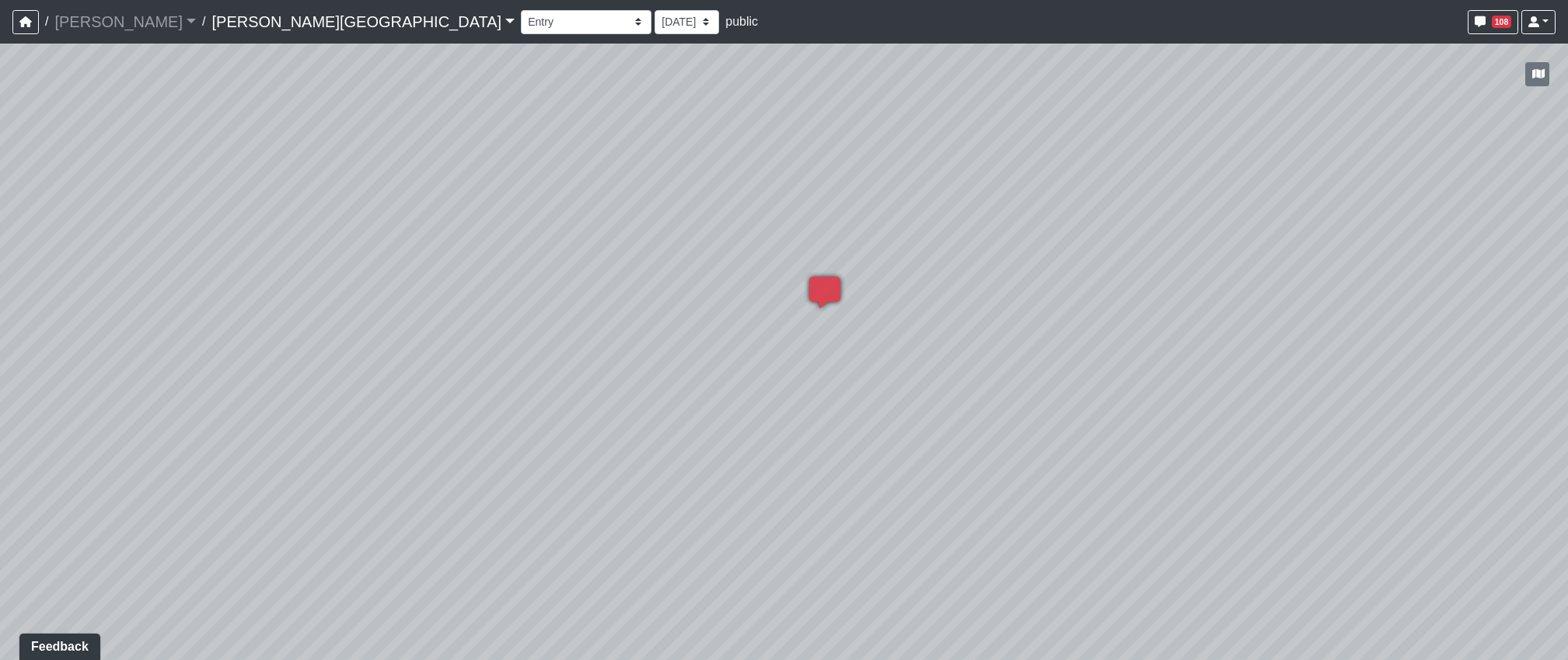 drag, startPoint x: 1066, startPoint y: 387, endPoint x: 948, endPoint y: 271, distance: 165.46903 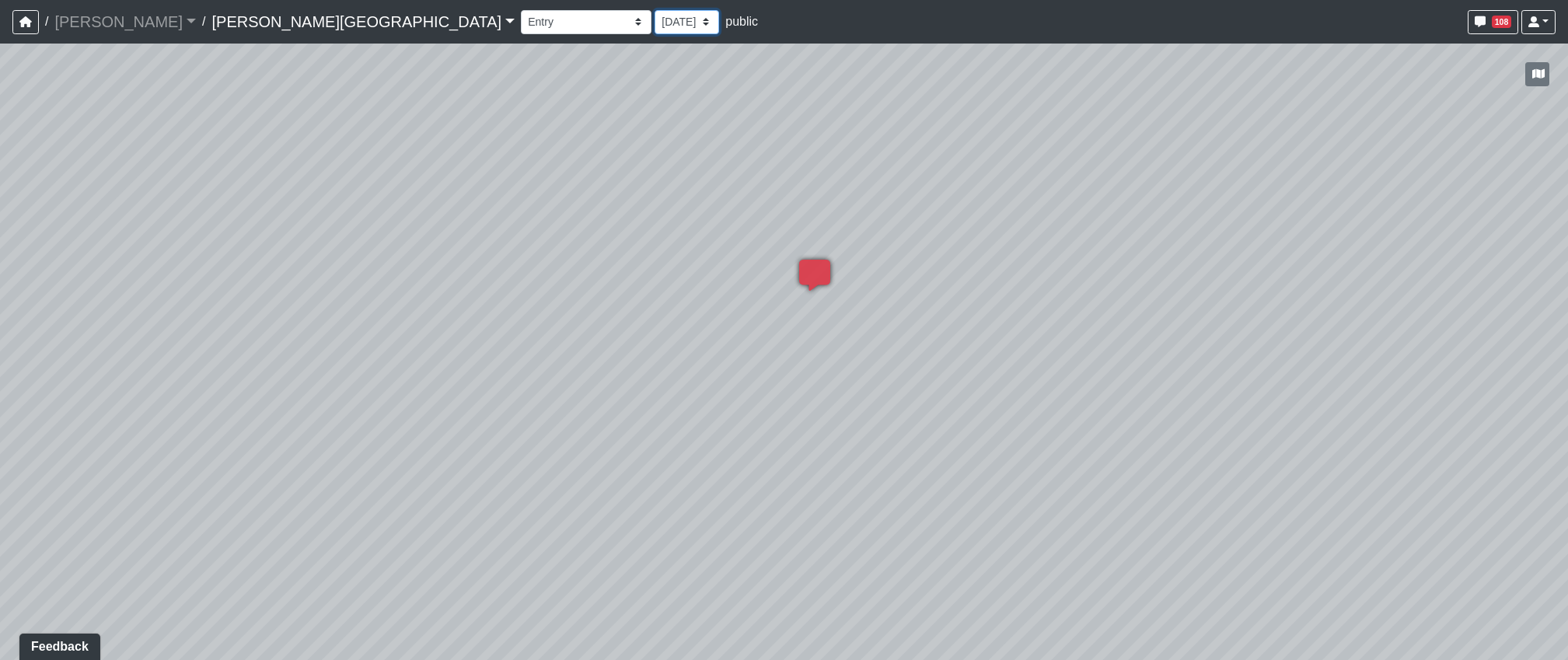 click on "7/9/2025 2/12/2025 2/7/2025 2/5/2025 9/24/2024 9/13/2024 9/5/2024 8/20/2024" at bounding box center (686, 22) 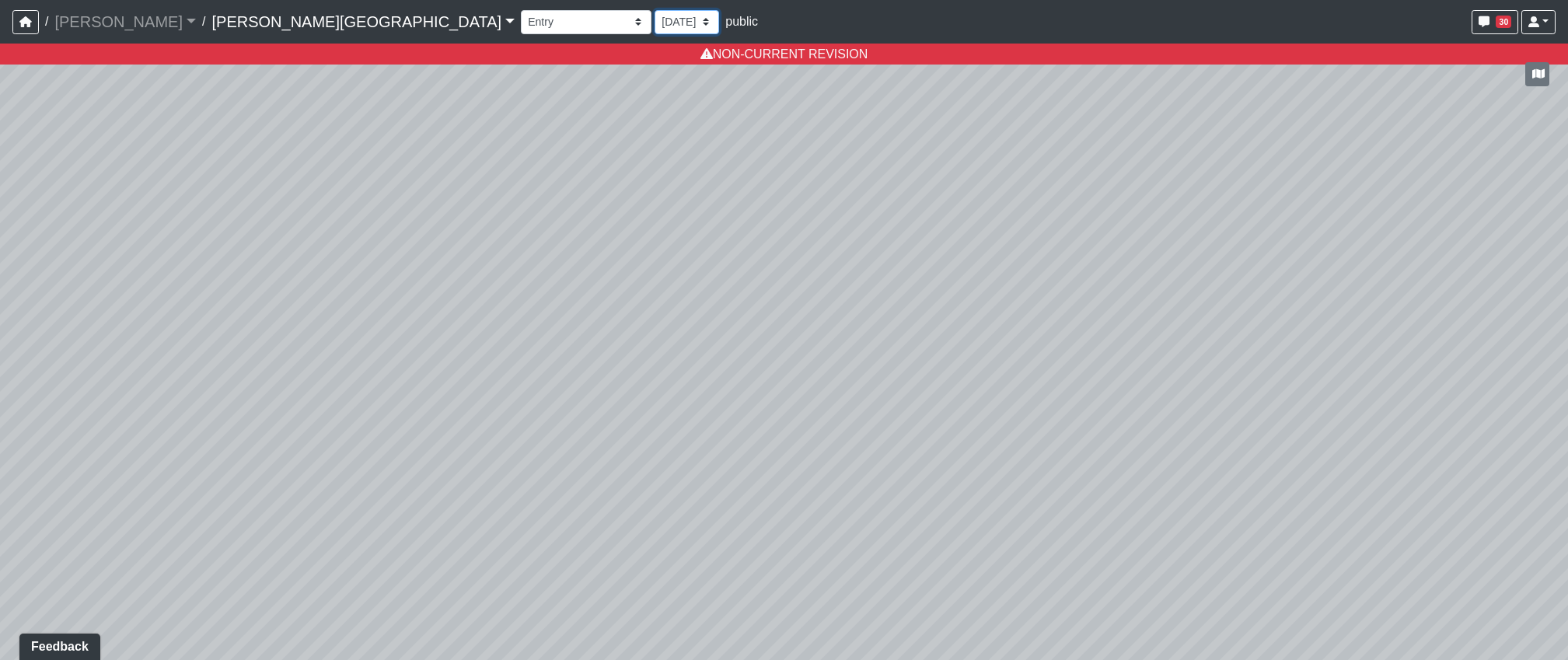 drag, startPoint x: 409, startPoint y: 16, endPoint x: 416, endPoint y: 20, distance: 8.06226 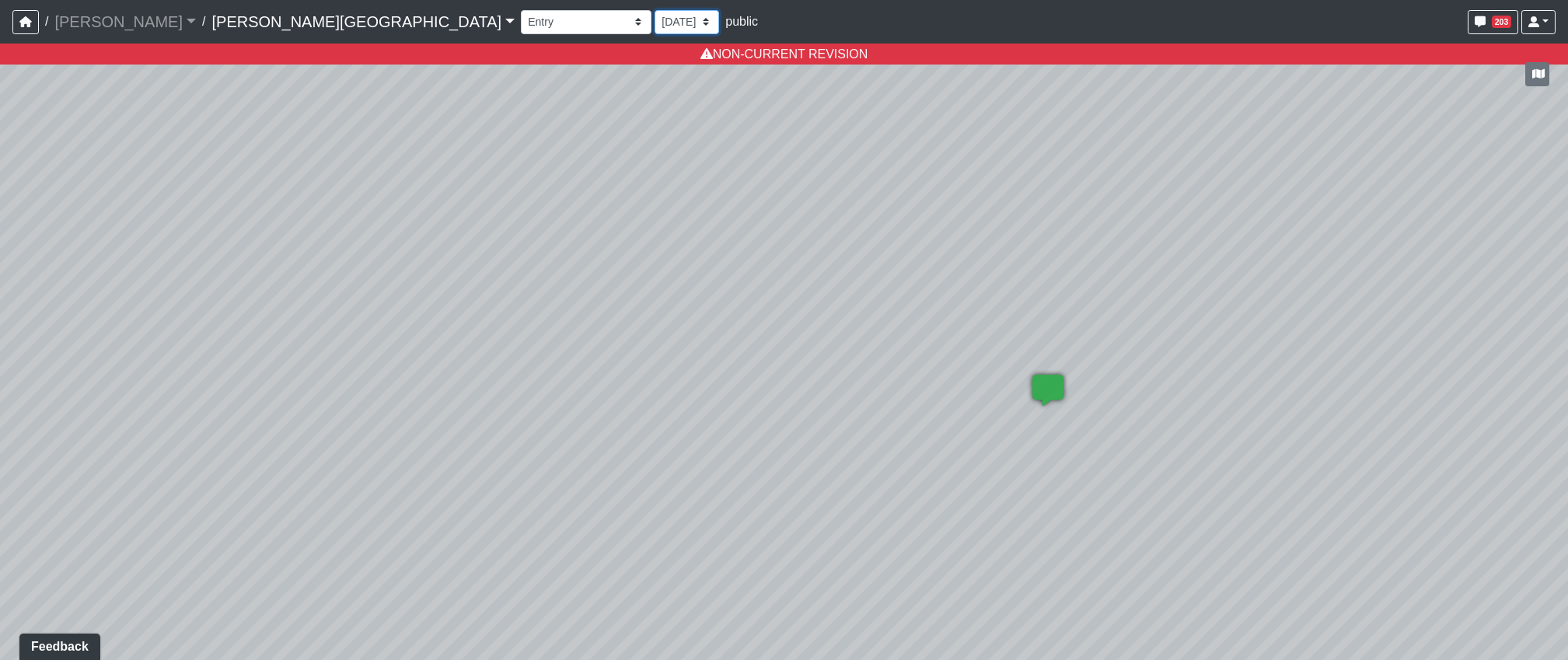 click on "7/9/2025 2/12/2025 2/7/2025 2/5/2025 9/24/2024 9/13/2024 9/5/2024 8/20/2024" at bounding box center (686, 22) 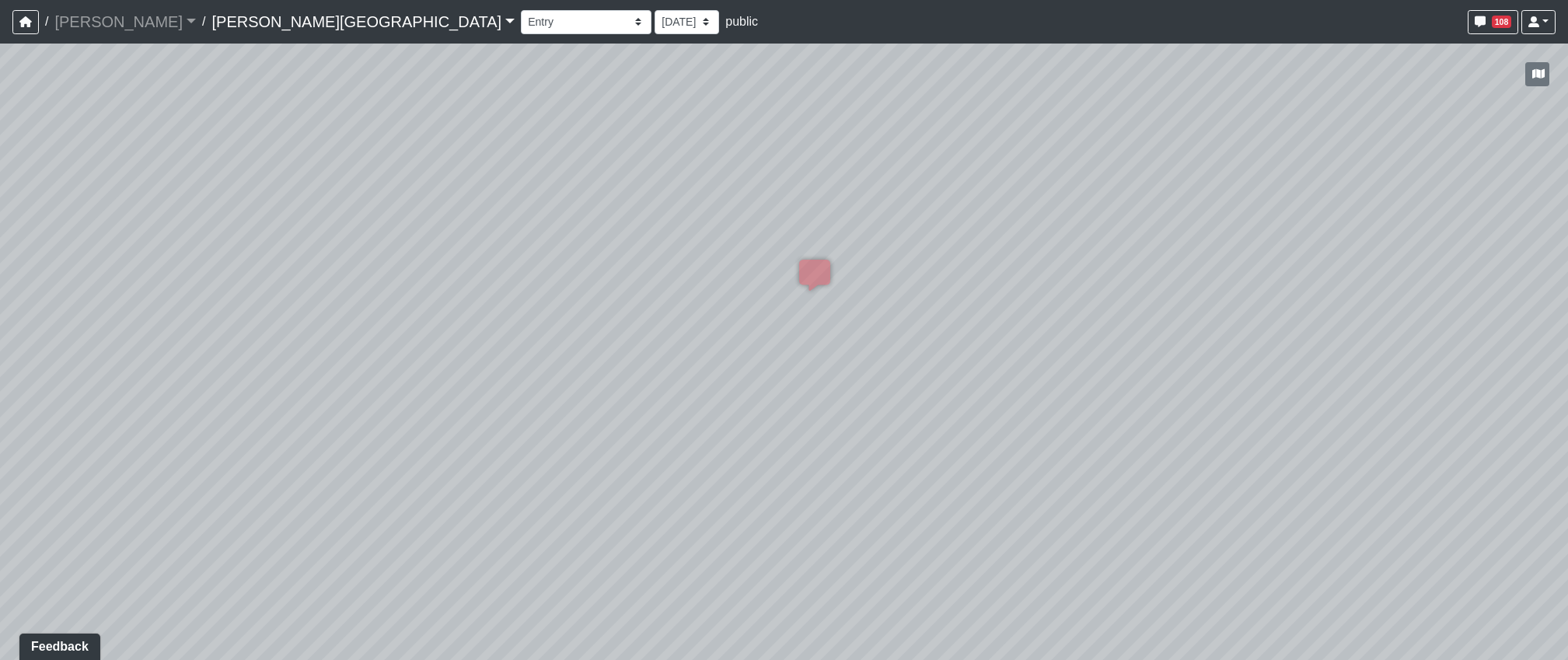 drag, startPoint x: 763, startPoint y: 213, endPoint x: 404, endPoint y: 208, distance: 359.03482 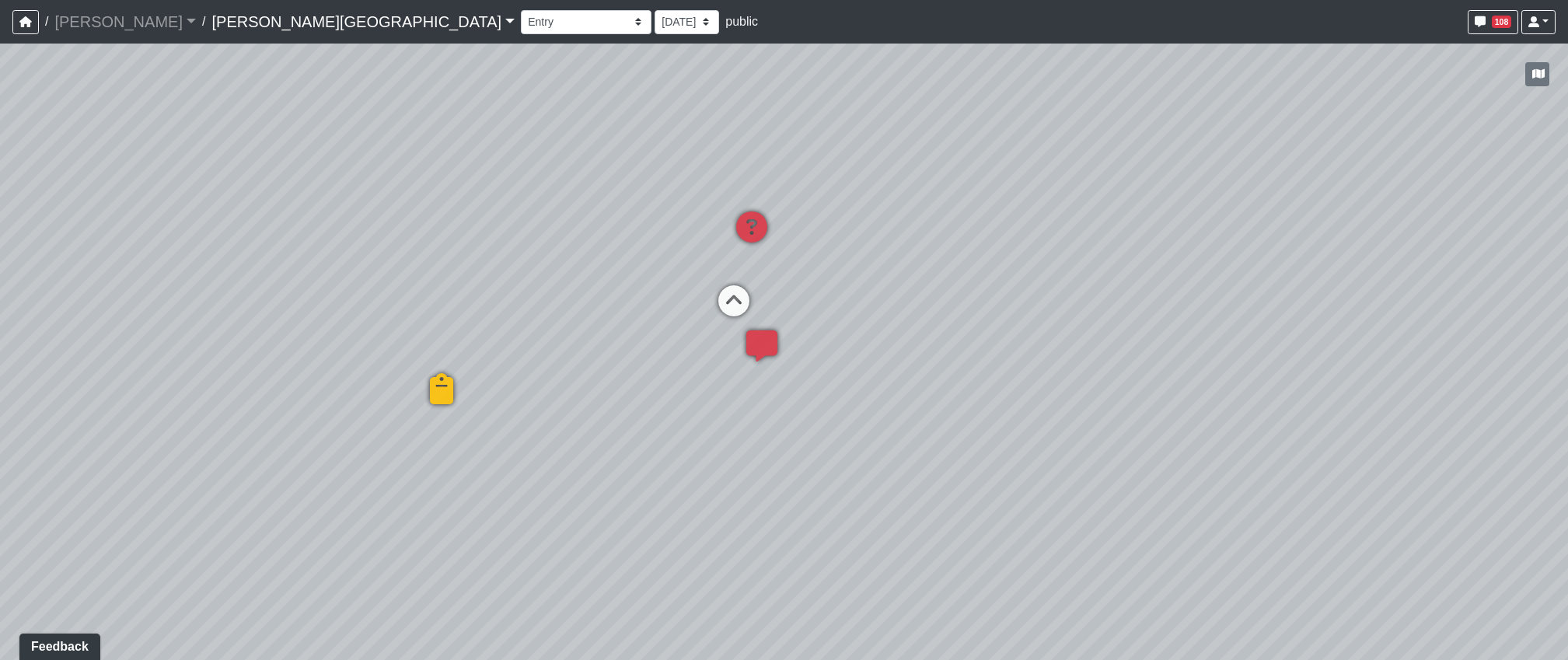 drag, startPoint x: 672, startPoint y: 235, endPoint x: 608, endPoint y: 225, distance: 64.77654 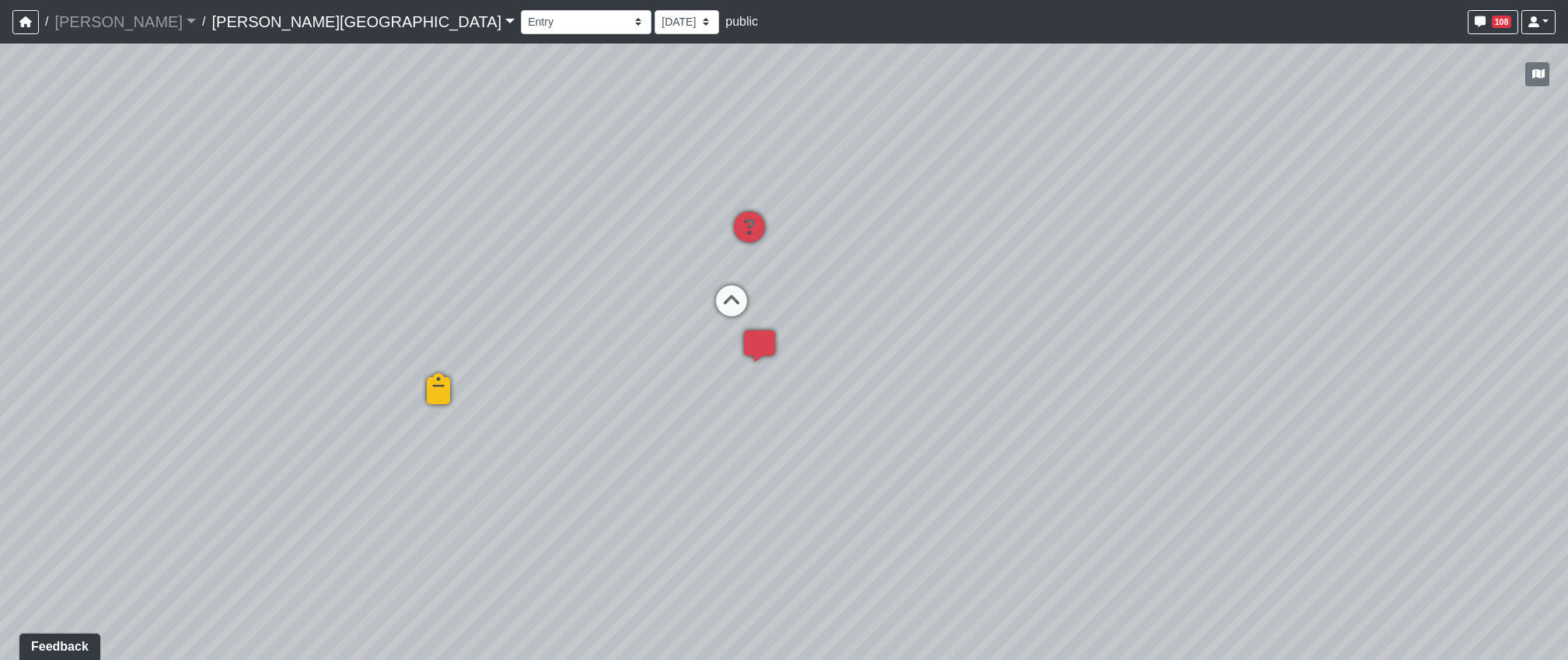 drag, startPoint x: 1020, startPoint y: 225, endPoint x: 1039, endPoint y: 298, distance: 75.432089 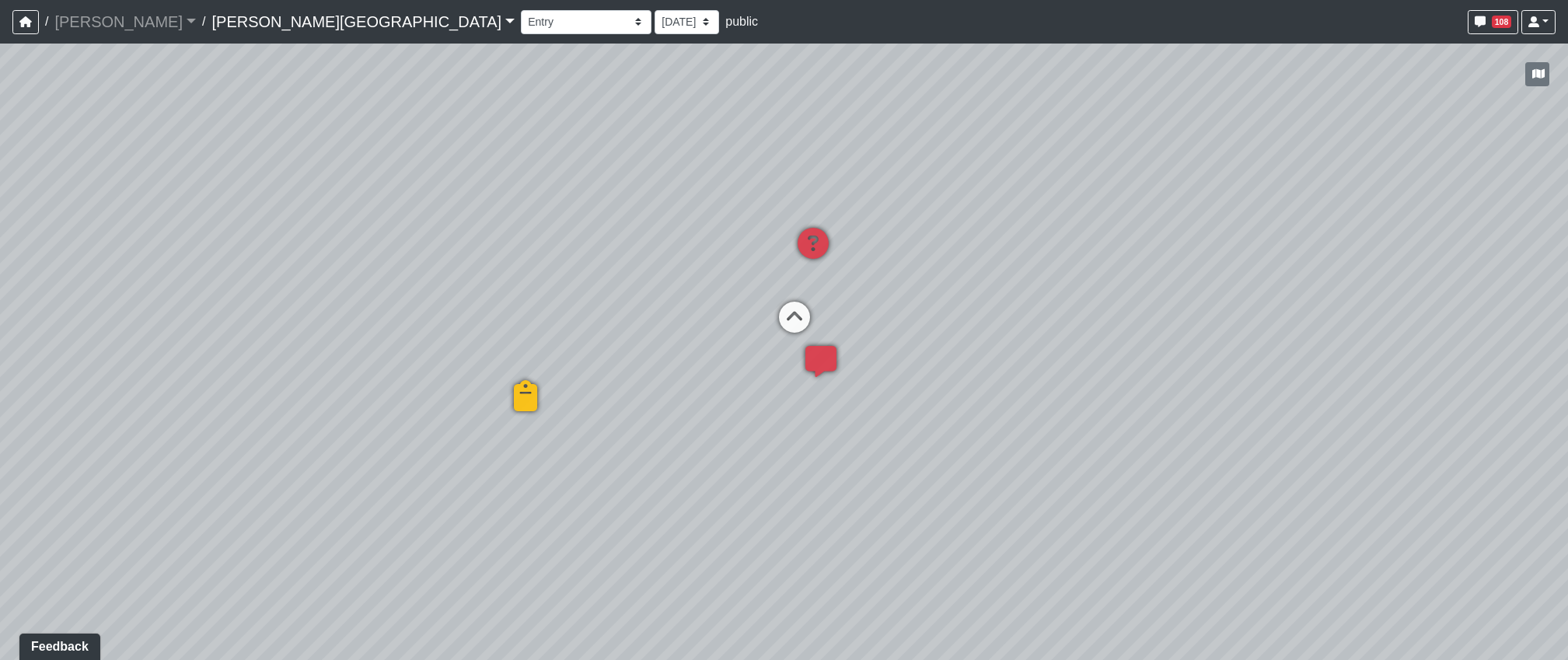 drag, startPoint x: 931, startPoint y: 381, endPoint x: 1018, endPoint y: 335, distance: 98.4124 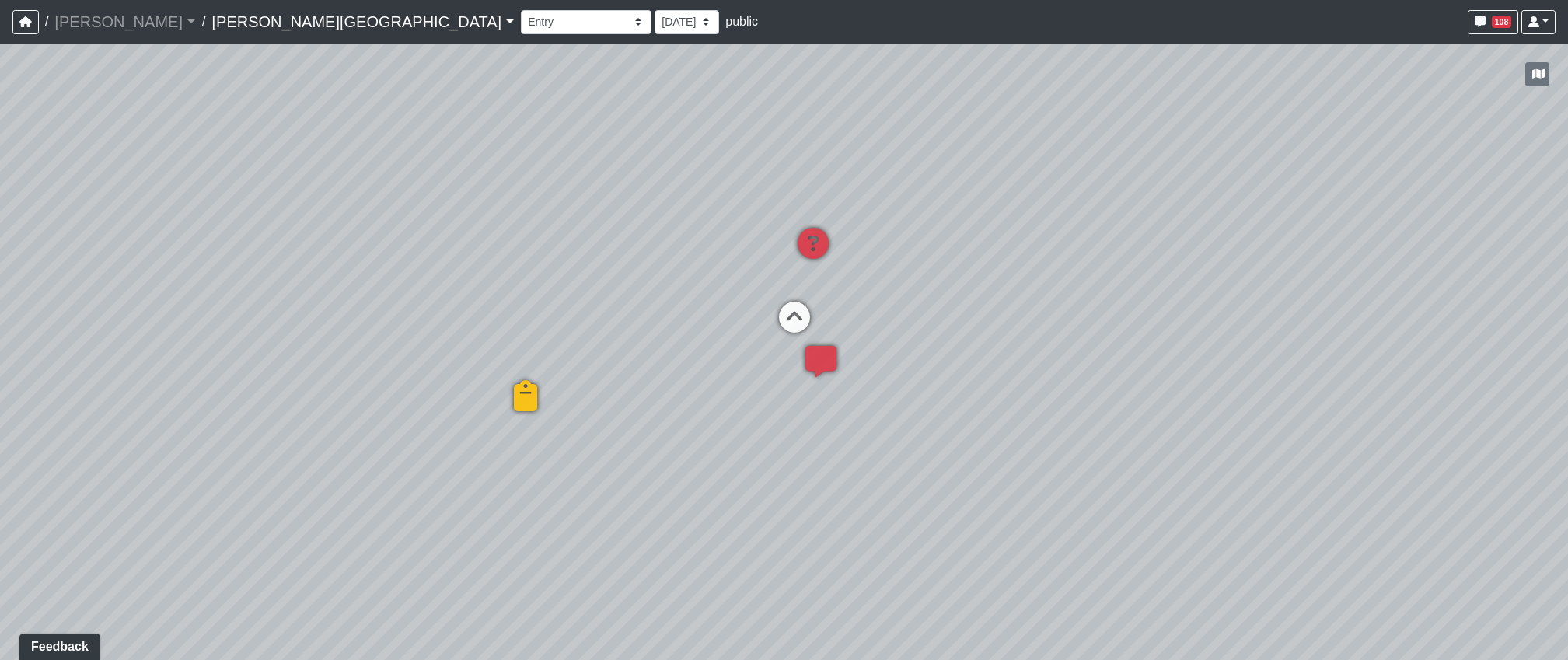 click on "/ Flournoy Flournoy Loading... / Tanner Road Tanner Road Loading... Tanner Road Tanner Road Loading...   Booths 1 Booths 2 Lounge 1 Bar Entrance Lounge Main Lounge Steps Booths Entry Cubbies Entry Fireplace Main Room Mirrors Hallway 1 Hallway 2 Hallway 3 Cabinets Easels Main Floor Cabinets Desks Office 1 Office 2 Mailboxes 1 Mailboxes 2 Mailboxes 3 Mailboxes 4 Package Room Banquette Cabinets Displays Table Chairs 1 Chairs 2 Entrance 1 Entrance 2 Fire Pit Lounge Poolside 1 Poolside 2 Poolside 3 Poolside 4 Poolside 5 Poolside 6 Poolside 7 Turf Conference Room Corridor 1 Corridor 2 Entrance Focus Room 1 Focus Room 2 Guest Bathroom Guest Bedroom Hallway Kitchen Kitchen Entrance Living Room Master Bathroom Master Bedroom Walk-In Closet 1 Walk-In Closet 2 Cubbies Main Room Mirrors   7/9/2025 2/12/2025 2/7/2025 2/5/2025 9/24/2024 9/13/2024 9/5/2024 8/20/2024 public   108 hmilligan@dynamikinteriors.com Sign out" at bounding box center (784, 22) 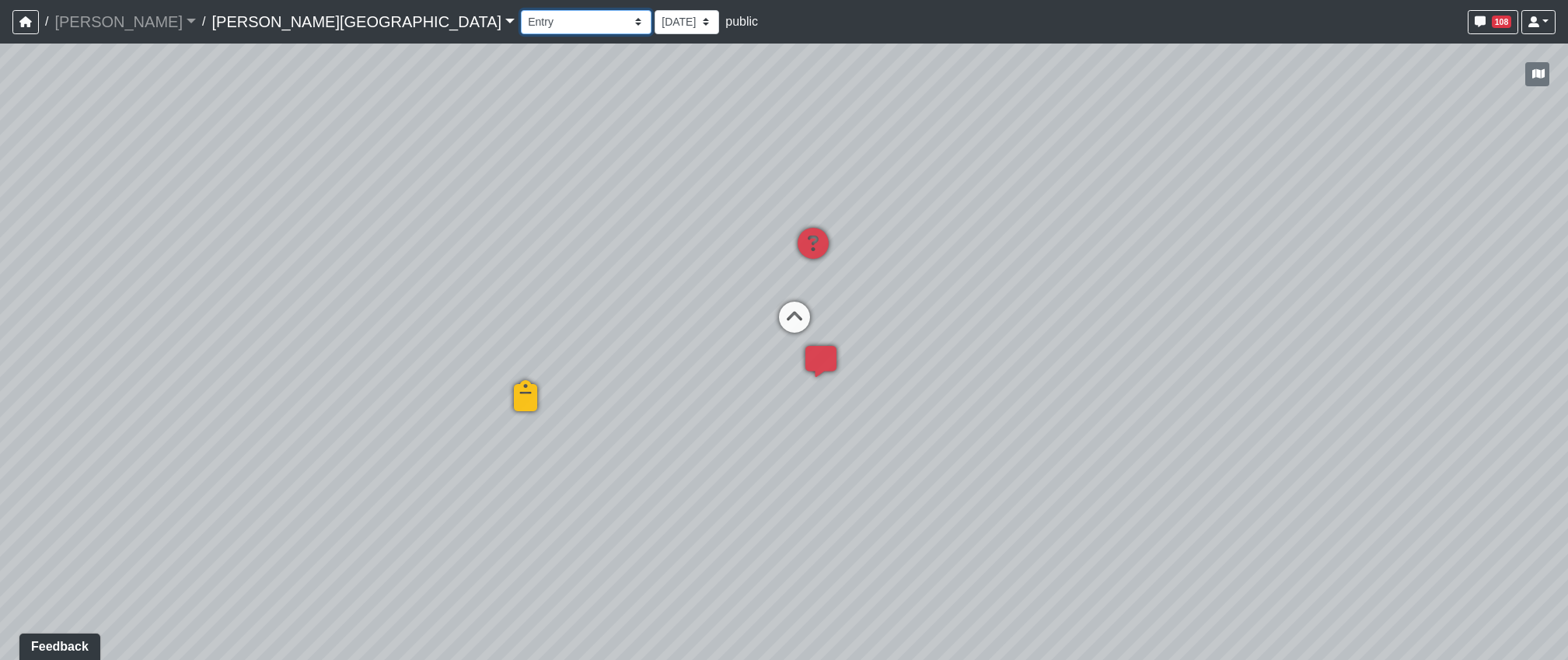 click on "Booths 1 Booths 2 Lounge 1 Bar Entrance Lounge Main Lounge Steps Booths Entry Cubbies Entry Fireplace Main Room Mirrors Hallway 1 Hallway 2 Hallway 3 Cabinets Easels Main Floor Cabinets Desks Office 1 Office 2 Mailboxes 1 Mailboxes 2 Mailboxes 3 Mailboxes 4 Package Room Banquette Cabinets Displays Table Chairs 1 Chairs 2 Entrance 1 Entrance 2 Fire Pit Lounge Poolside 1 Poolside 2 Poolside 3 Poolside 4 Poolside 5 Poolside 6 Poolside 7 Turf Conference Room Corridor 1 Corridor 2 Entrance Focus Room 1 Focus Room 2 Guest Bathroom Guest Bedroom Hallway Kitchen Kitchen Entrance Living Room Master Bathroom Master Bedroom Walk-In Closet 1 Walk-In Closet 2 Cubbies Main Room Mirrors" at bounding box center (586, 22) 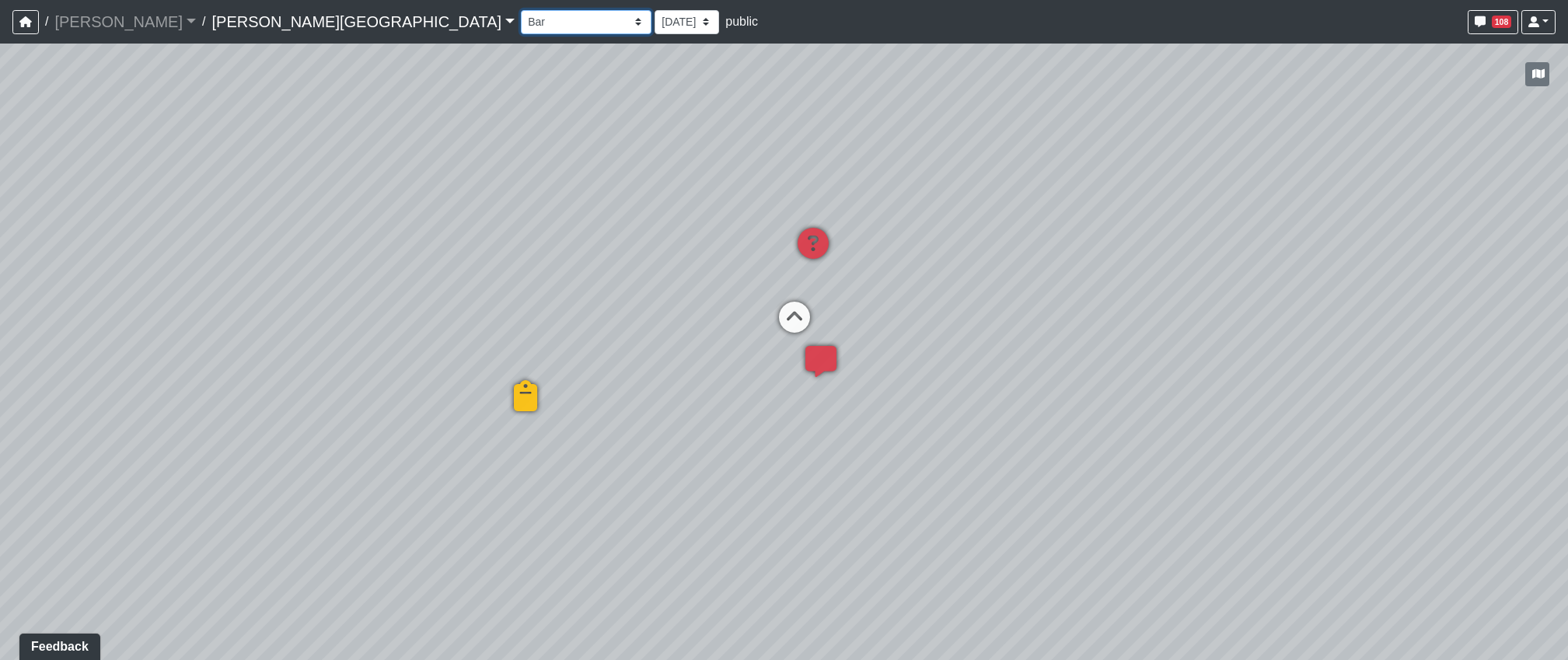 click on "Booths 1 Booths 2 Lounge 1 Bar Entrance Lounge Main Lounge Steps Booths Entry Cubbies Entry Fireplace Main Room Mirrors Hallway 1 Hallway 2 Hallway 3 Cabinets Easels Main Floor Cabinets Desks Office 1 Office 2 Mailboxes 1 Mailboxes 2 Mailboxes 3 Mailboxes 4 Package Room Banquette Cabinets Displays Table Chairs 1 Chairs 2 Entrance 1 Entrance 2 Fire Pit Lounge Poolside 1 Poolside 2 Poolside 3 Poolside 4 Poolside 5 Poolside 6 Poolside 7 Turf Conference Room Corridor 1 Corridor 2 Entrance Focus Room 1 Focus Room 2 Guest Bathroom Guest Bedroom Hallway Kitchen Kitchen Entrance Living Room Master Bathroom Master Bedroom Walk-In Closet 1 Walk-In Closet 2 Cubbies Main Room Mirrors" at bounding box center [586, 22] 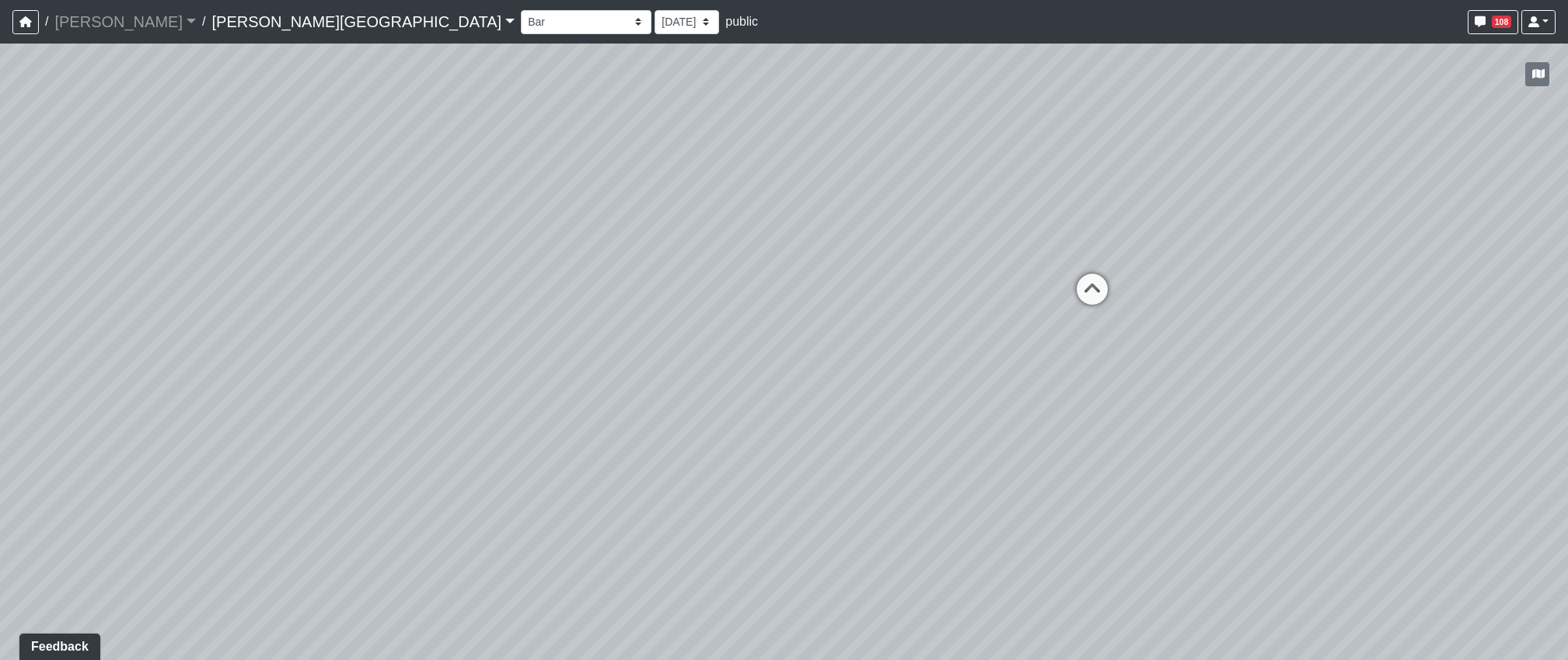 drag, startPoint x: 913, startPoint y: 456, endPoint x: 596, endPoint y: 404, distance: 321.23667 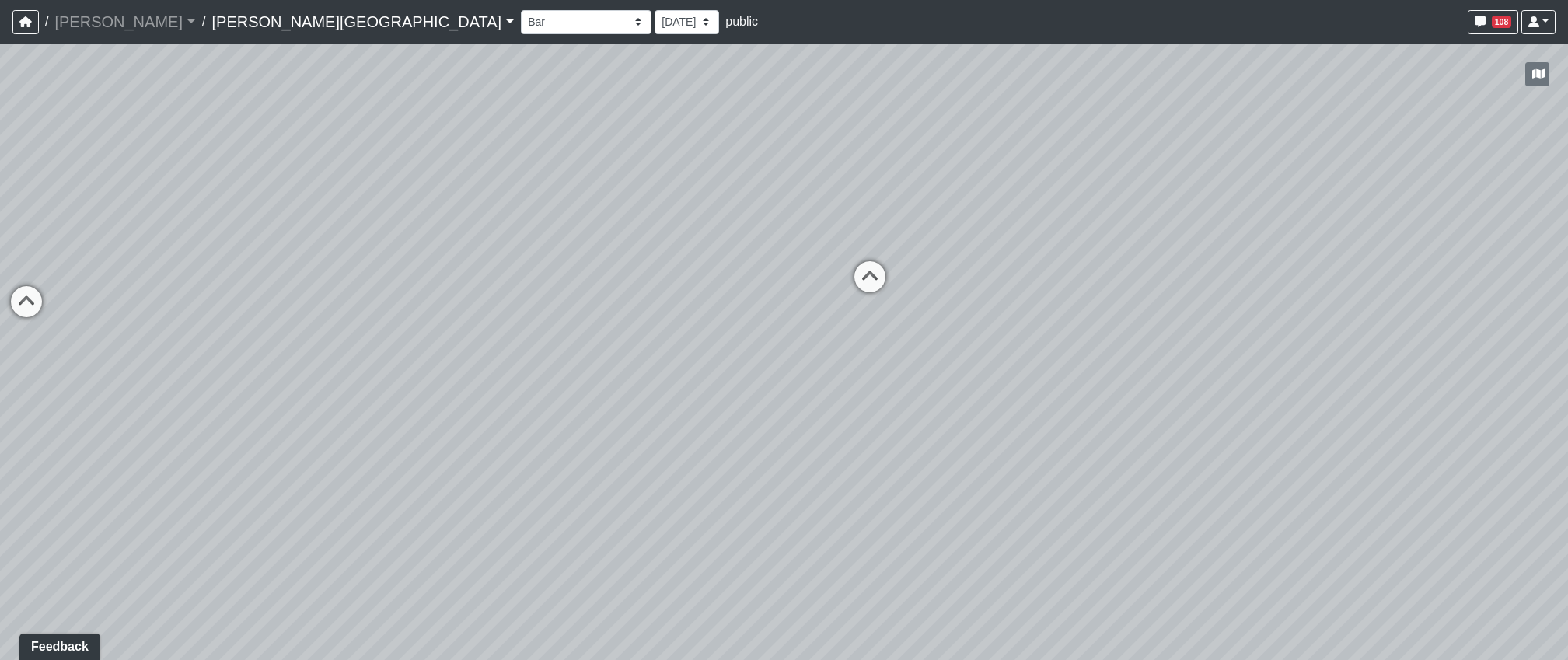 drag, startPoint x: 735, startPoint y: 481, endPoint x: 700, endPoint y: 486, distance: 35.355339 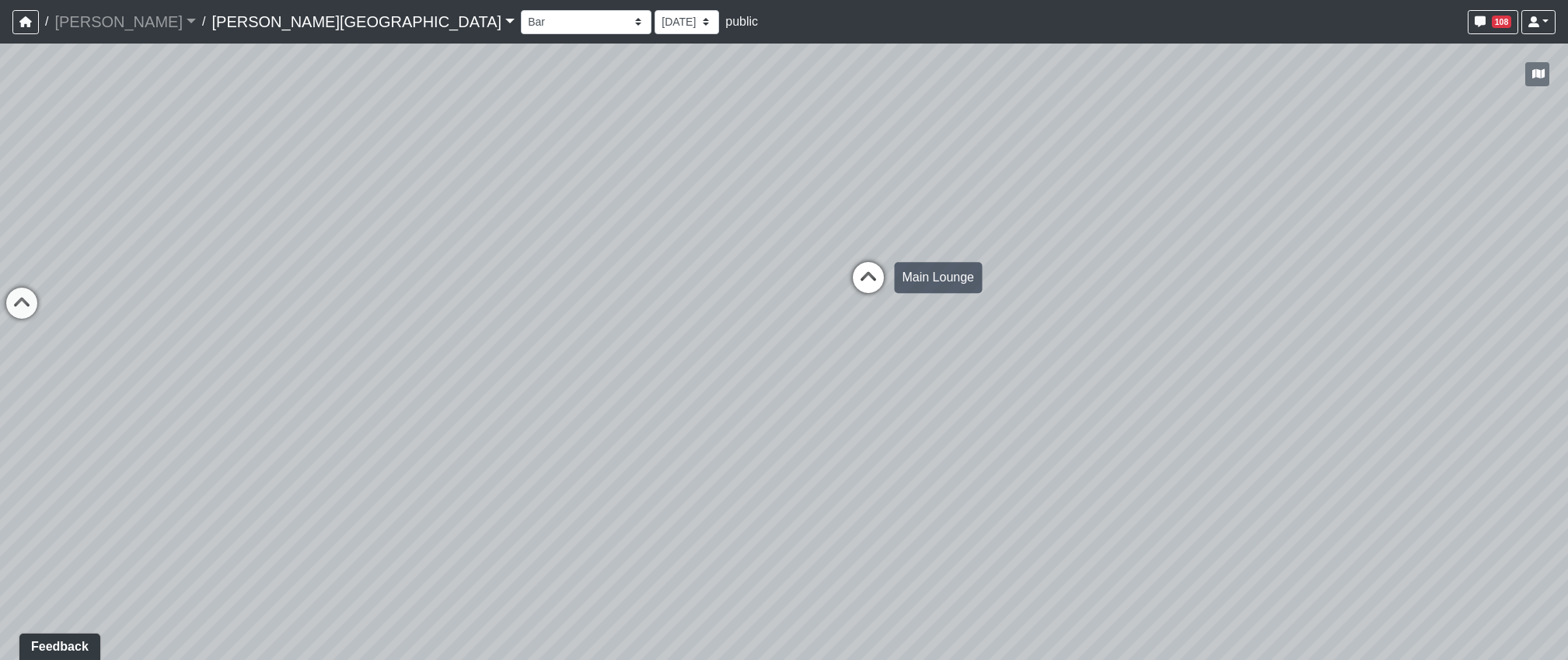 click at bounding box center [868, 285] 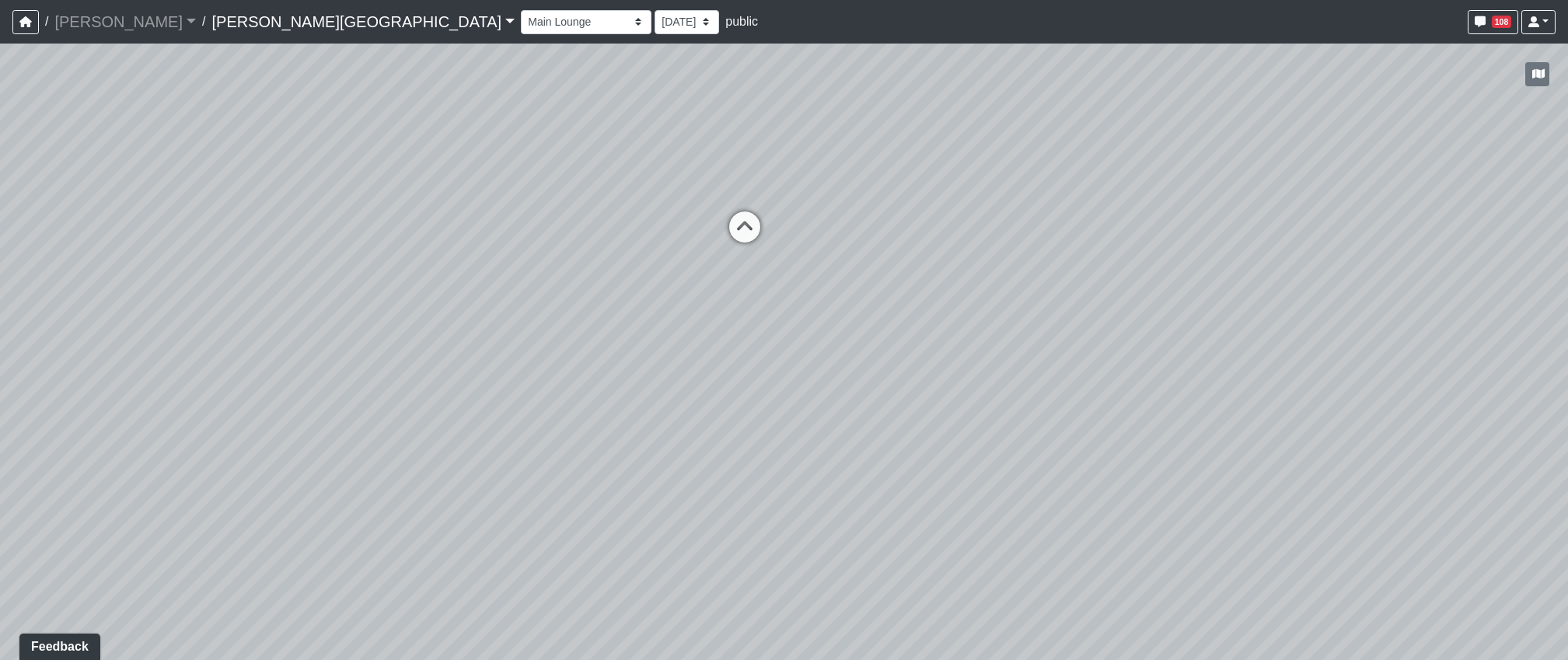 drag, startPoint x: 1061, startPoint y: 407, endPoint x: 675, endPoint y: 369, distance: 387.86596 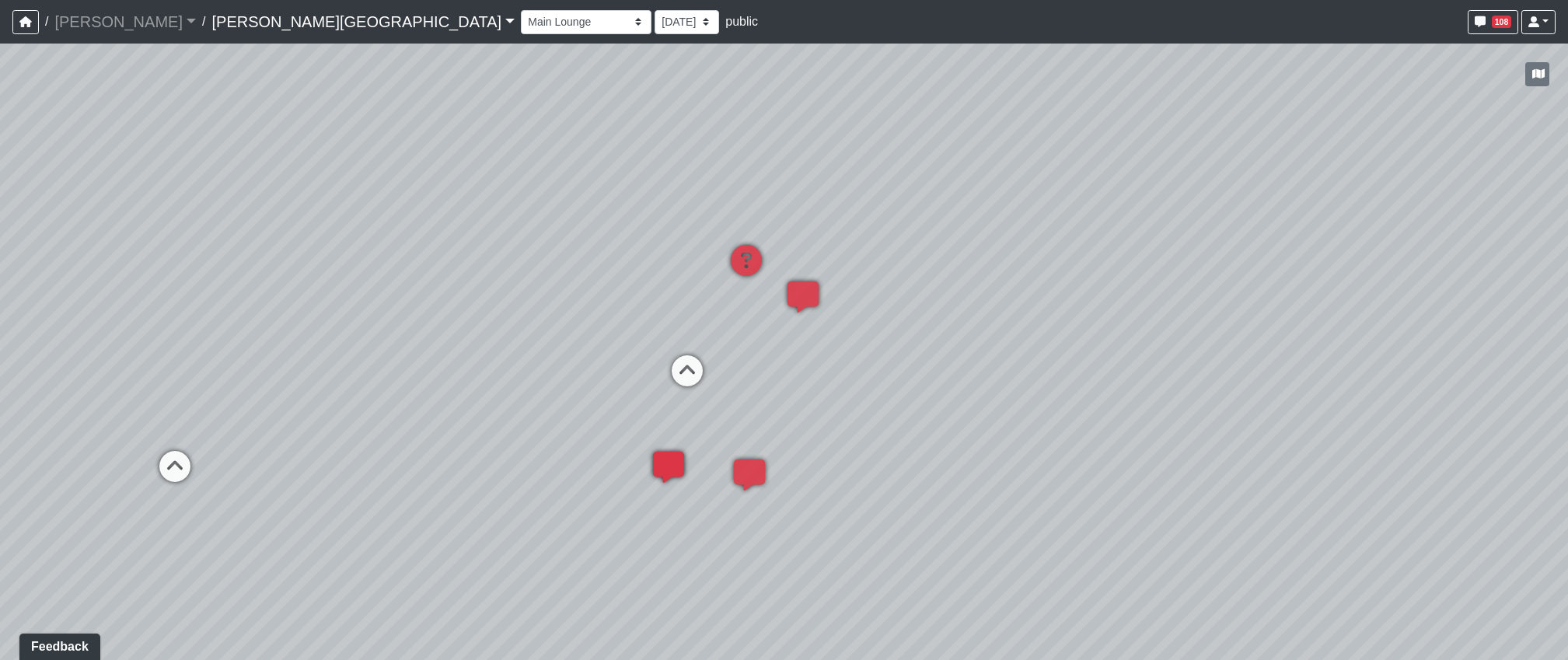 drag, startPoint x: 986, startPoint y: 313, endPoint x: 671, endPoint y: 487, distance: 359.86247 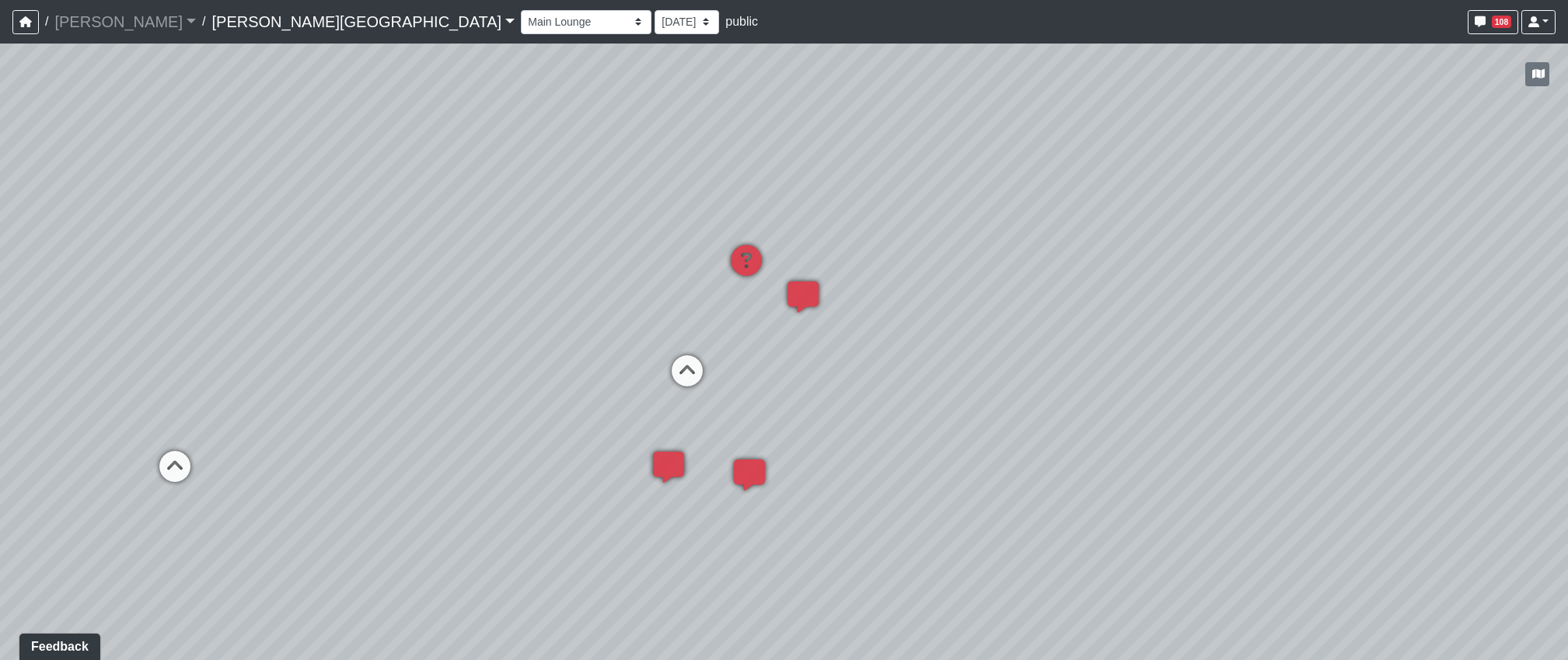 drag, startPoint x: 725, startPoint y: 397, endPoint x: 1045, endPoint y: 372, distance: 320.9751 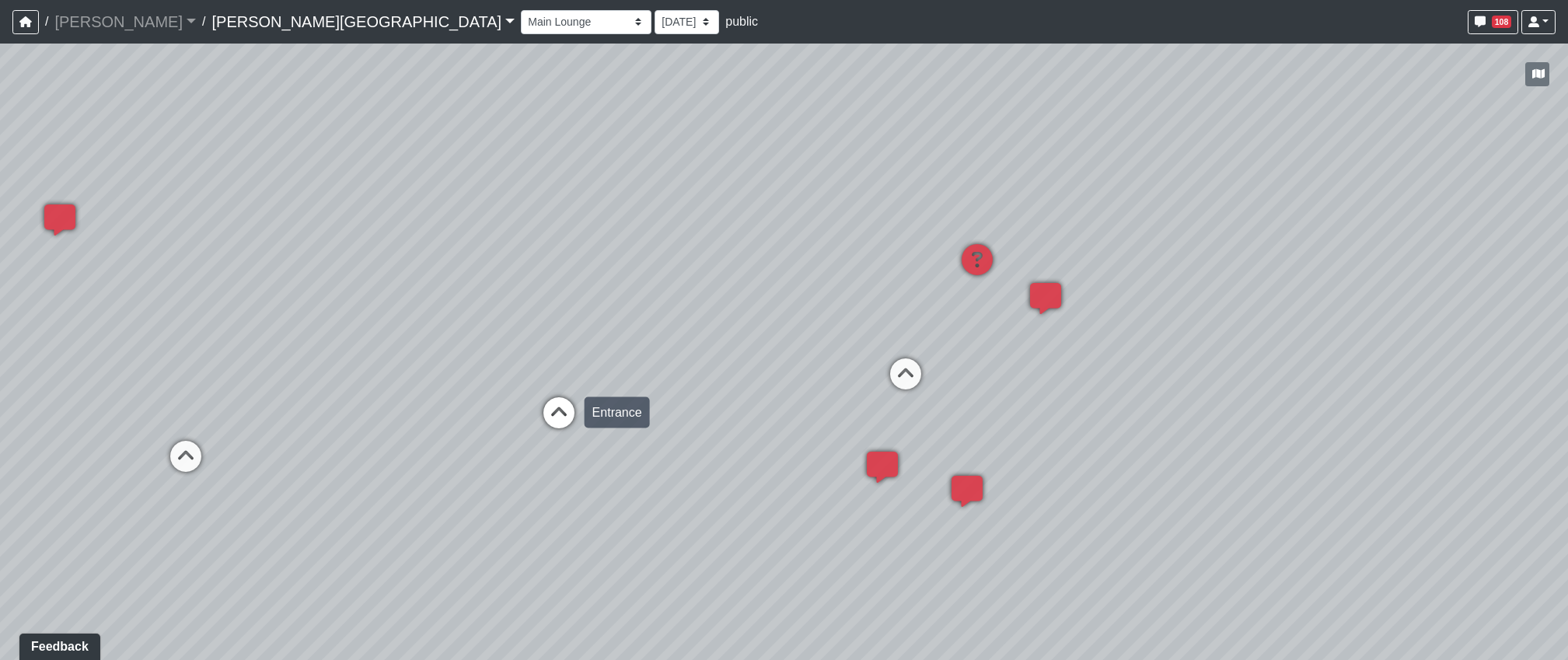 click at bounding box center [559, 421] 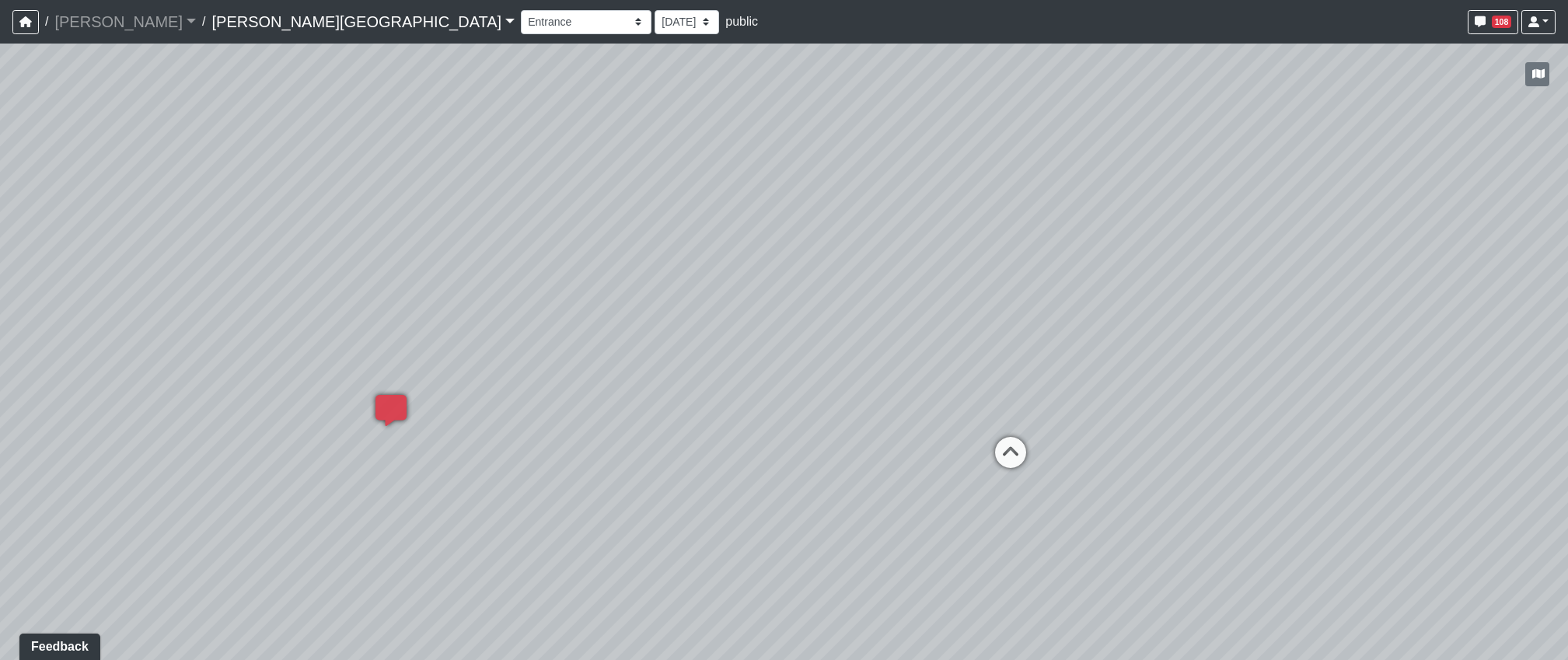 drag, startPoint x: 1361, startPoint y: 494, endPoint x: 566, endPoint y: 442, distance: 796.6988 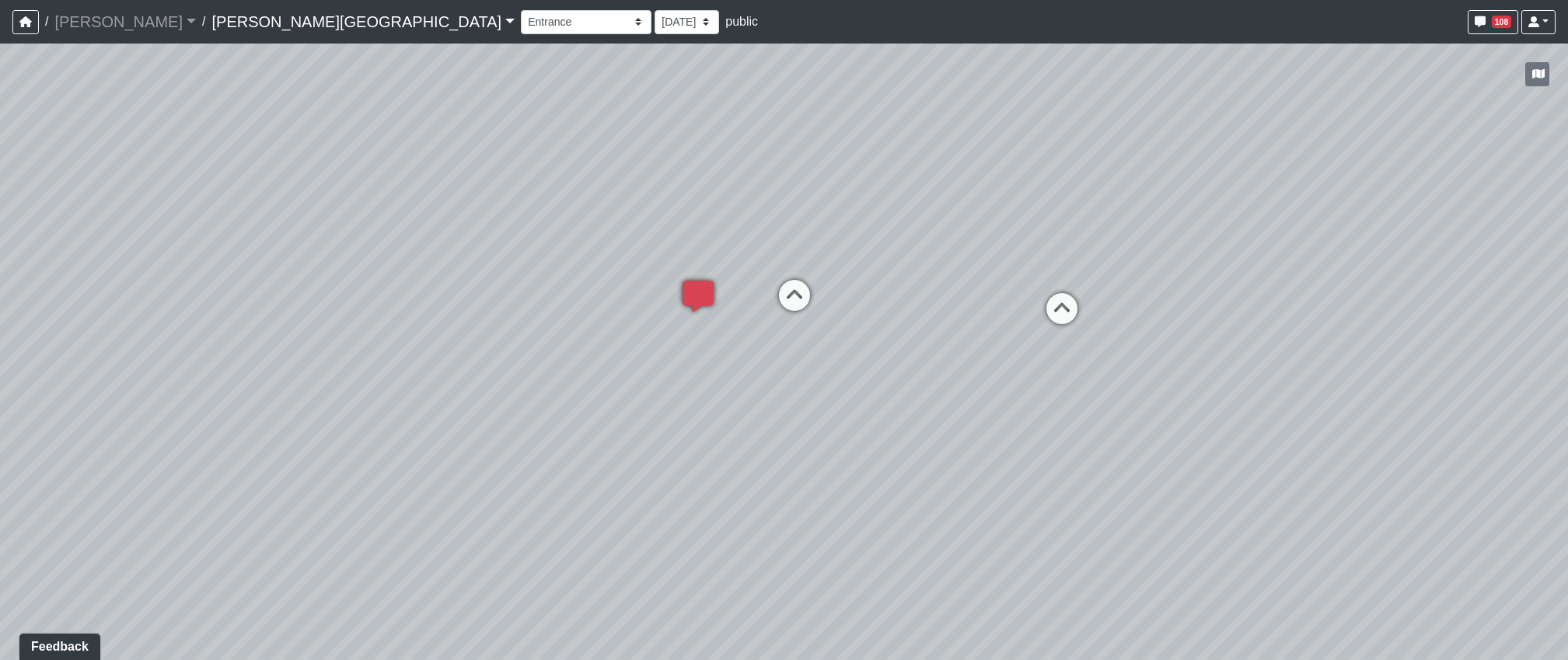 drag, startPoint x: 781, startPoint y: 396, endPoint x: 733, endPoint y: 416, distance: 52 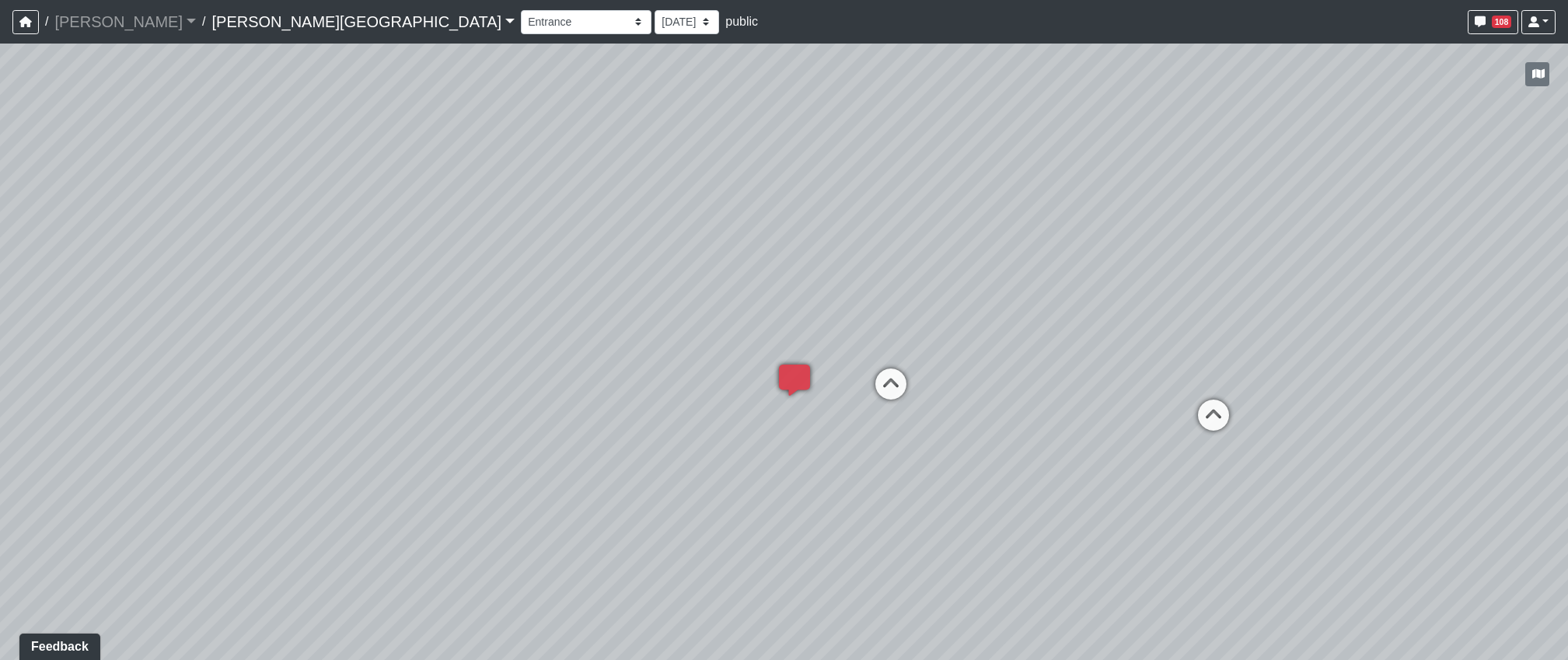 drag, startPoint x: 728, startPoint y: 434, endPoint x: 893, endPoint y: 529, distance: 190.39433 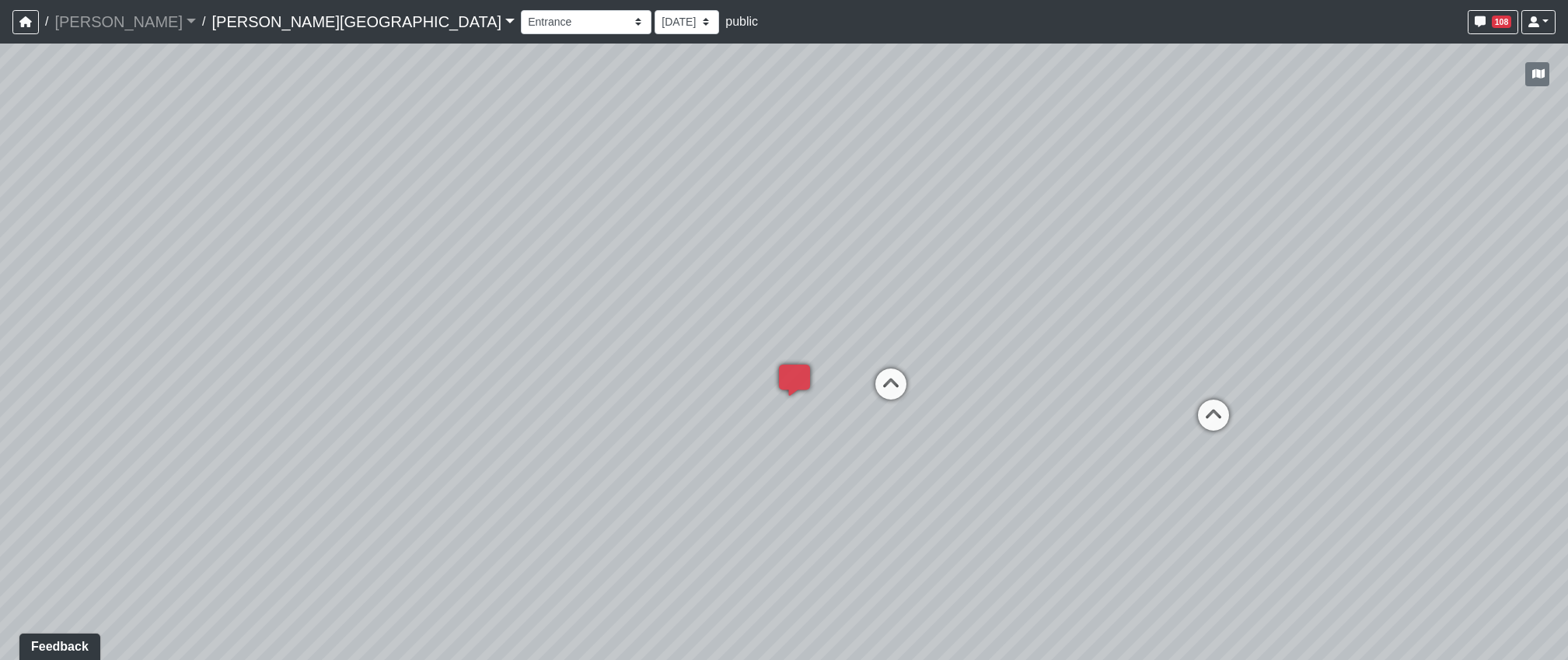 click on "Loading... Hallway - Hallway 2 Loading... Entry Loading...
Created by  Haleigh Milligan  - 6/3/2025 - Rev:  2/12/2025 In QA by  Sean Graefen  - 7/9/2025 - Rev:  7/9/2025
change sconce to be  Link
Created by  Natalia Jara  - 6/24/2025 - Rev:  2/12/2025
reduce to 3
Created by  Sean Graefen  - 7/9/2025 - Rev:  7/9/2025
Loading...
Created by  Haleigh Milligan  - 6/3/2025 - Rev:  2/12/2025 In QA by  Sean Graefen  - 7/9/2025 - Rev:  7/9/2025
Change sconces to be  Link
Loading...
Created by  Haleigh Milligan  - 6/3/2025 - Rev:  2/12/2025 Needs Info by  Sean Graefen  - 7/9/2025 - Rev:  7/9/2025
Created by  Sean Graefen  - 7/9/2025 - Rev:  7/9/2025
Link
Created by  Haleigh Milligan  - 7/9/2025 - Rev:  7/9/2025
Loading..." at bounding box center (784, 351) 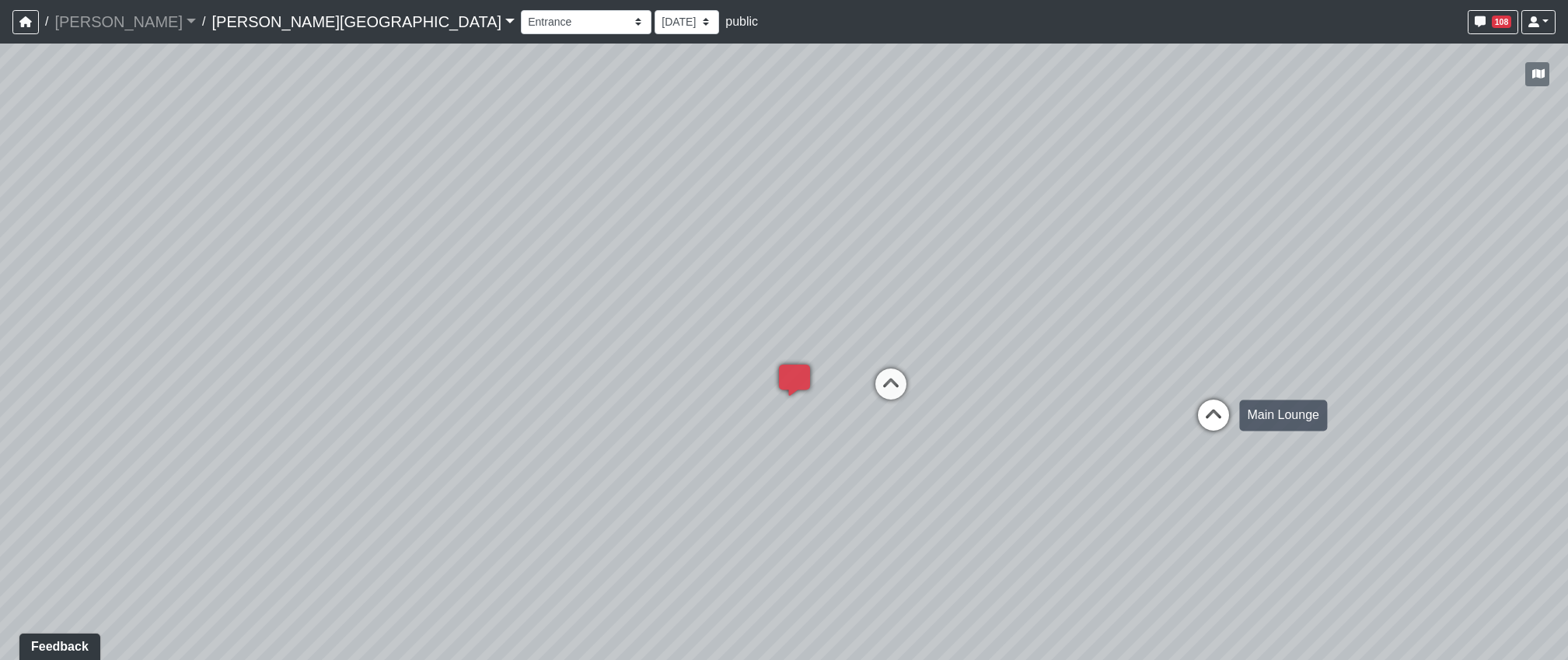 click at bounding box center (1214, 423) 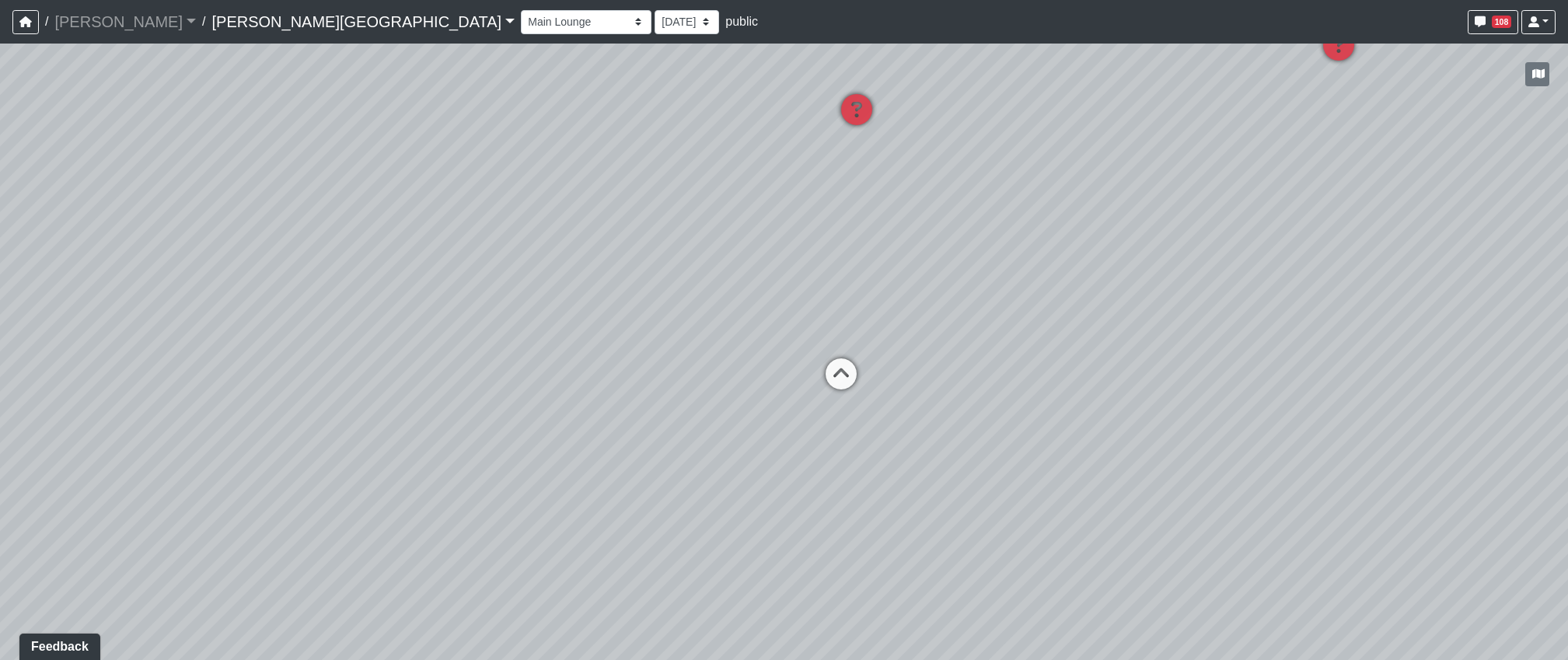 drag, startPoint x: 775, startPoint y: 363, endPoint x: 917, endPoint y: 364, distance: 142.00352 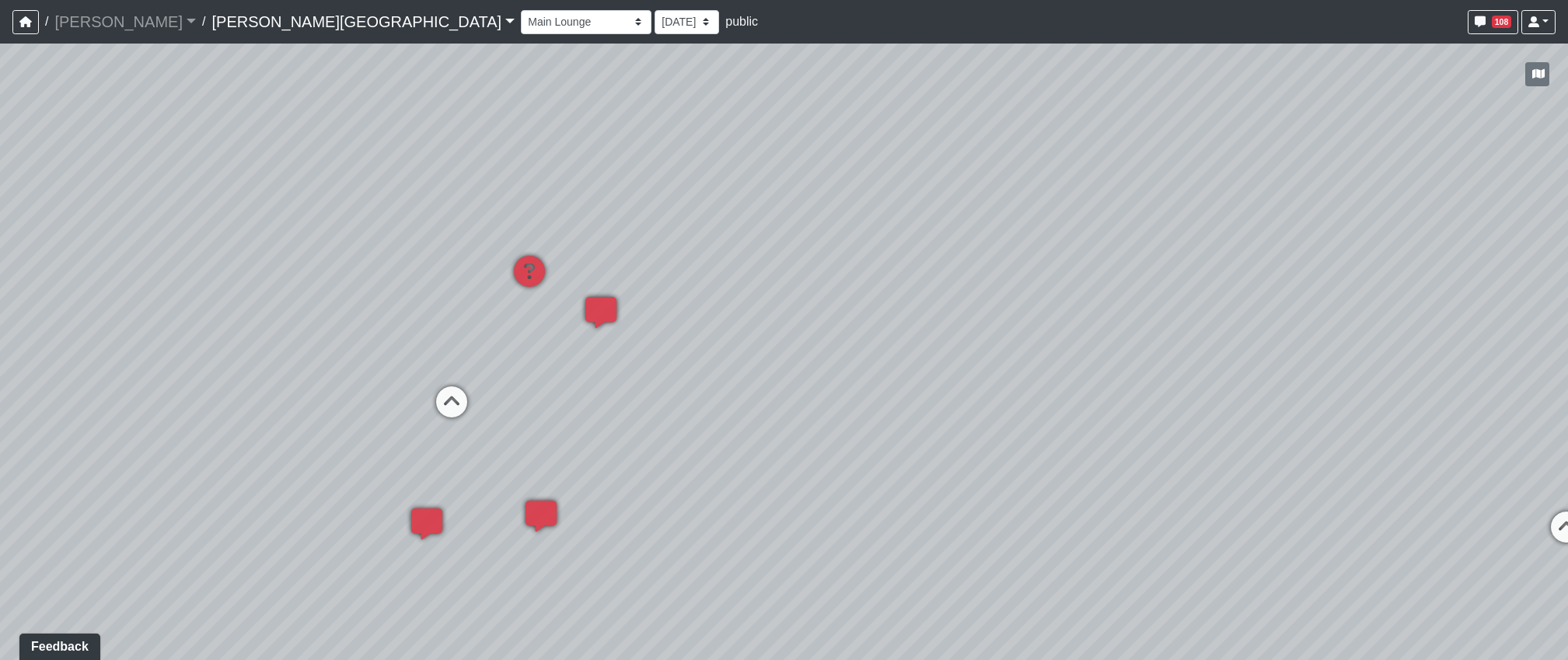 drag, startPoint x: 637, startPoint y: 267, endPoint x: 1012, endPoint y: 313, distance: 377.8108 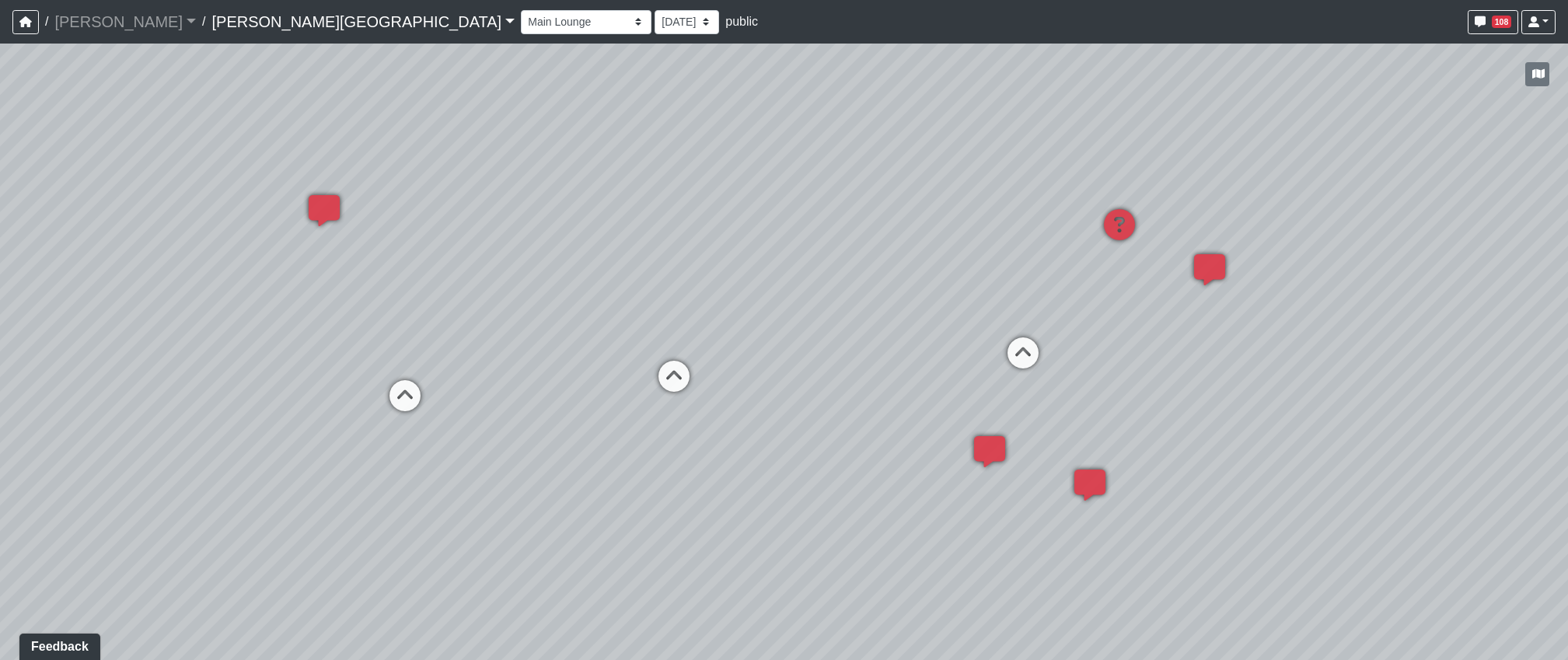 drag, startPoint x: 1311, startPoint y: 435, endPoint x: 1461, endPoint y: 422, distance: 150.56228 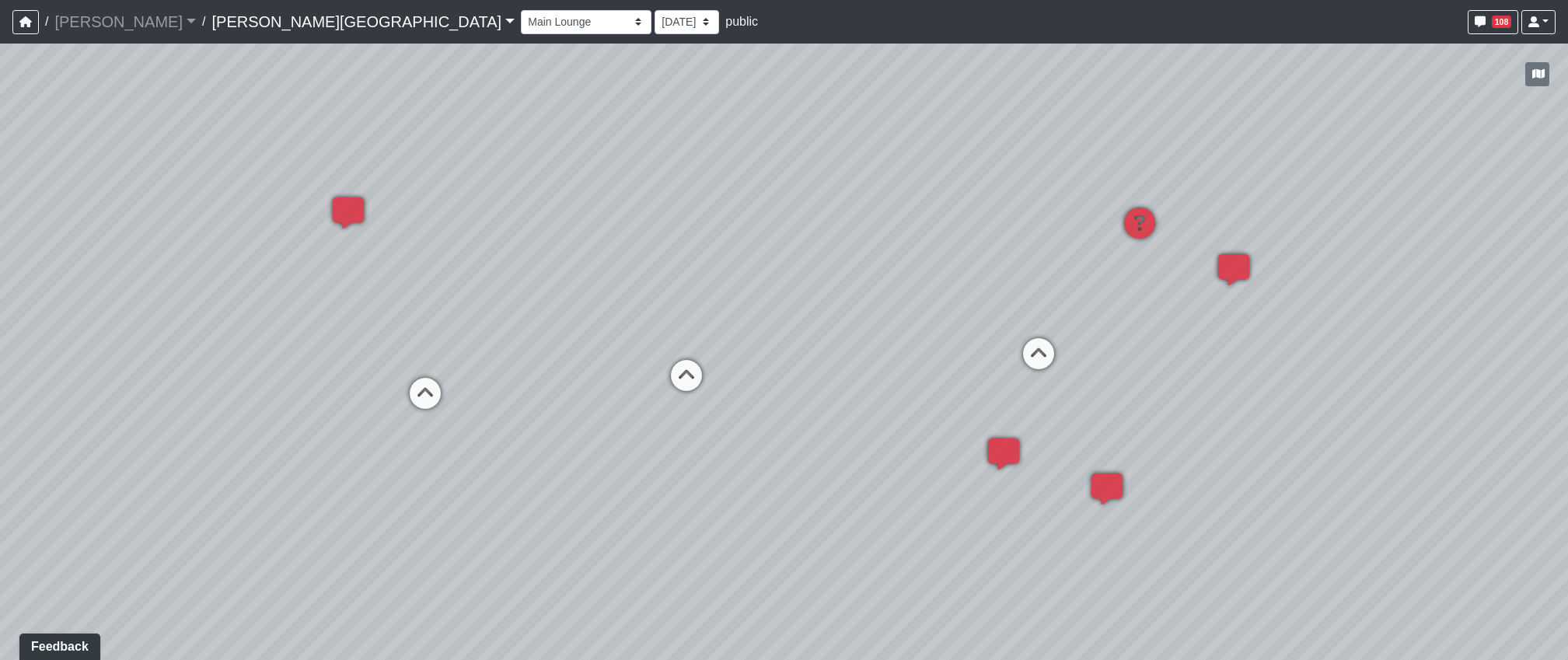 drag, startPoint x: 542, startPoint y: 315, endPoint x: 771, endPoint y: 333, distance: 229.70633 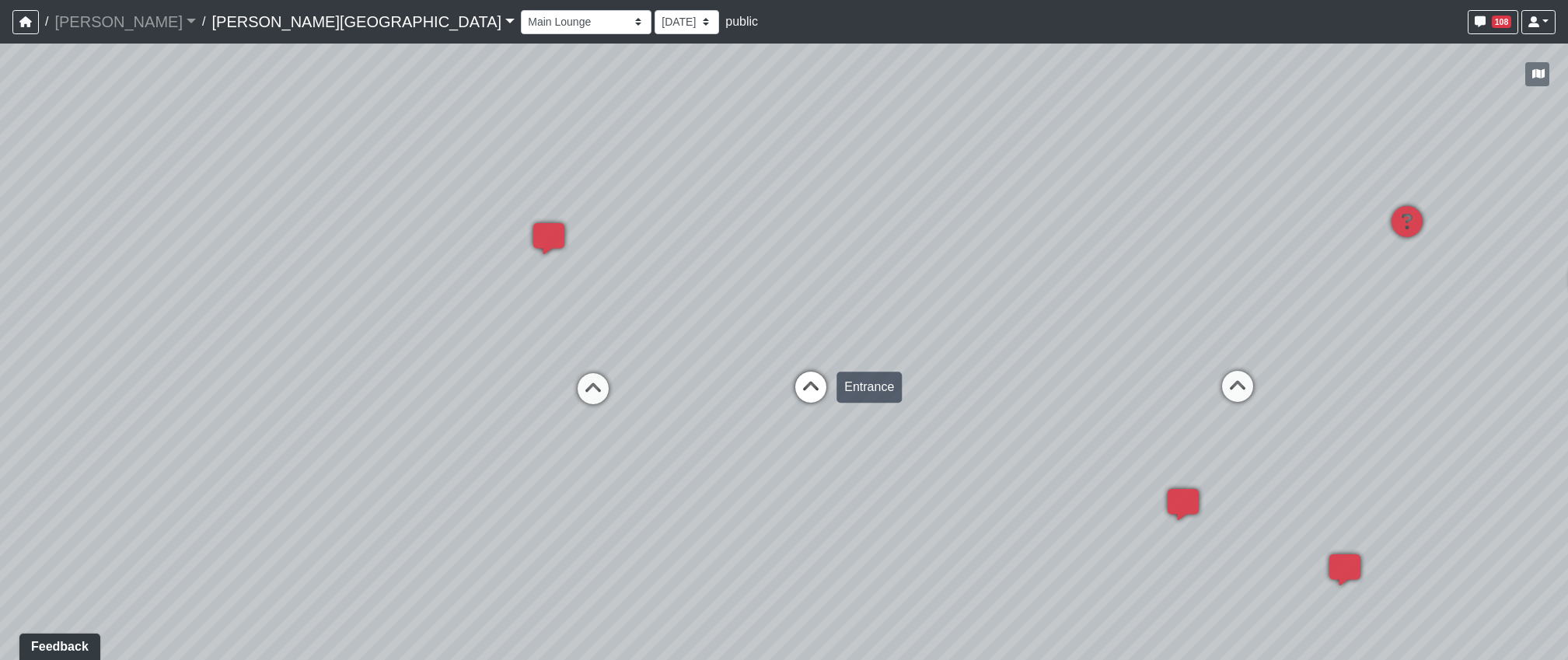 click at bounding box center [811, 395] 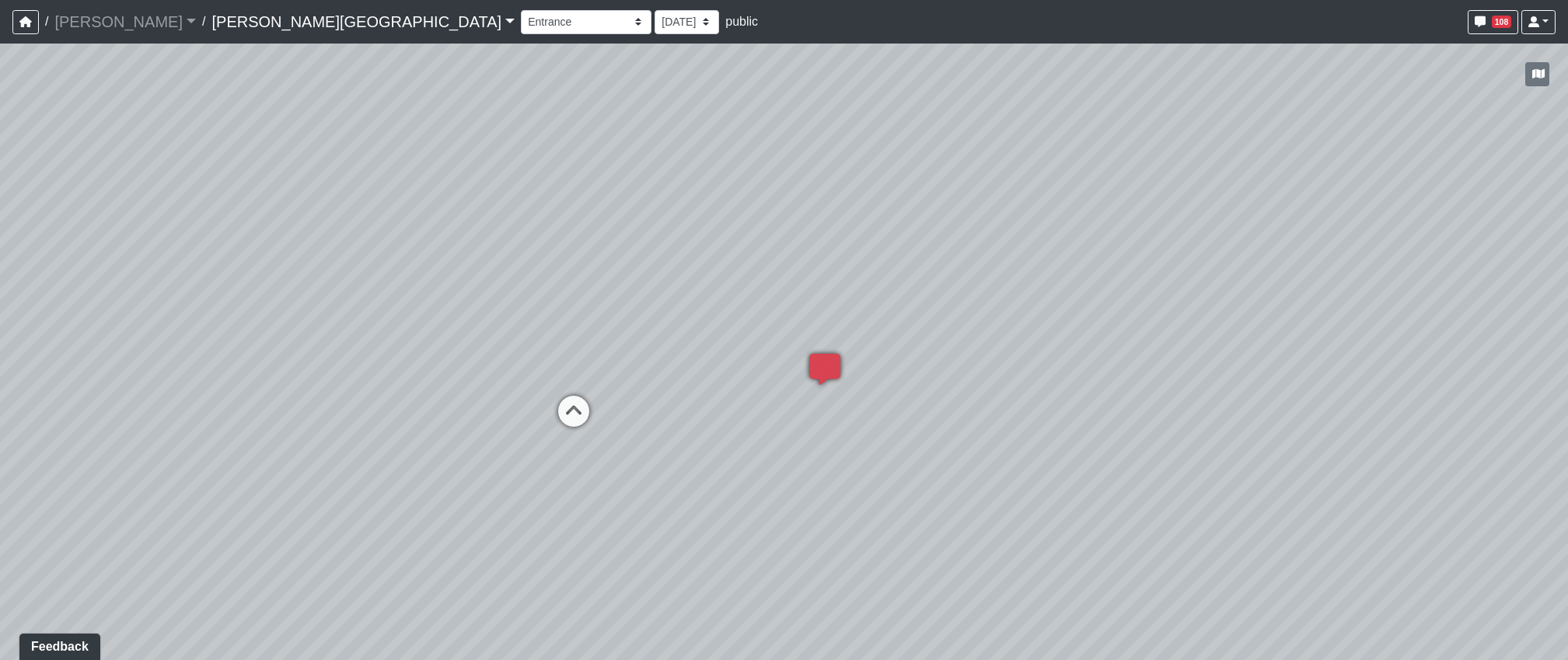 drag, startPoint x: 1154, startPoint y: 508, endPoint x: 511, endPoint y: 505, distance: 643.007 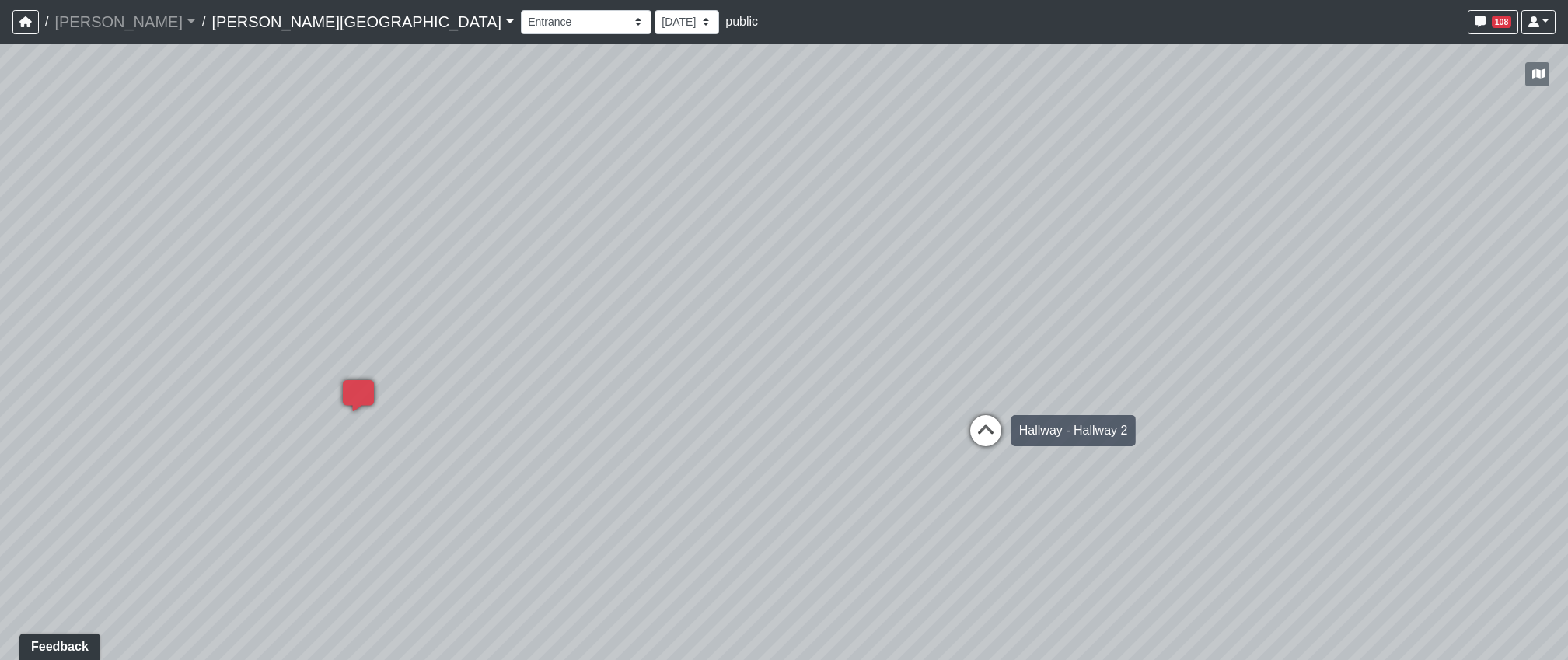 click at bounding box center (986, 438) 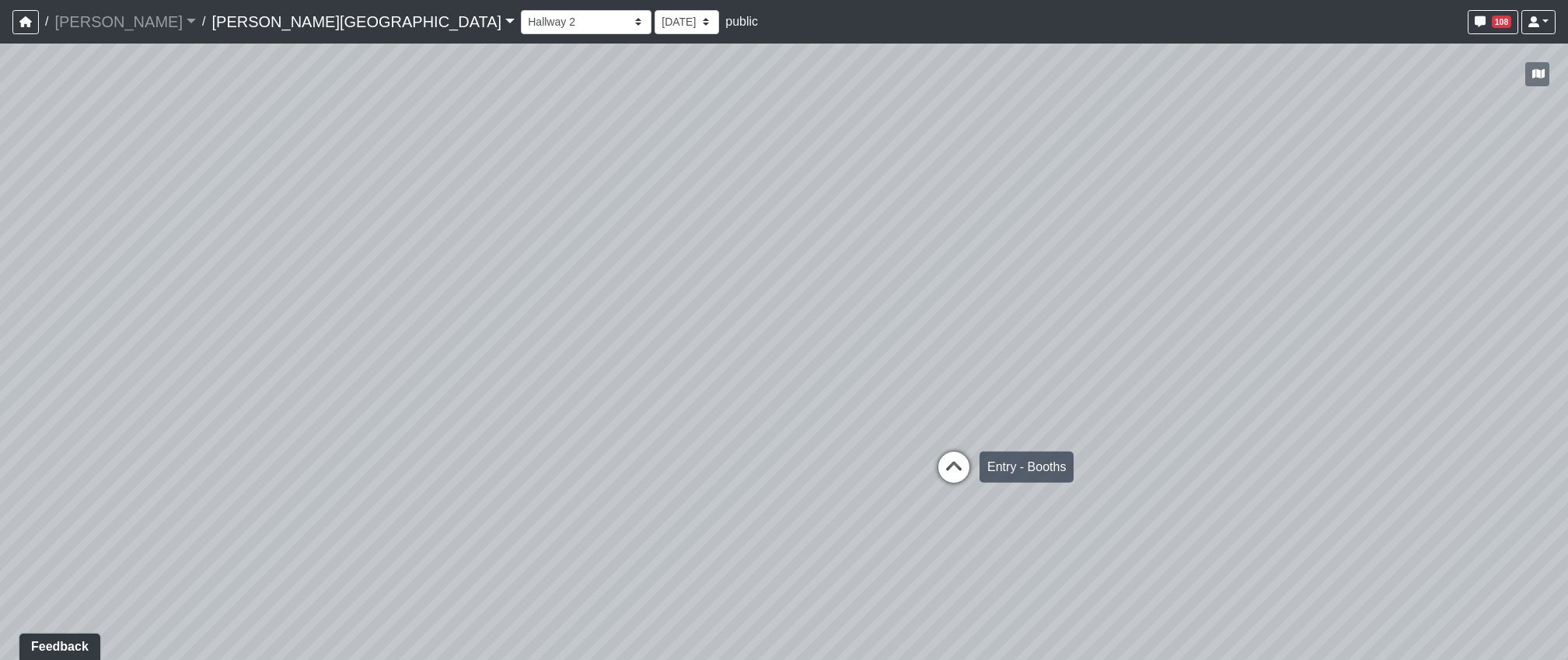 click at bounding box center (954, 475) 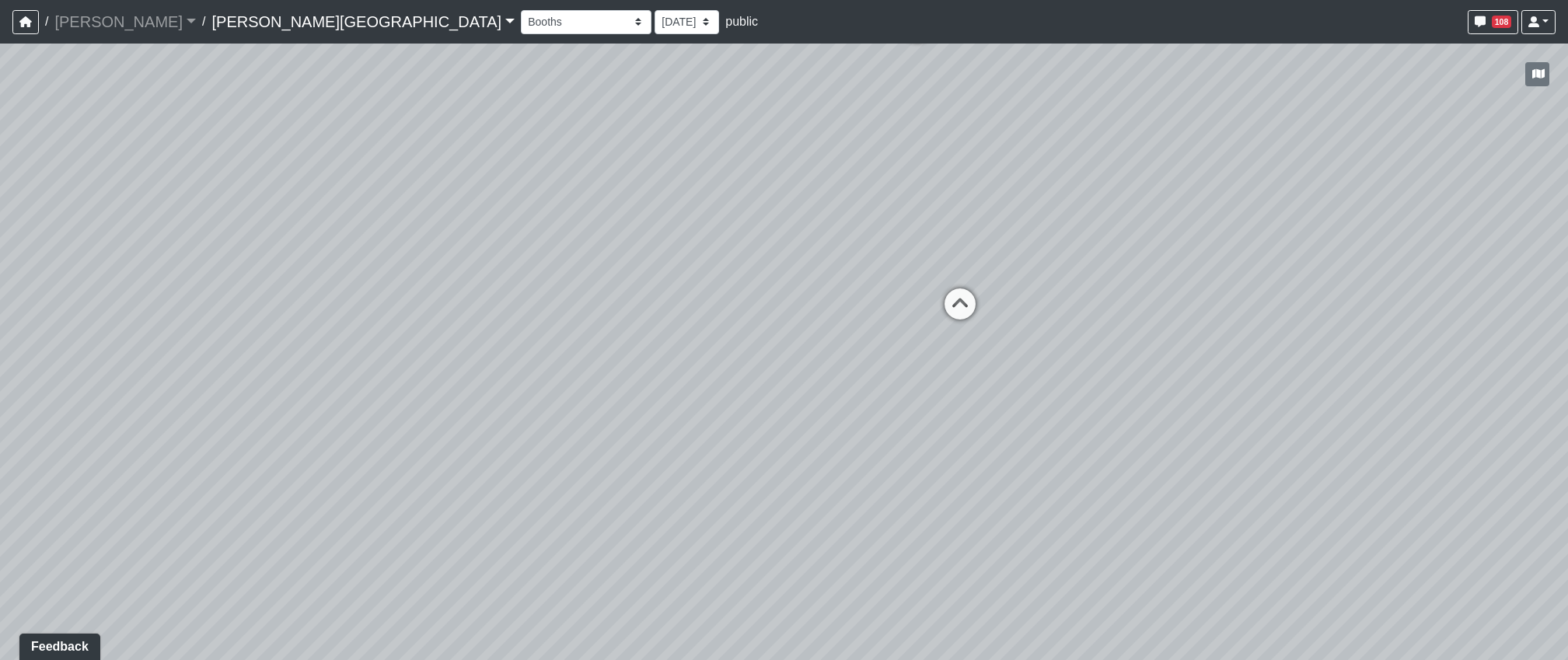 drag, startPoint x: 994, startPoint y: 407, endPoint x: 903, endPoint y: 466, distance: 108.45275 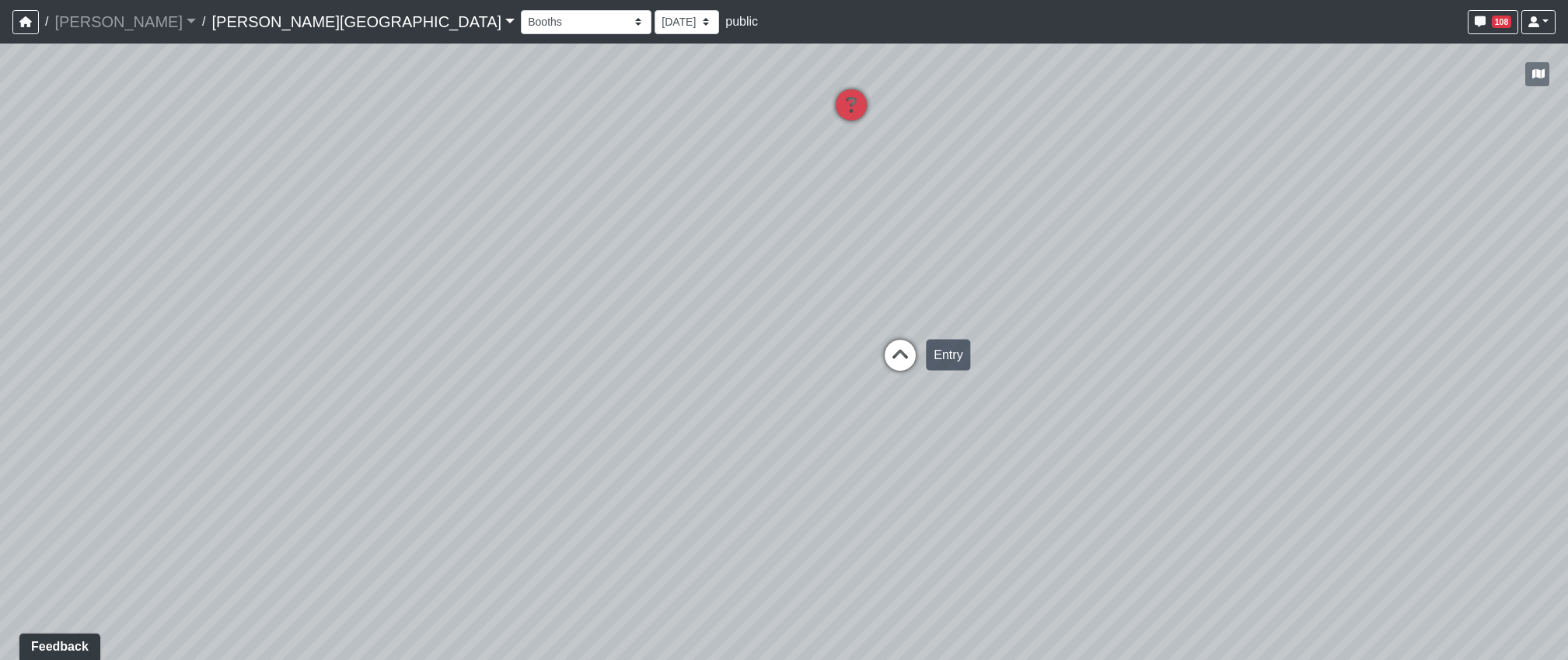 click at bounding box center (900, 363) 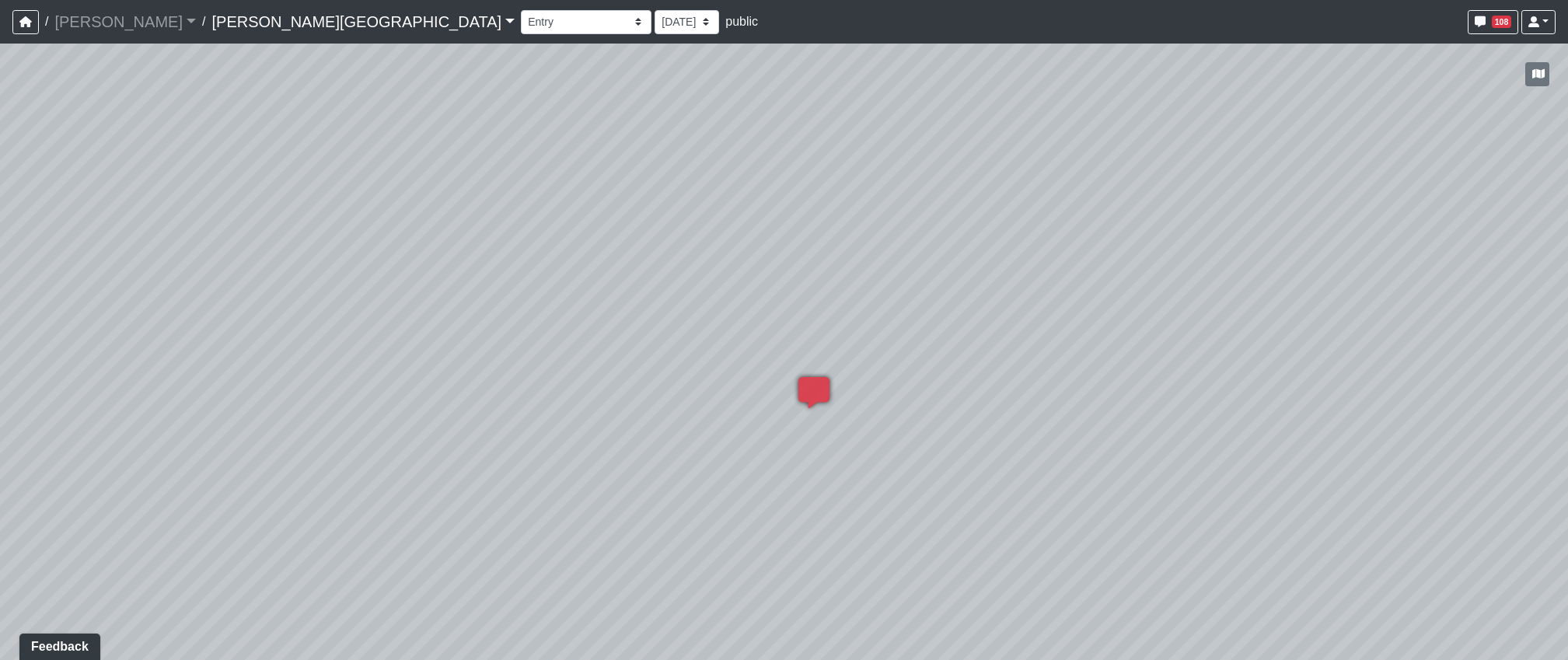 drag, startPoint x: 931, startPoint y: 513, endPoint x: 925, endPoint y: 114, distance: 399.0451 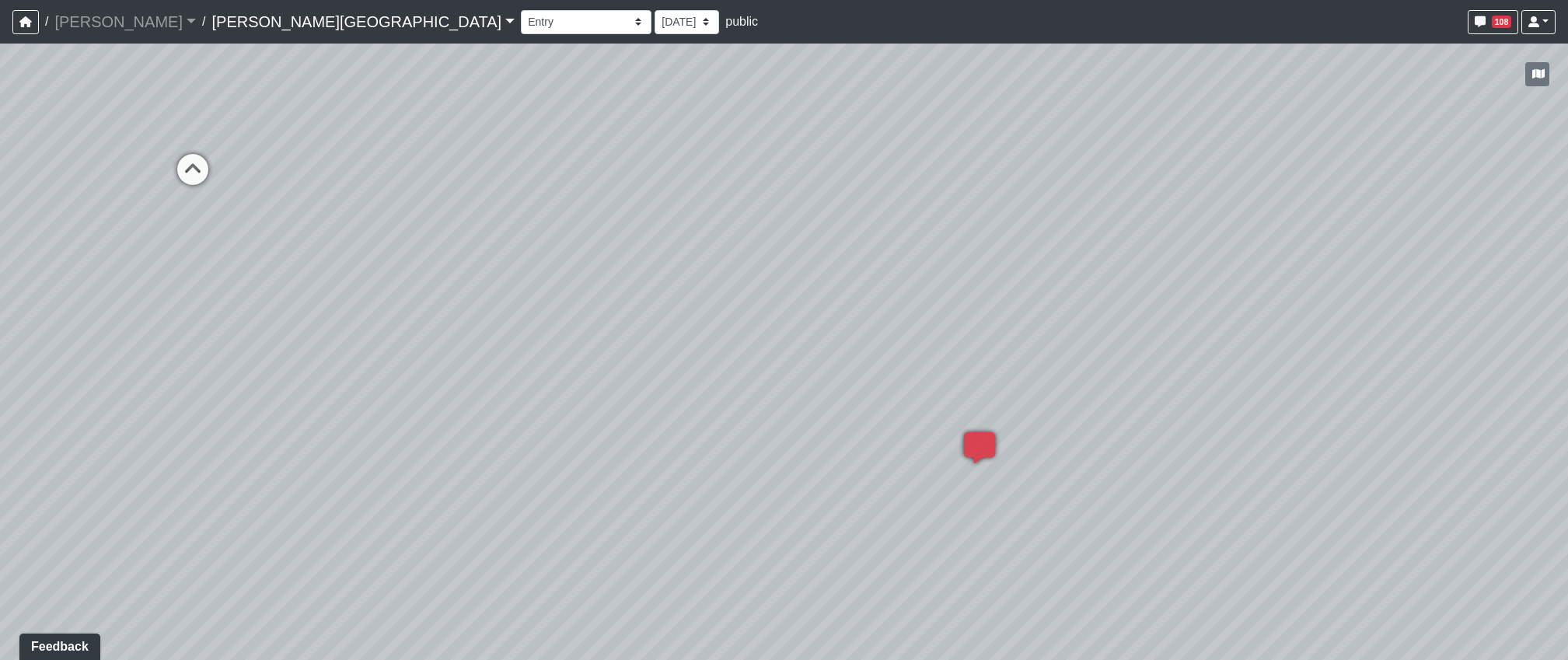 drag, startPoint x: 744, startPoint y: 291, endPoint x: 1189, endPoint y: 325, distance: 446.297 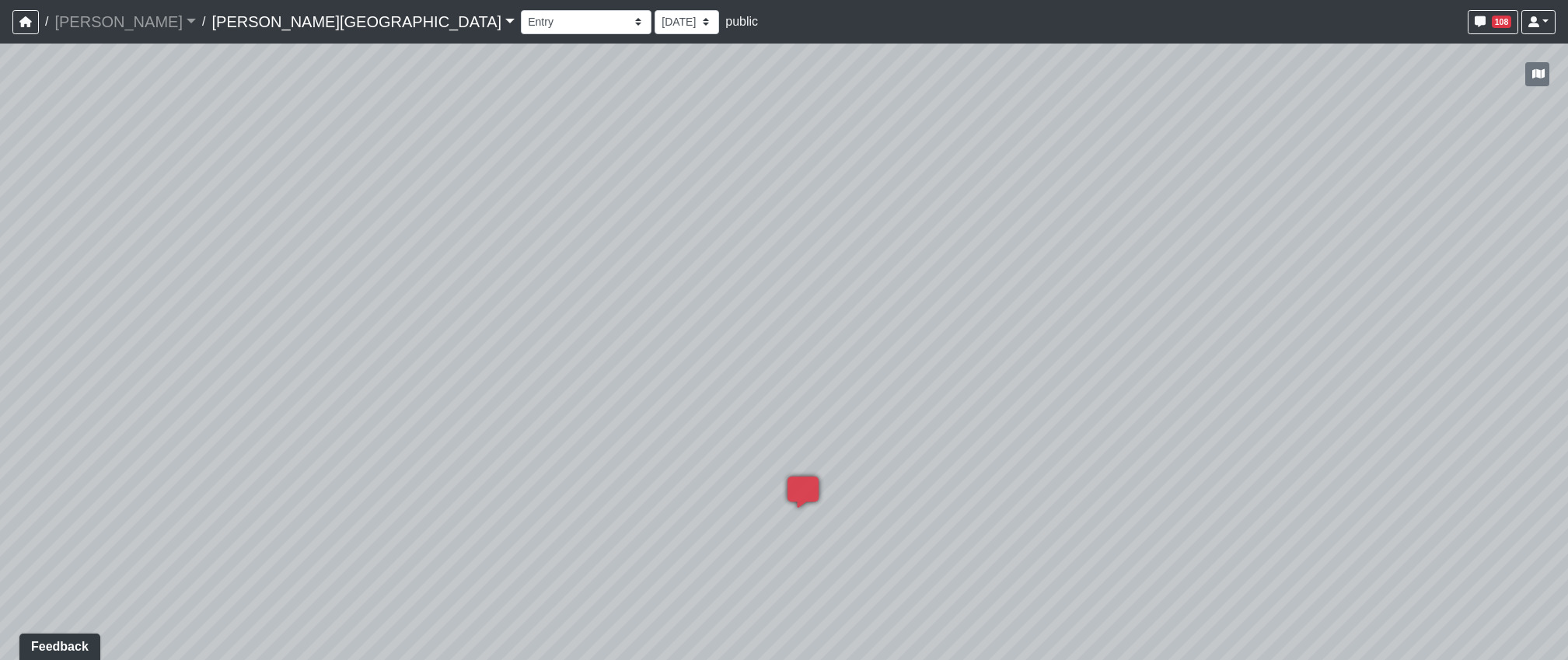 drag, startPoint x: 861, startPoint y: 257, endPoint x: 106, endPoint y: 331, distance: 758.6178 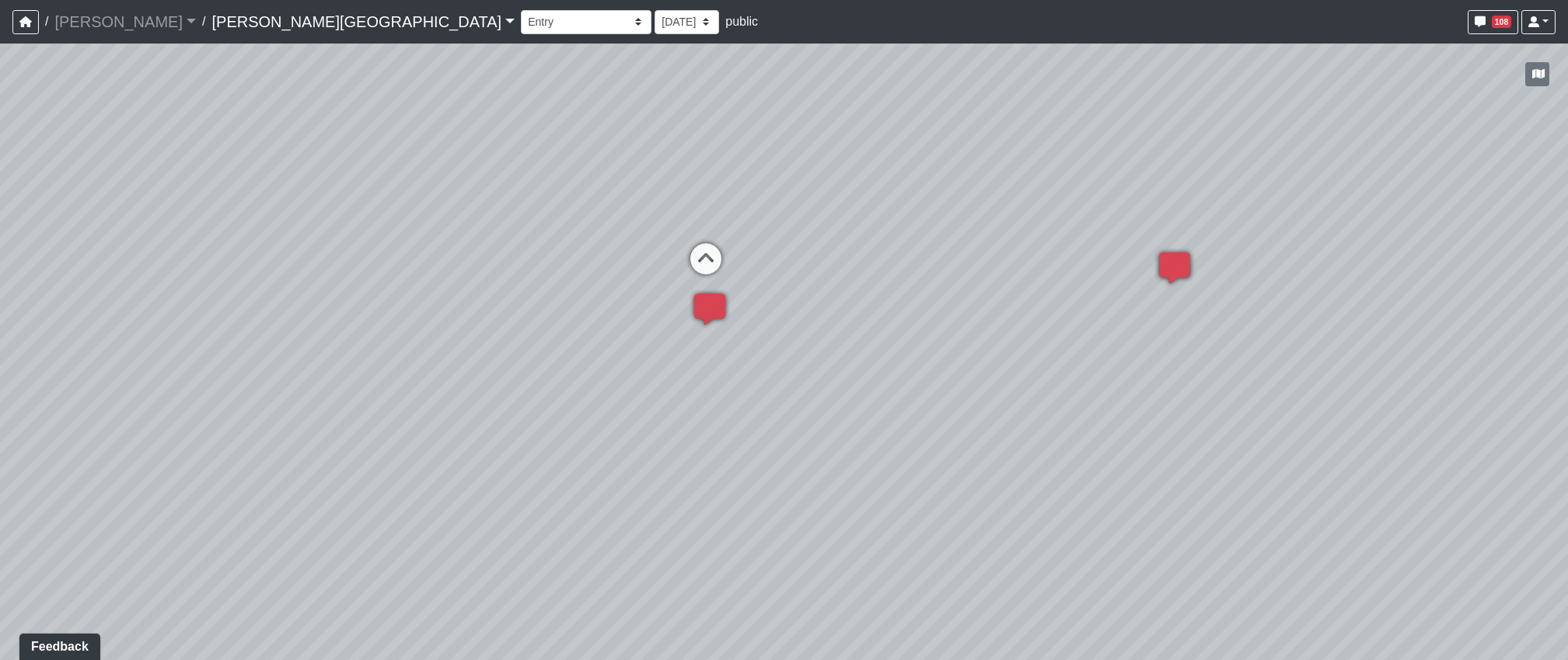 drag, startPoint x: 906, startPoint y: 255, endPoint x: 599, endPoint y: 392, distance: 336.1815 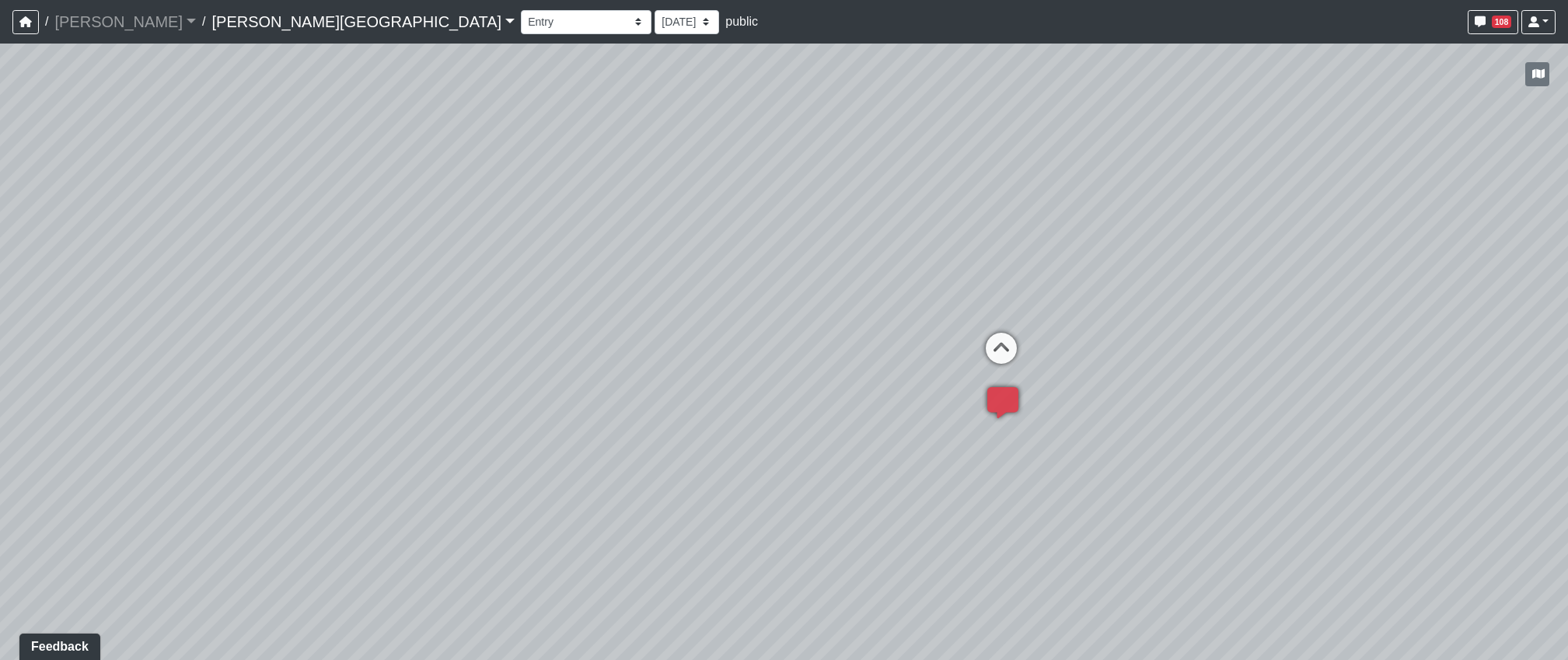 drag, startPoint x: 734, startPoint y: 429, endPoint x: 907, endPoint y: 253, distance: 246.78938 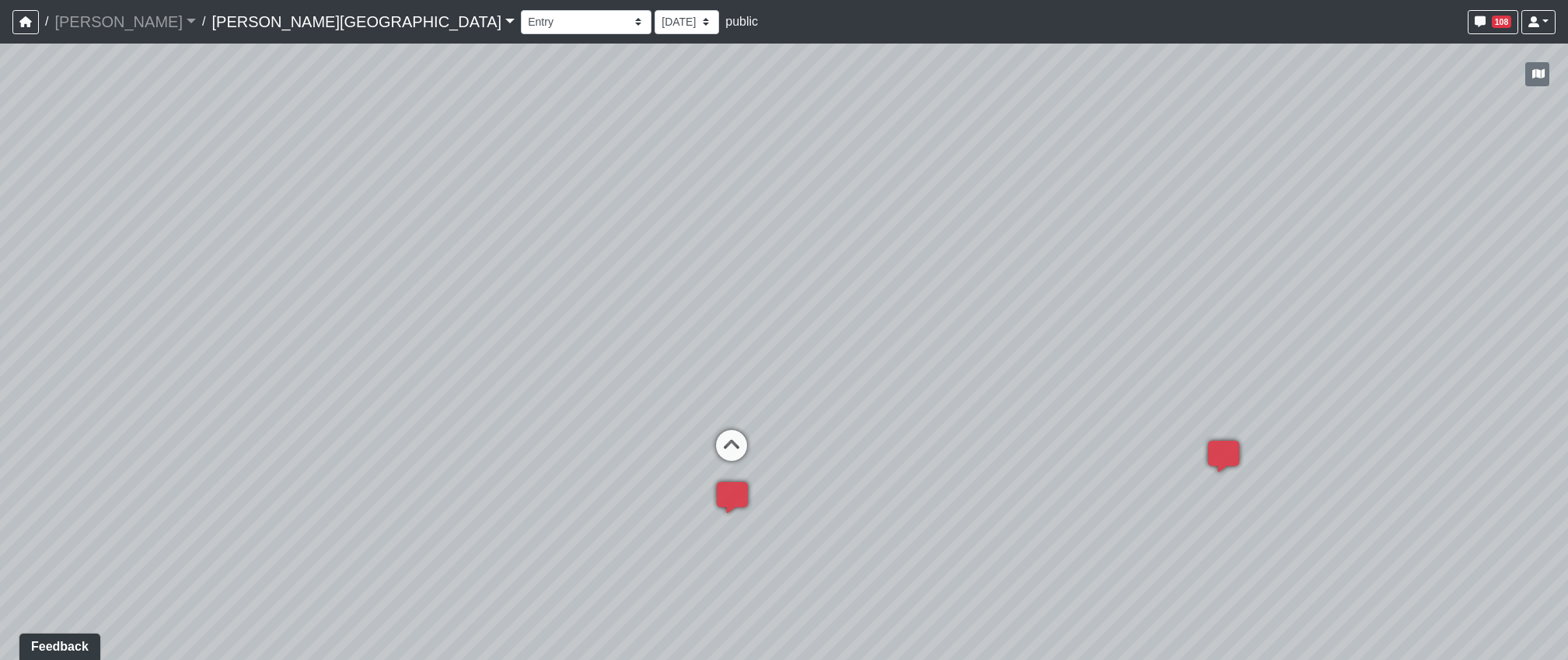 drag, startPoint x: 741, startPoint y: 505, endPoint x: 319, endPoint y: 515, distance: 422.11847 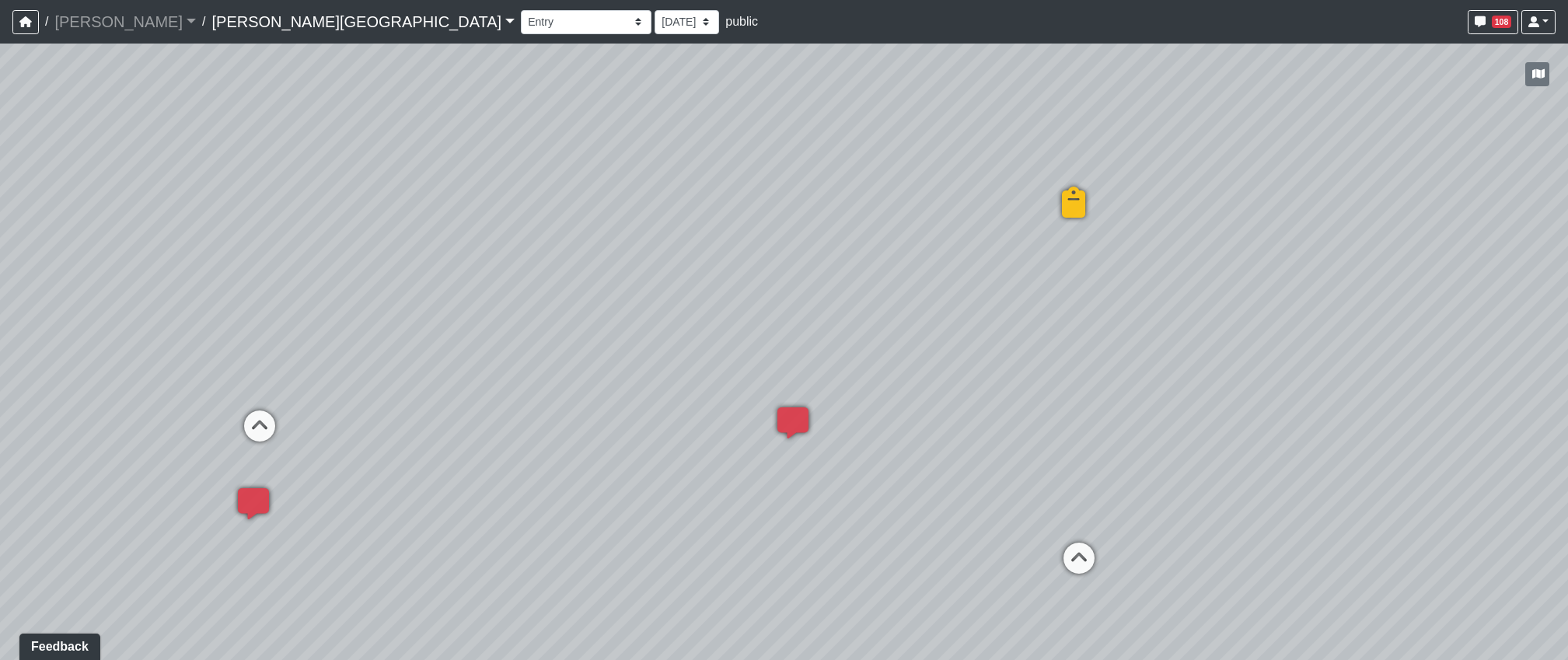drag, startPoint x: 920, startPoint y: 310, endPoint x: 366, endPoint y: 281, distance: 554.7585 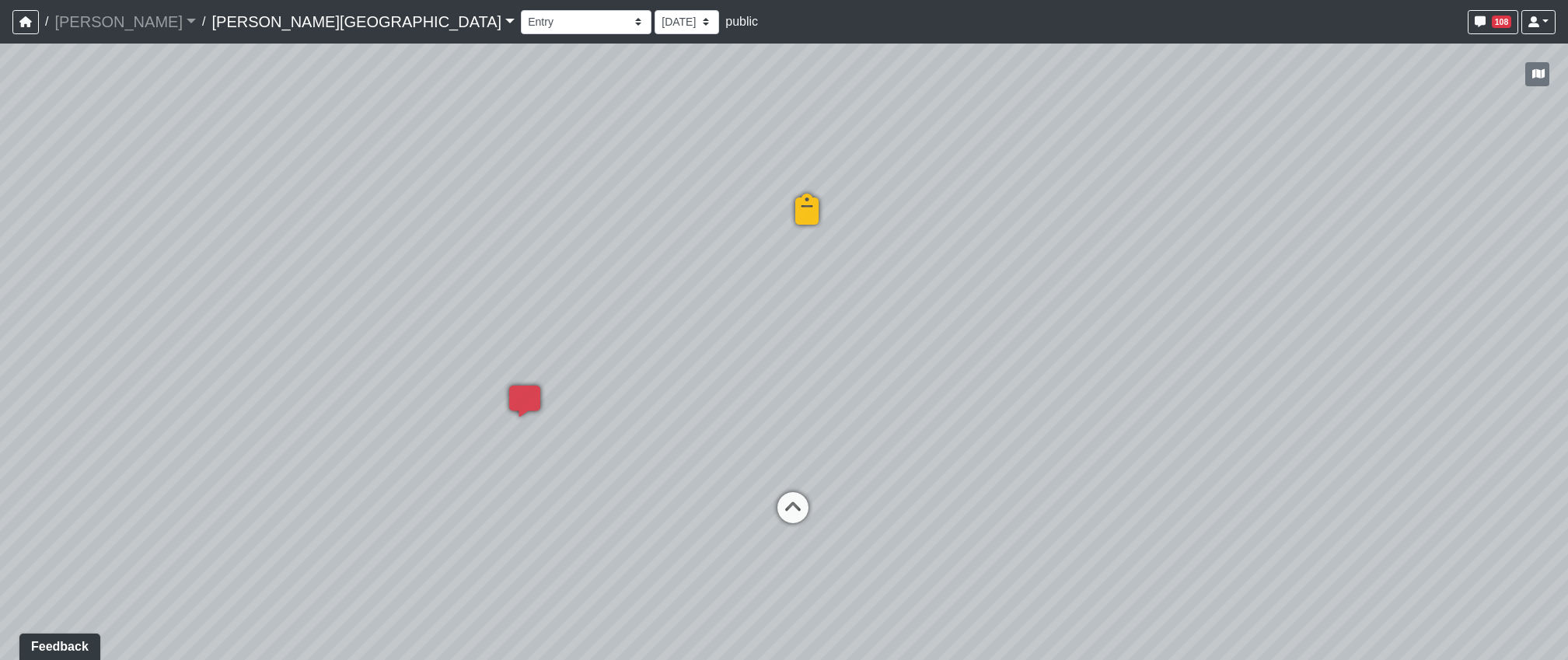 drag, startPoint x: 1056, startPoint y: 392, endPoint x: 899, endPoint y: 384, distance: 157.20369 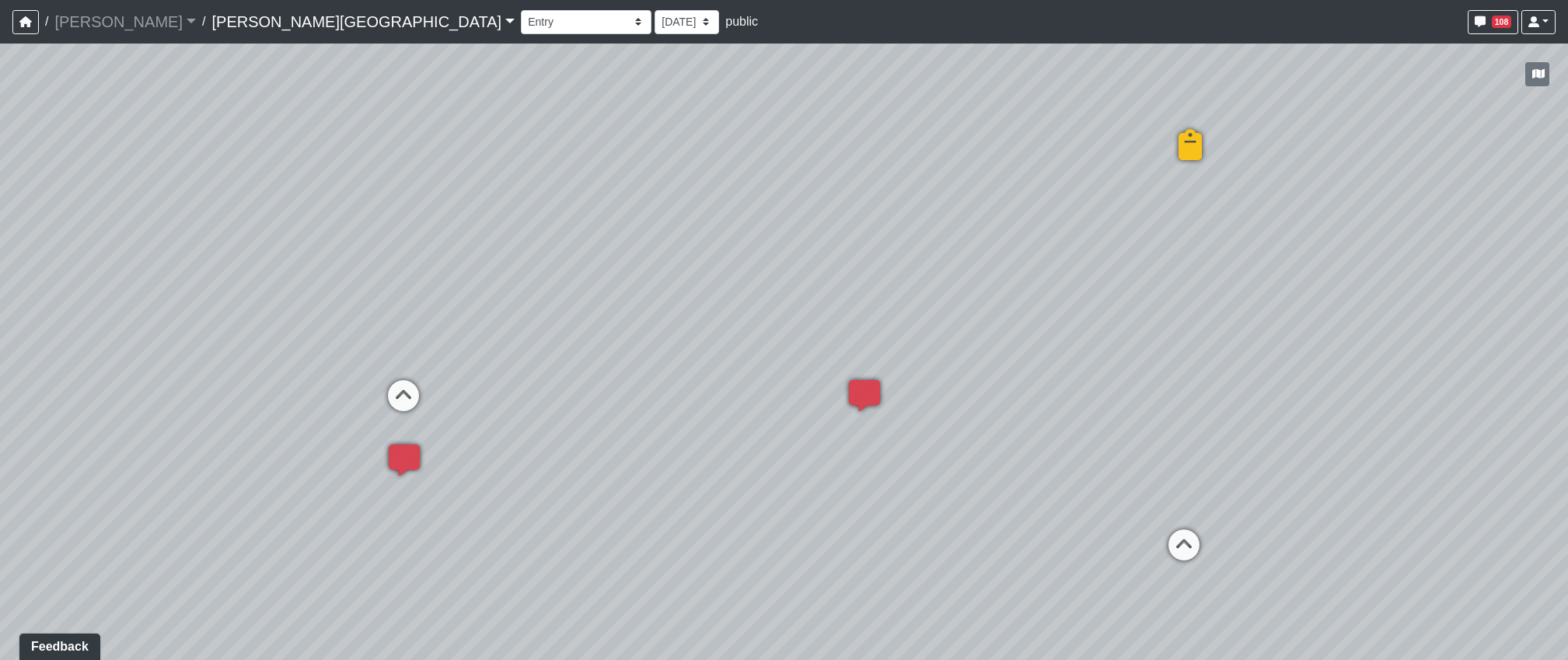 drag, startPoint x: 711, startPoint y: 354, endPoint x: 1234, endPoint y: 349, distance: 523.0239 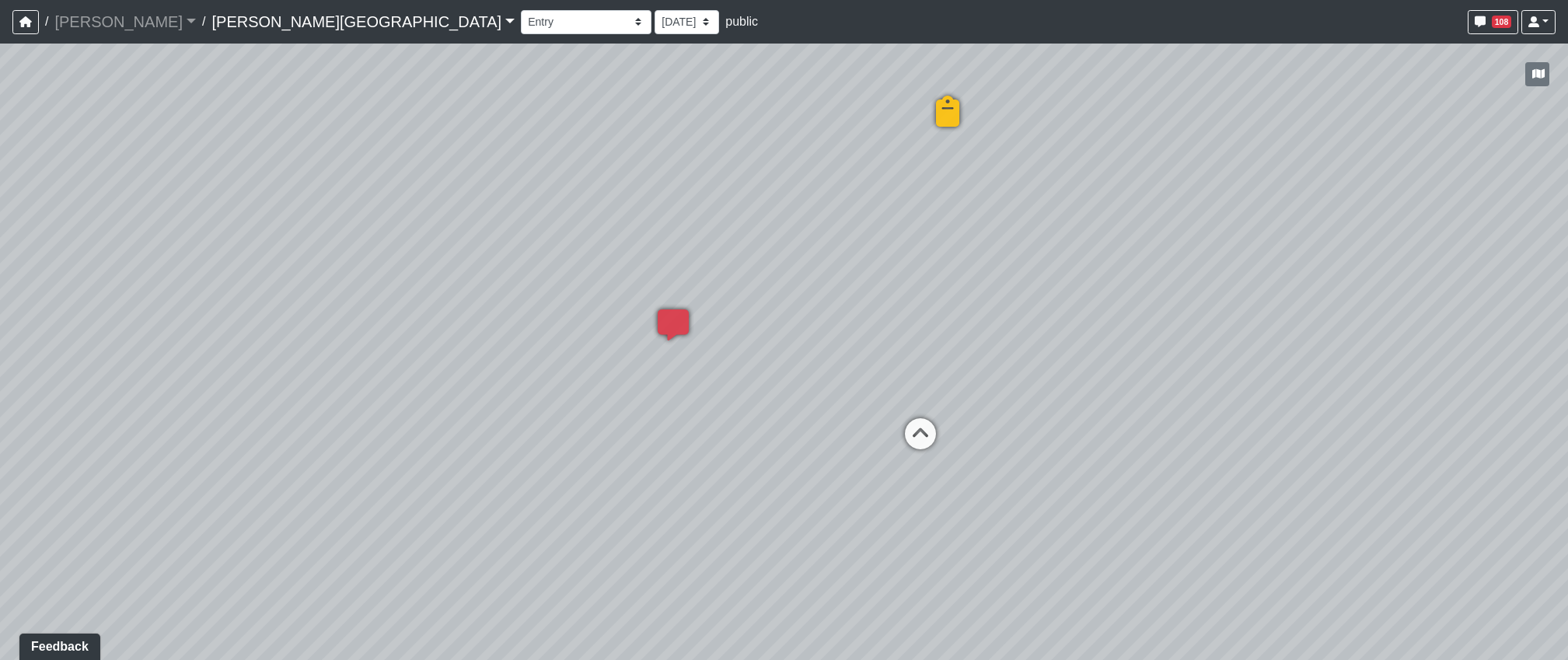 drag, startPoint x: 1091, startPoint y: 479, endPoint x: 781, endPoint y: 396, distance: 320.91899 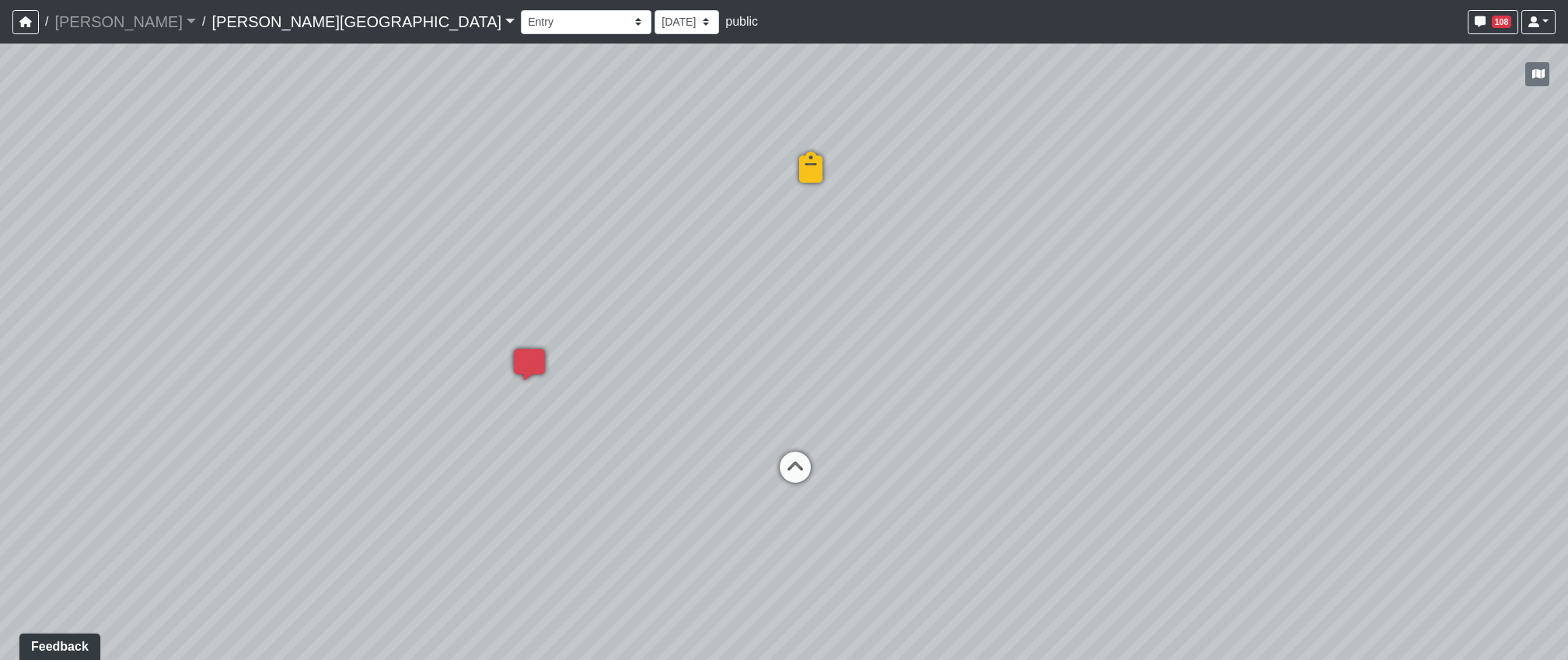 drag, startPoint x: 868, startPoint y: 354, endPoint x: 718, endPoint y: 370, distance: 150.85092 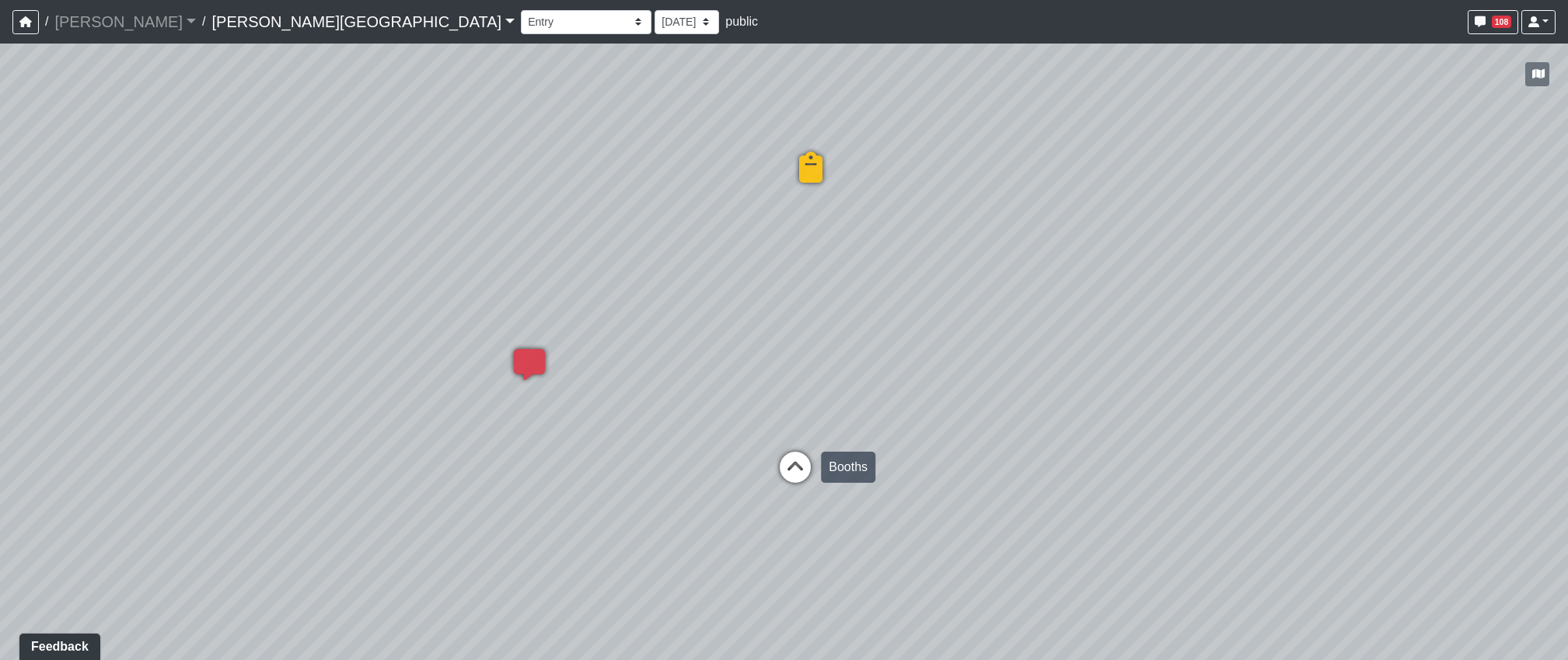 click at bounding box center (795, 475) 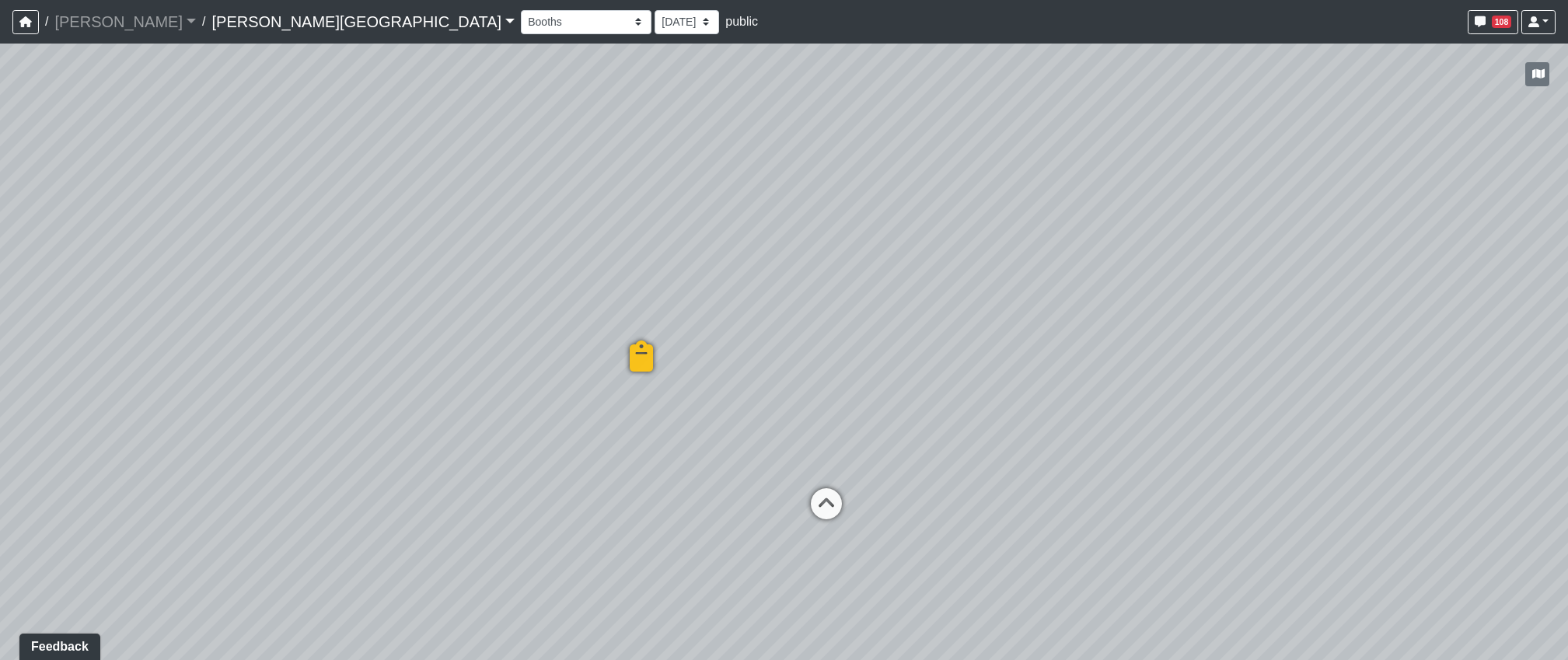 drag, startPoint x: 583, startPoint y: 440, endPoint x: 1038, endPoint y: 416, distance: 455.6325 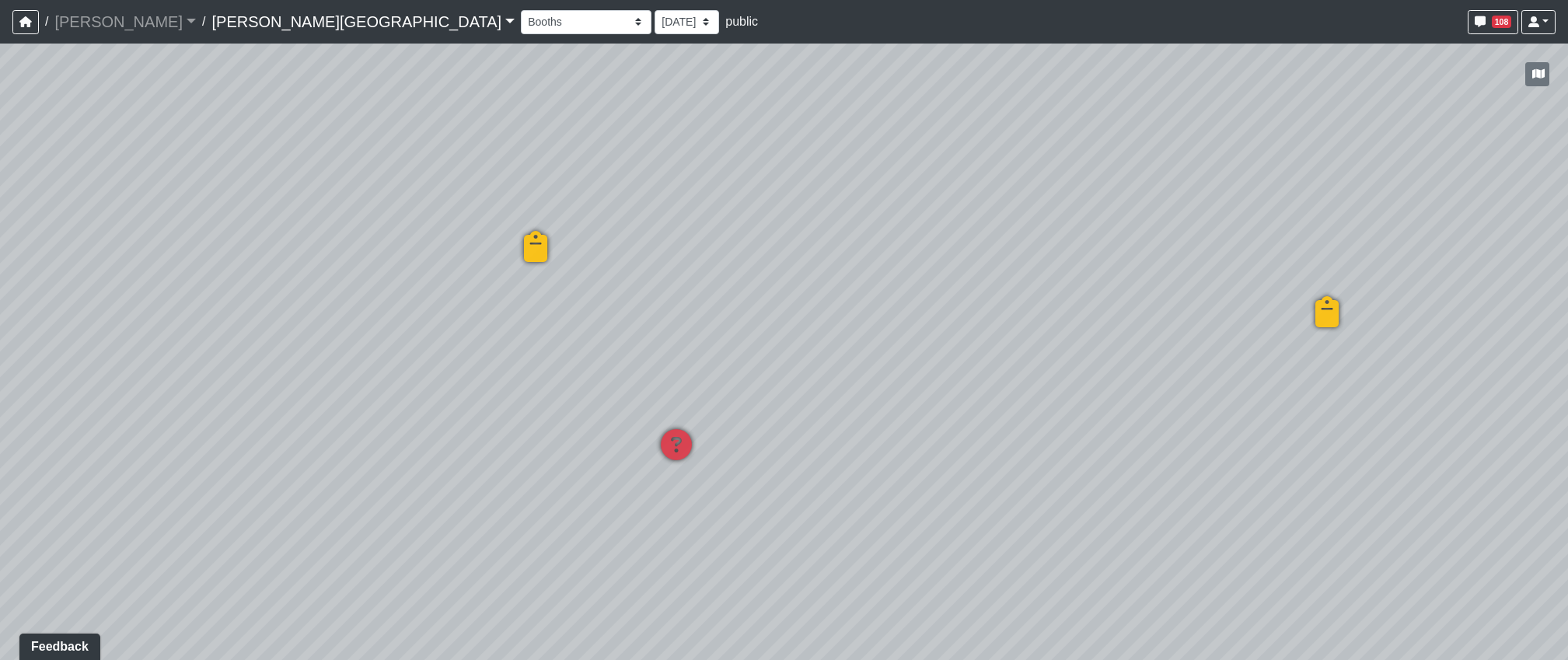 drag, startPoint x: 770, startPoint y: 412, endPoint x: 458, endPoint y: 246, distance: 353.41194 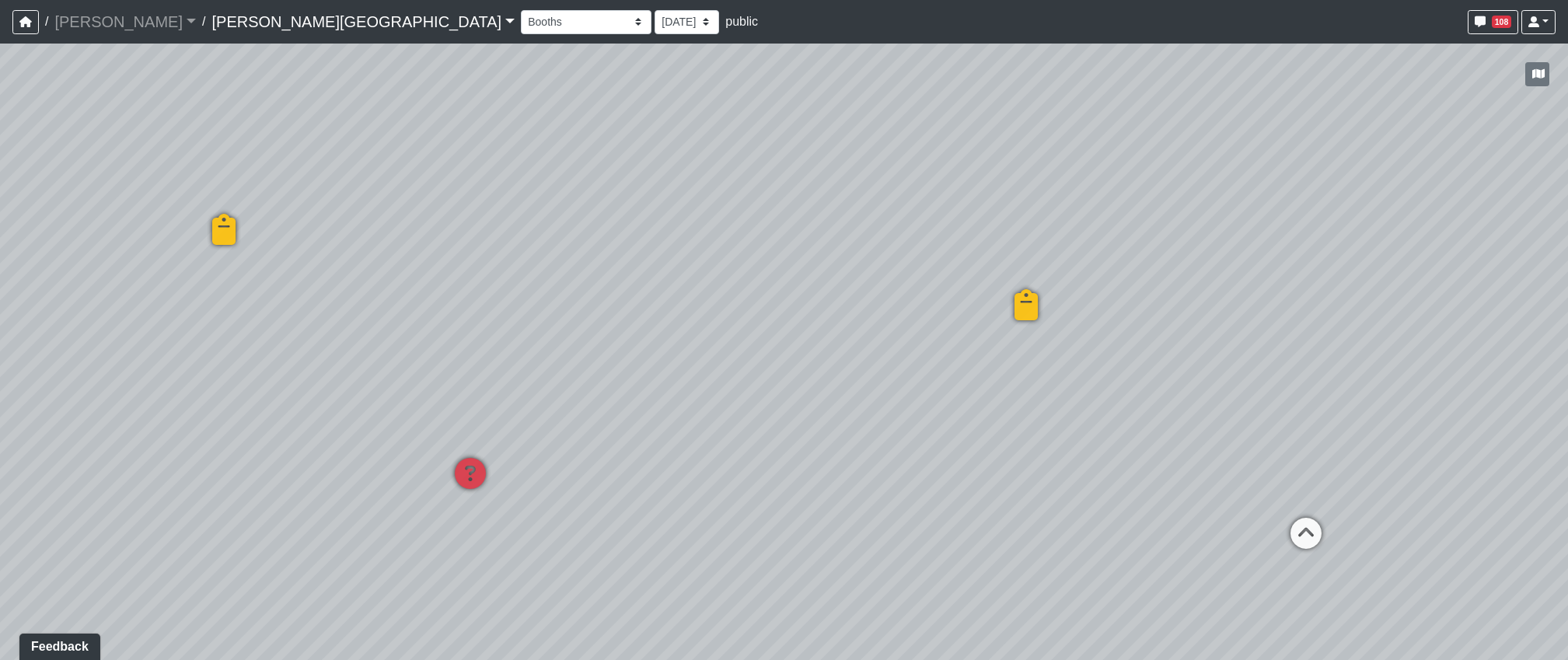 drag, startPoint x: 1306, startPoint y: 375, endPoint x: 1008, endPoint y: 318, distance: 303.4024 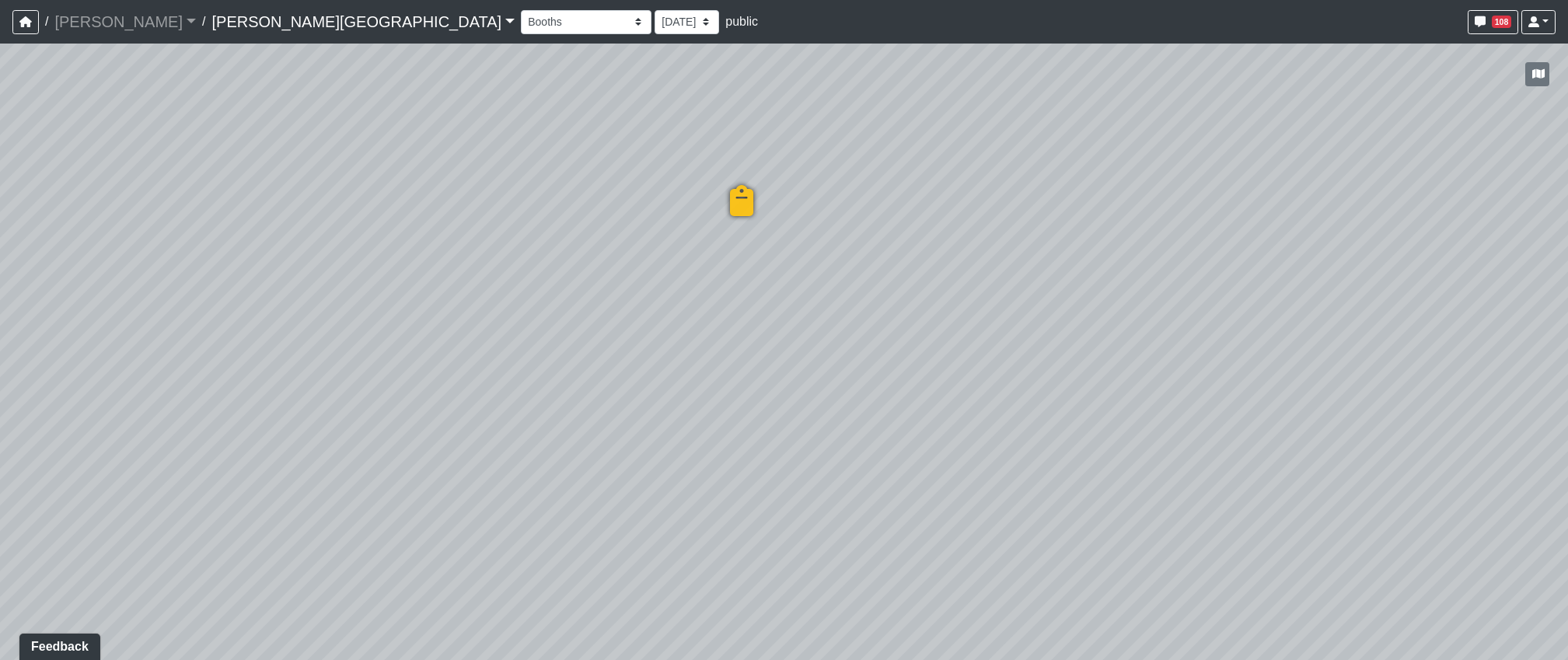 drag, startPoint x: 1185, startPoint y: 335, endPoint x: 689, endPoint y: 392, distance: 499.2645 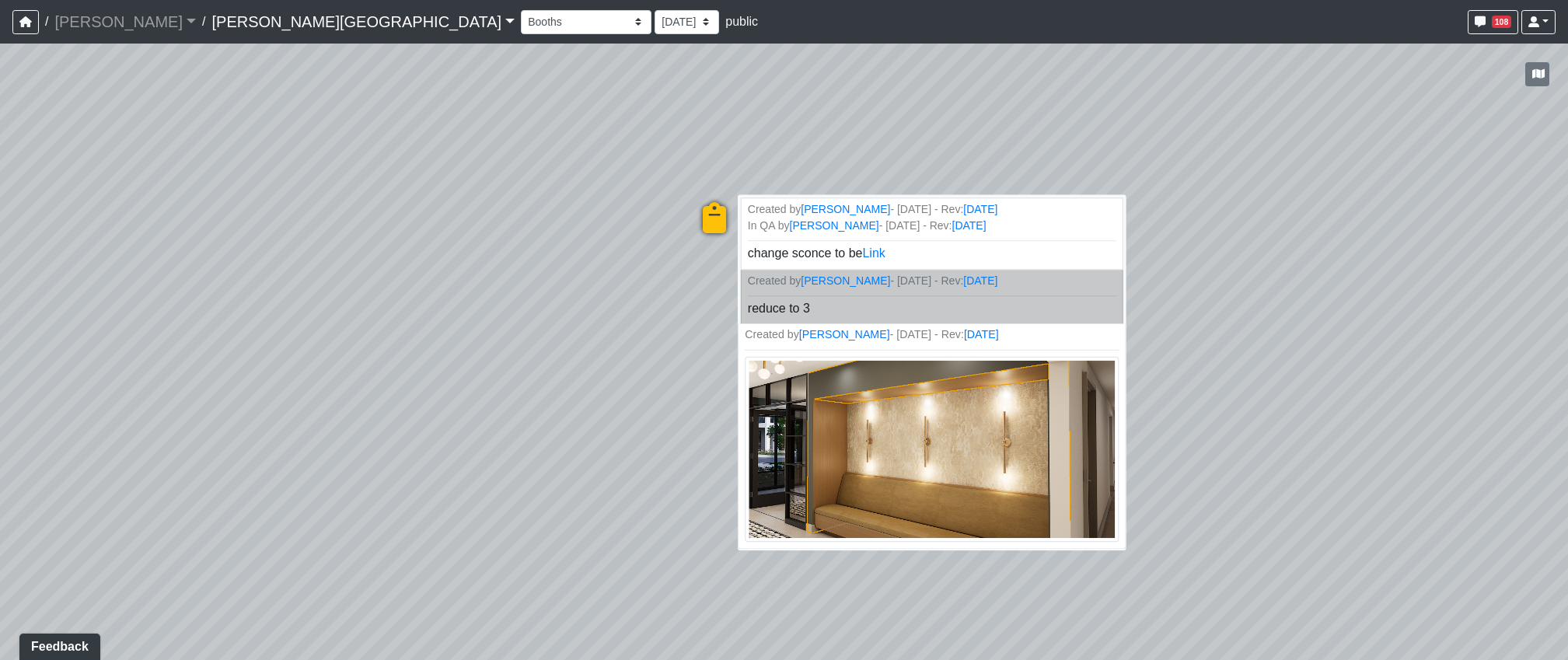 click at bounding box center [931, 449] 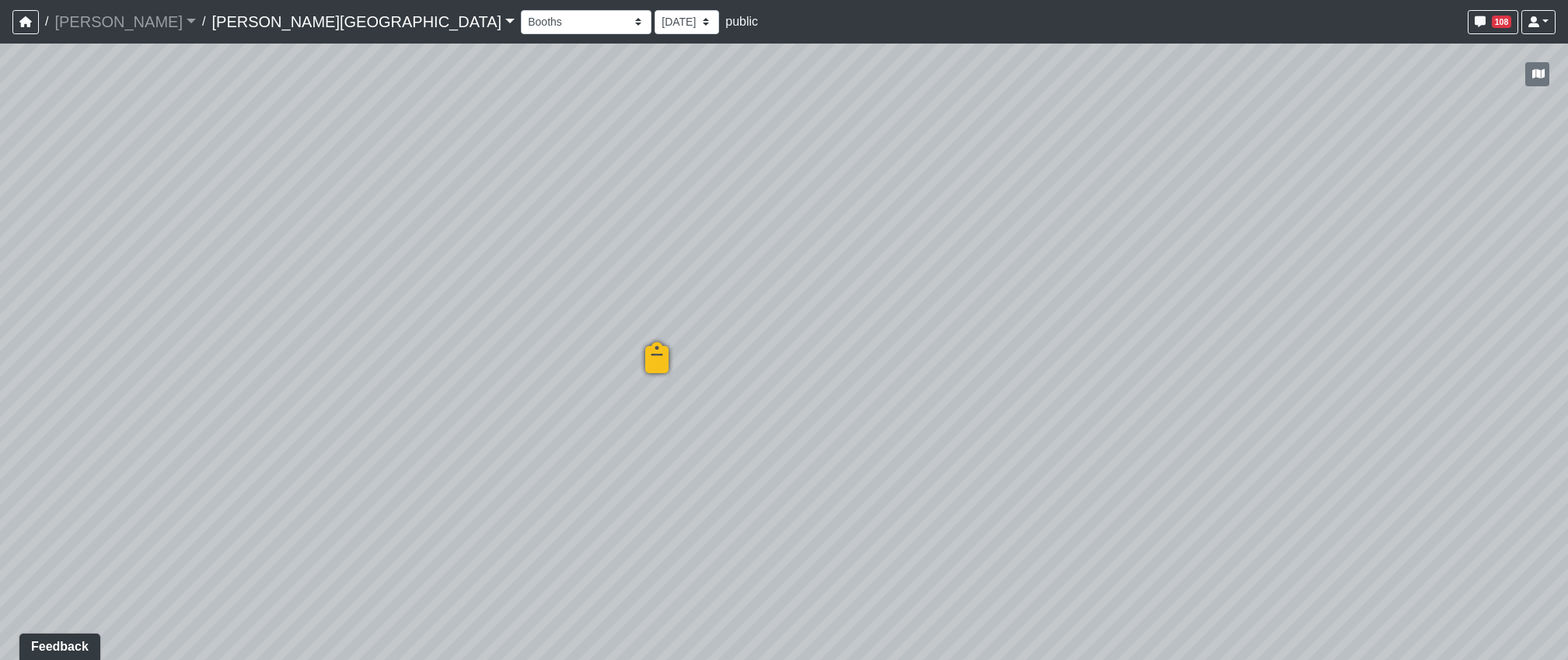 drag, startPoint x: 643, startPoint y: 239, endPoint x: 550, endPoint y: 401, distance: 186.7967 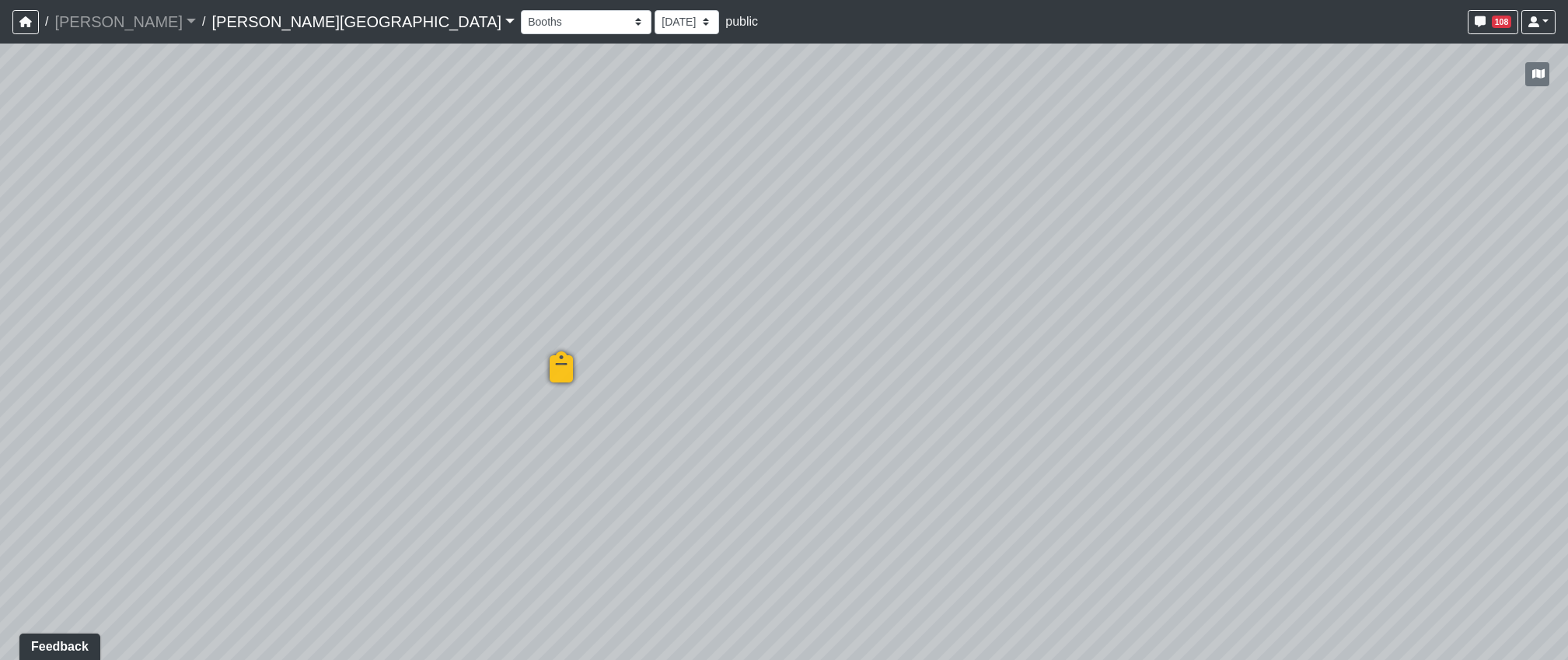 drag, startPoint x: 892, startPoint y: 377, endPoint x: 910, endPoint y: 372, distance: 18.681542 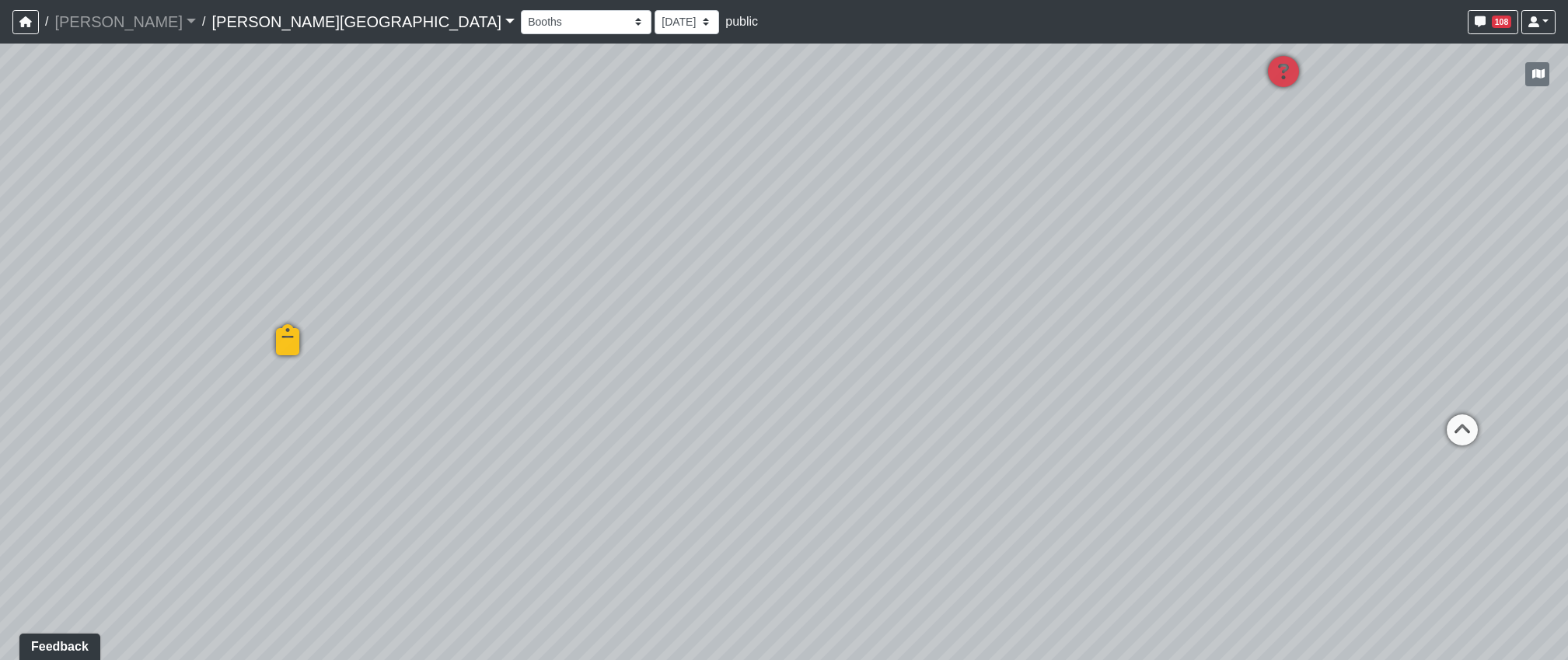 drag, startPoint x: 1043, startPoint y: 451, endPoint x: 283, endPoint y: 376, distance: 763.6917 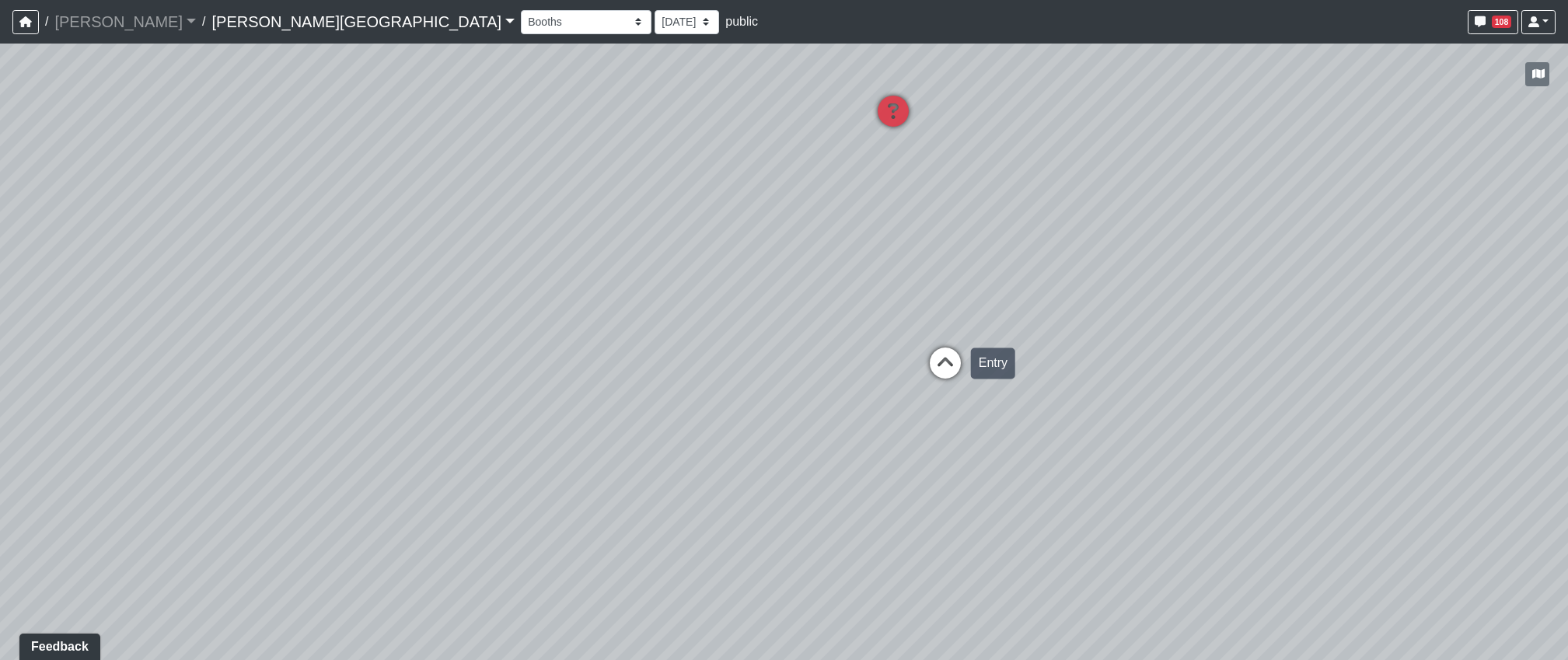 click at bounding box center [945, 371] 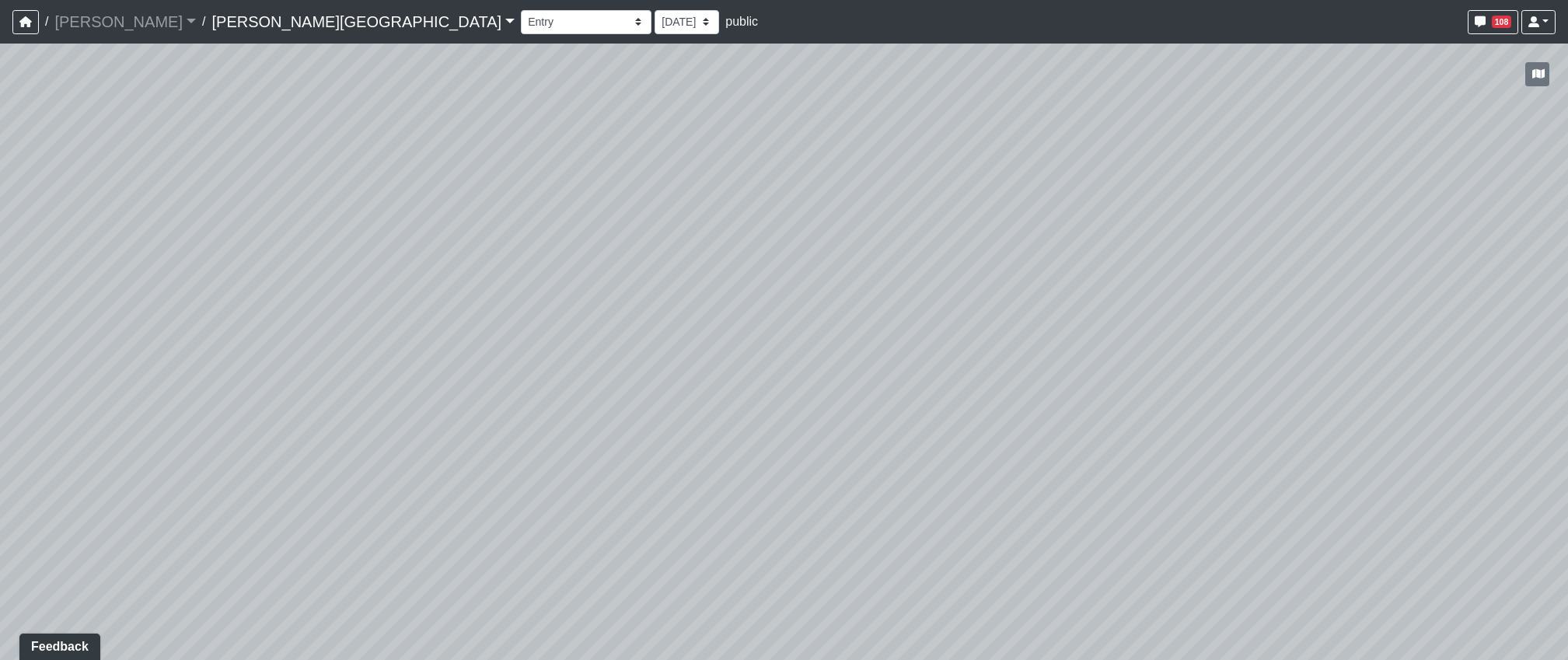 drag, startPoint x: 448, startPoint y: 410, endPoint x: 881, endPoint y: 408, distance: 433.00462 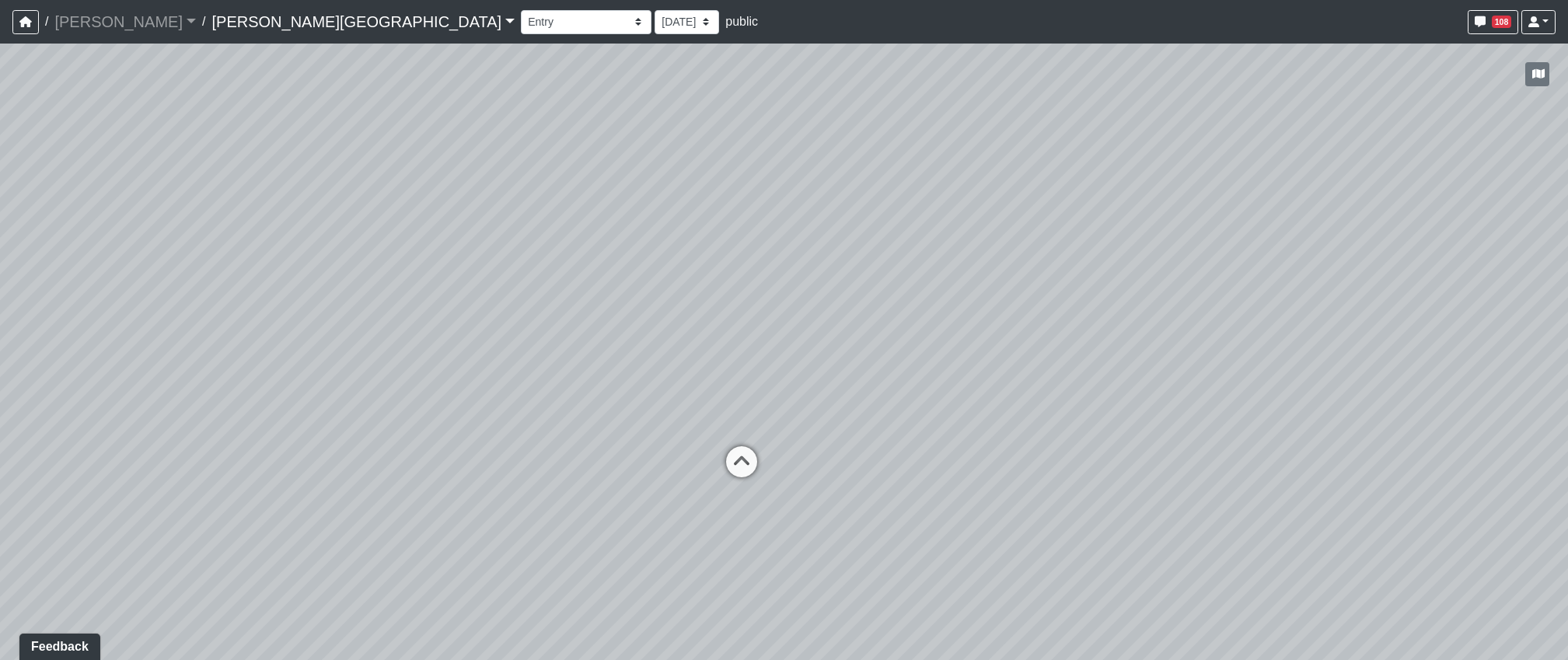 drag, startPoint x: 294, startPoint y: 358, endPoint x: 753, endPoint y: 375, distance: 459.3147 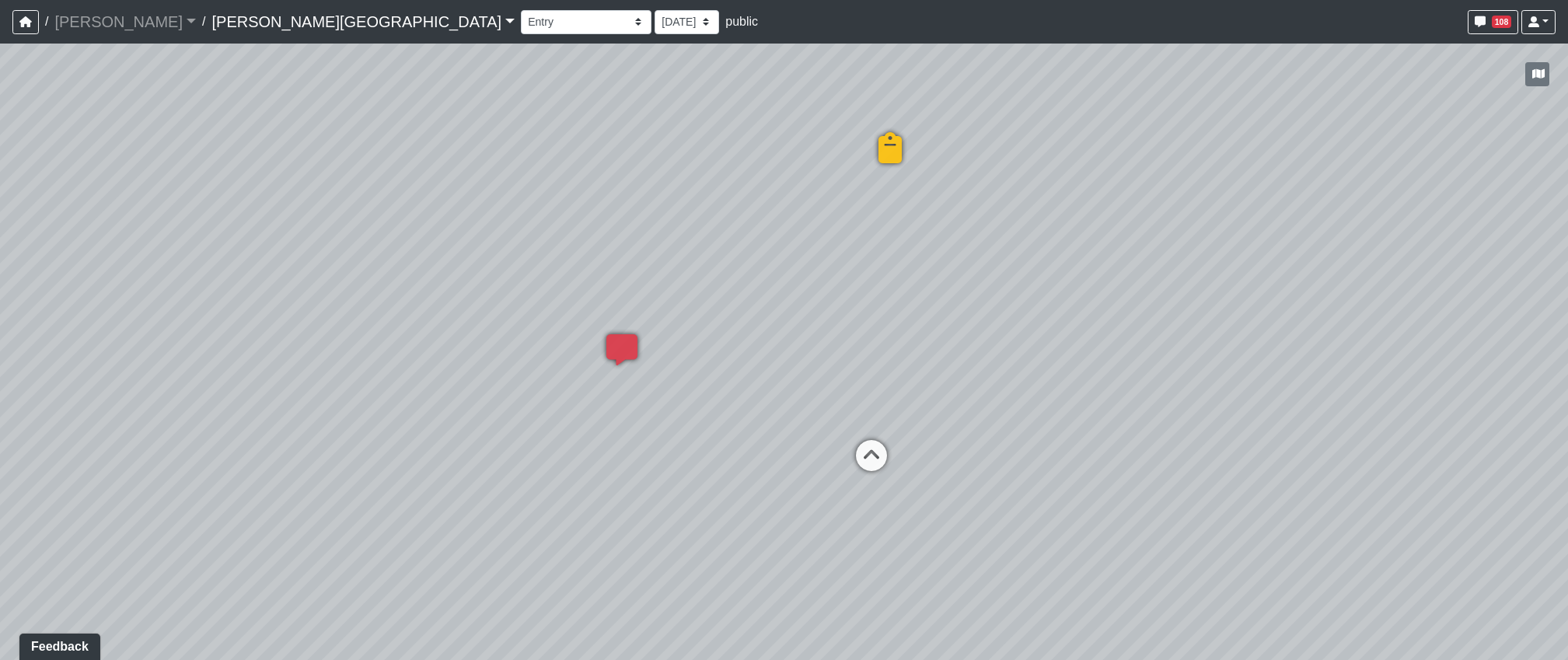drag, startPoint x: 530, startPoint y: 370, endPoint x: 520, endPoint y: 331, distance: 40.261644 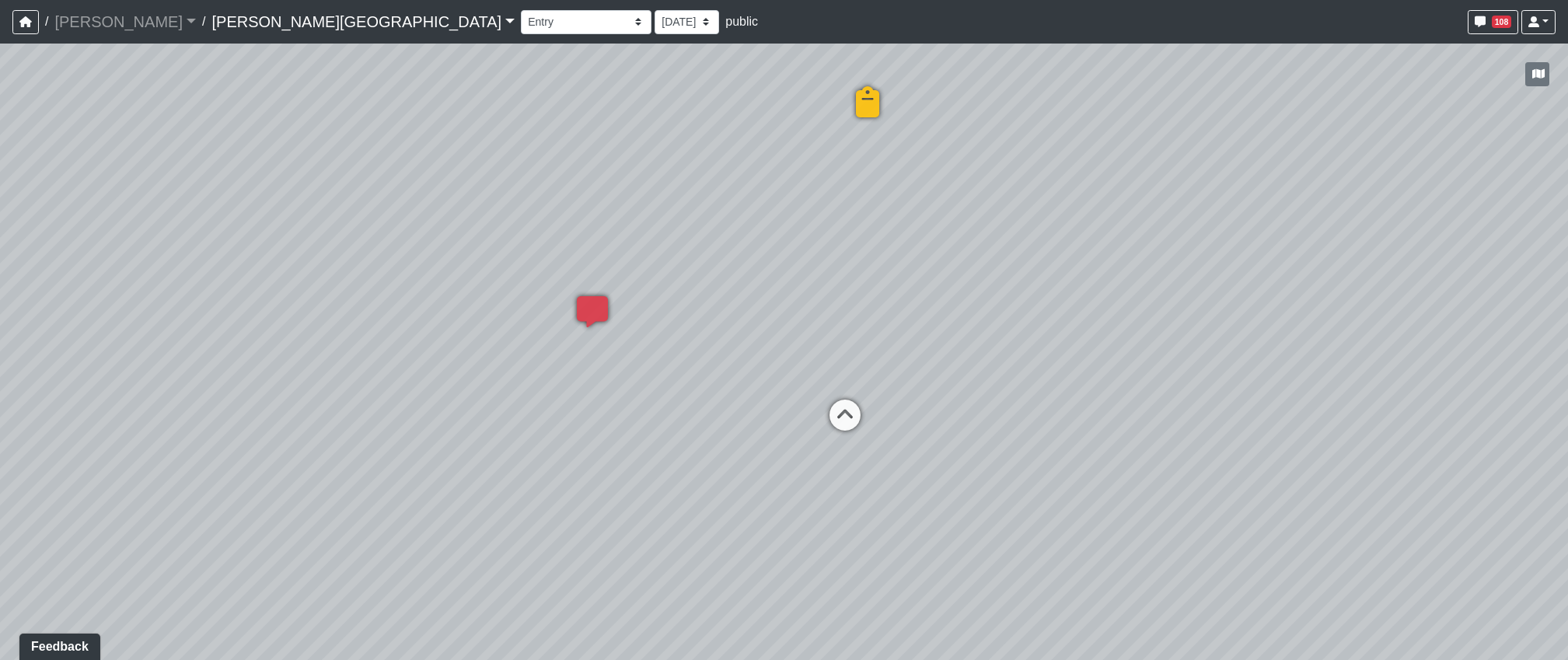 drag, startPoint x: 756, startPoint y: 488, endPoint x: 714, endPoint y: 445, distance: 60.10824 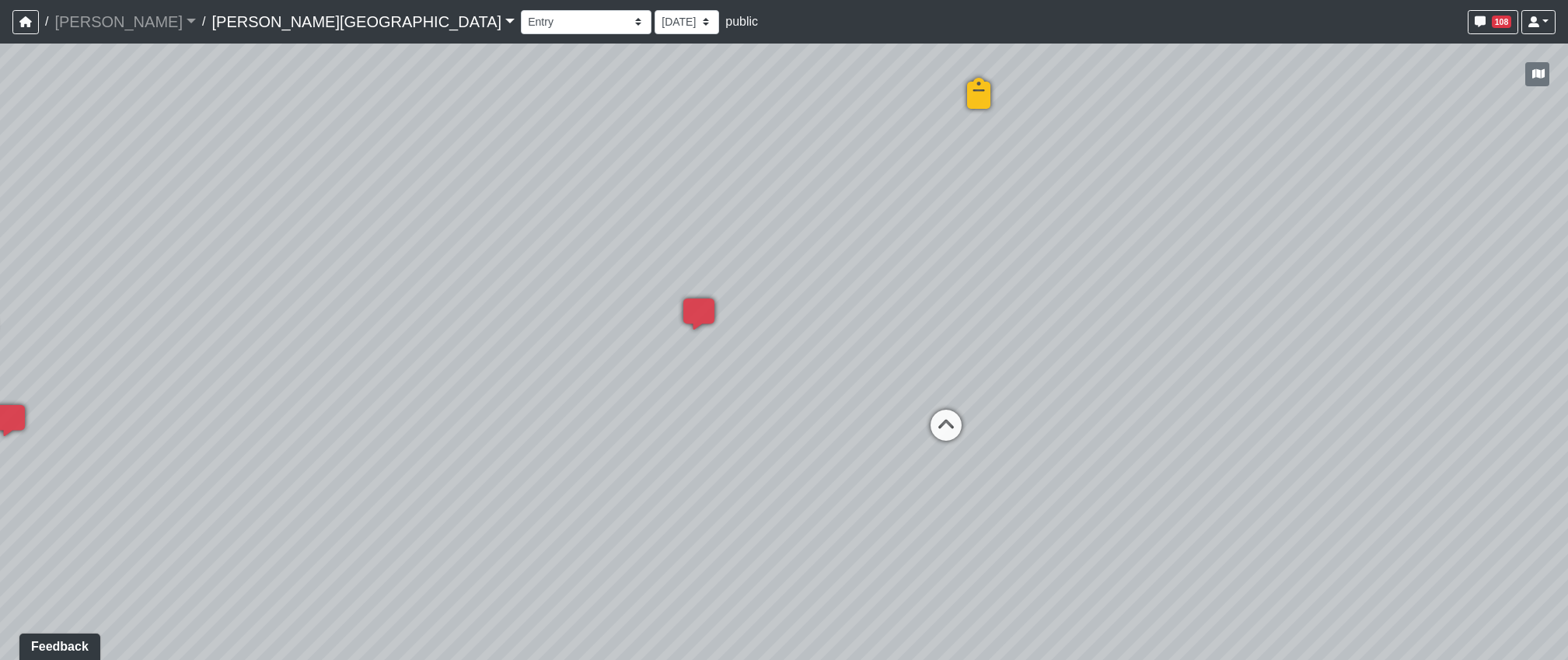 drag, startPoint x: 663, startPoint y: 443, endPoint x: 827, endPoint y: 447, distance: 164.04877 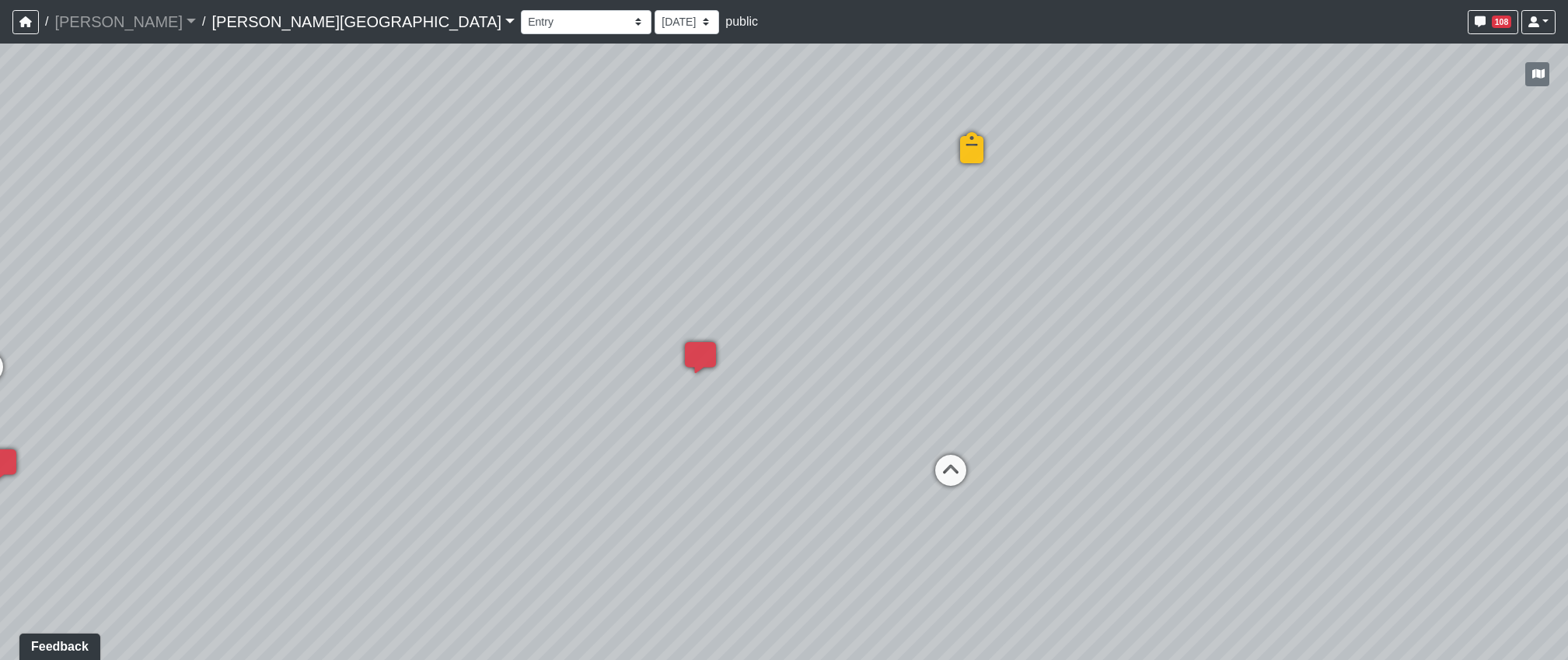 drag, startPoint x: 817, startPoint y: 409, endPoint x: 819, endPoint y: 462, distance: 53.0377 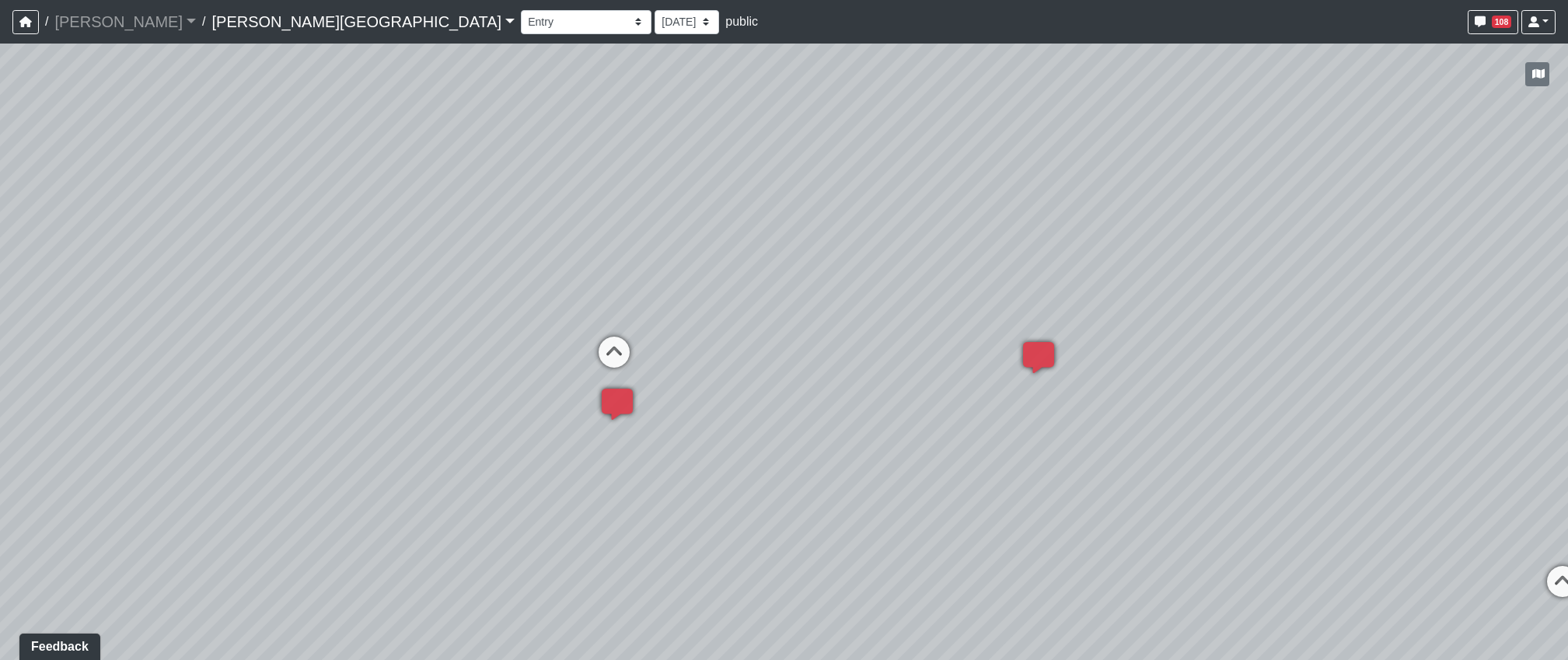 drag, startPoint x: 724, startPoint y: 510, endPoint x: 1234, endPoint y: 510, distance: 510 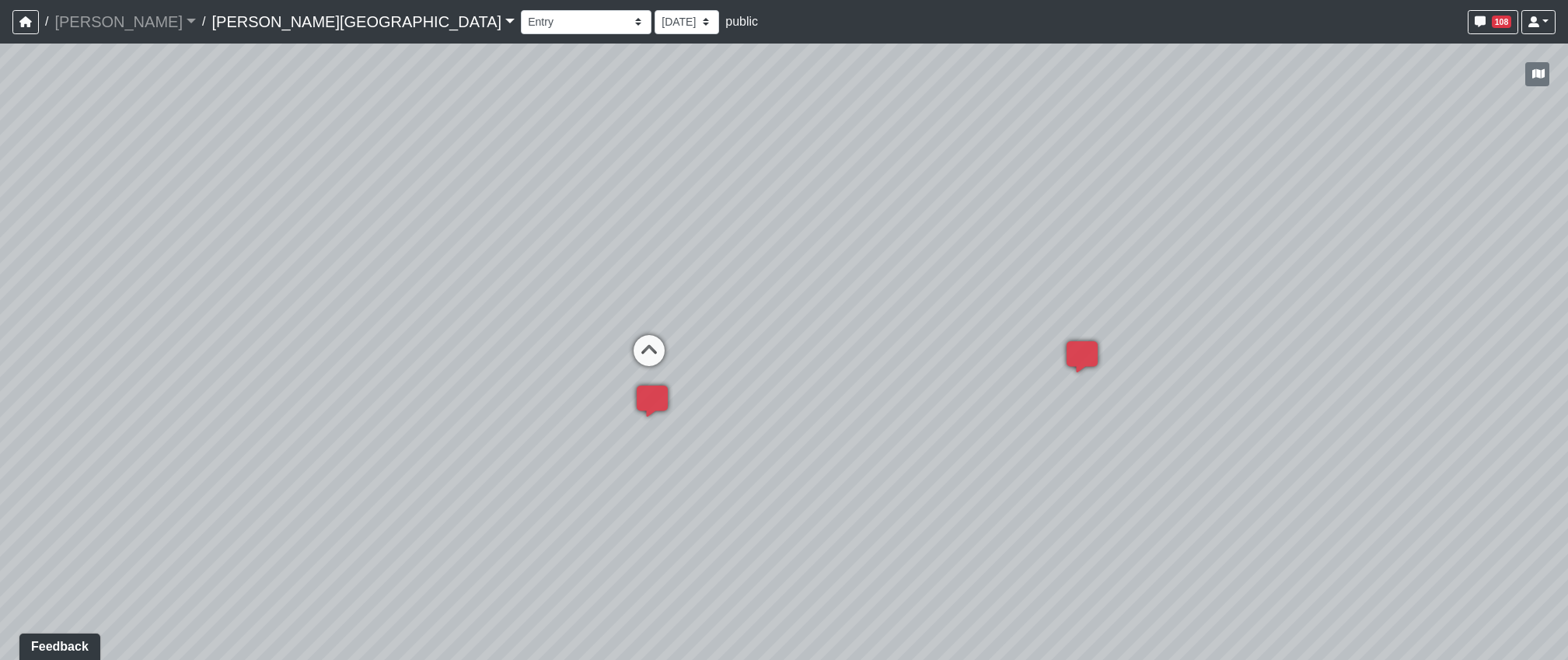 drag, startPoint x: 721, startPoint y: 442, endPoint x: 980, endPoint y: 458, distance: 259.49374 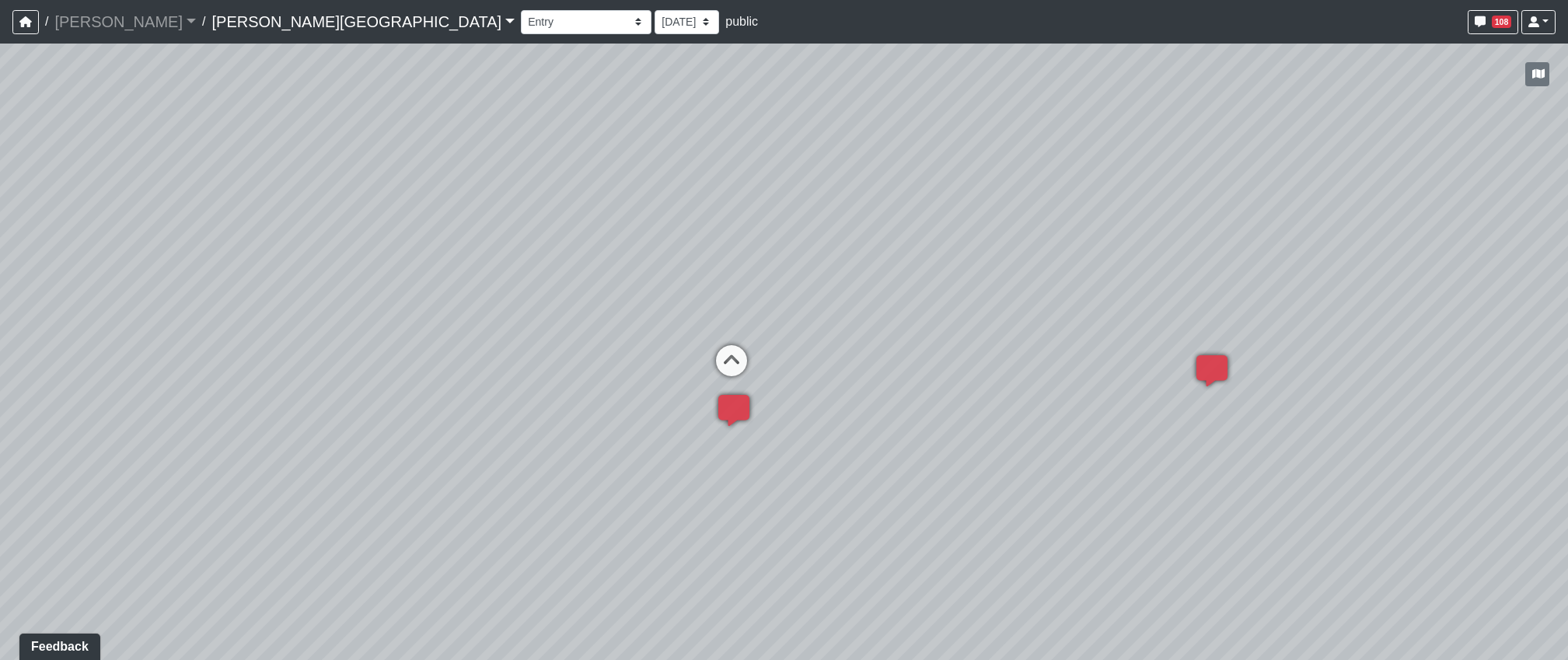 drag, startPoint x: 791, startPoint y: 449, endPoint x: 768, endPoint y: 445, distance: 23.345235 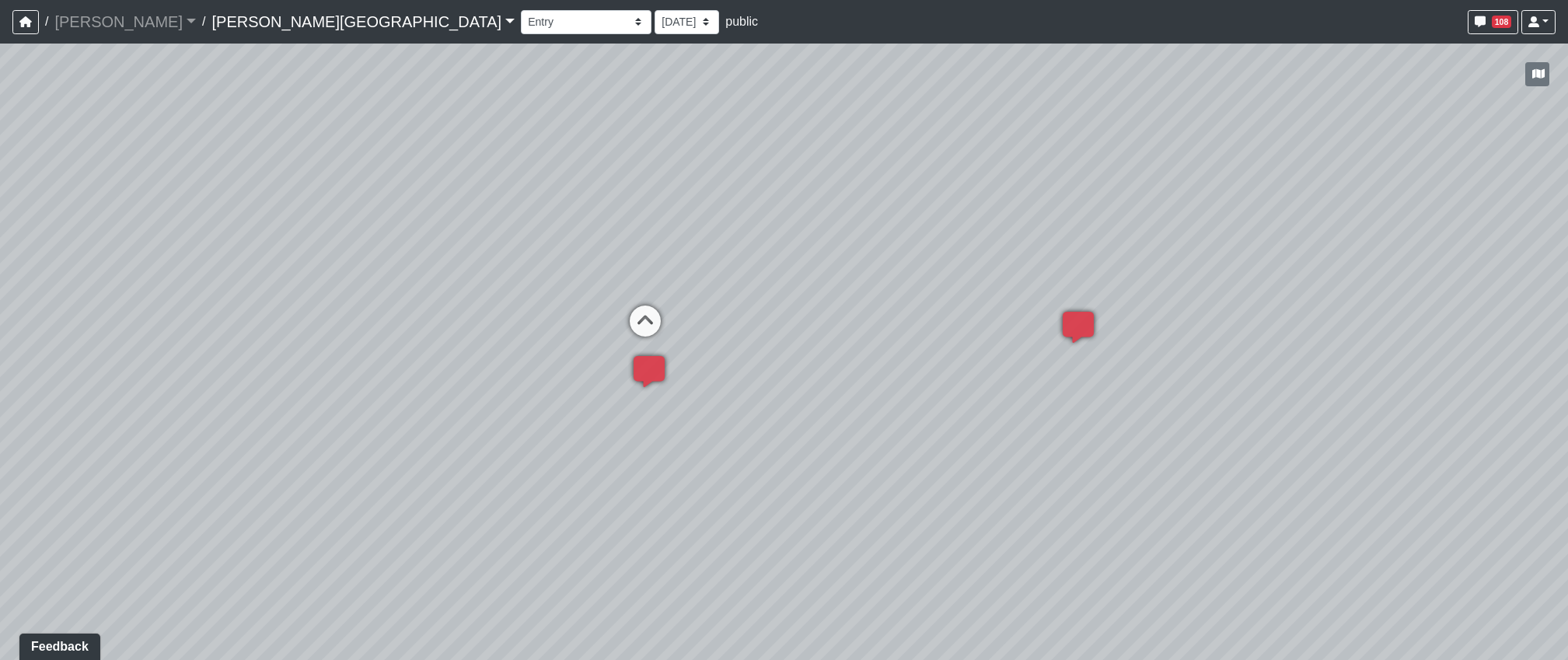 drag, startPoint x: 781, startPoint y: 306, endPoint x: 643, endPoint y: 260, distance: 145.46477 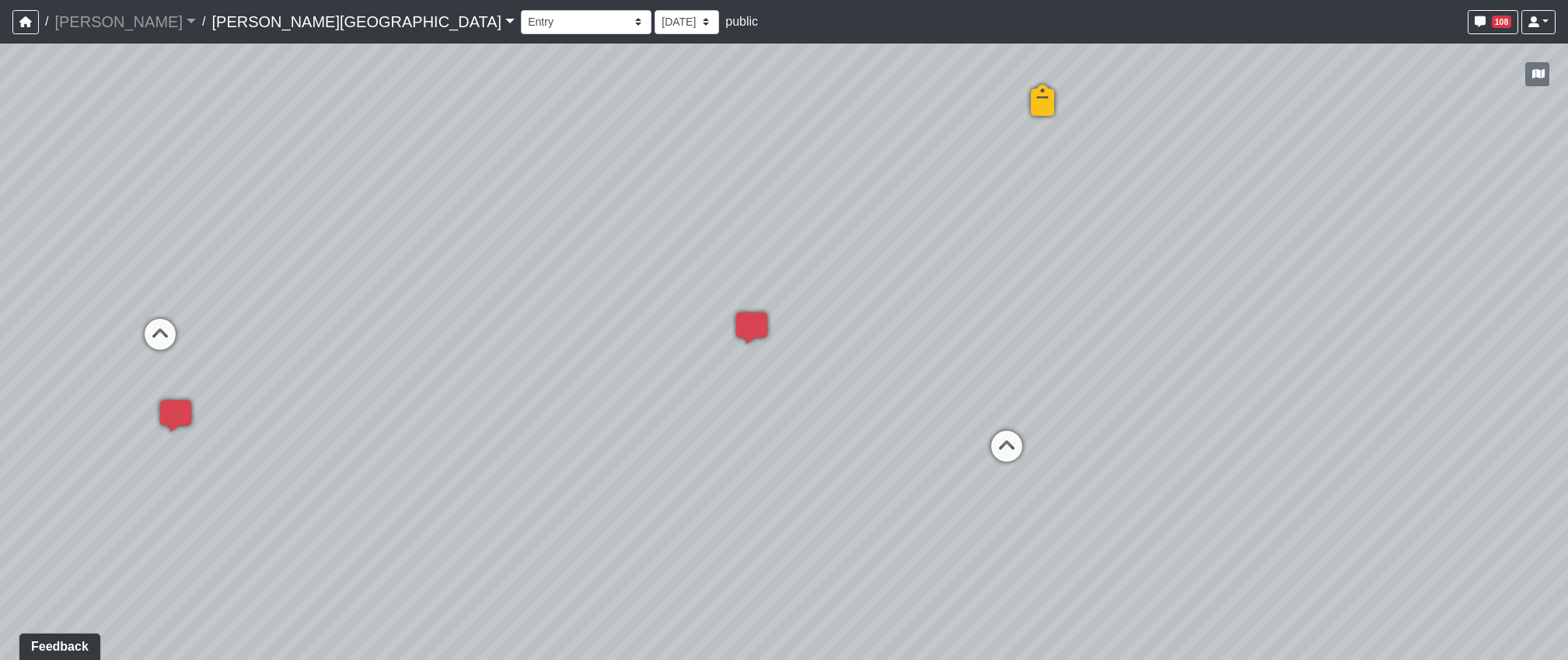 drag, startPoint x: 1032, startPoint y: 404, endPoint x: 548, endPoint y: 410, distance: 484.0372 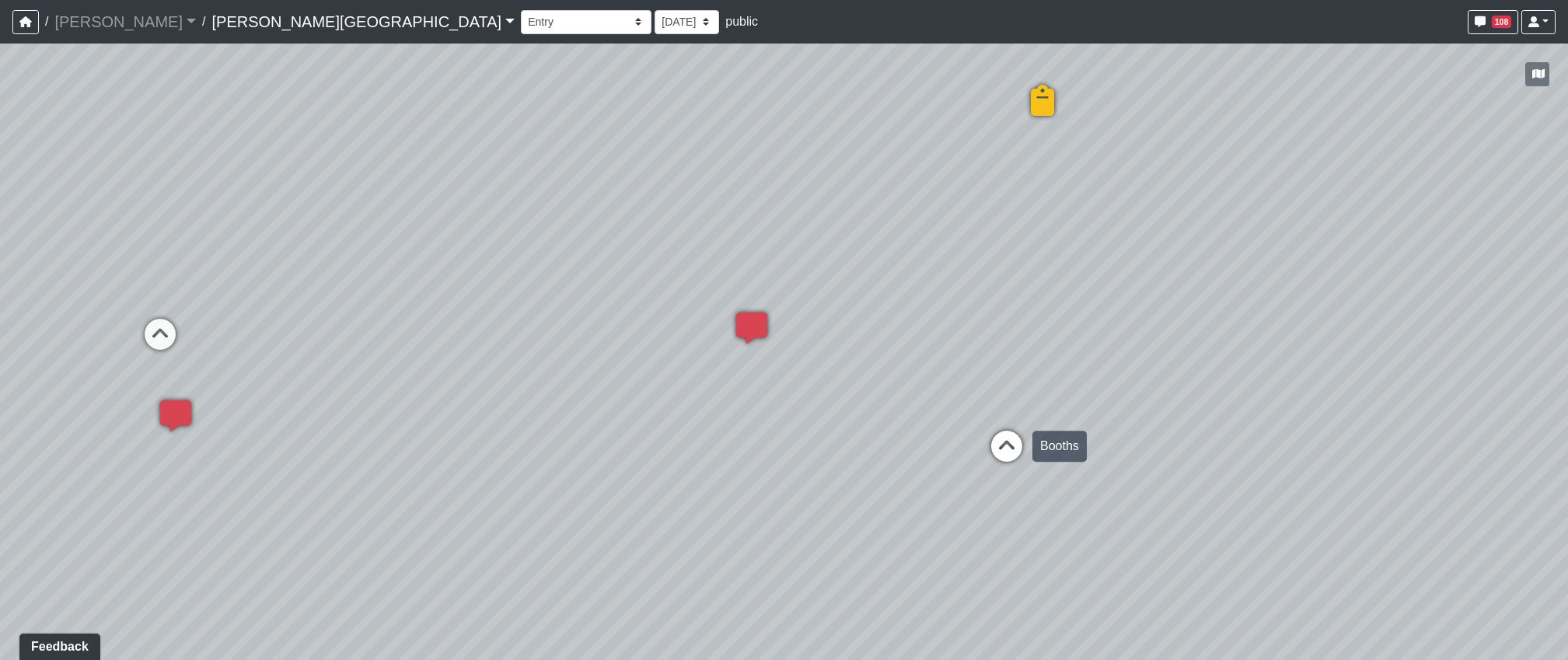click at bounding box center [1007, 454] 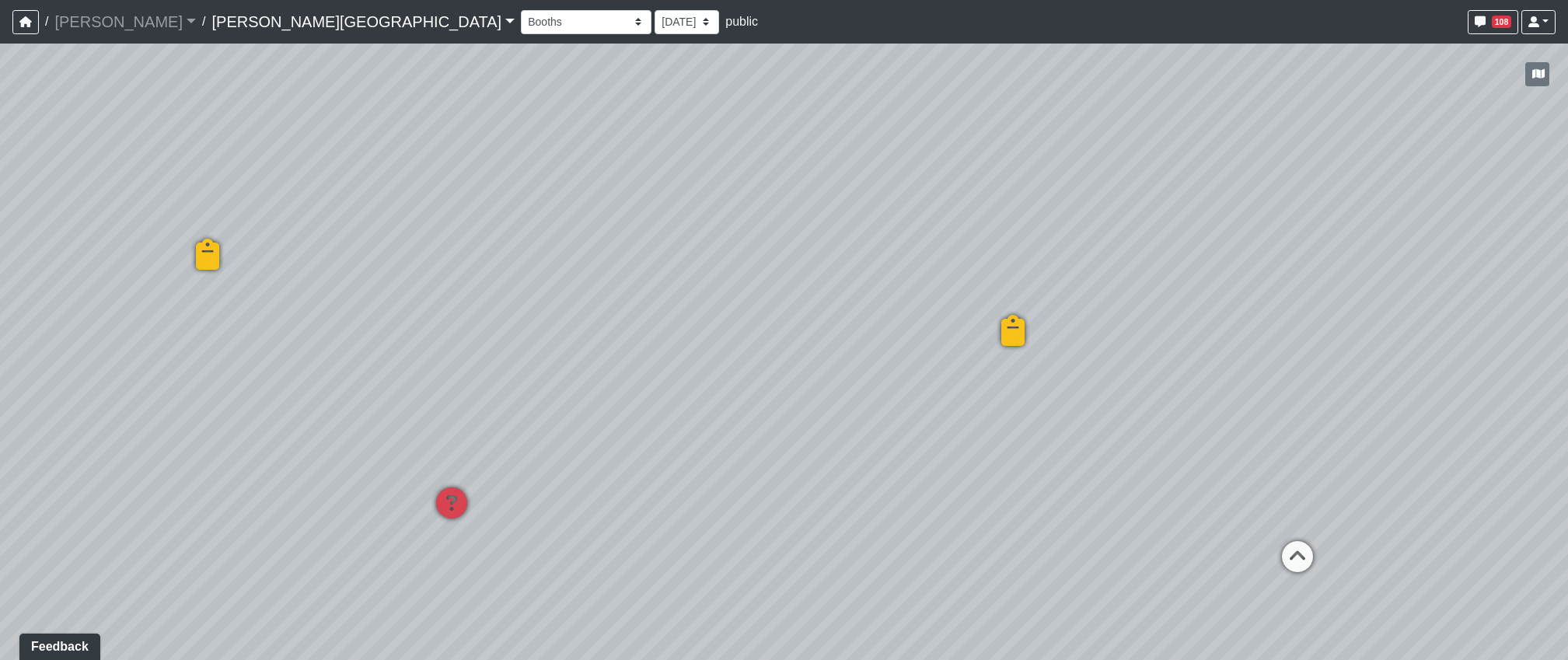 drag, startPoint x: 699, startPoint y: 428, endPoint x: 965, endPoint y: 435, distance: 266.09209 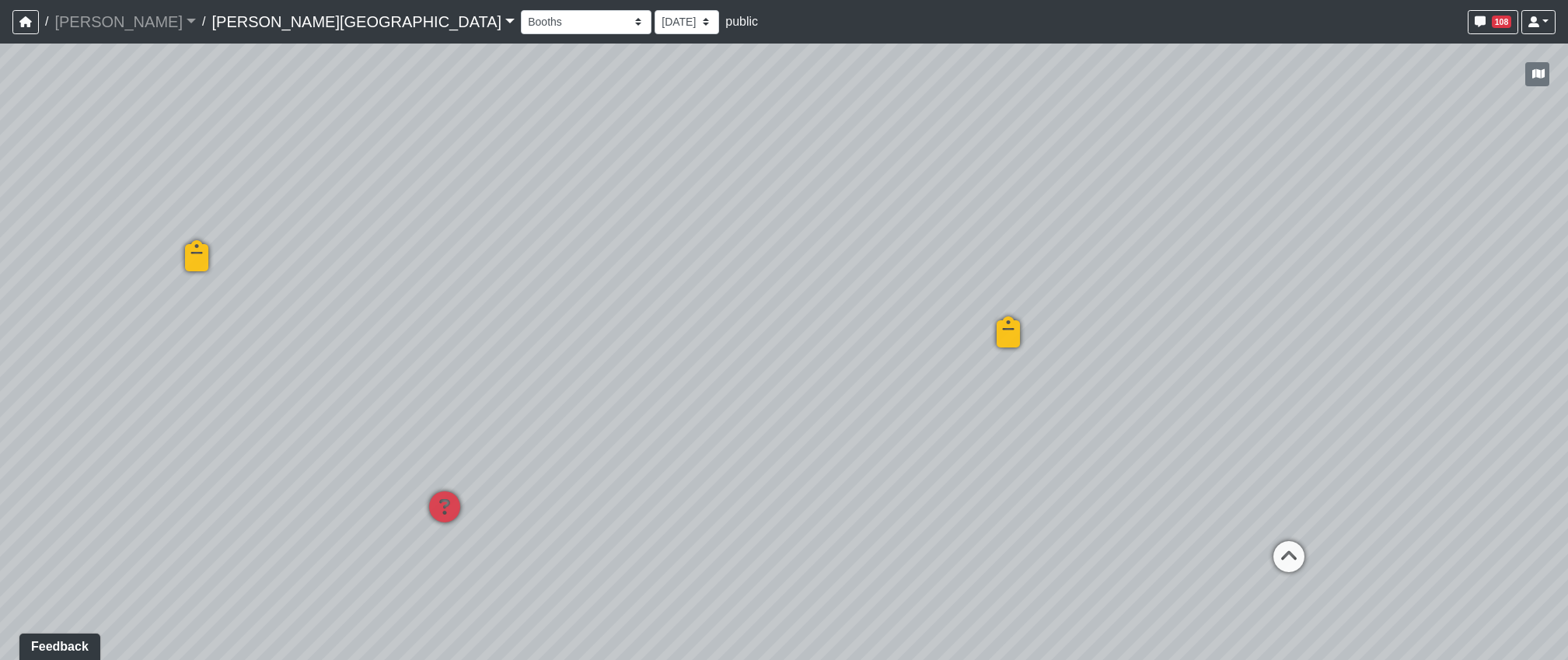 click on "Loading... Hallway - Hallway 2 Loading... Entry Loading...
Created by  Haleigh Milligan  - 6/3/2025 - Rev:  2/12/2025 In QA by  Sean Graefen  - 7/9/2025 - Rev:  7/9/2025
change sconce to be  Link
Created by  Natalia Jara  - 6/24/2025 - Rev:  2/12/2025
reduce to 3
Created by  Sean Graefen  - 7/9/2025 - Rev:  7/9/2025
Loading...
Created by  Haleigh Milligan  - 6/3/2025 - Rev:  2/12/2025 In QA by  Sean Graefen  - 7/9/2025 - Rev:  7/9/2025
Change sconces to be  Link
Loading...
Created by  Haleigh Milligan  - 6/3/2025 - Rev:  2/12/2025 Needs Info by  Sean Graefen  - 7/9/2025 - Rev:  7/9/2025
Created by  Sean Graefen  - 7/9/2025 - Rev:  7/9/2025
Link
Created by  Haleigh Milligan  - 7/9/2025 - Rev:  7/9/2025
Loading..." at bounding box center [784, 351] 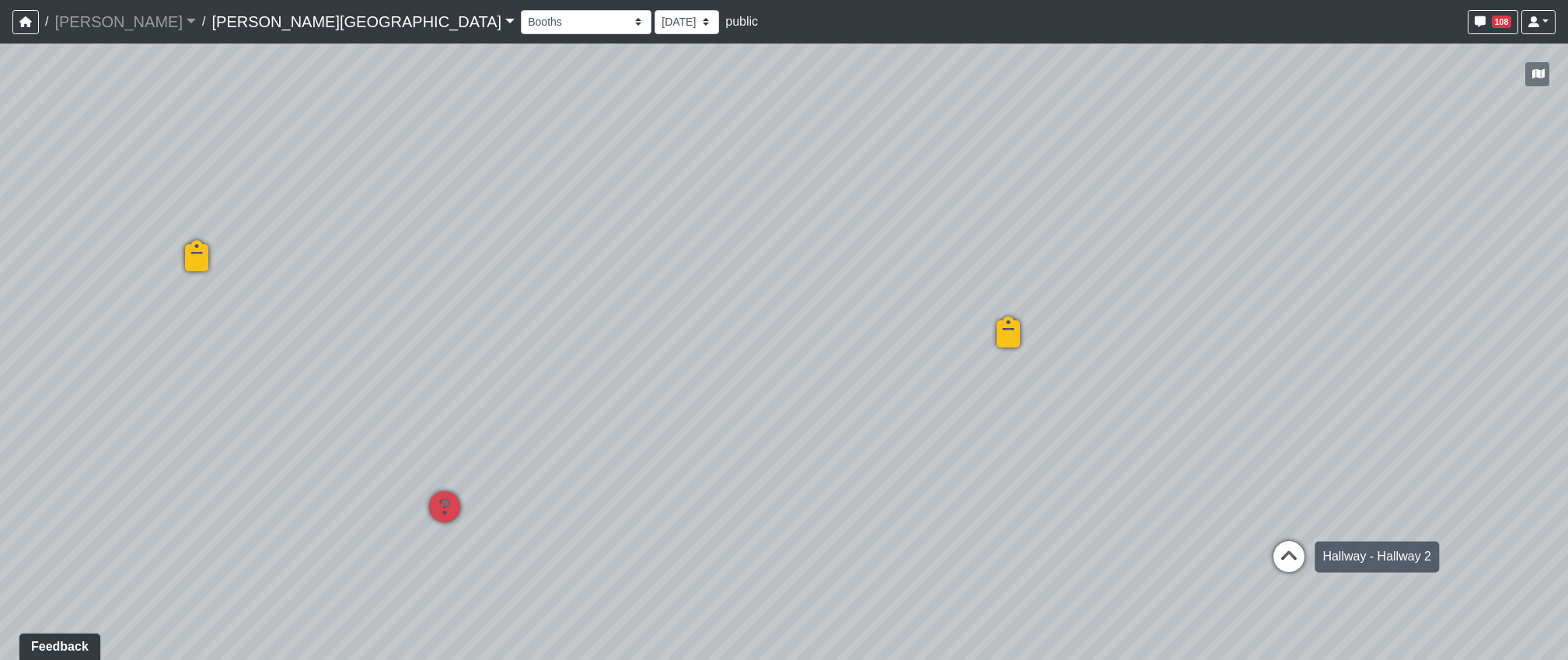 click at bounding box center [1289, 564] 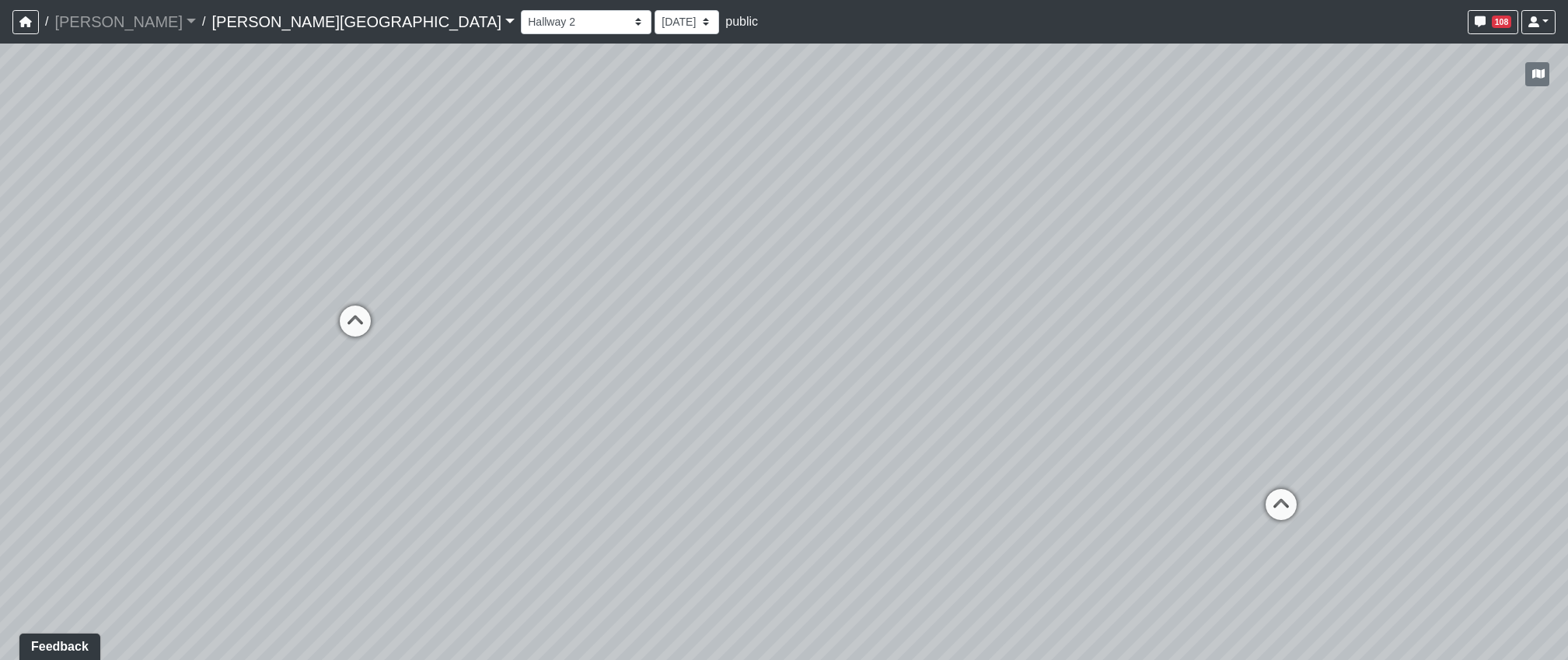 drag, startPoint x: 936, startPoint y: 495, endPoint x: 997, endPoint y: 503, distance: 61.52235 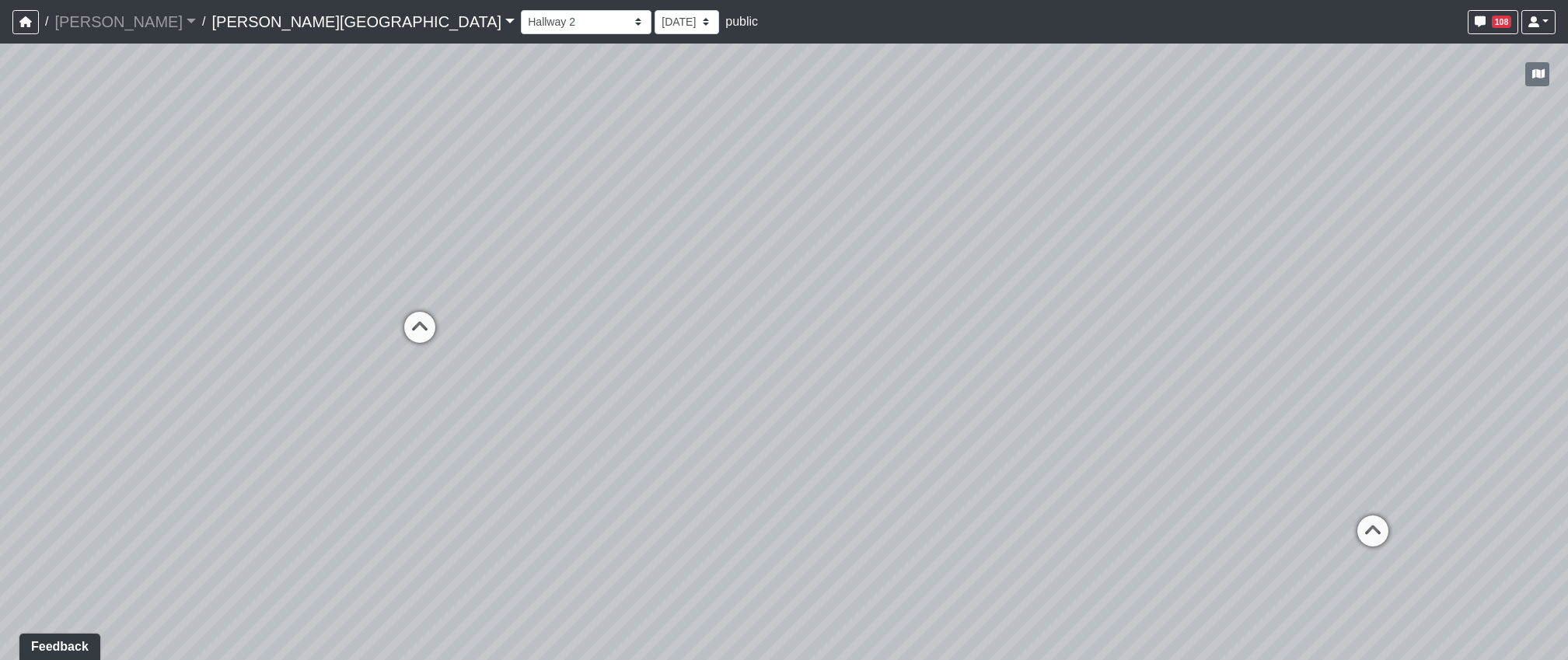 click on "Loading... Hallway - Hallway 2 Loading... Entry Loading...
Created by  Haleigh Milligan  - 6/3/2025 - Rev:  2/12/2025 In QA by  Sean Graefen  - 7/9/2025 - Rev:  7/9/2025
change sconce to be  Link
Created by  Natalia Jara  - 6/24/2025 - Rev:  2/12/2025
reduce to 3
Created by  Sean Graefen  - 7/9/2025 - Rev:  7/9/2025
Loading...
Created by  Haleigh Milligan  - 6/3/2025 - Rev:  2/12/2025 In QA by  Sean Graefen  - 7/9/2025 - Rev:  7/9/2025
Change sconces to be  Link
Loading...
Created by  Haleigh Milligan  - 6/3/2025 - Rev:  2/12/2025 Needs Info by  Sean Graefen  - 7/9/2025 - Rev:  7/9/2025
Created by  Sean Graefen  - 7/9/2025 - Rev:  7/9/2025
Link
Created by  Haleigh Milligan  - 7/9/2025 - Rev:  7/9/2025
Loading..." at bounding box center [784, 351] 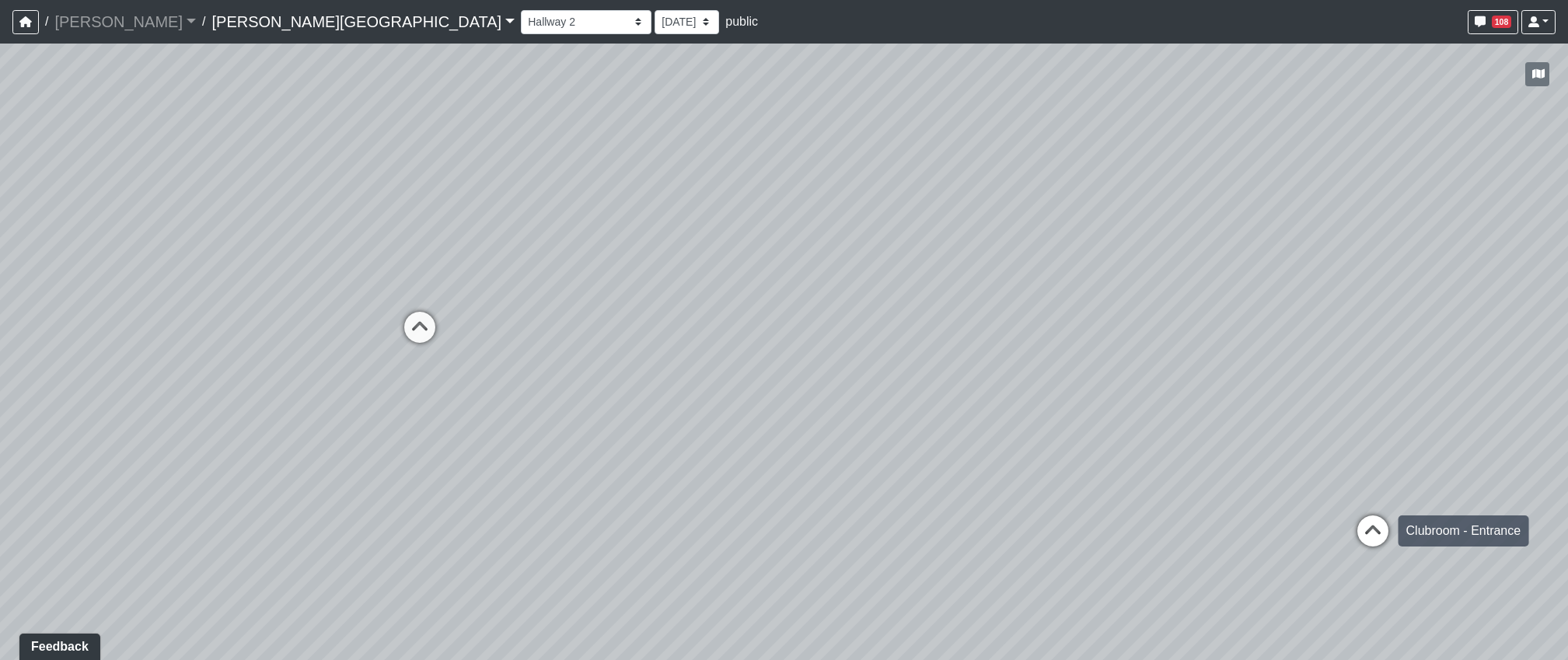 click at bounding box center (1373, 539) 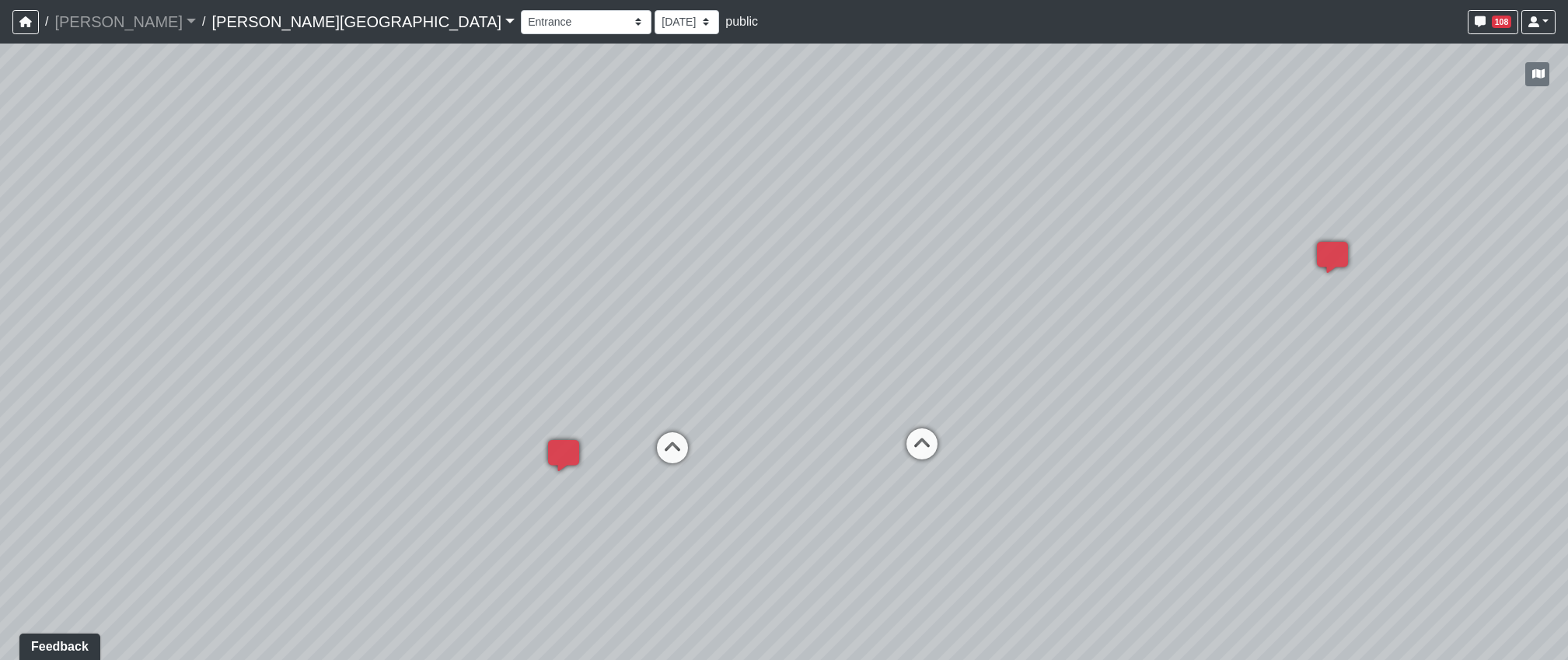 drag, startPoint x: 1137, startPoint y: 407, endPoint x: 1325, endPoint y: 463, distance: 196.1632 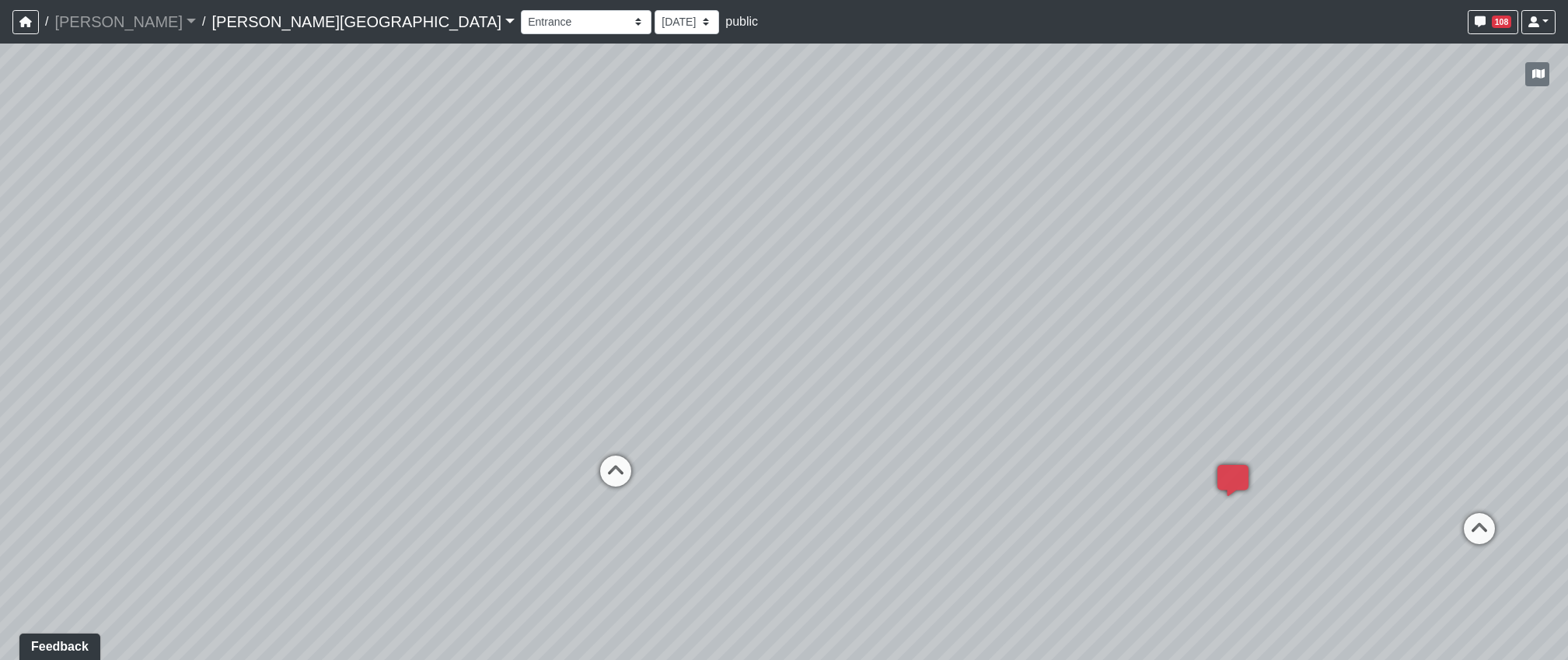 drag, startPoint x: 1069, startPoint y: 508, endPoint x: 909, endPoint y: 447, distance: 171.23376 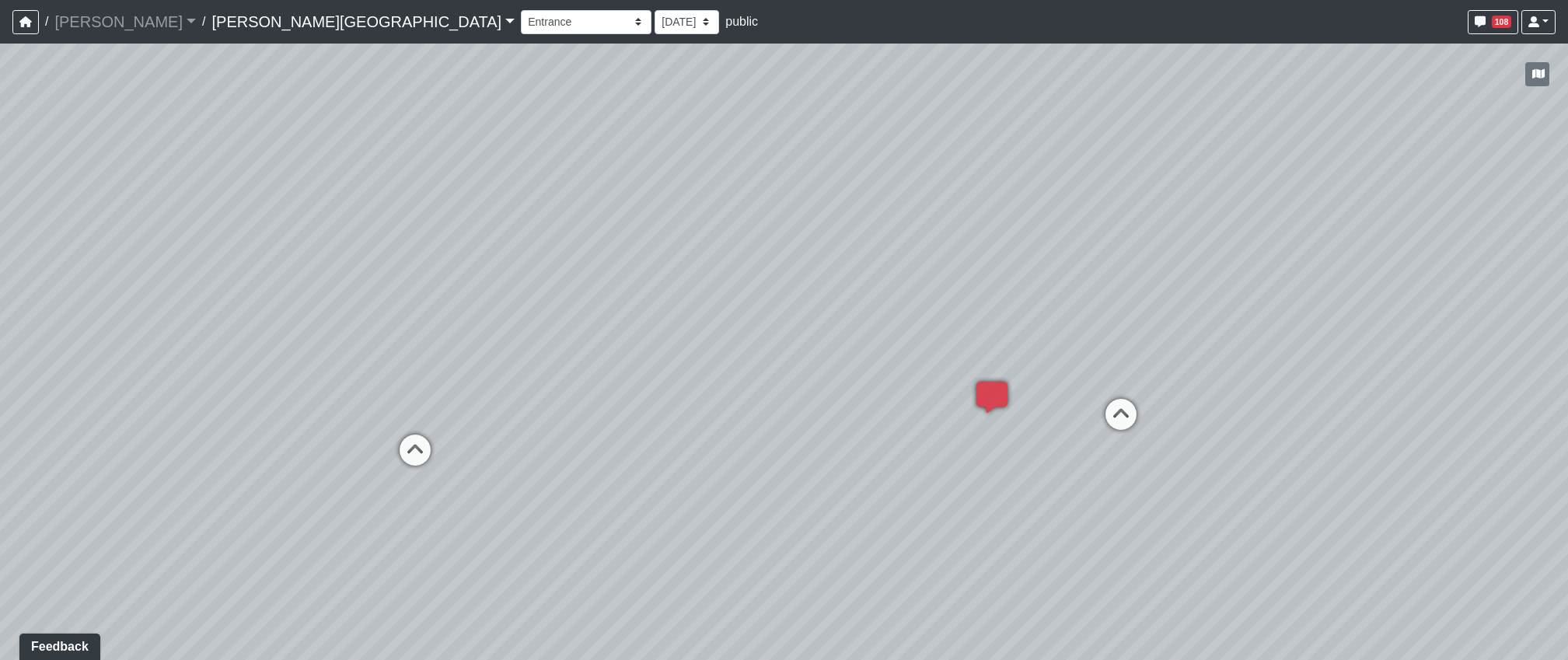 drag, startPoint x: 906, startPoint y: 477, endPoint x: 632, endPoint y: 467, distance: 274.1824 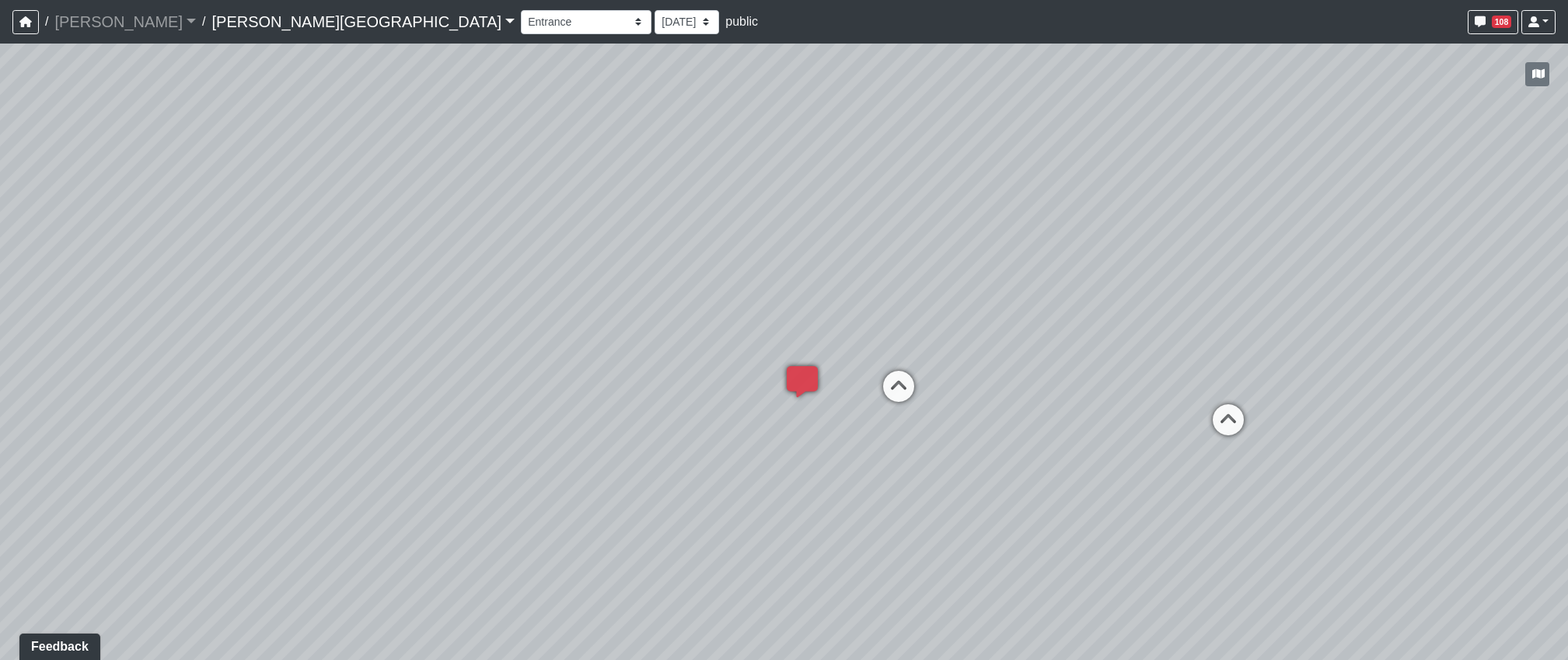 drag, startPoint x: 1037, startPoint y: 461, endPoint x: 851, endPoint y: 463, distance: 186.01075 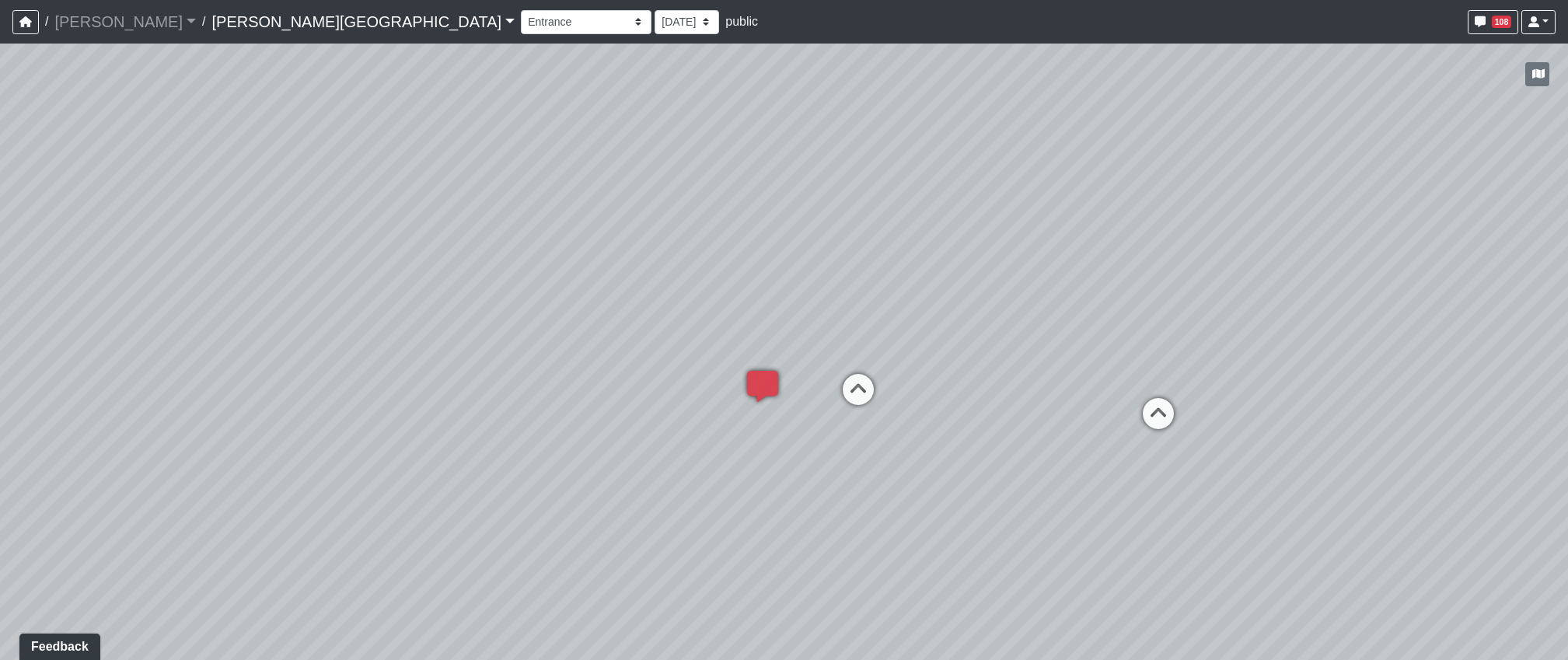 click on "Loading... Hallway - Hallway 2 Loading... Entry Loading...
Created by  Haleigh Milligan  - 6/3/2025 - Rev:  2/12/2025 In QA by  Sean Graefen  - 7/9/2025 - Rev:  7/9/2025
change sconce to be  Link
Created by  Natalia Jara  - 6/24/2025 - Rev:  2/12/2025
reduce to 3
Created by  Sean Graefen  - 7/9/2025 - Rev:  7/9/2025
Loading...
Created by  Haleigh Milligan  - 6/3/2025 - Rev:  2/12/2025 In QA by  Sean Graefen  - 7/9/2025 - Rev:  7/9/2025
Change sconces to be  Link
Loading...
Created by  Haleigh Milligan  - 6/3/2025 - Rev:  2/12/2025 Needs Info by  Sean Graefen  - 7/9/2025 - Rev:  7/9/2025
Created by  Sean Graefen  - 7/9/2025 - Rev:  7/9/2025
Link
Created by  Haleigh Milligan  - 7/9/2025 - Rev:  7/9/2025
Loading..." at bounding box center [784, 351] 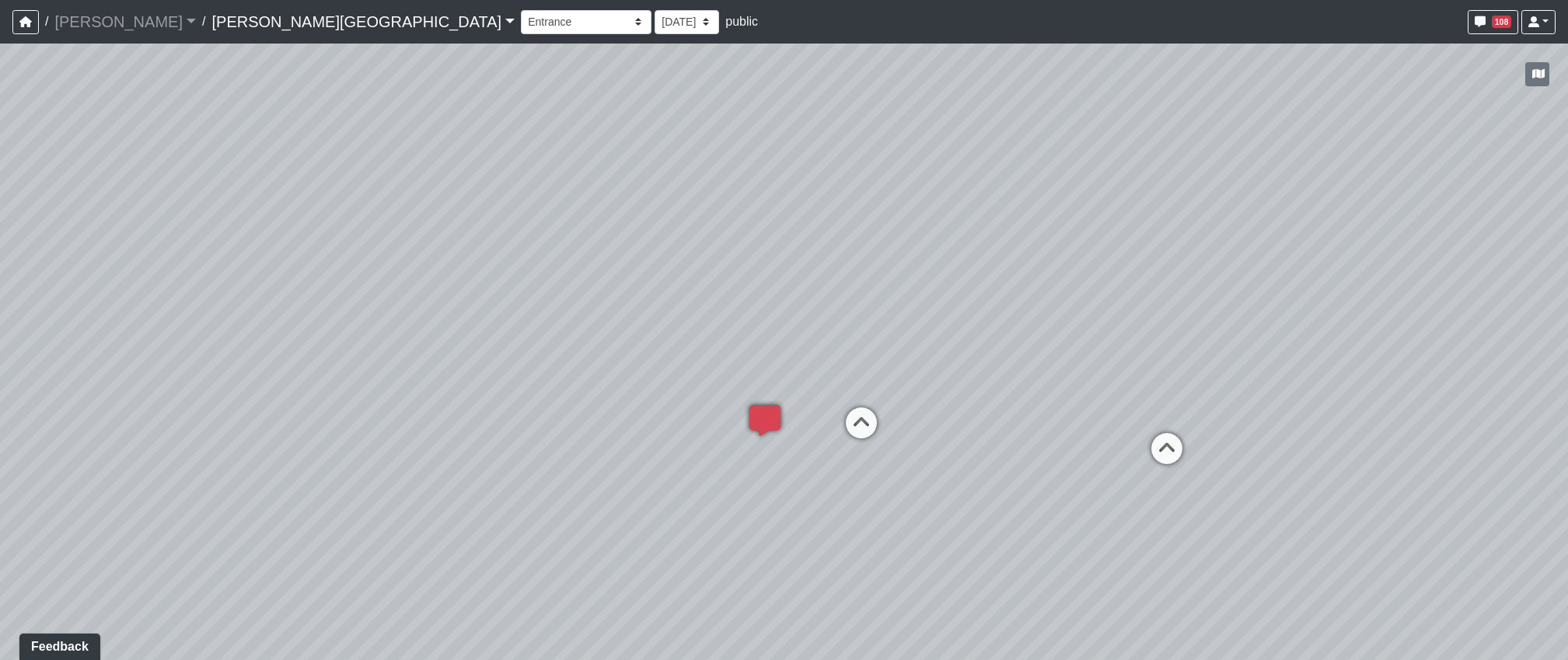drag, startPoint x: 868, startPoint y: 477, endPoint x: 872, endPoint y: 515, distance: 38.209946 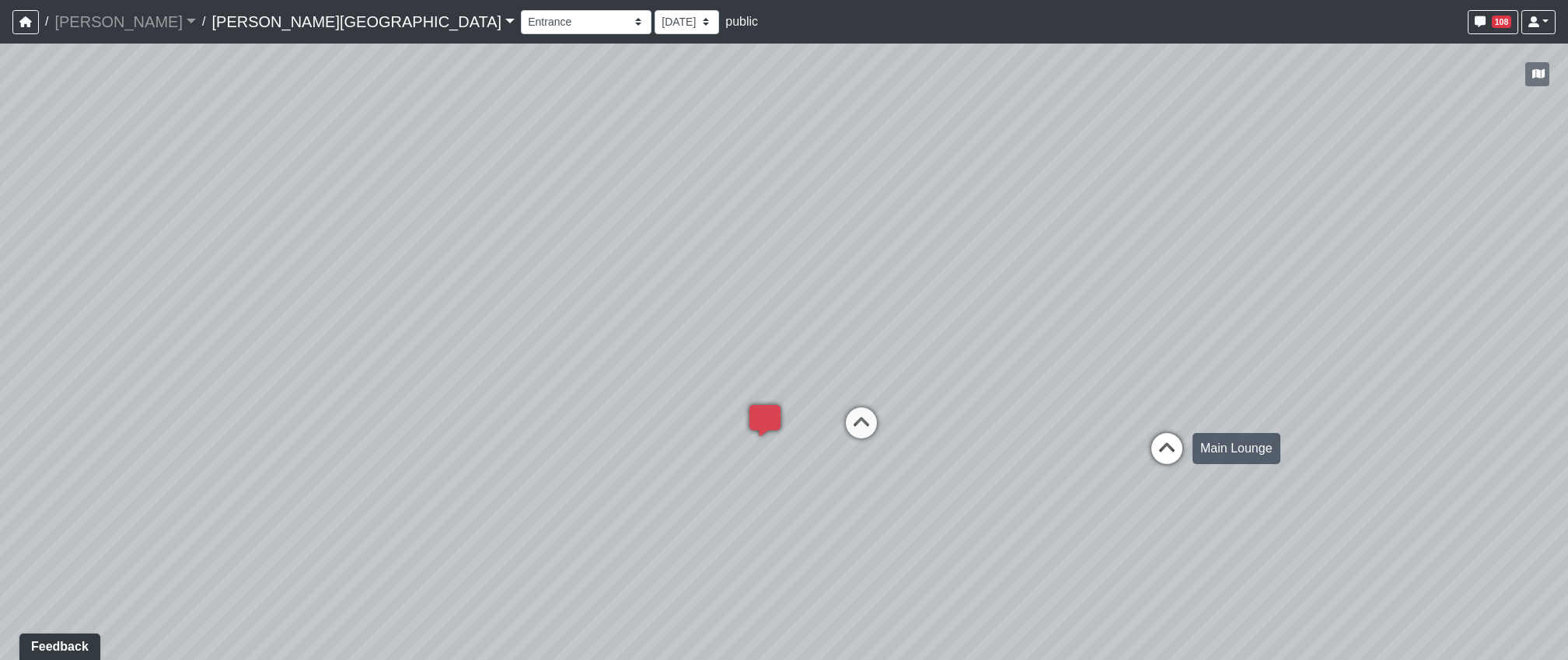 click at bounding box center [1167, 456] 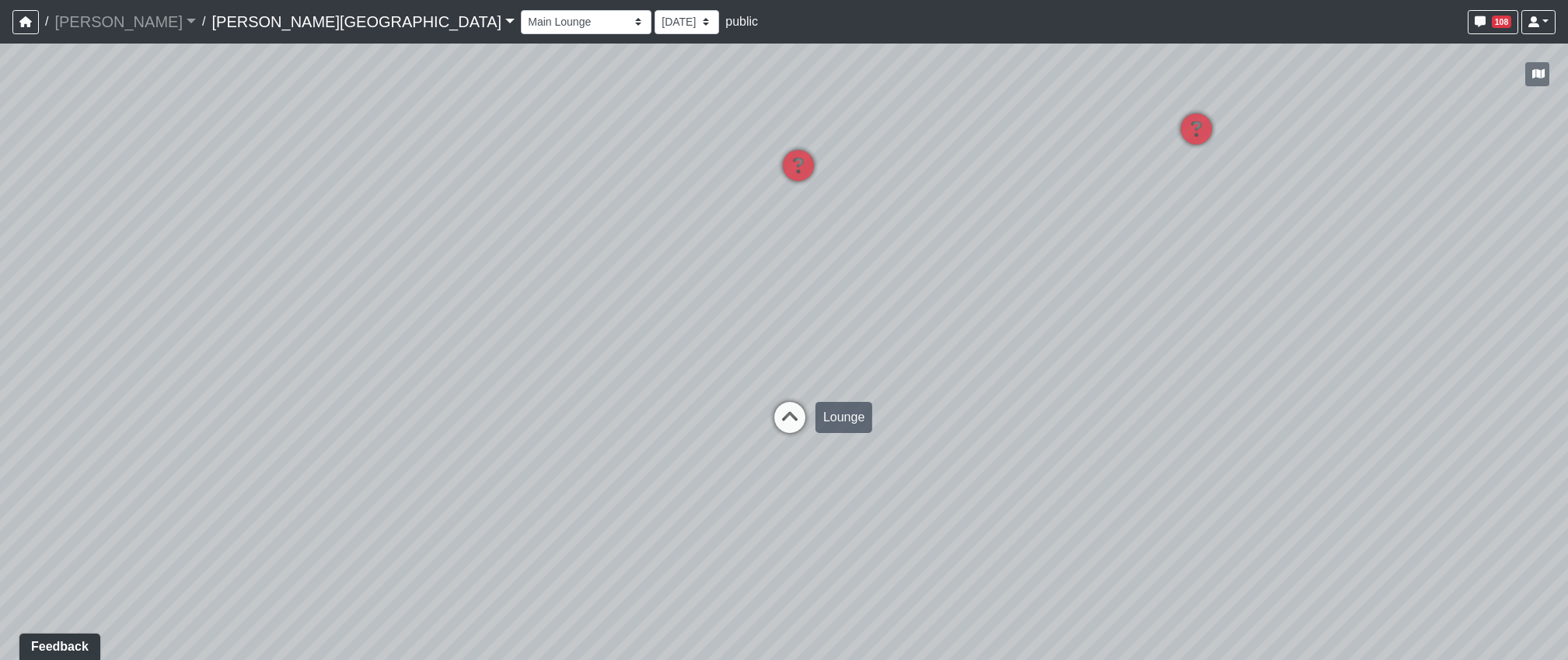 drag, startPoint x: 635, startPoint y: 437, endPoint x: 929, endPoint y: 445, distance: 294.10882 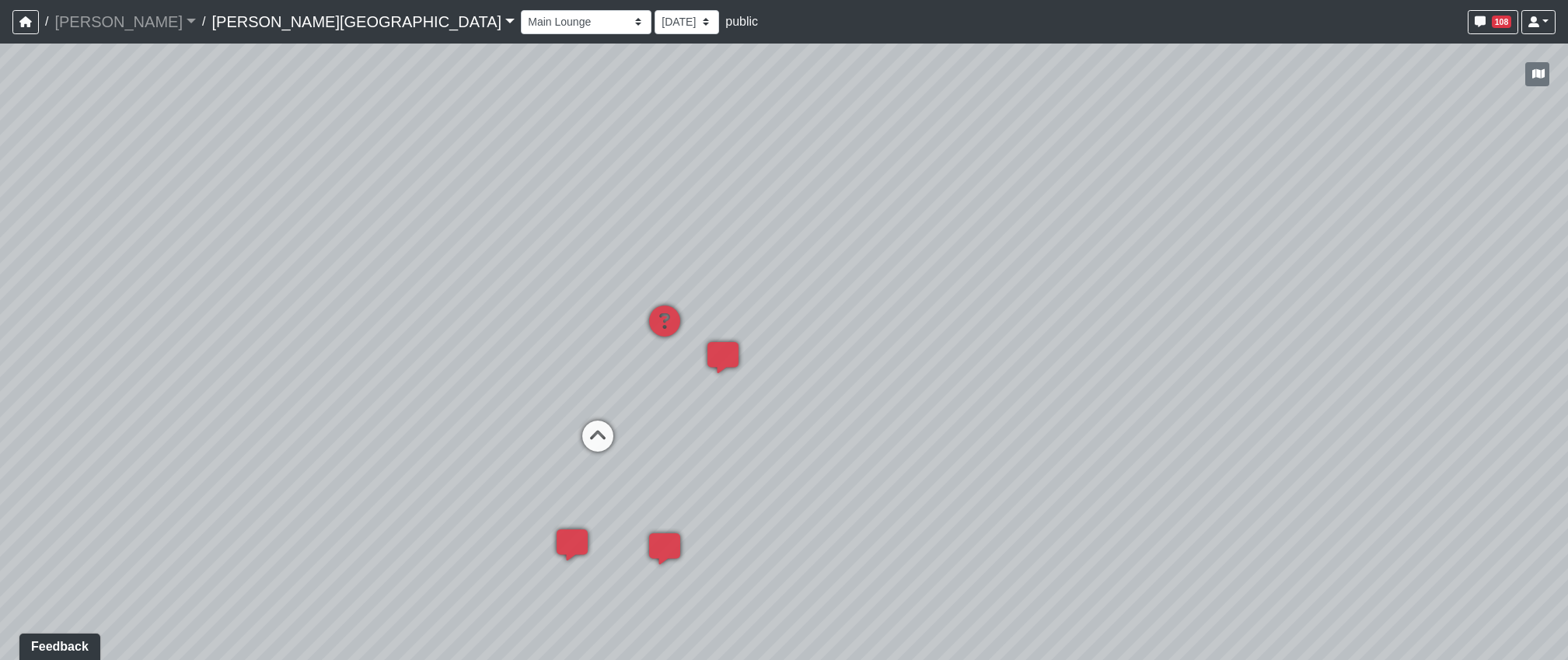 drag, startPoint x: 860, startPoint y: 437, endPoint x: 1004, endPoint y: 430, distance: 144.17 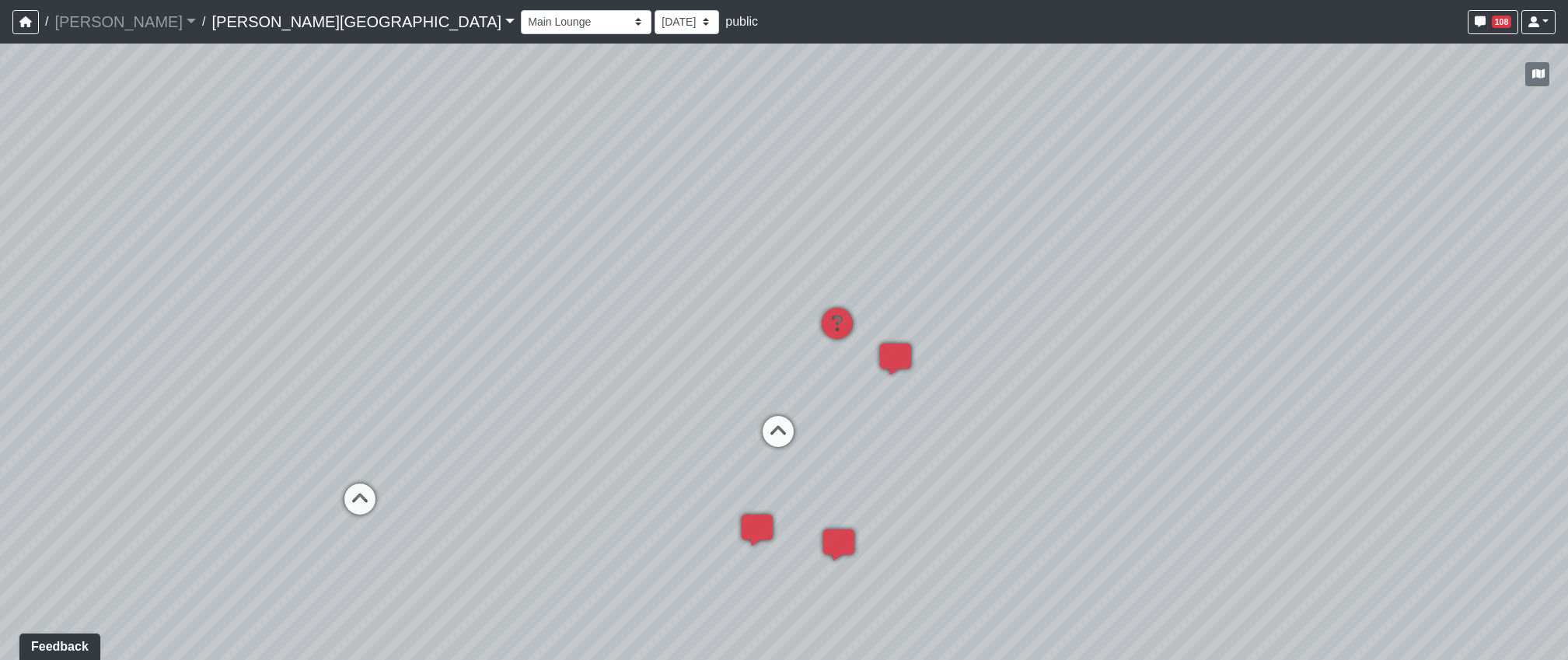 drag, startPoint x: 840, startPoint y: 485, endPoint x: 1126, endPoint y: 484, distance: 286.00175 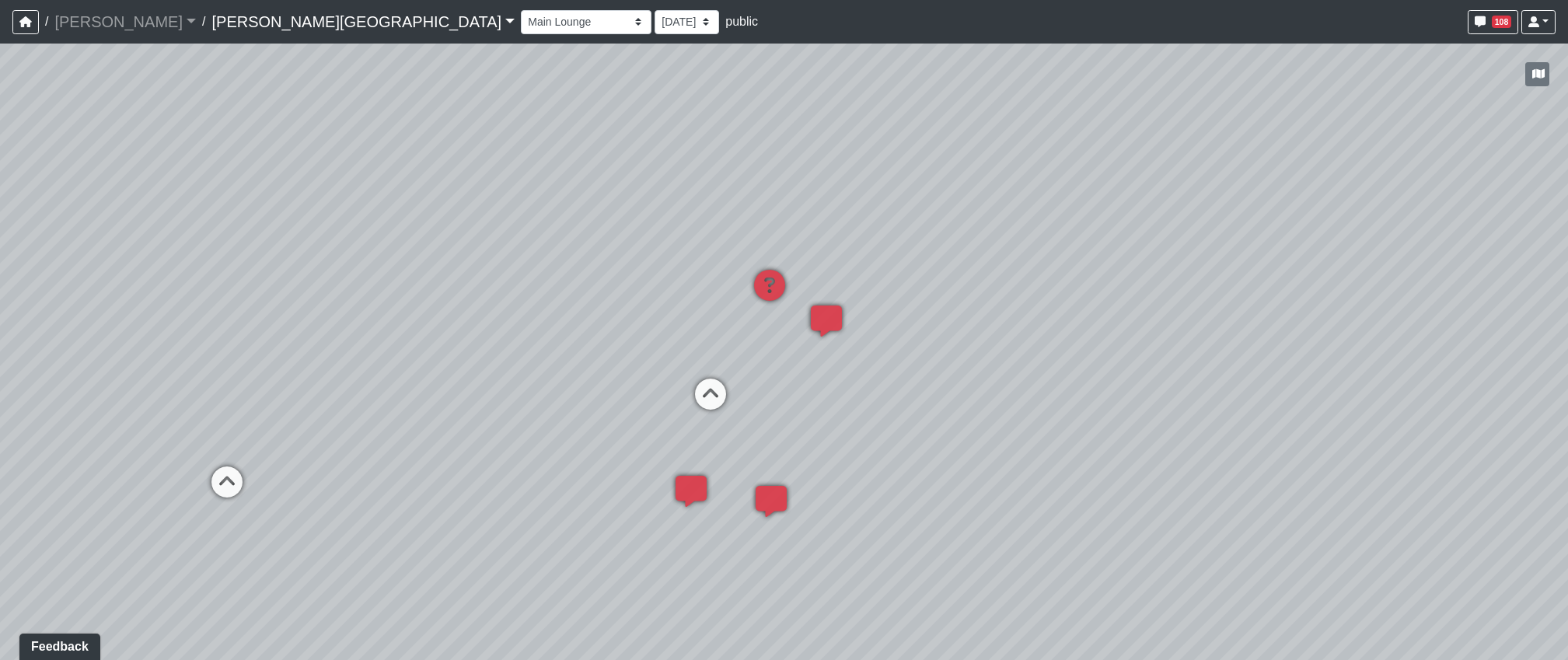 drag, startPoint x: 1008, startPoint y: 446, endPoint x: 899, endPoint y: 403, distance: 117.1751 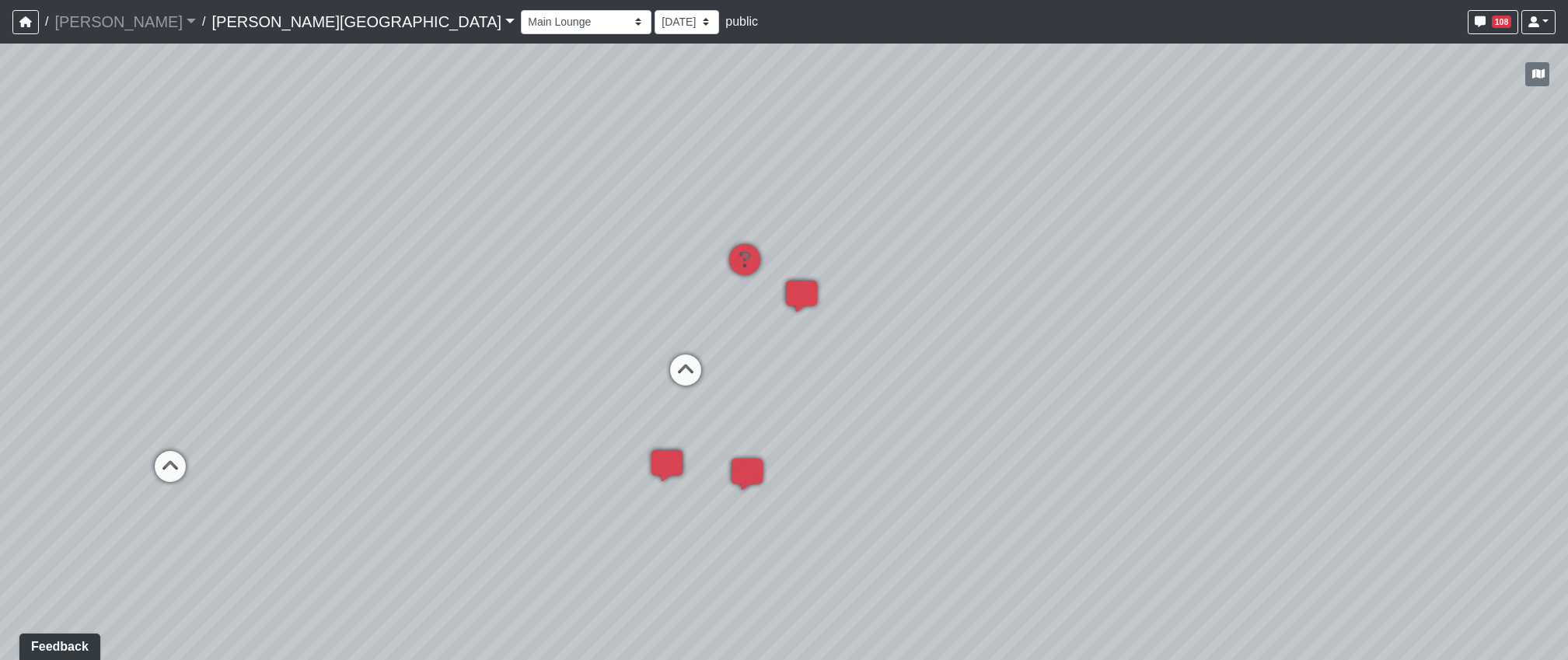 drag, startPoint x: 906, startPoint y: 497, endPoint x: 864, endPoint y: 469, distance: 50.477718 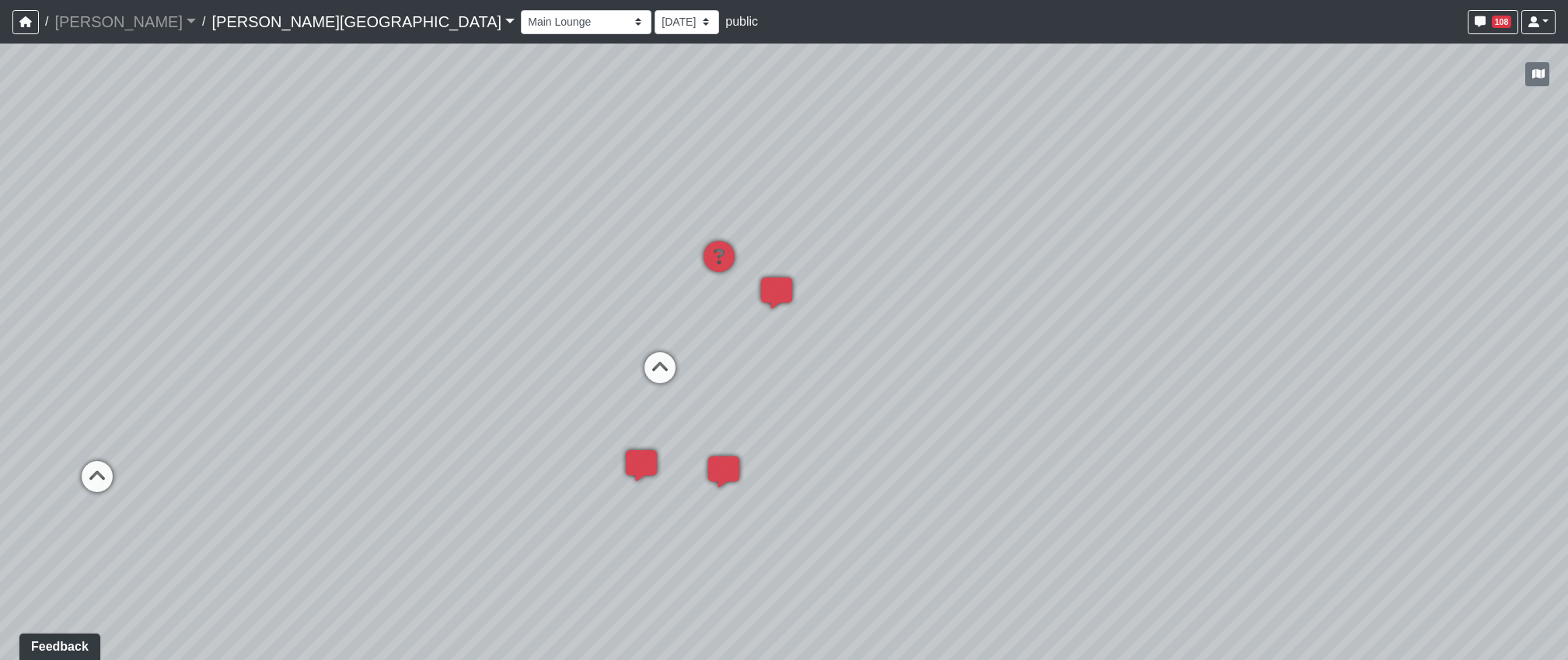 drag, startPoint x: 892, startPoint y: 487, endPoint x: 851, endPoint y: 484, distance: 41.10961 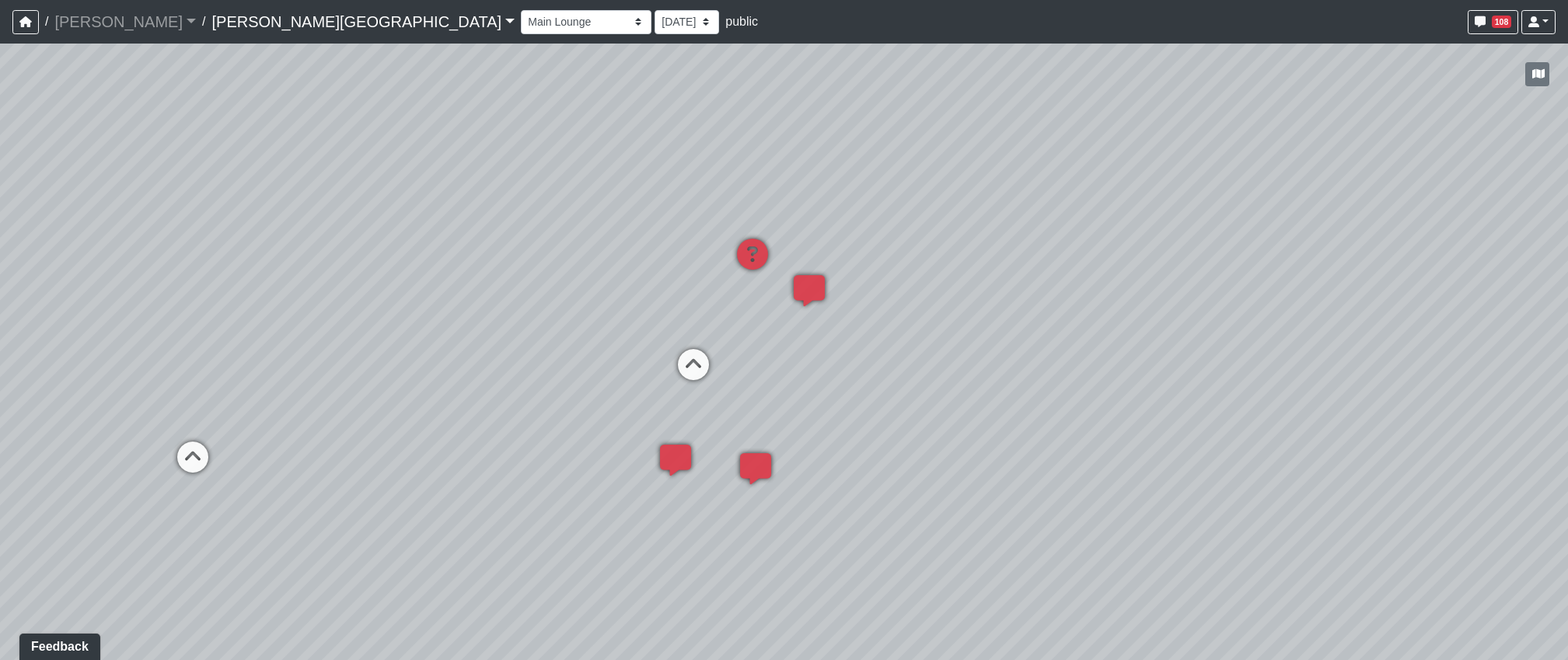 drag, startPoint x: 983, startPoint y: 452, endPoint x: 1038, endPoint y: 449, distance: 55.081757 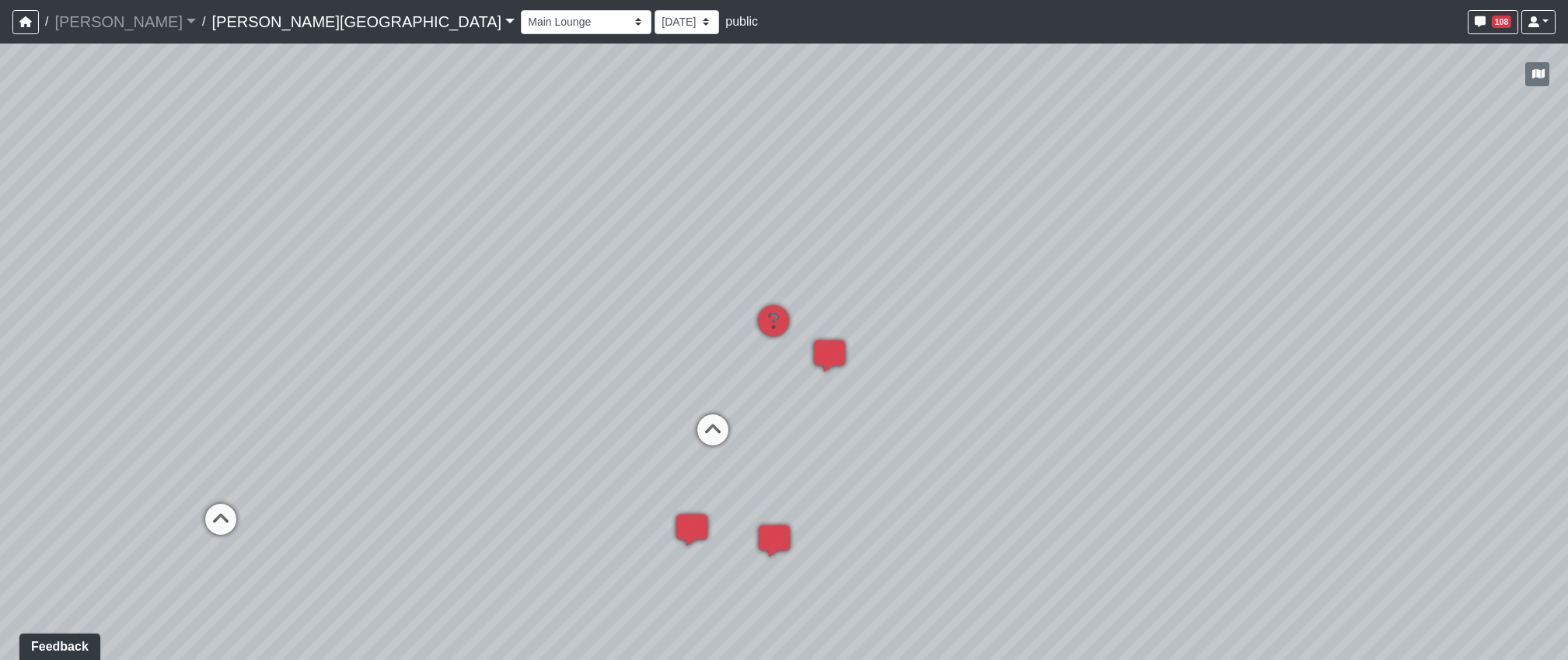 drag, startPoint x: 1070, startPoint y: 402, endPoint x: 1109, endPoint y: 476, distance: 83.64807 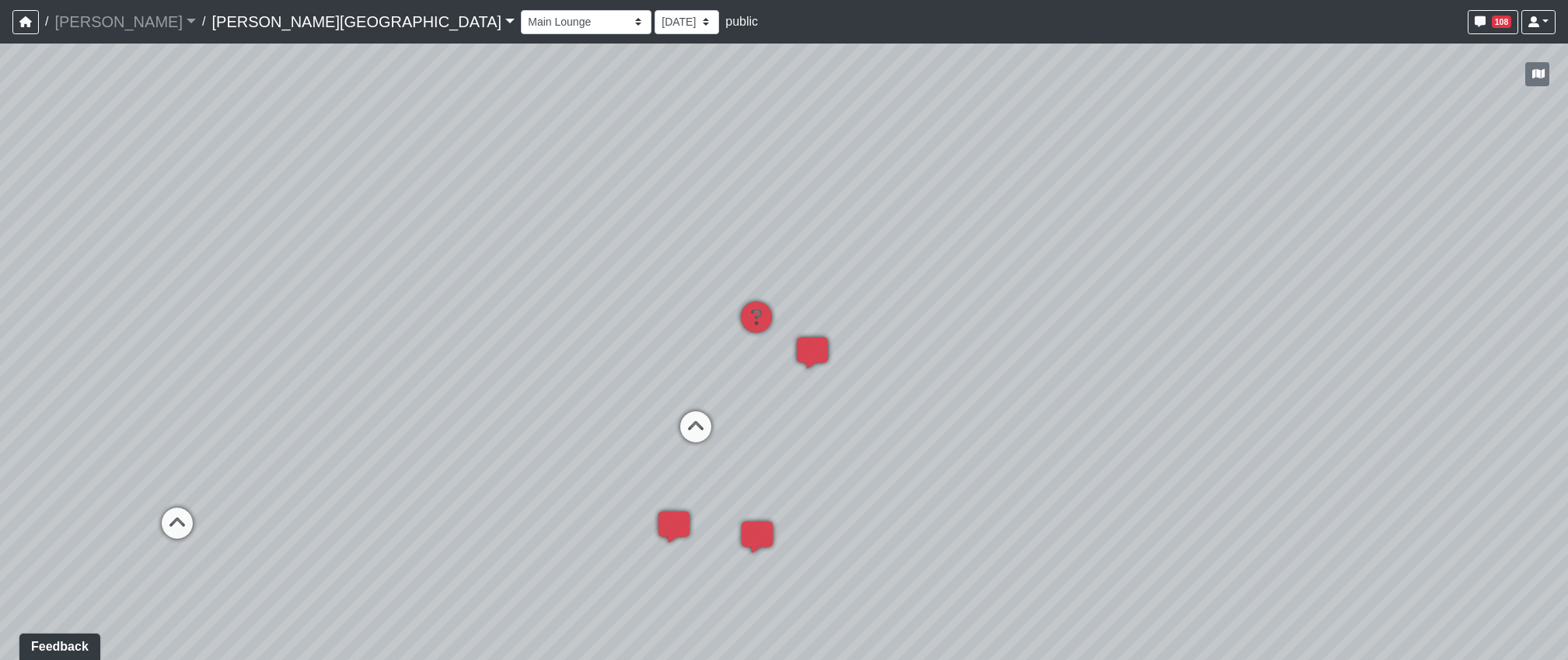 drag, startPoint x: 534, startPoint y: 407, endPoint x: 483, endPoint y: 407, distance: 51 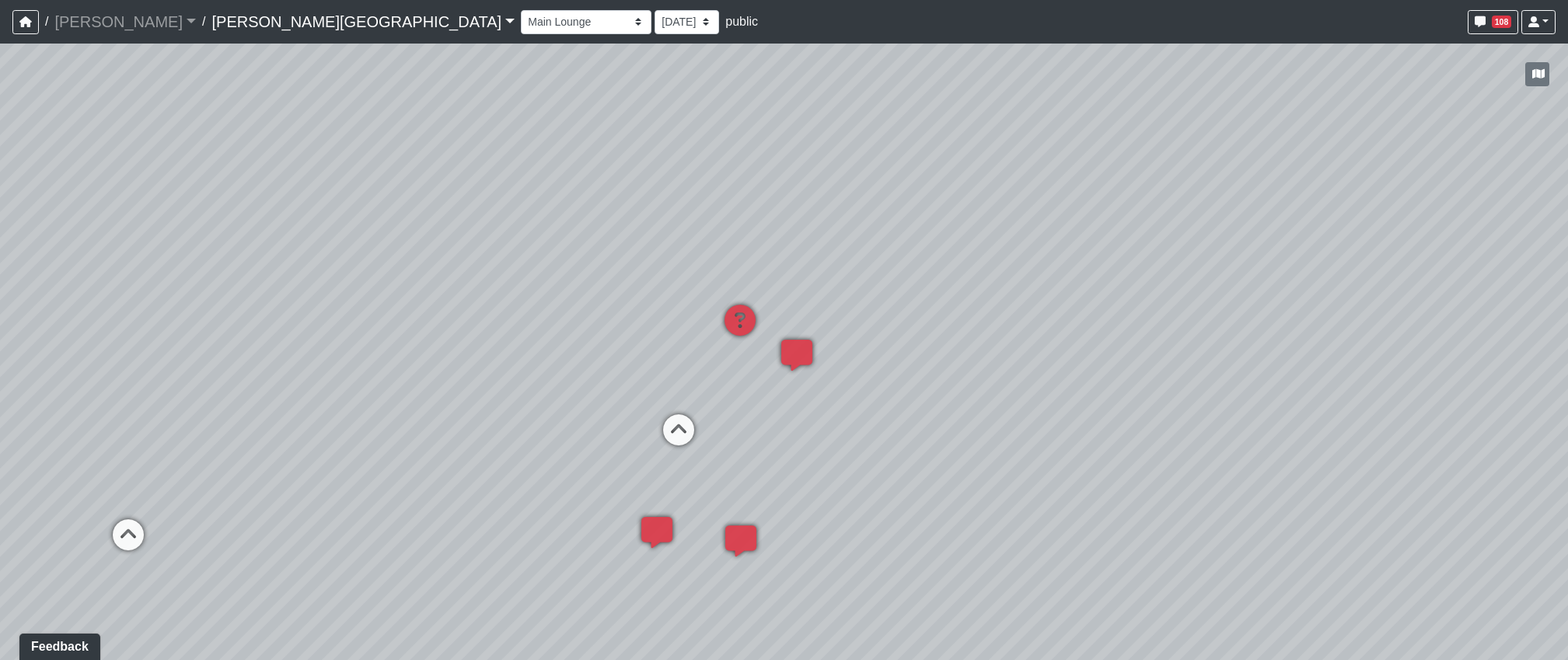 drag, startPoint x: 792, startPoint y: 439, endPoint x: 933, endPoint y: 438, distance: 141.00355 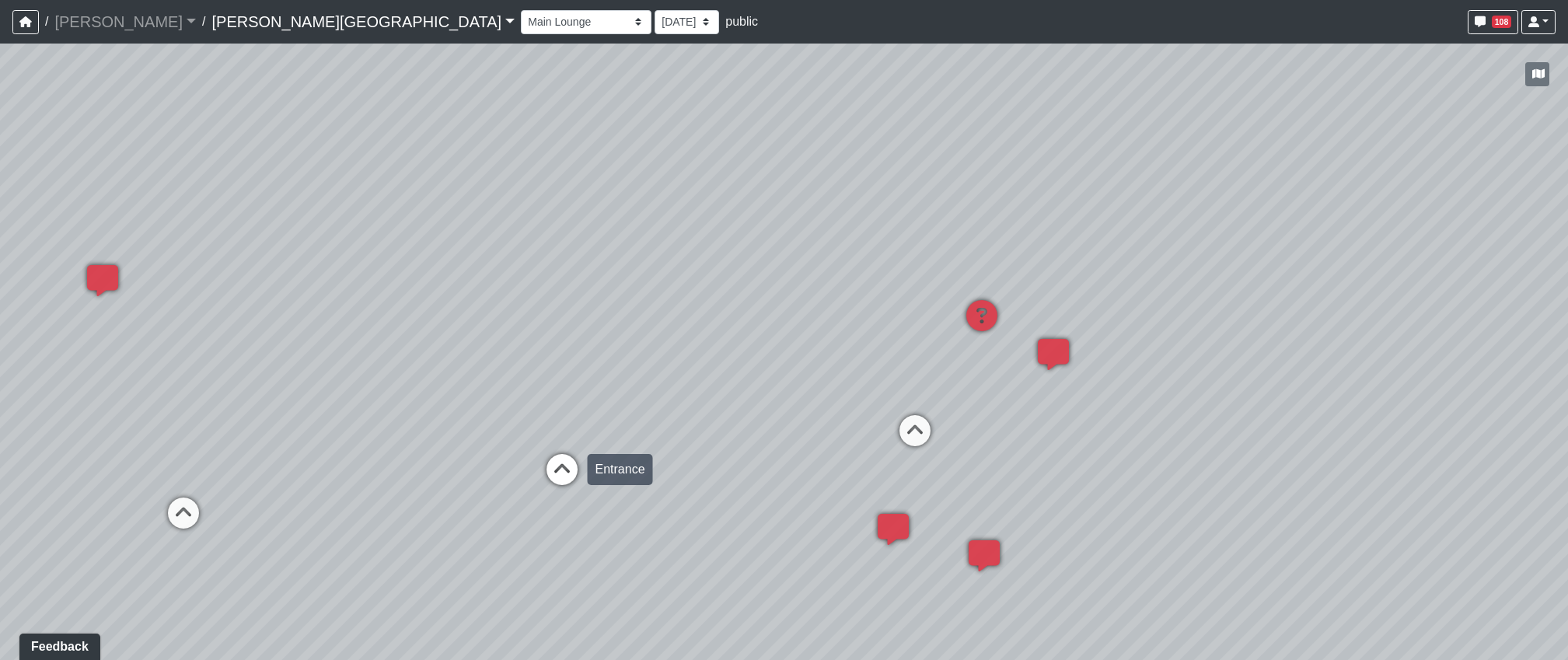 click at bounding box center (562, 477) 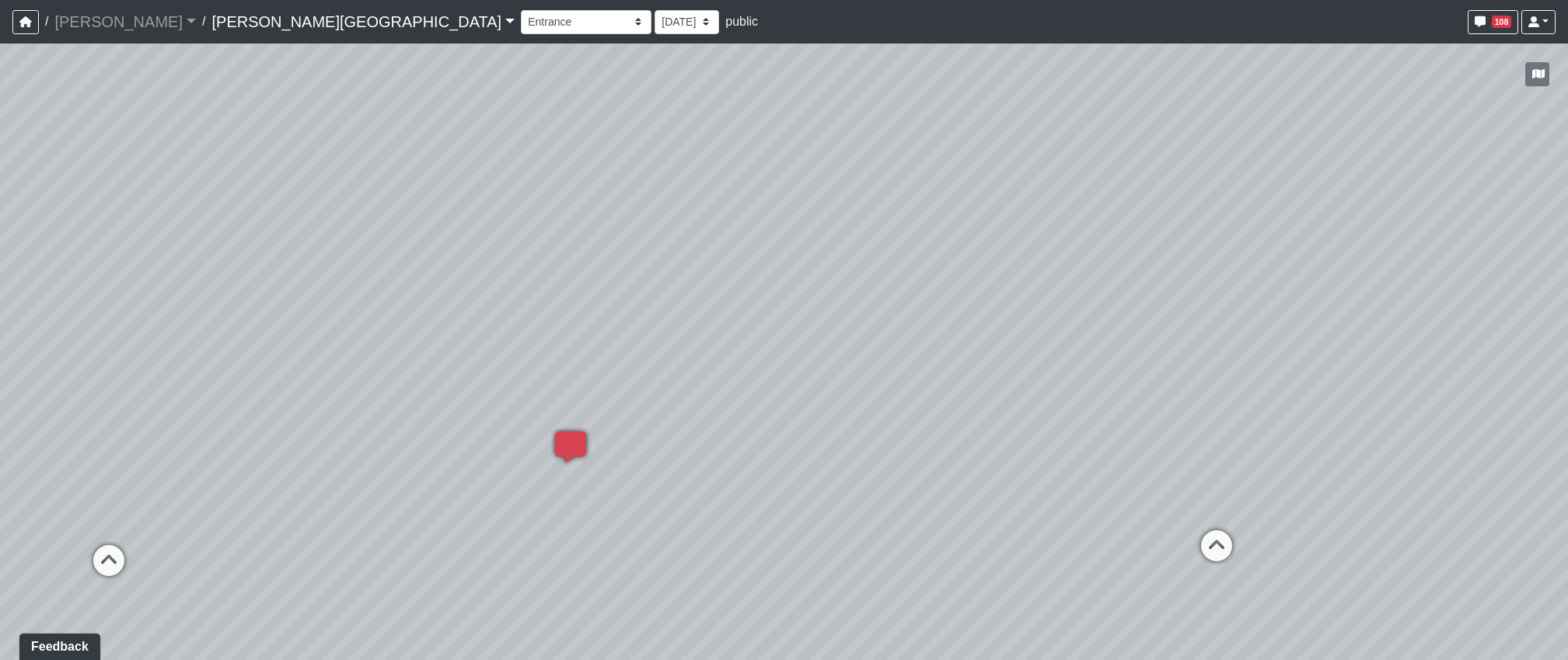 drag, startPoint x: 962, startPoint y: 470, endPoint x: 660, endPoint y: 417, distance: 306.6154 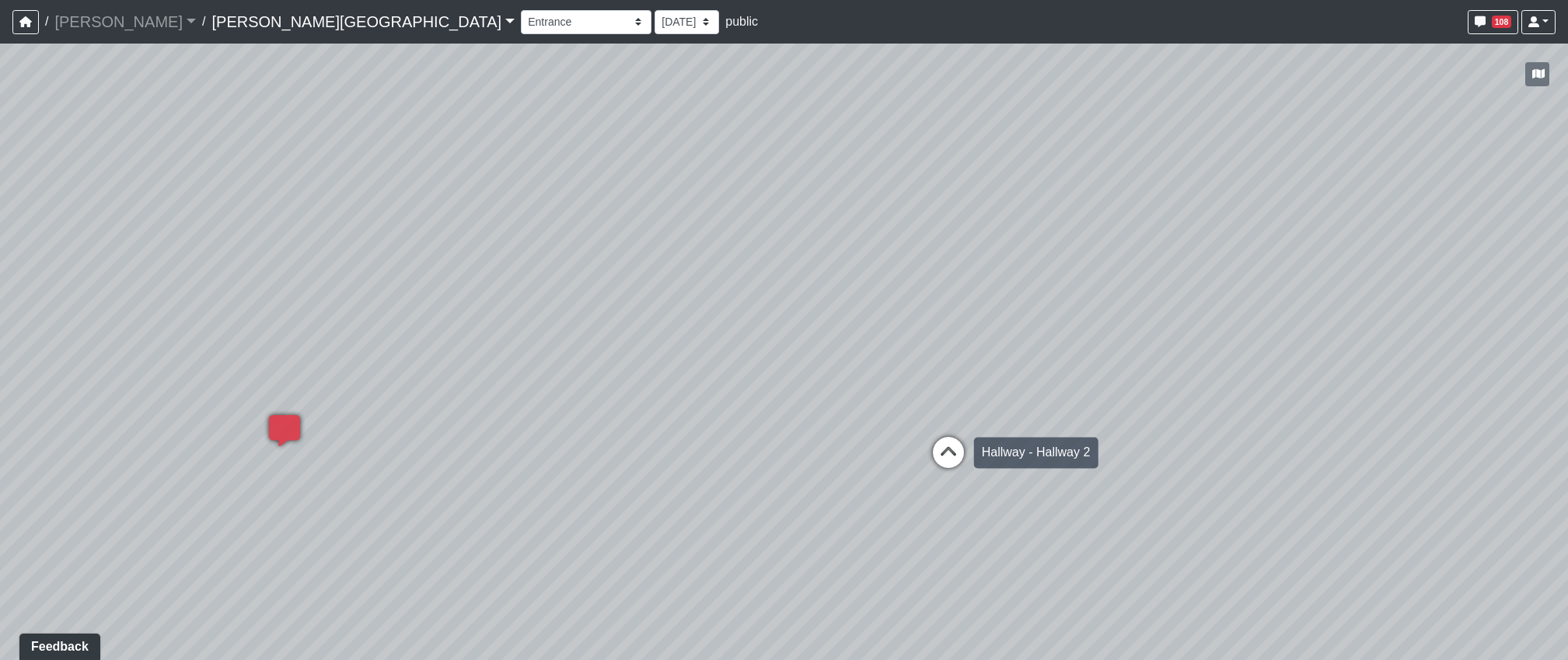 click at bounding box center (948, 460) 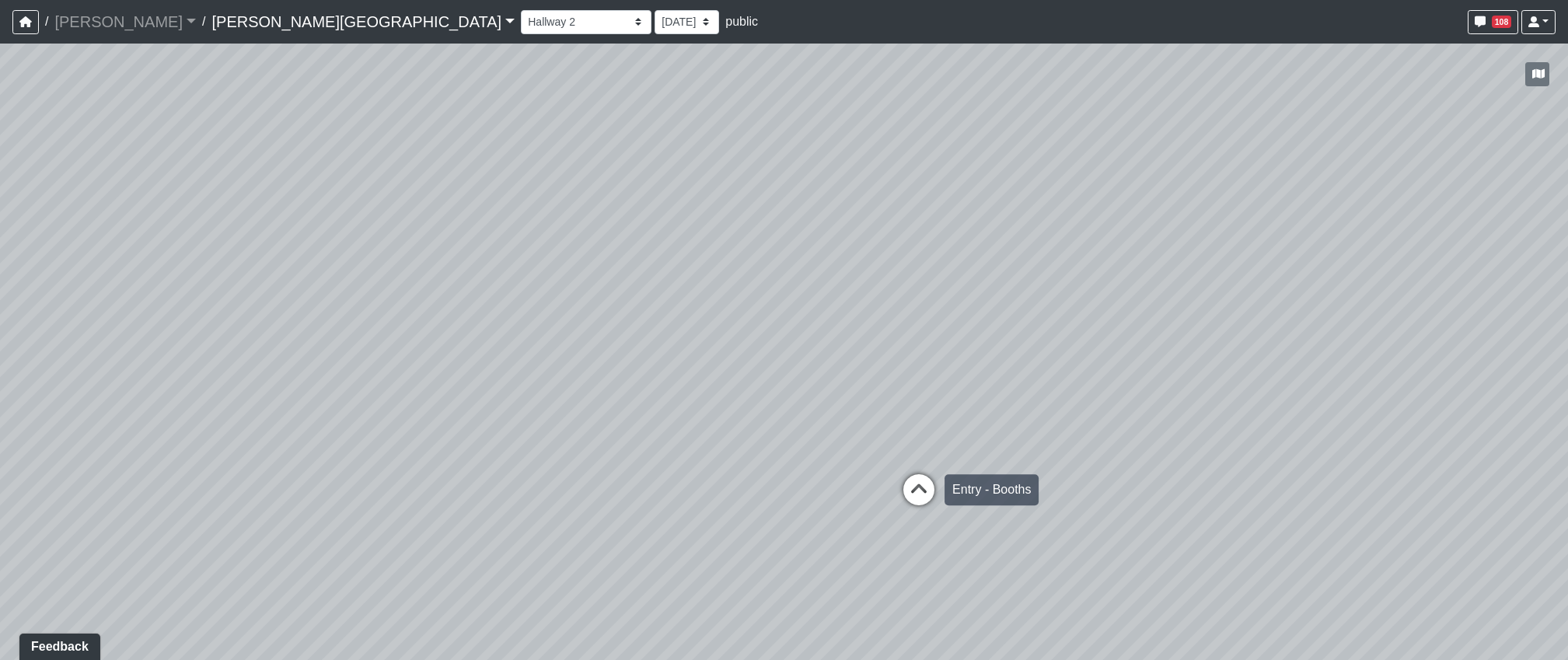 click at bounding box center (919, 498) 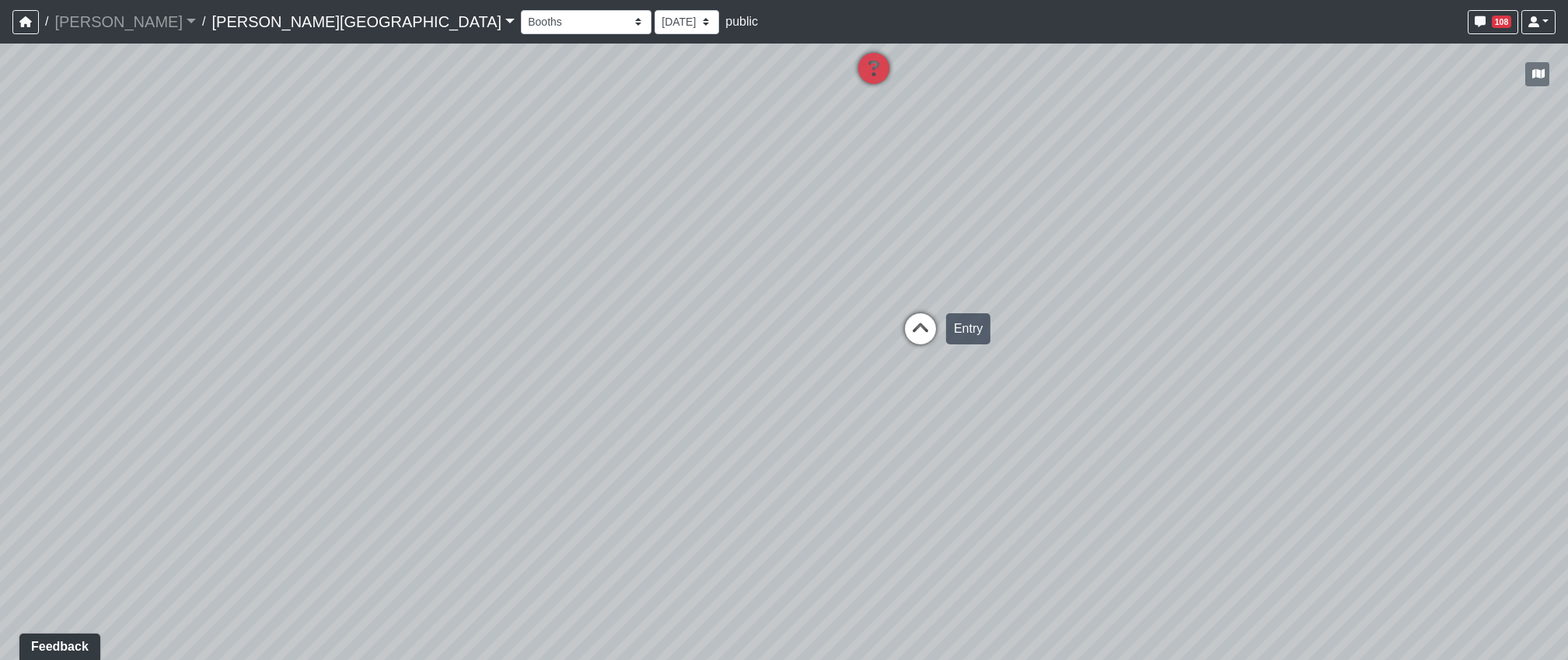 click at bounding box center [920, 337] 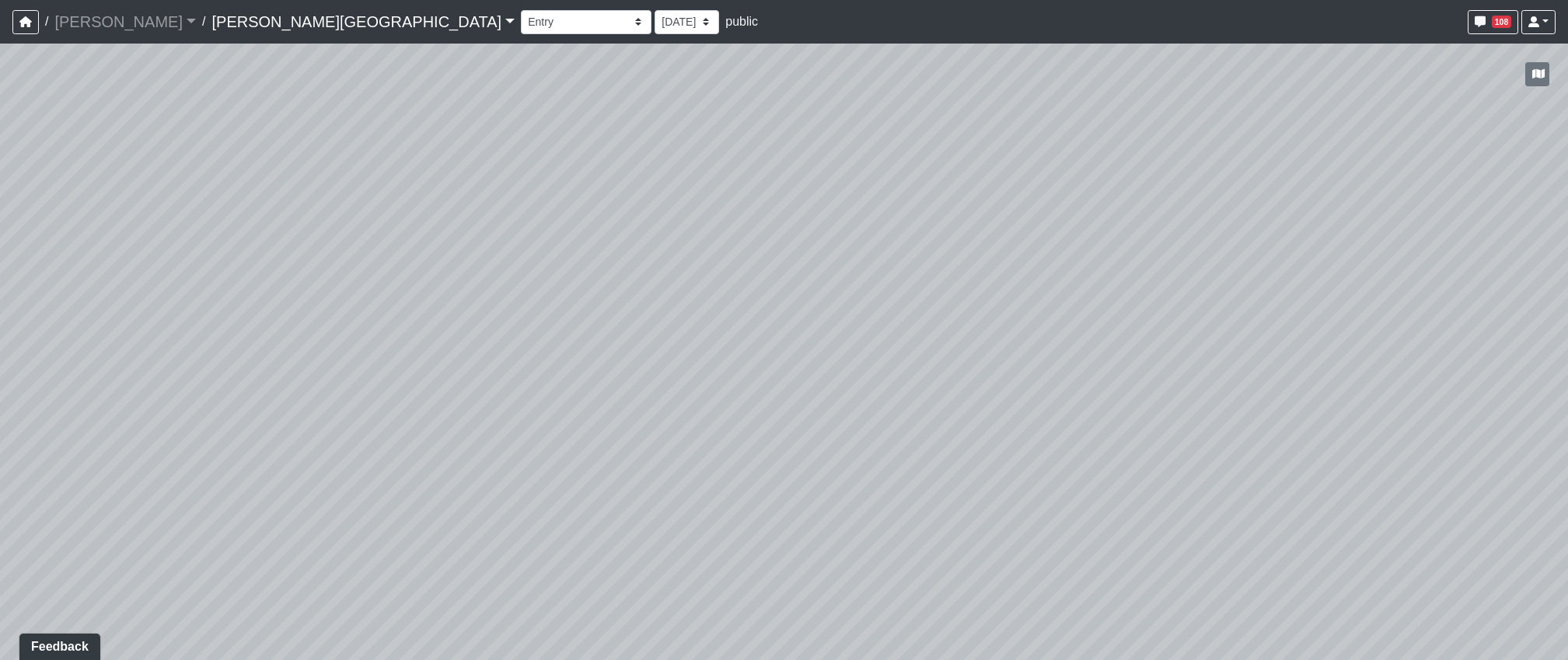 click on "Loading... Hallway - Hallway 2 Loading... Entry Loading...
Created by  Haleigh Milligan  - 6/3/2025 - Rev:  2/12/2025 In QA by  Sean Graefen  - 7/9/2025 - Rev:  7/9/2025
change sconce to be  Link
Created by  Natalia Jara  - 6/24/2025 - Rev:  2/12/2025
reduce to 3
Created by  Sean Graefen  - 7/9/2025 - Rev:  7/9/2025
Loading...
Created by  Haleigh Milligan  - 6/3/2025 - Rev:  2/12/2025 In QA by  Sean Graefen  - 7/9/2025 - Rev:  7/9/2025
Change sconces to be  Link
Loading...
Created by  Haleigh Milligan  - 6/3/2025 - Rev:  2/12/2025 Needs Info by  Sean Graefen  - 7/9/2025 - Rev:  7/9/2025
Created by  Sean Graefen  - 7/9/2025 - Rev:  7/9/2025
Link
Created by  Haleigh Milligan  - 7/9/2025 - Rev:  7/9/2025
Loading..." at bounding box center [784, 351] 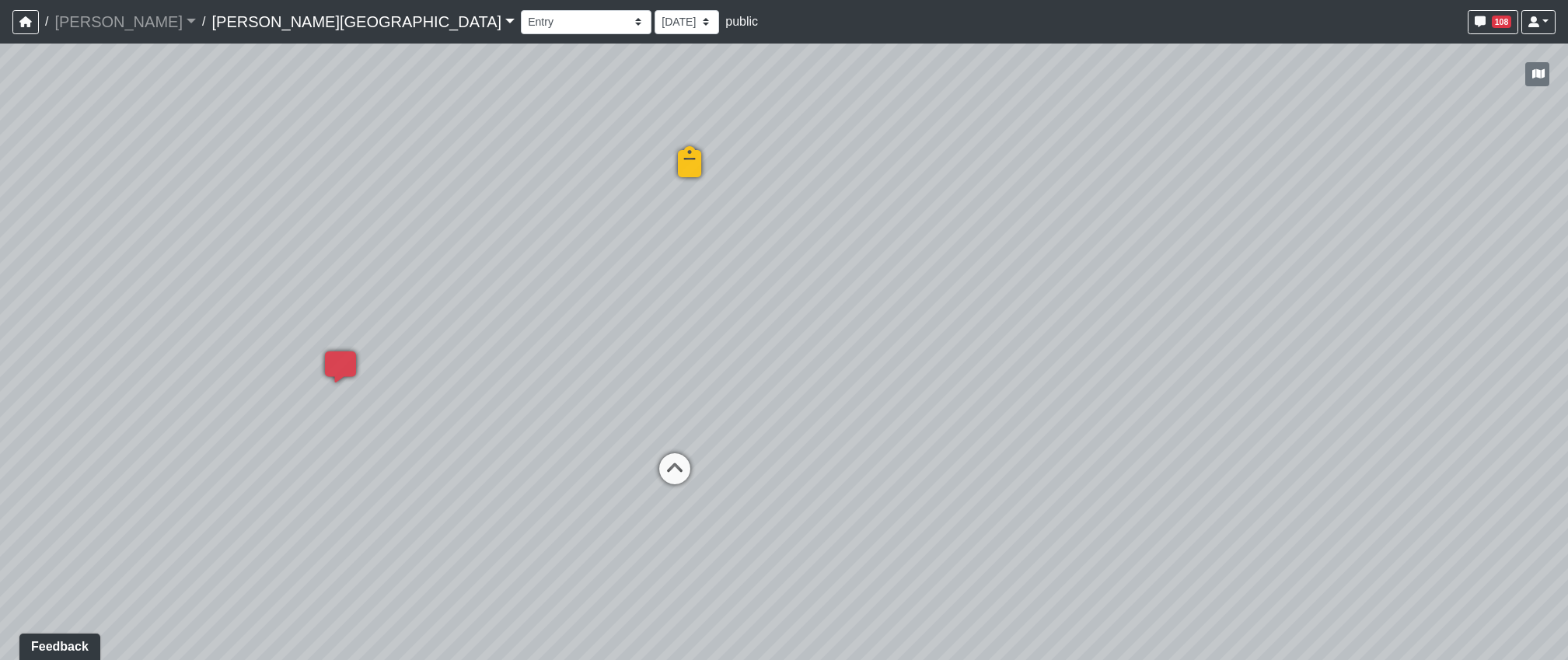 click on "Loading... Hallway - Hallway 2 Loading... Entry Loading...
Created by  Haleigh Milligan  - 6/3/2025 - Rev:  2/12/2025 In QA by  Sean Graefen  - 7/9/2025 - Rev:  7/9/2025
change sconce to be  Link
Created by  Natalia Jara  - 6/24/2025 - Rev:  2/12/2025
reduce to 3
Created by  Sean Graefen  - 7/9/2025 - Rev:  7/9/2025
Loading...
Created by  Haleigh Milligan  - 6/3/2025 - Rev:  2/12/2025 In QA by  Sean Graefen  - 7/9/2025 - Rev:  7/9/2025
Change sconces to be  Link
Loading...
Created by  Haleigh Milligan  - 6/3/2025 - Rev:  2/12/2025 Needs Info by  Sean Graefen  - 7/9/2025 - Rev:  7/9/2025
Created by  Sean Graefen  - 7/9/2025 - Rev:  7/9/2025
Link
Created by  Haleigh Milligan  - 7/9/2025 - Rev:  7/9/2025
Loading..." at bounding box center (784, 351) 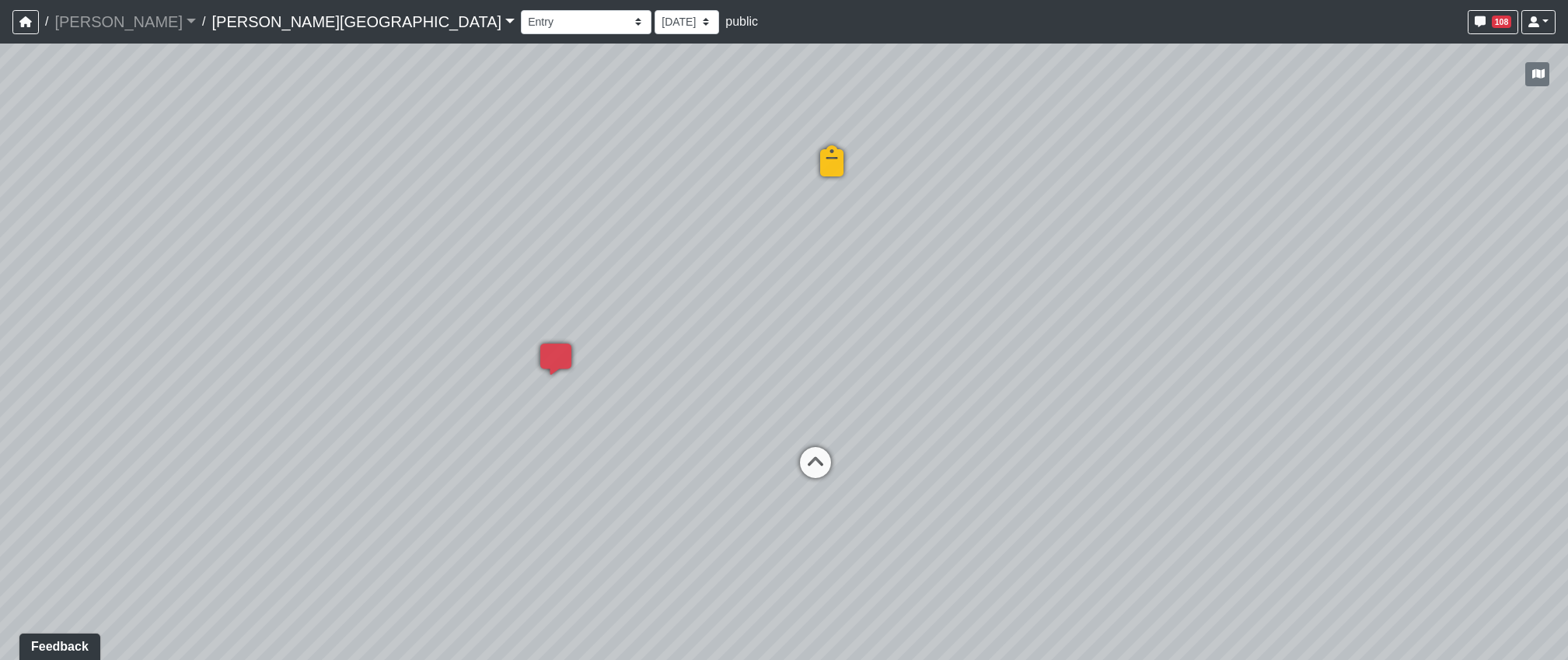 drag, startPoint x: 927, startPoint y: 473, endPoint x: 1237, endPoint y: 480, distance: 310.079 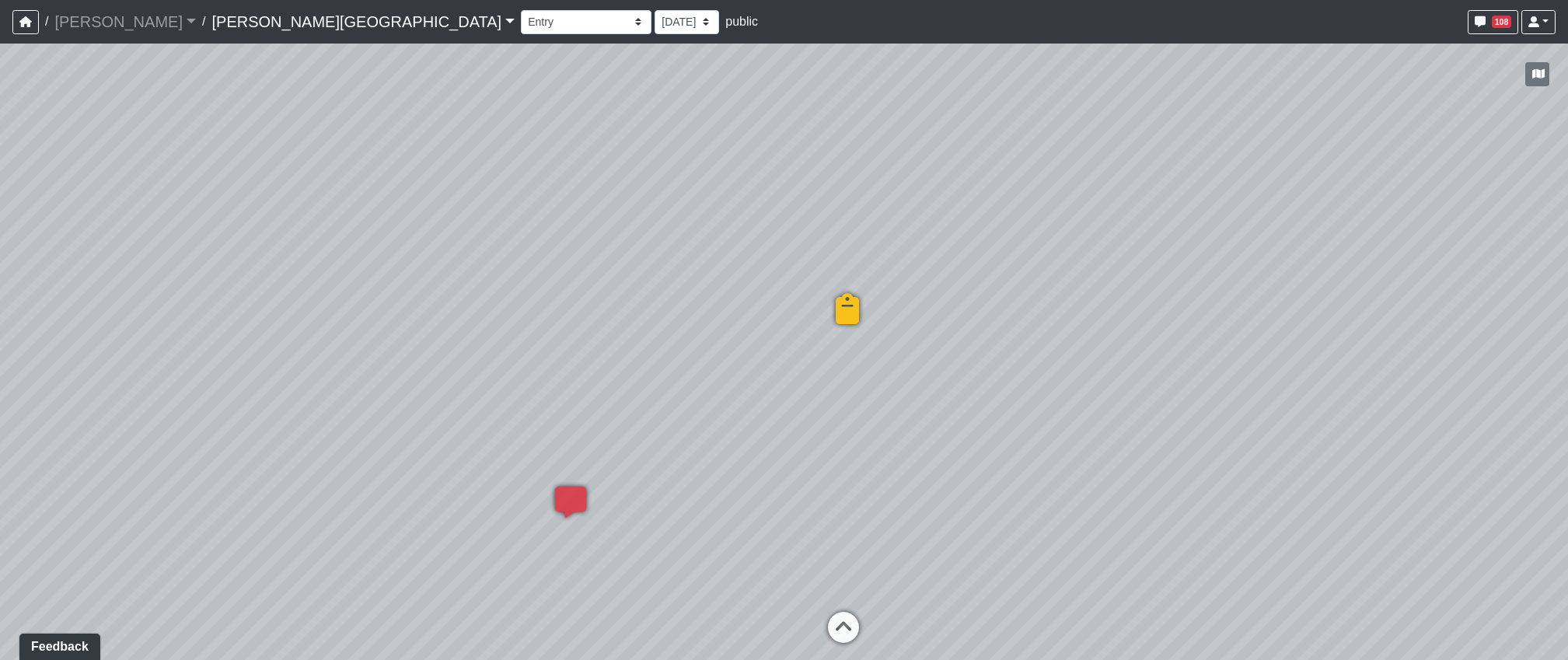 drag, startPoint x: 909, startPoint y: 304, endPoint x: 864, endPoint y: 452, distance: 154.69001 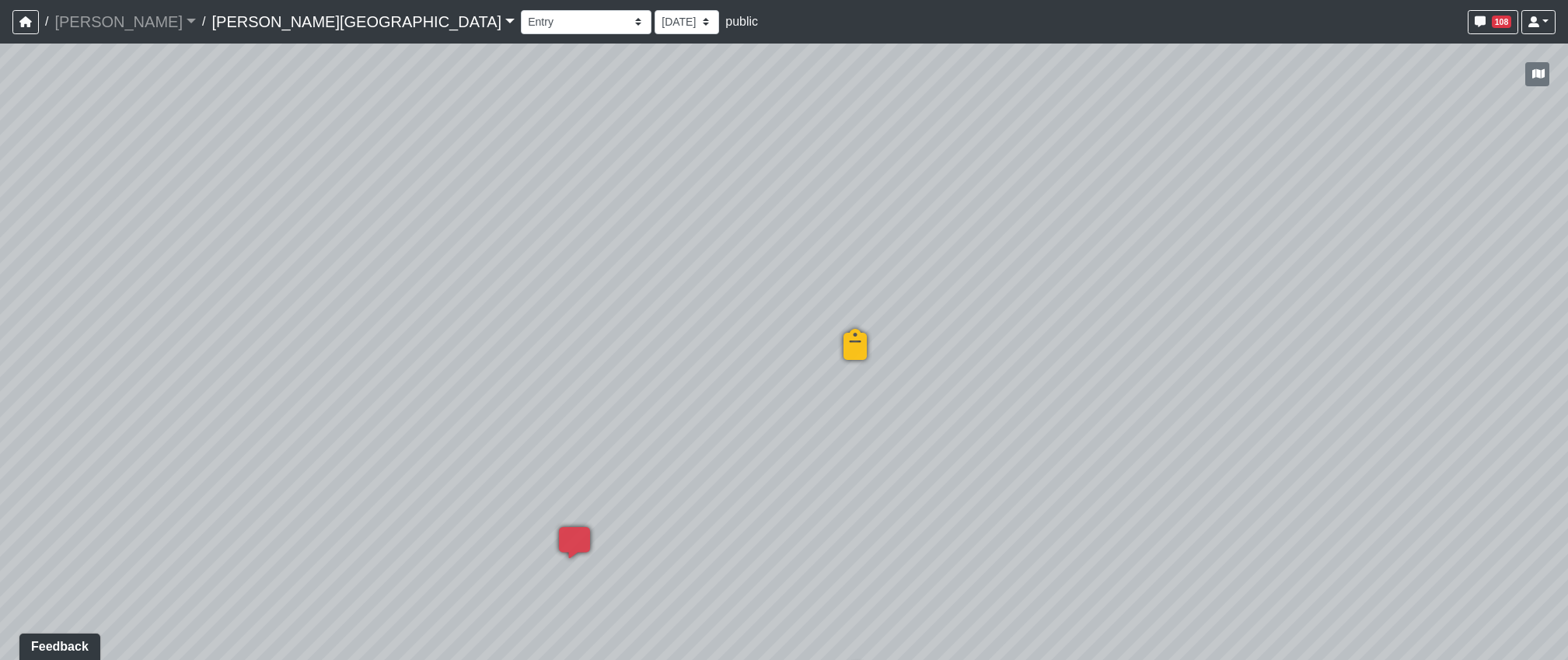 drag, startPoint x: 1037, startPoint y: 365, endPoint x: 1053, endPoint y: 405, distance: 43.081318 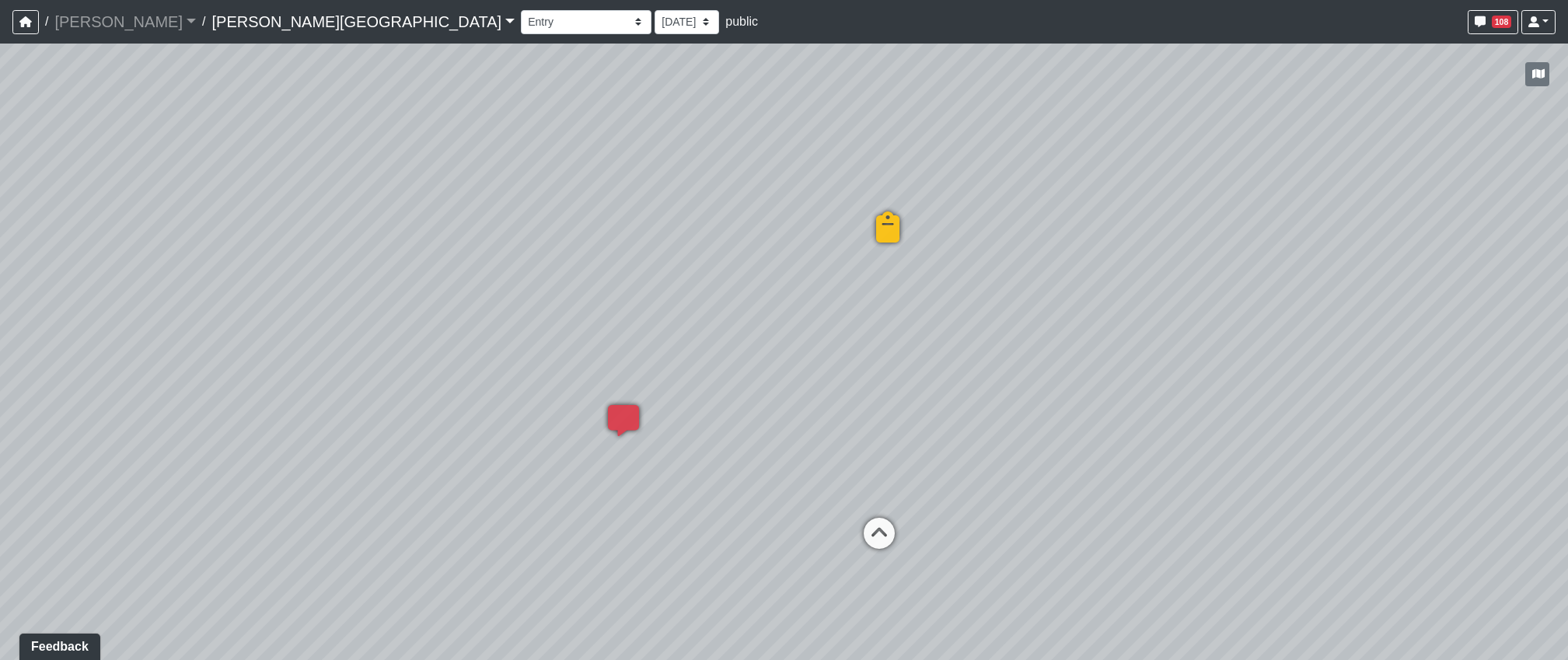 drag, startPoint x: 1051, startPoint y: 489, endPoint x: 1110, endPoint y: 331, distance: 168.65646 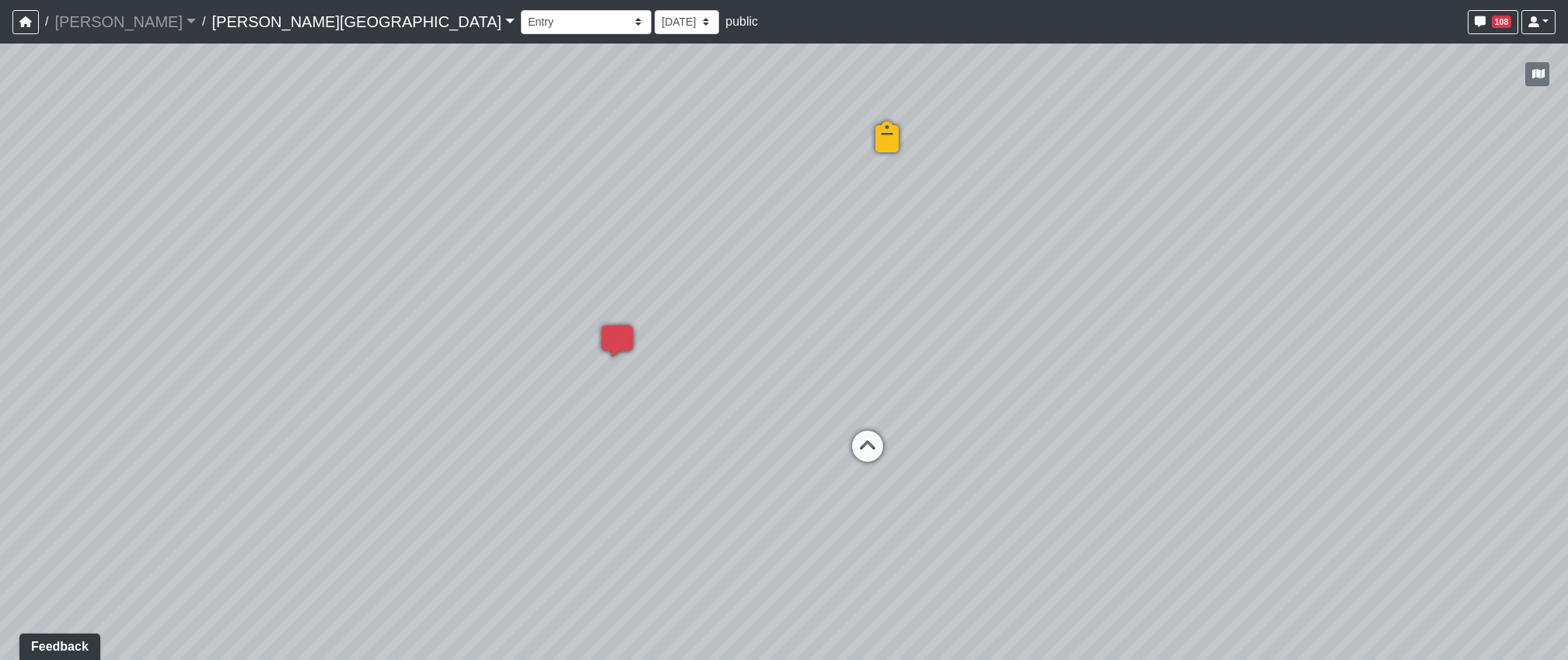 drag, startPoint x: 1084, startPoint y: 312, endPoint x: 1041, endPoint y: 297, distance: 45.54119 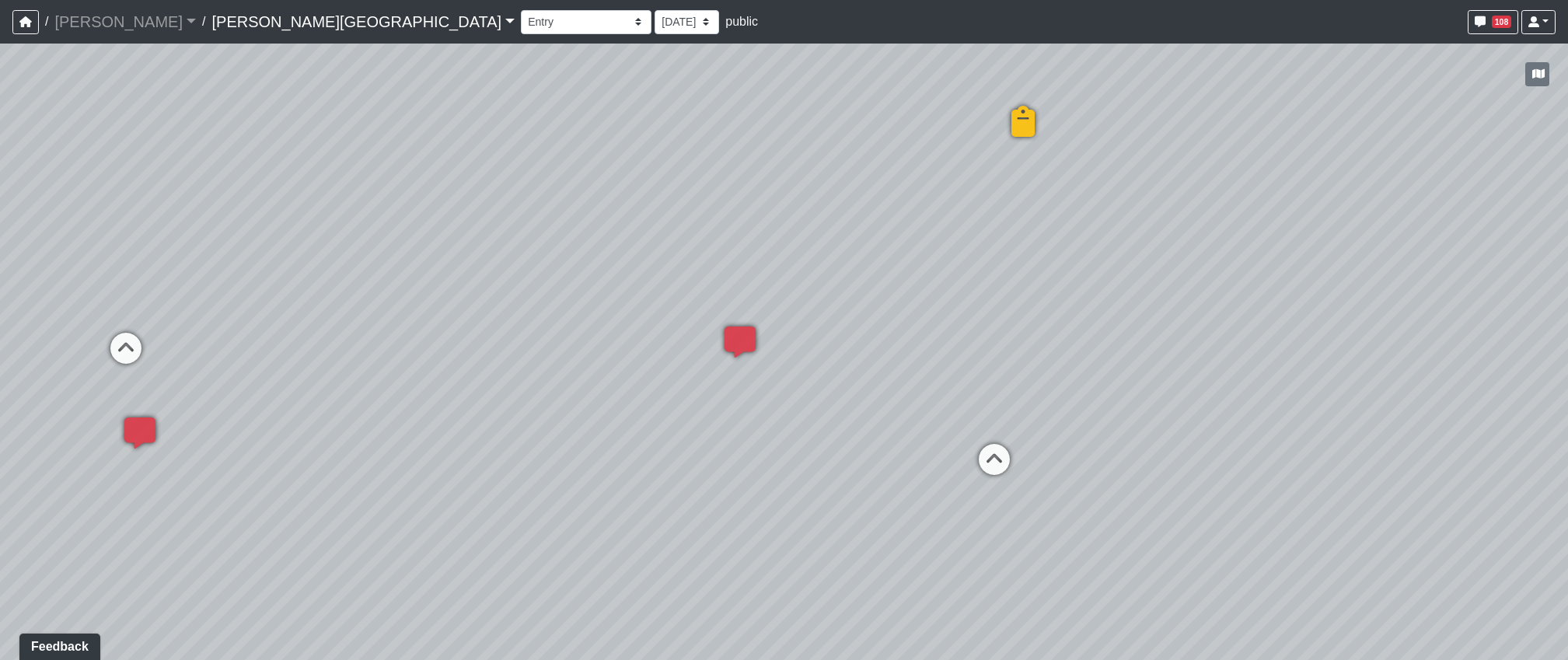 drag, startPoint x: 964, startPoint y: 360, endPoint x: 1158, endPoint y: 373, distance: 194.43508 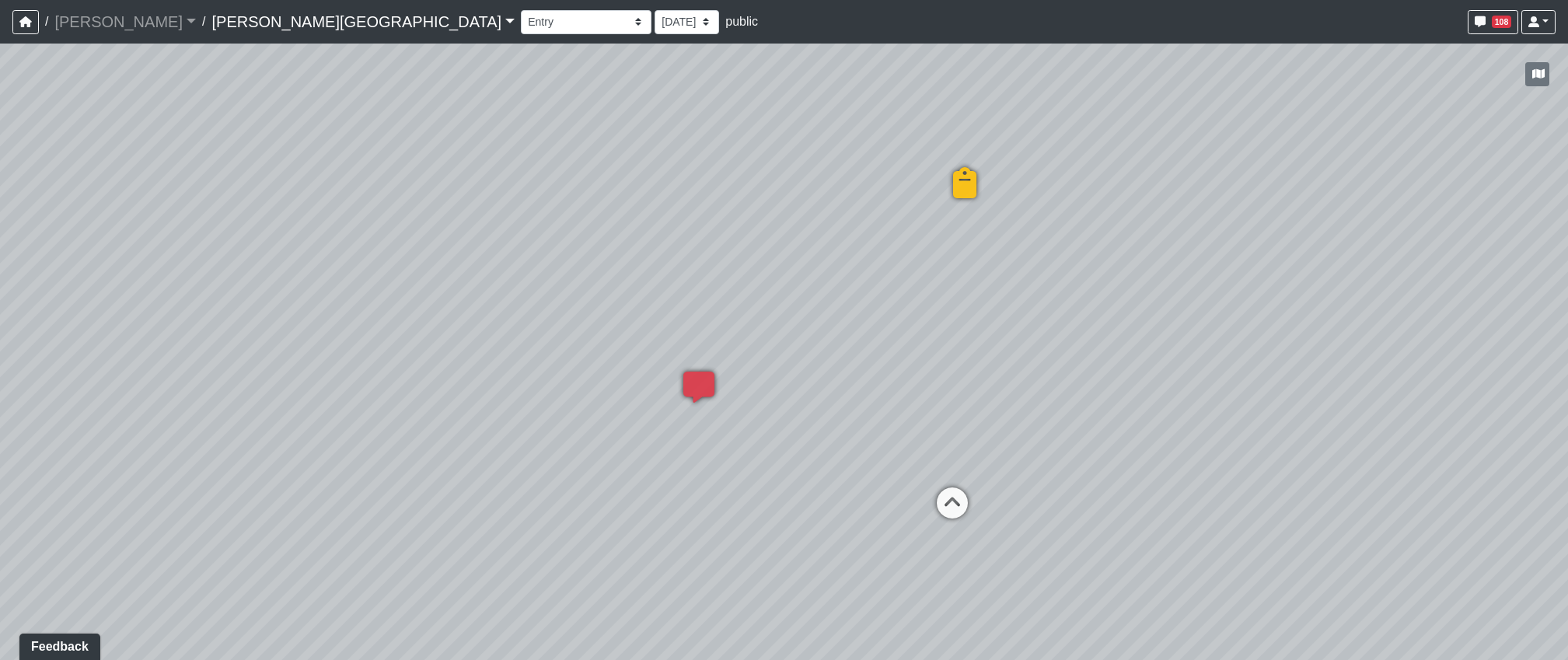 drag, startPoint x: 1158, startPoint y: 373, endPoint x: 1086, endPoint y: 428, distance: 90.60353 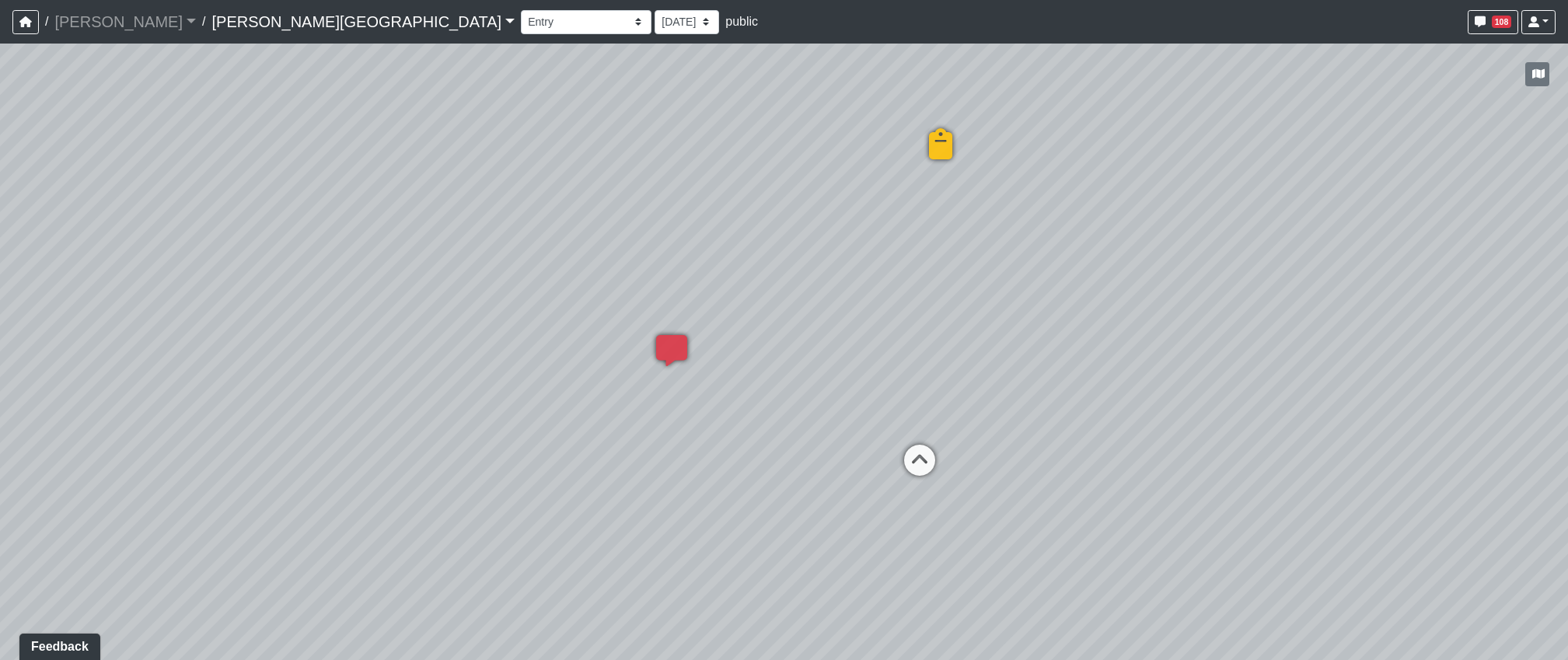 drag, startPoint x: 1130, startPoint y: 447, endPoint x: 1085, endPoint y: 400, distance: 65.06919 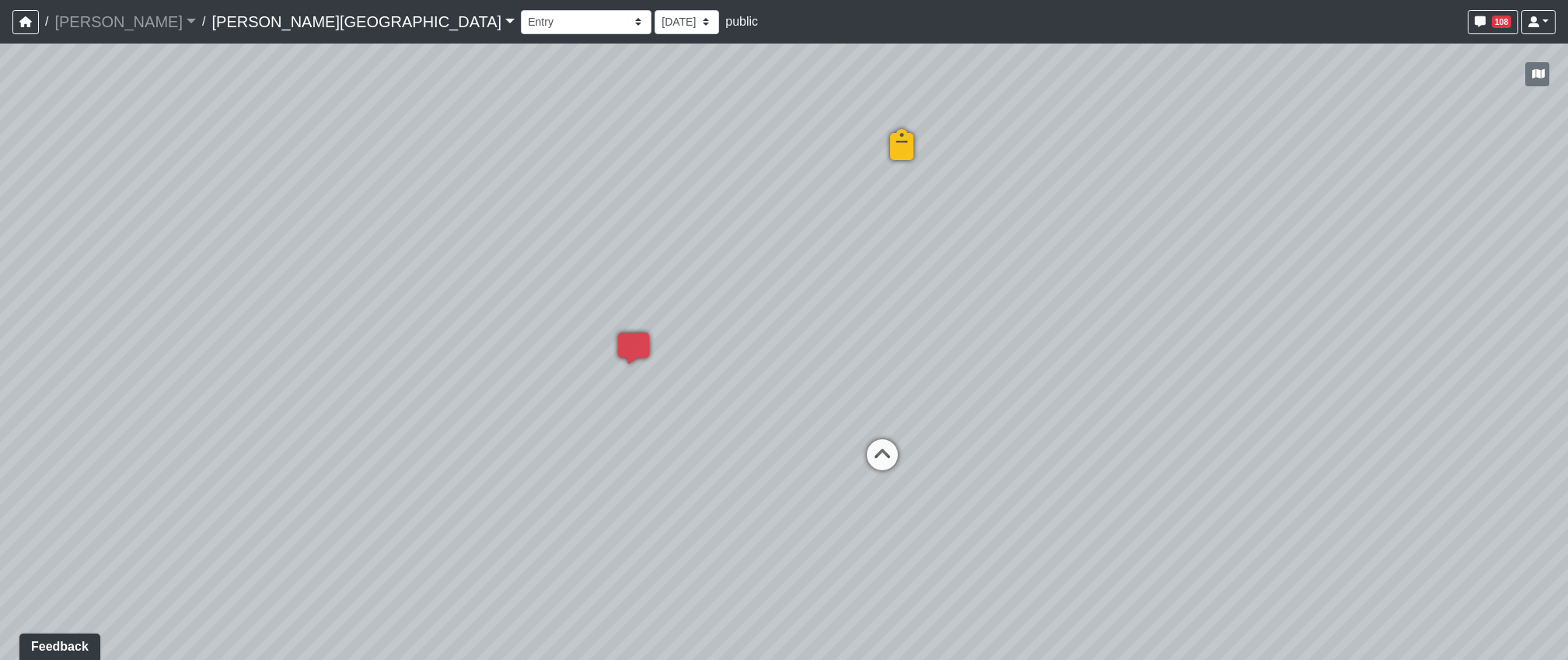 drag, startPoint x: 1097, startPoint y: 460, endPoint x: 1037, endPoint y: 457, distance: 60.07495 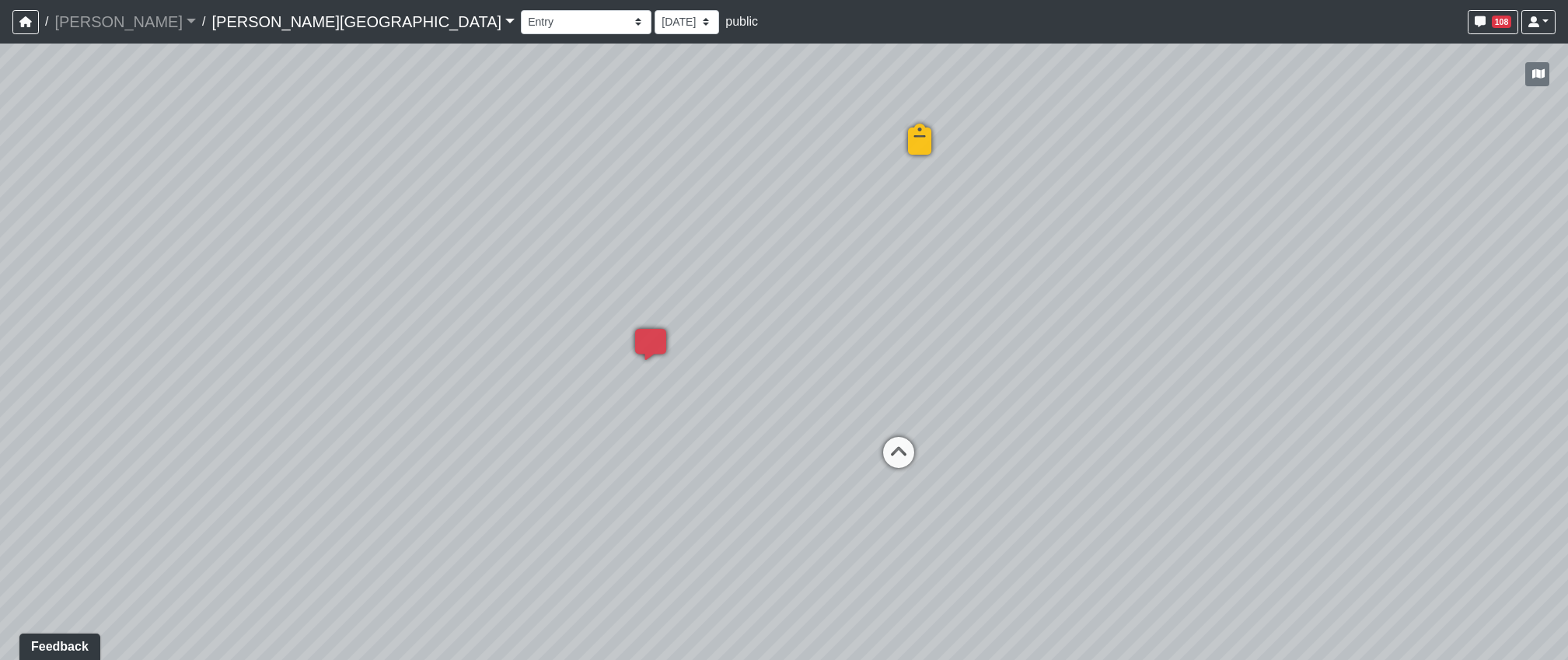 drag, startPoint x: 637, startPoint y: 395, endPoint x: 665, endPoint y: 390, distance: 28.442925 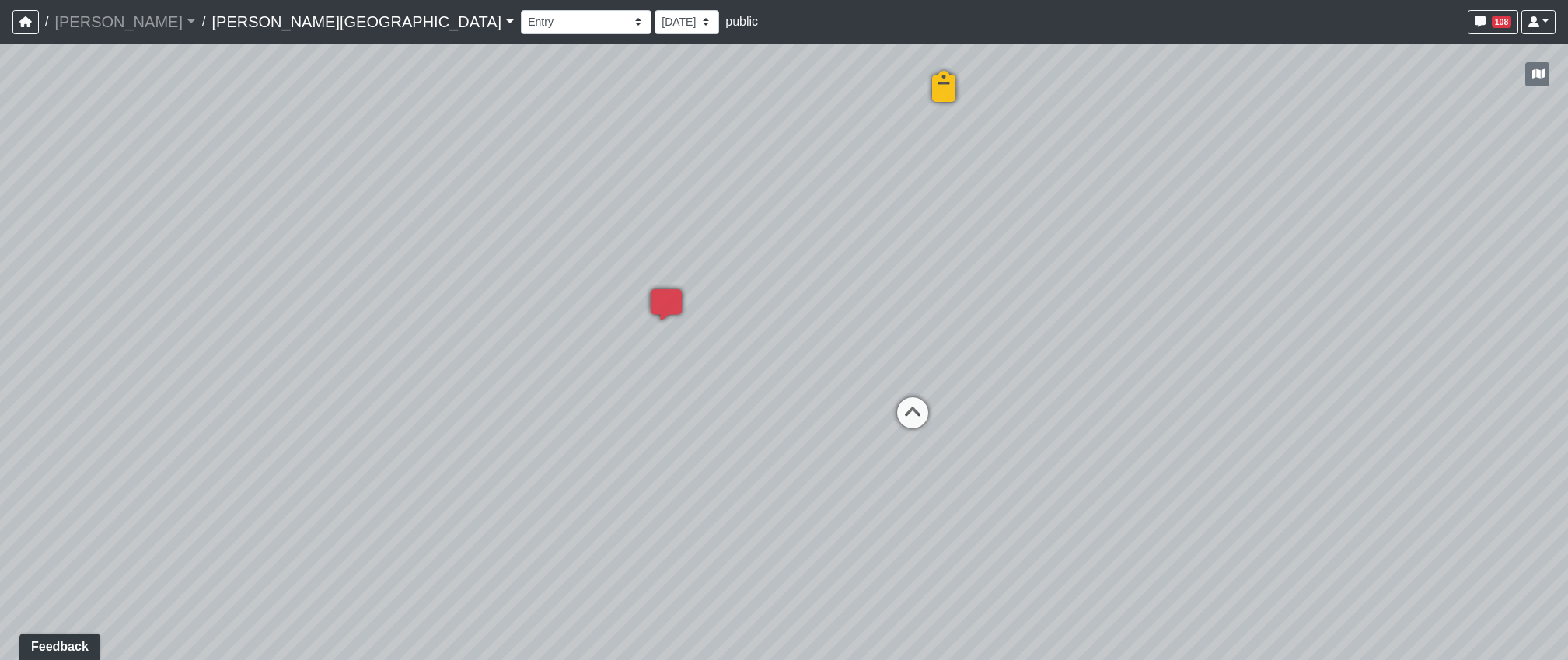 drag, startPoint x: 1079, startPoint y: 452, endPoint x: 1189, endPoint y: 386, distance: 128.28094 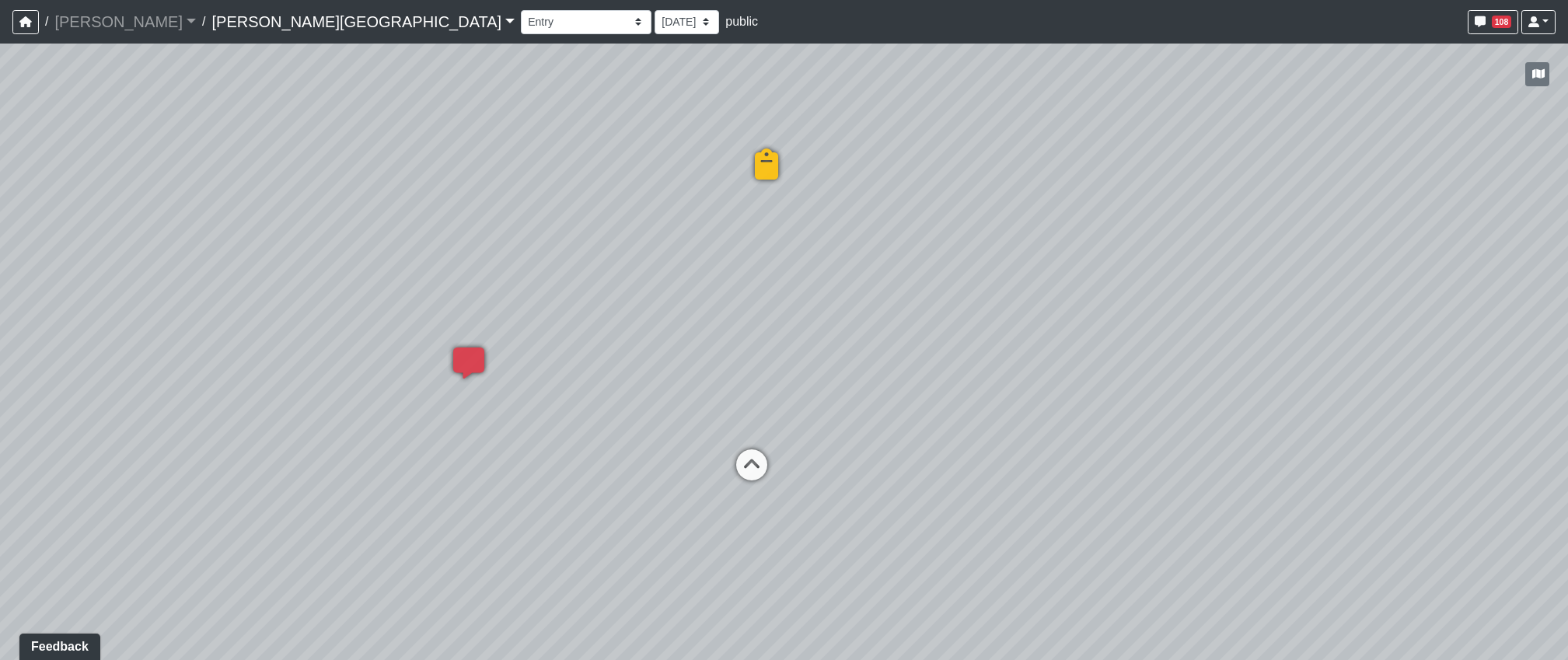 drag, startPoint x: 1117, startPoint y: 382, endPoint x: 835, endPoint y: 469, distance: 295.1152 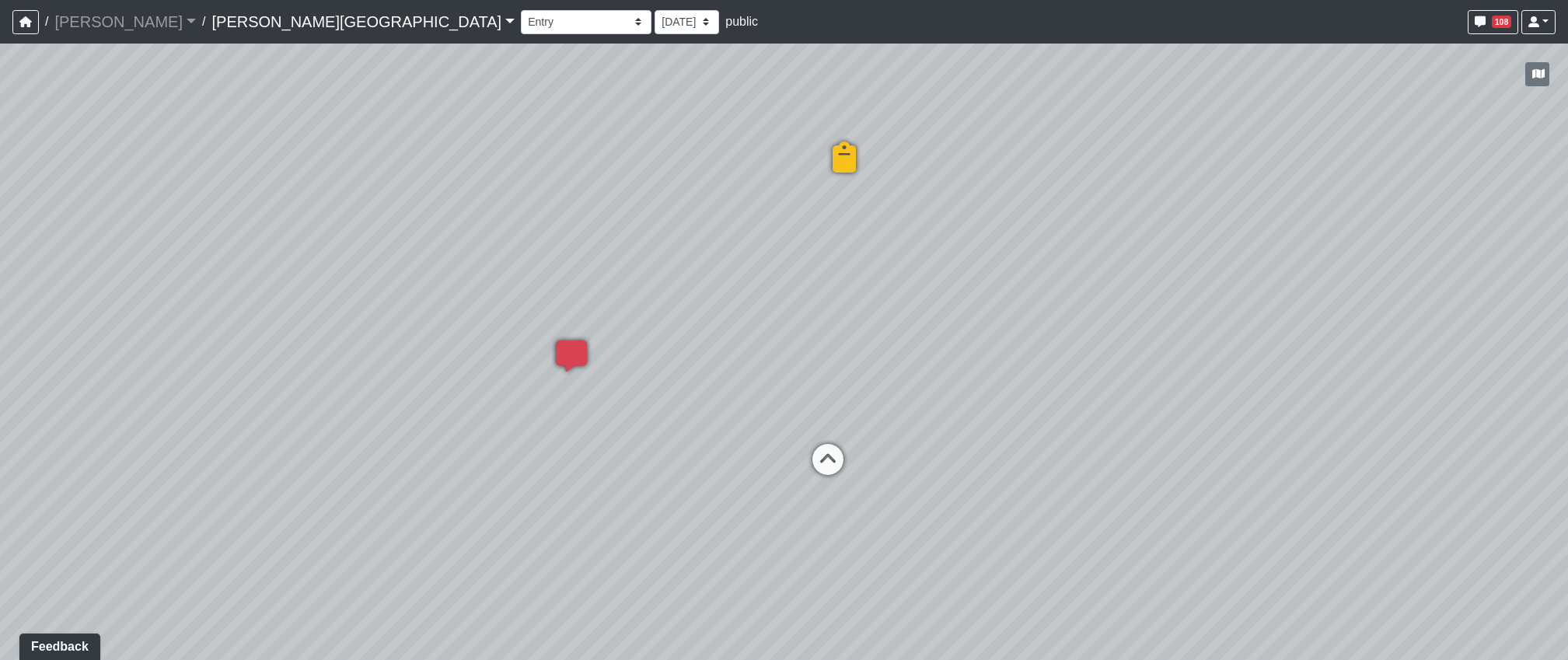 drag, startPoint x: 833, startPoint y: 598, endPoint x: 965, endPoint y: 592, distance: 132.13629 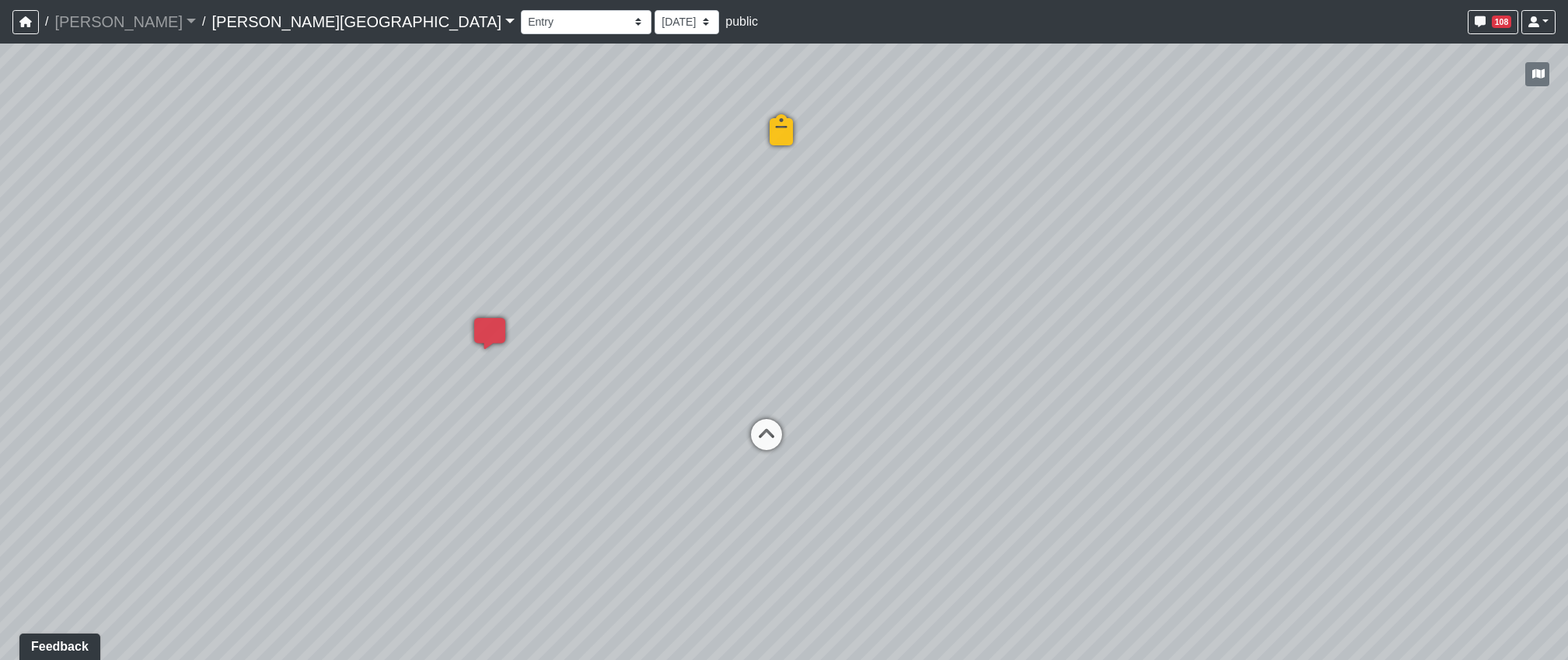 drag, startPoint x: 892, startPoint y: 348, endPoint x: 786, endPoint y: 322, distance: 109.14211 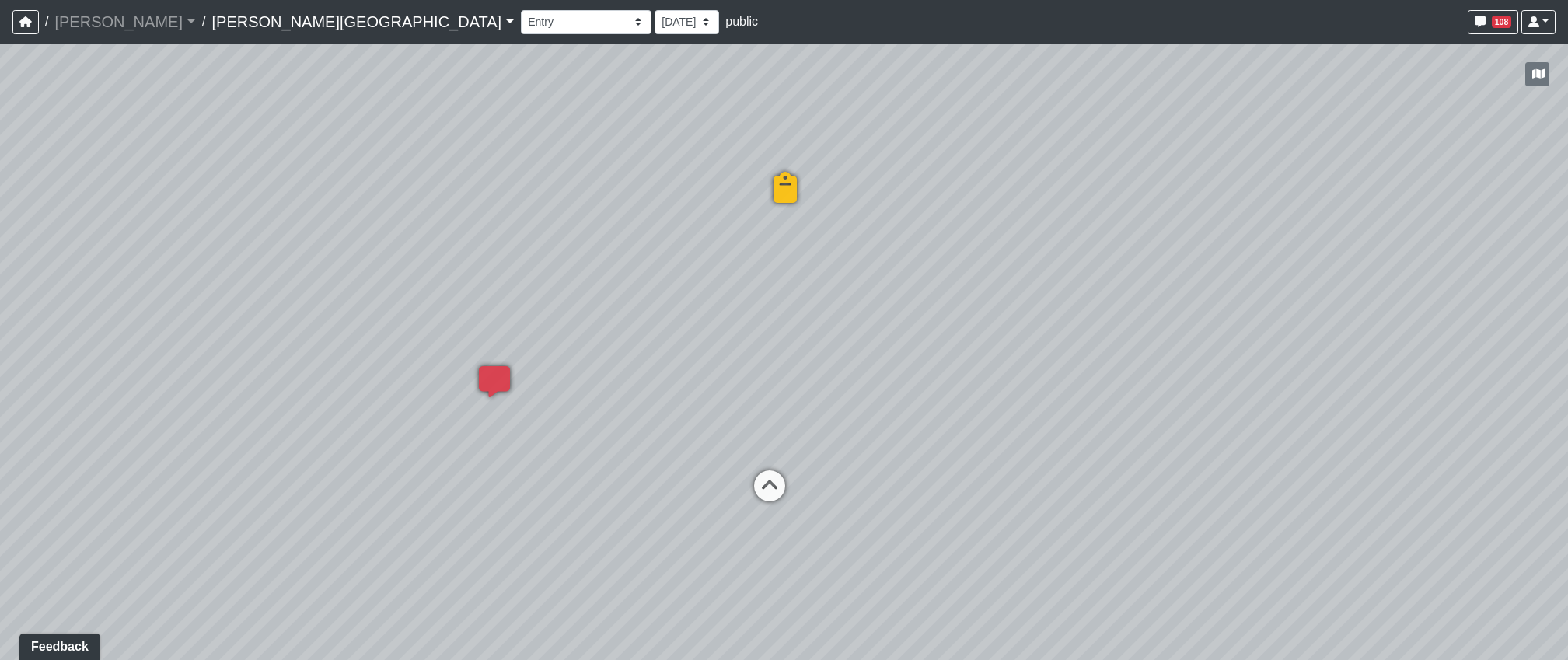 drag, startPoint x: 830, startPoint y: 289, endPoint x: 855, endPoint y: 369, distance: 83.815273 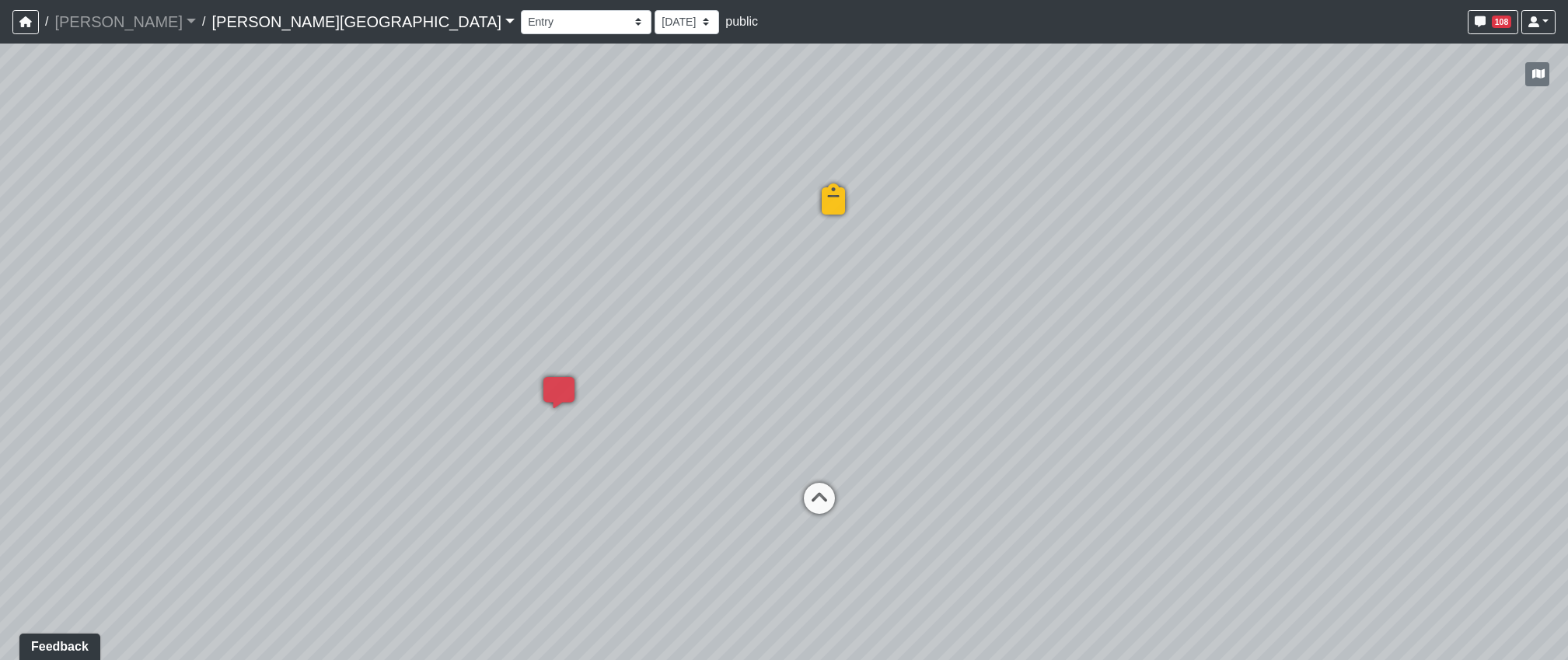 drag, startPoint x: 942, startPoint y: 452, endPoint x: 1007, endPoint y: 415, distance: 74.79305 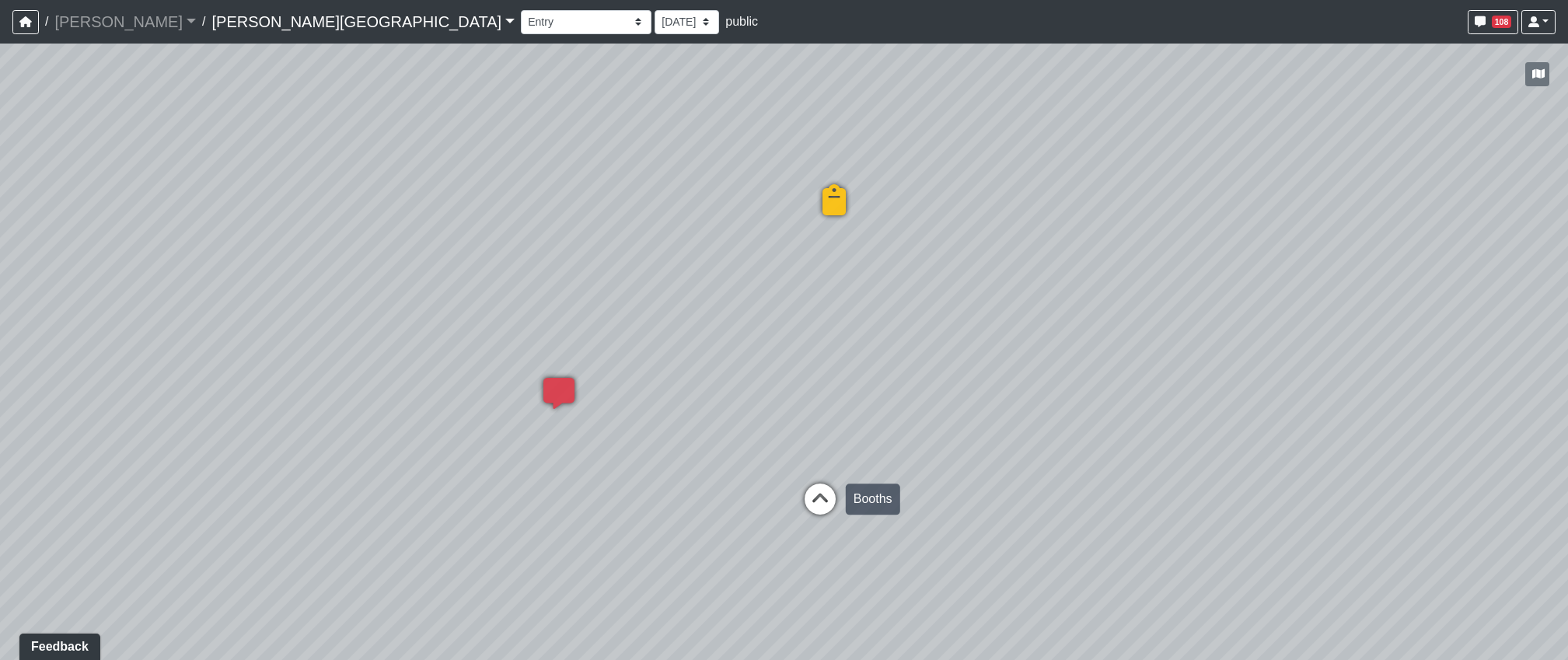 click at bounding box center (820, 507) 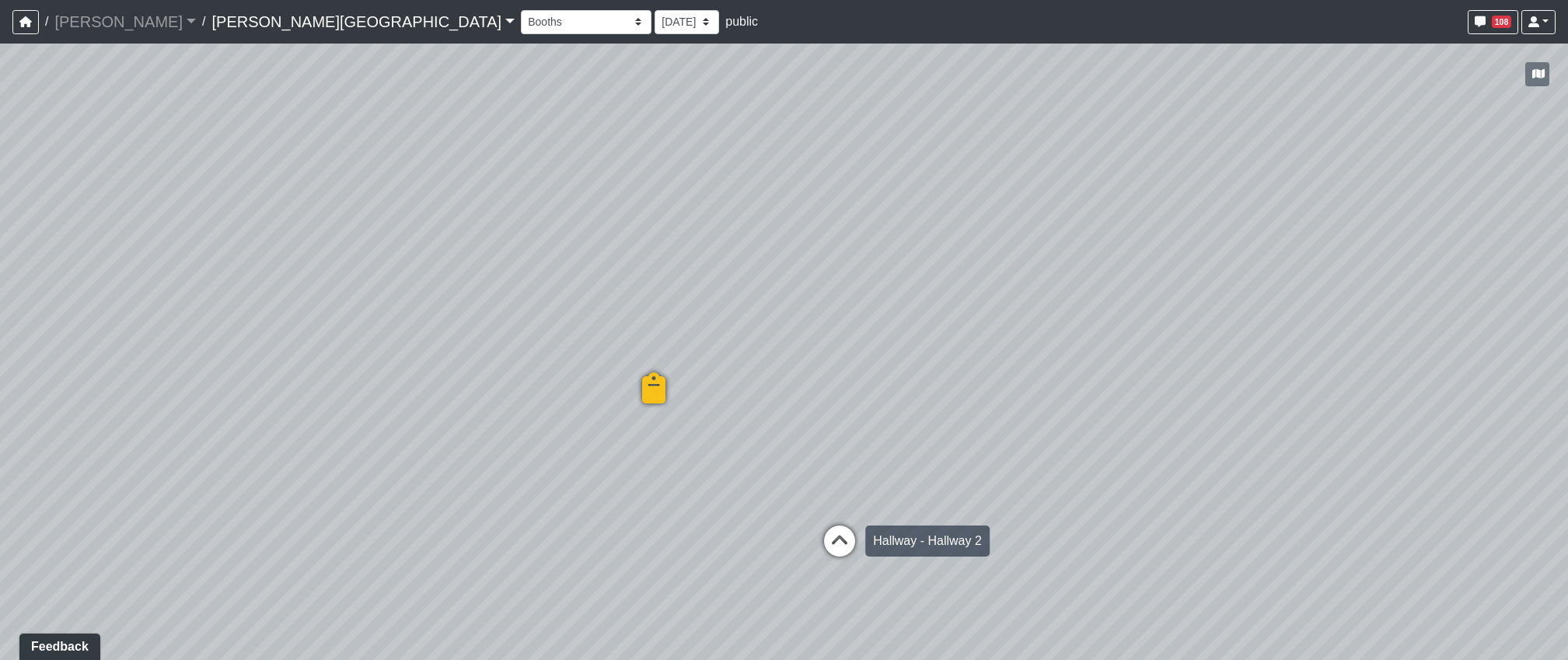 click at bounding box center (840, 549) 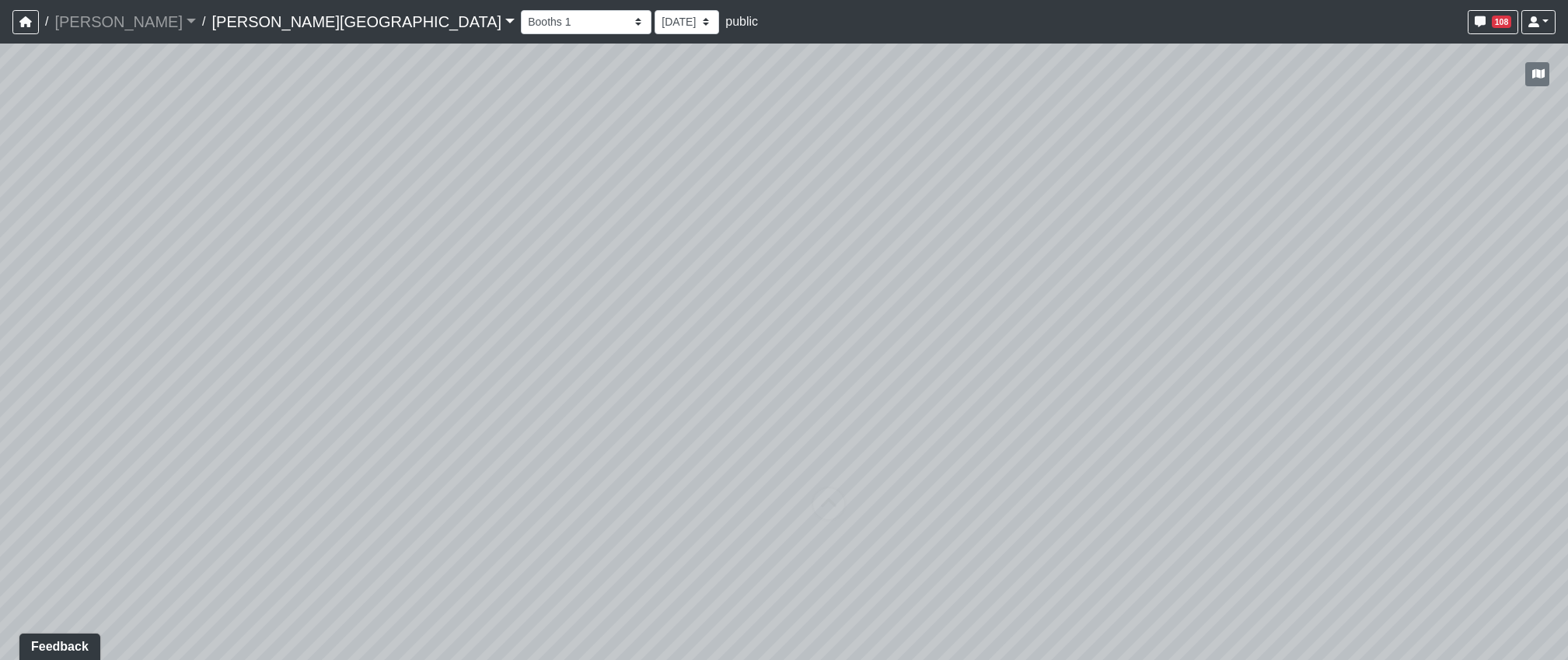select on "fhSDUKkkJCf45yZWF6wqxq" 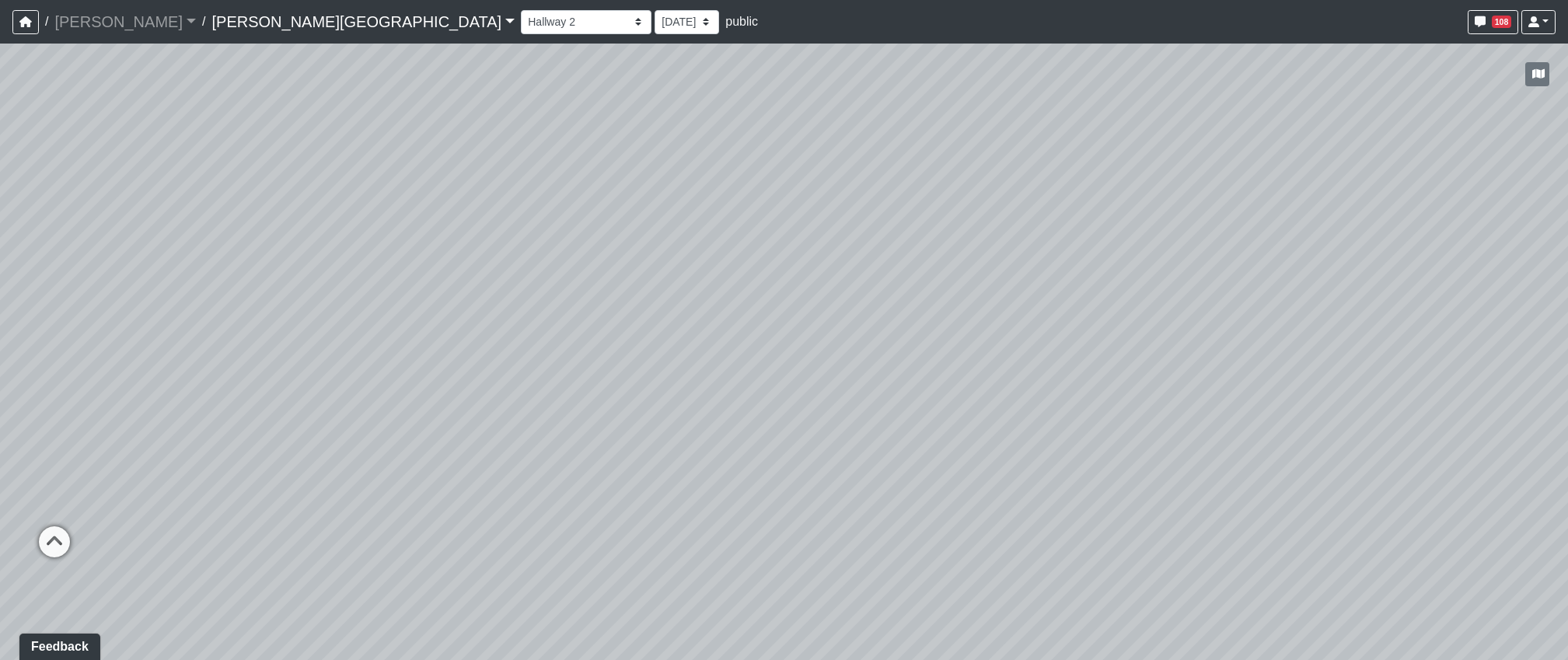 drag, startPoint x: 700, startPoint y: 421, endPoint x: 674, endPoint y: 468, distance: 53.7122 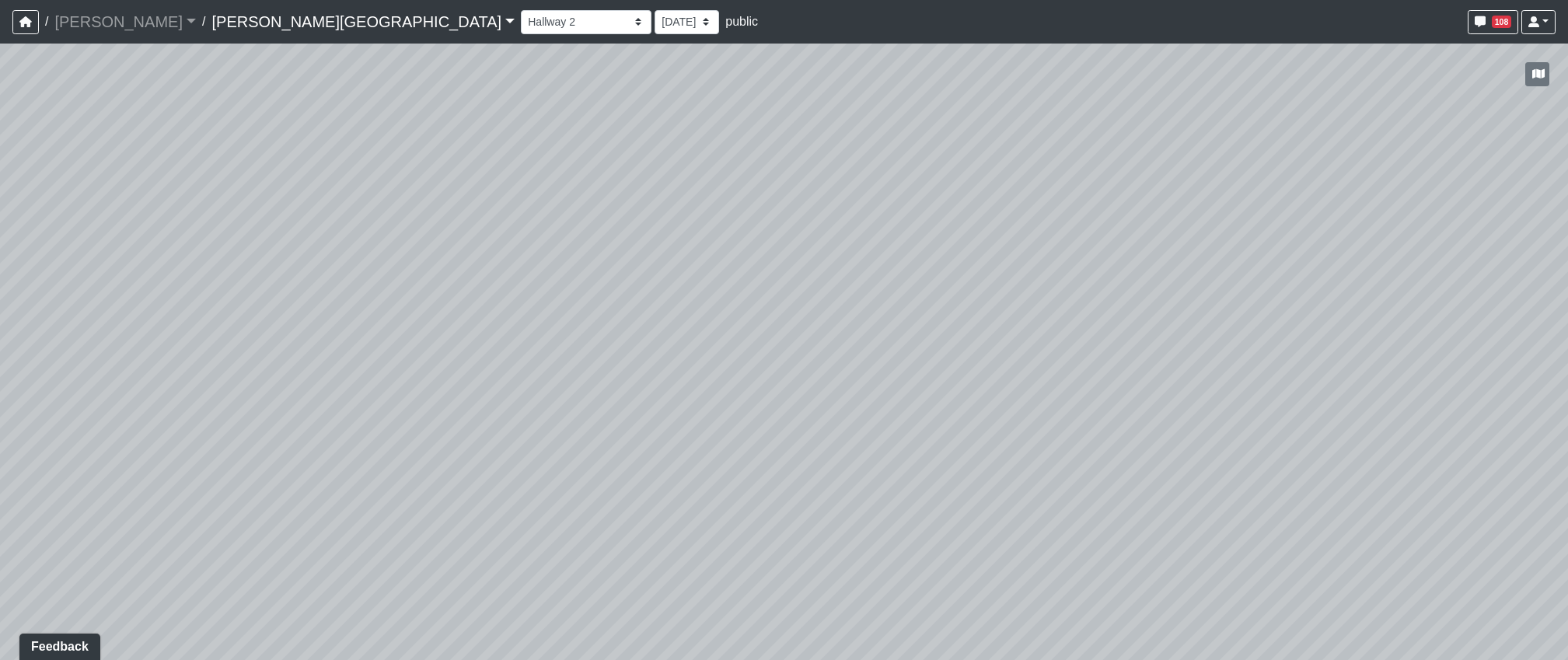 drag, startPoint x: 577, startPoint y: 407, endPoint x: 933, endPoint y: 538, distance: 379.33758 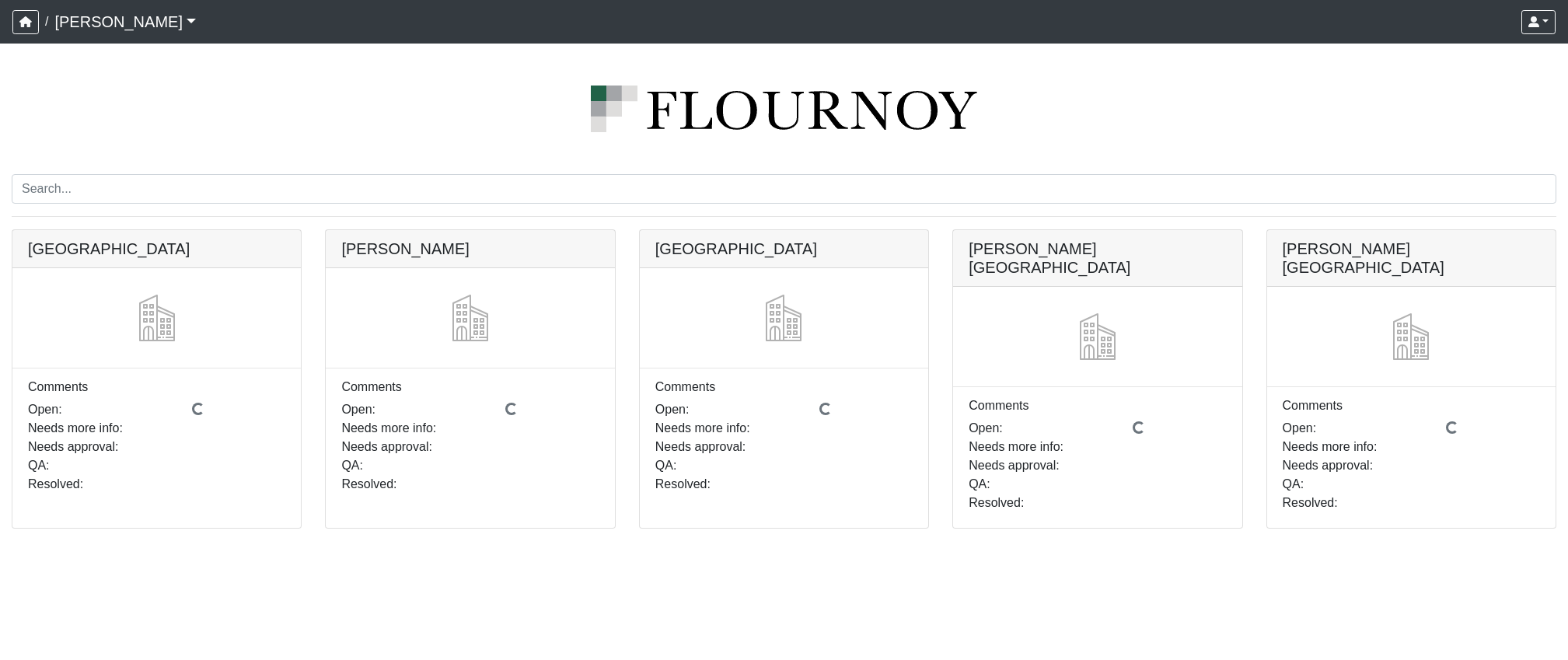 scroll, scrollTop: 0, scrollLeft: 0, axis: both 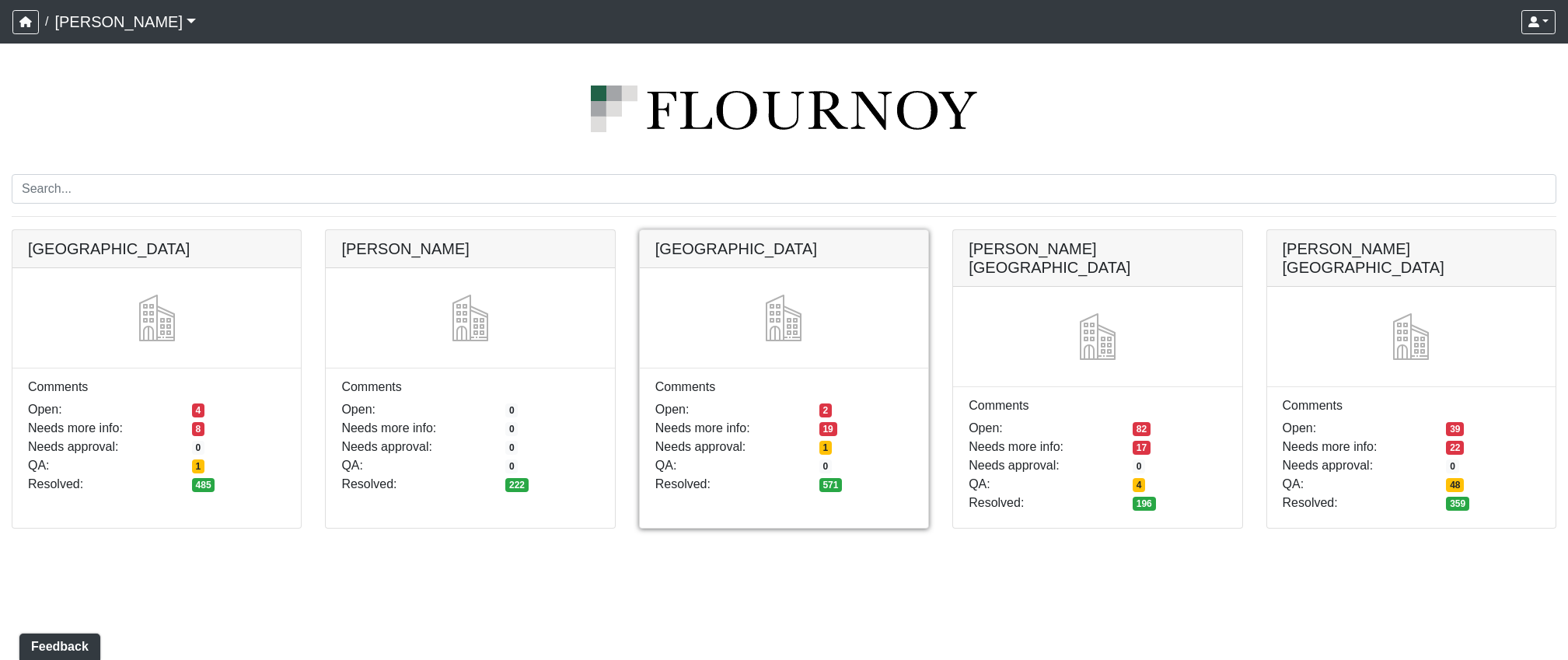 click at bounding box center [784, 230] 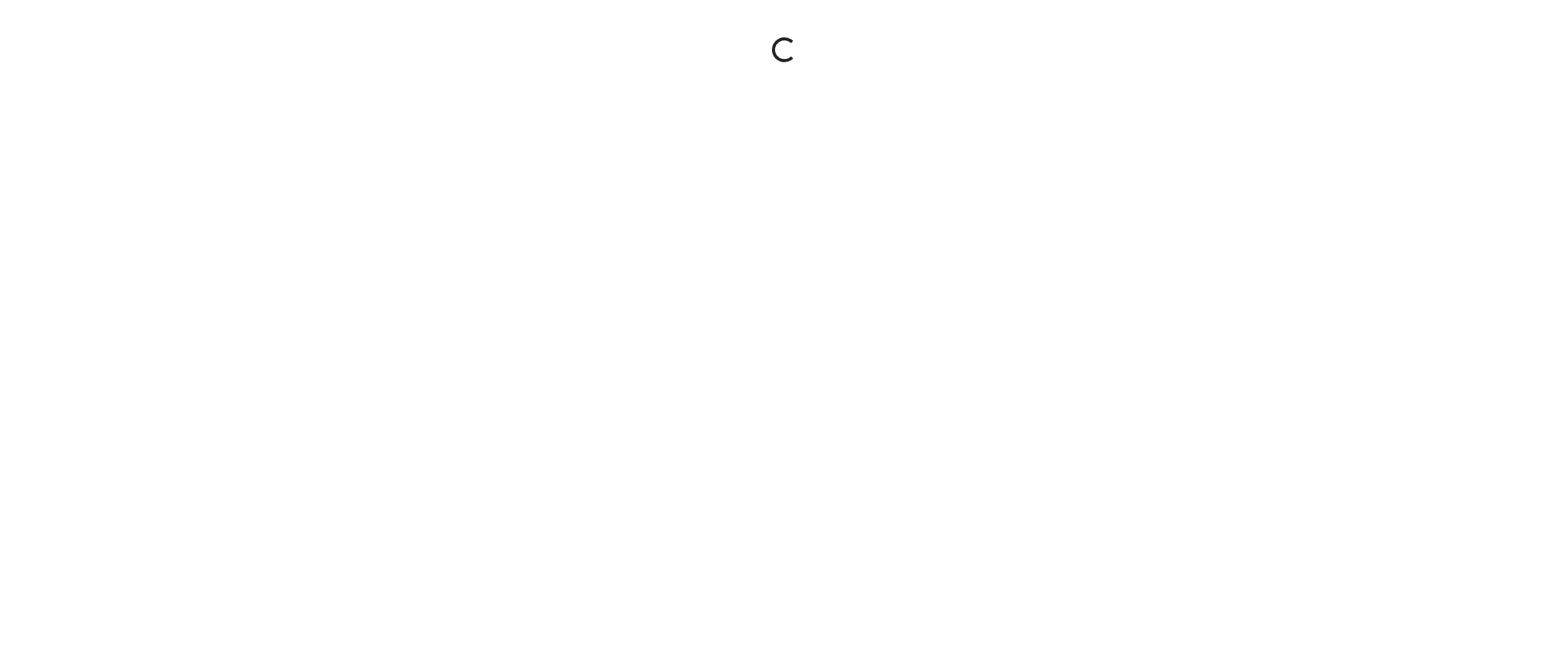 scroll, scrollTop: 0, scrollLeft: 0, axis: both 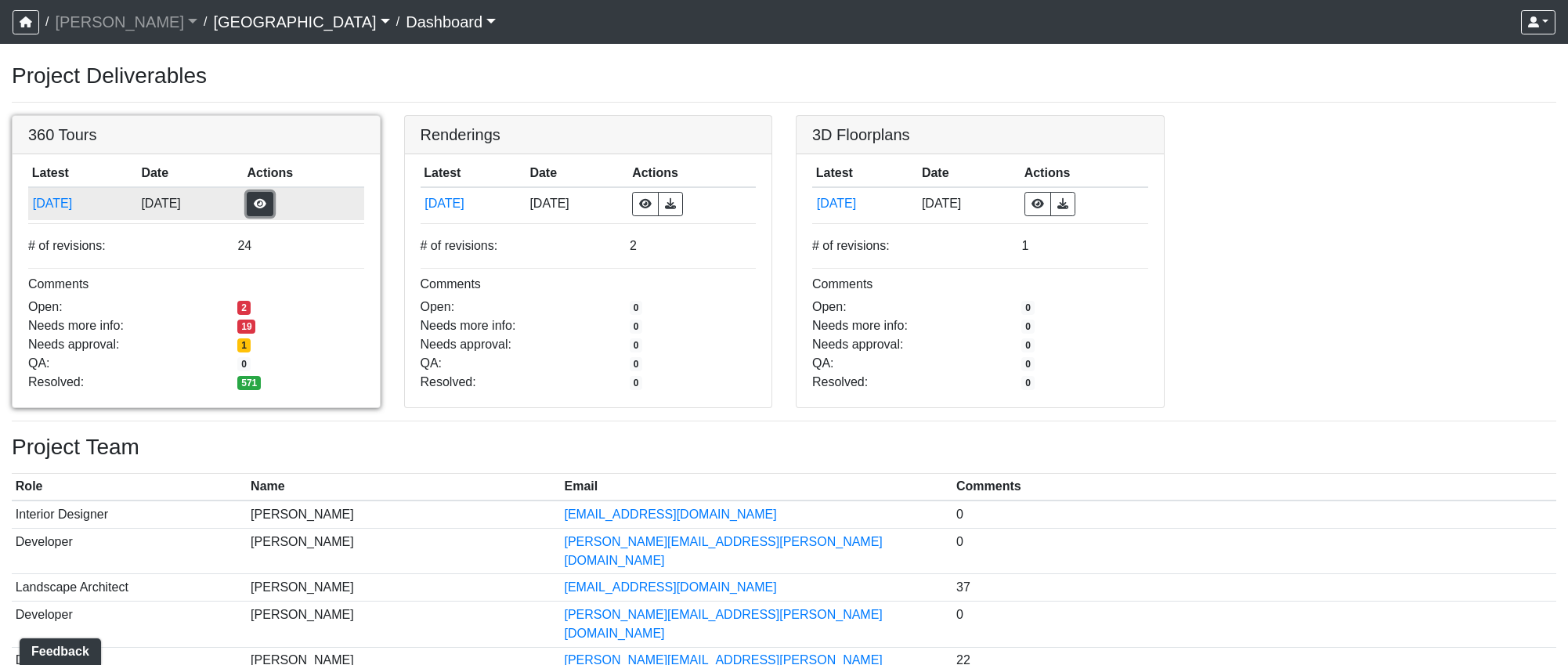click at bounding box center [260, 204] 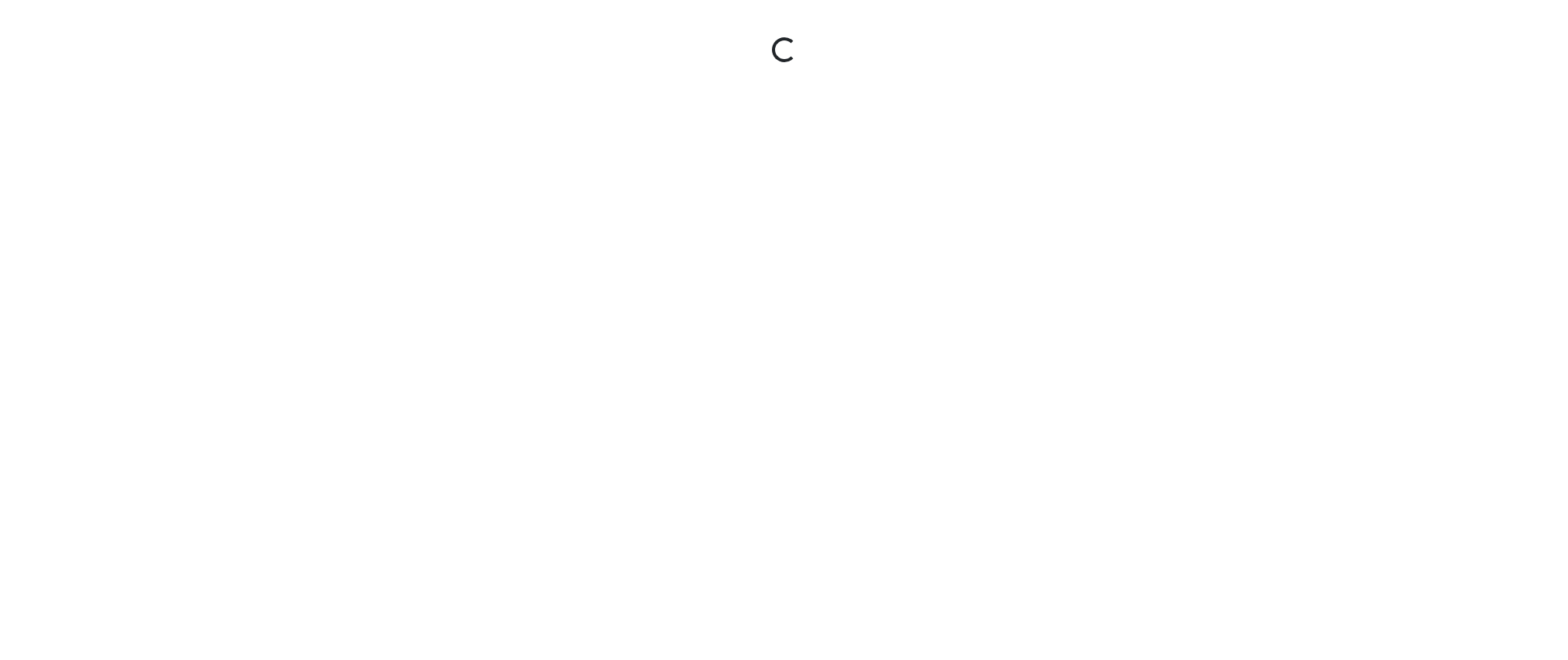 scroll, scrollTop: 0, scrollLeft: 0, axis: both 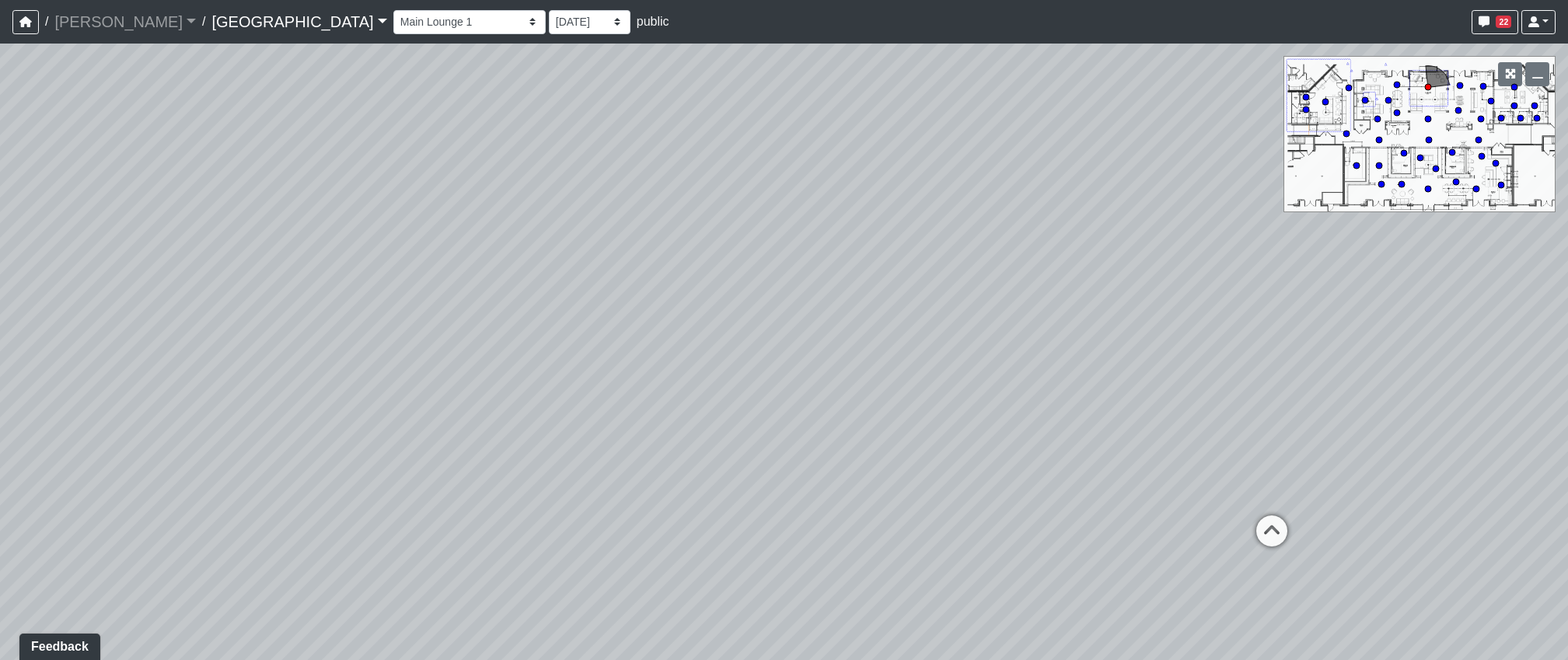 drag, startPoint x: 851, startPoint y: 449, endPoint x: 347, endPoint y: 403, distance: 506.0949 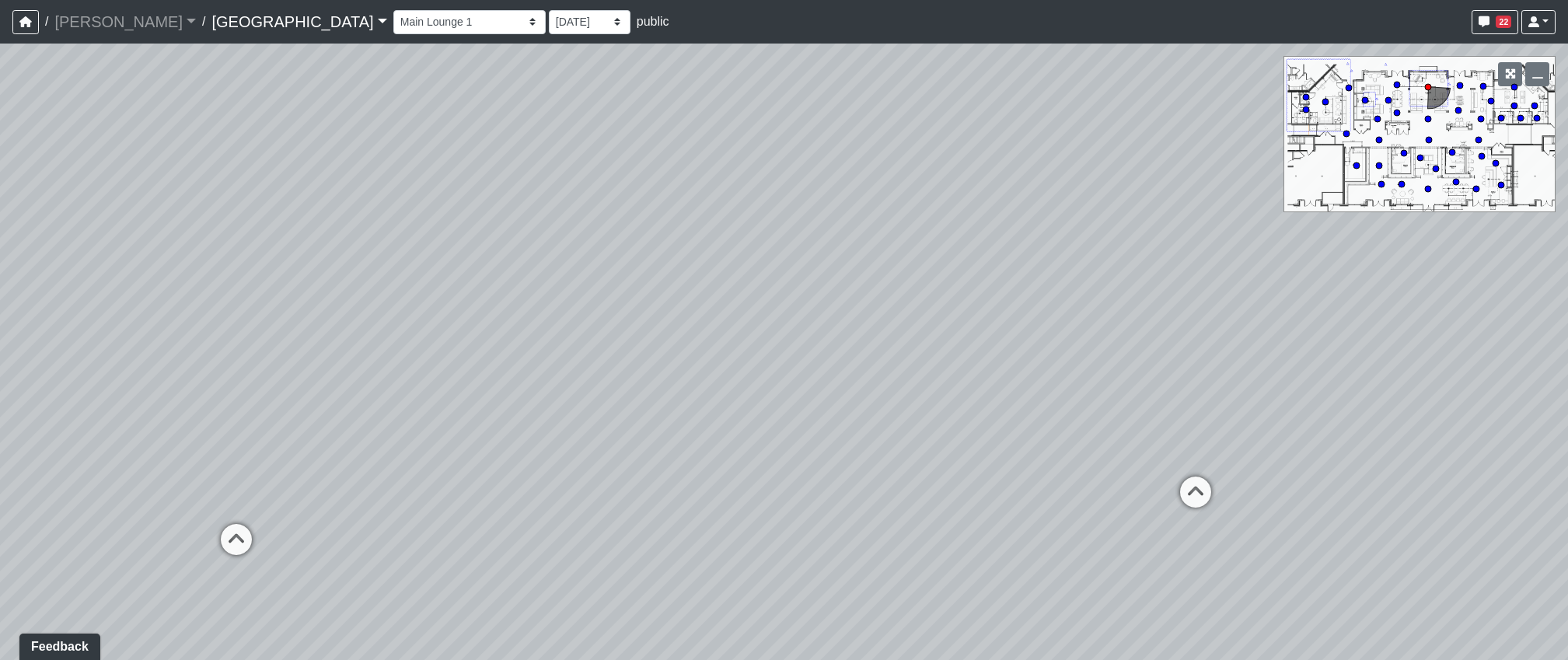 drag, startPoint x: 909, startPoint y: 411, endPoint x: 540, endPoint y: 443, distance: 370.3849 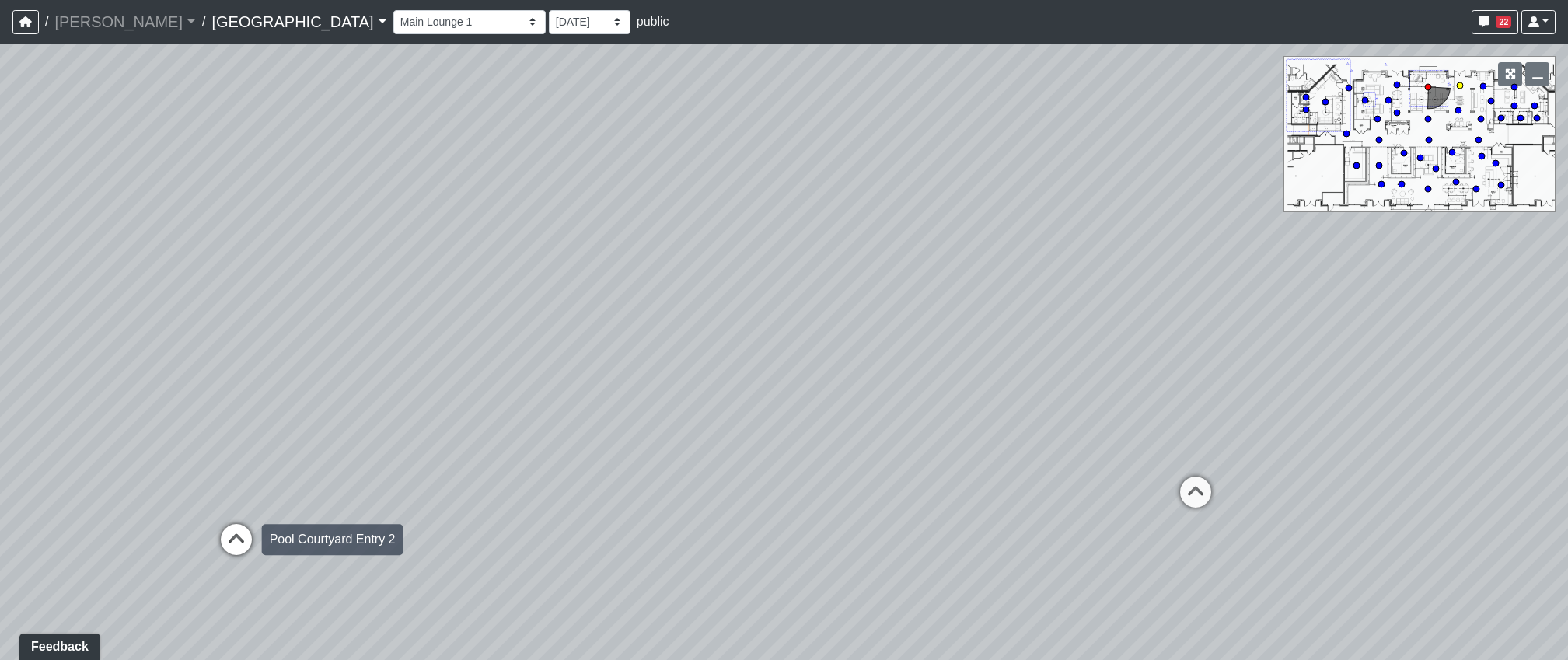 click at bounding box center [236, 547] 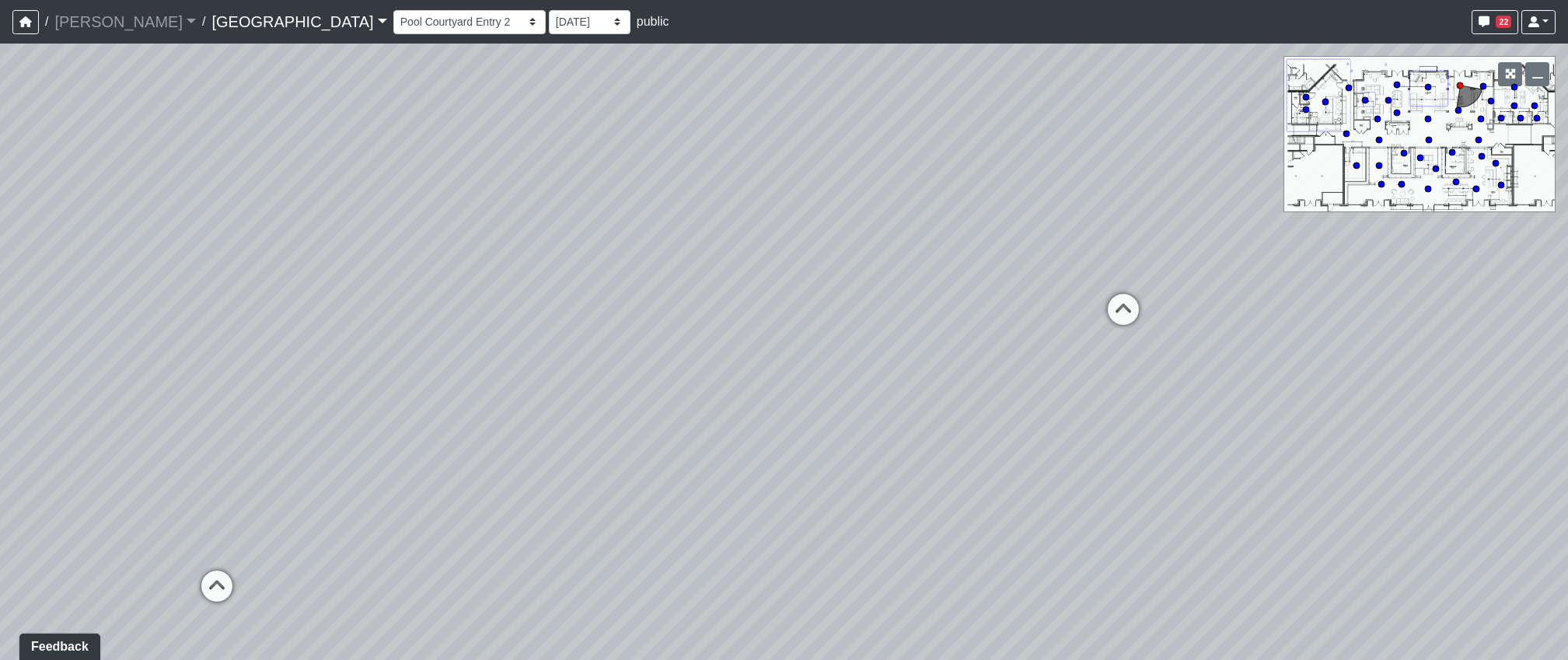 drag, startPoint x: 845, startPoint y: 406, endPoint x: 580, endPoint y: 381, distance: 266.17663 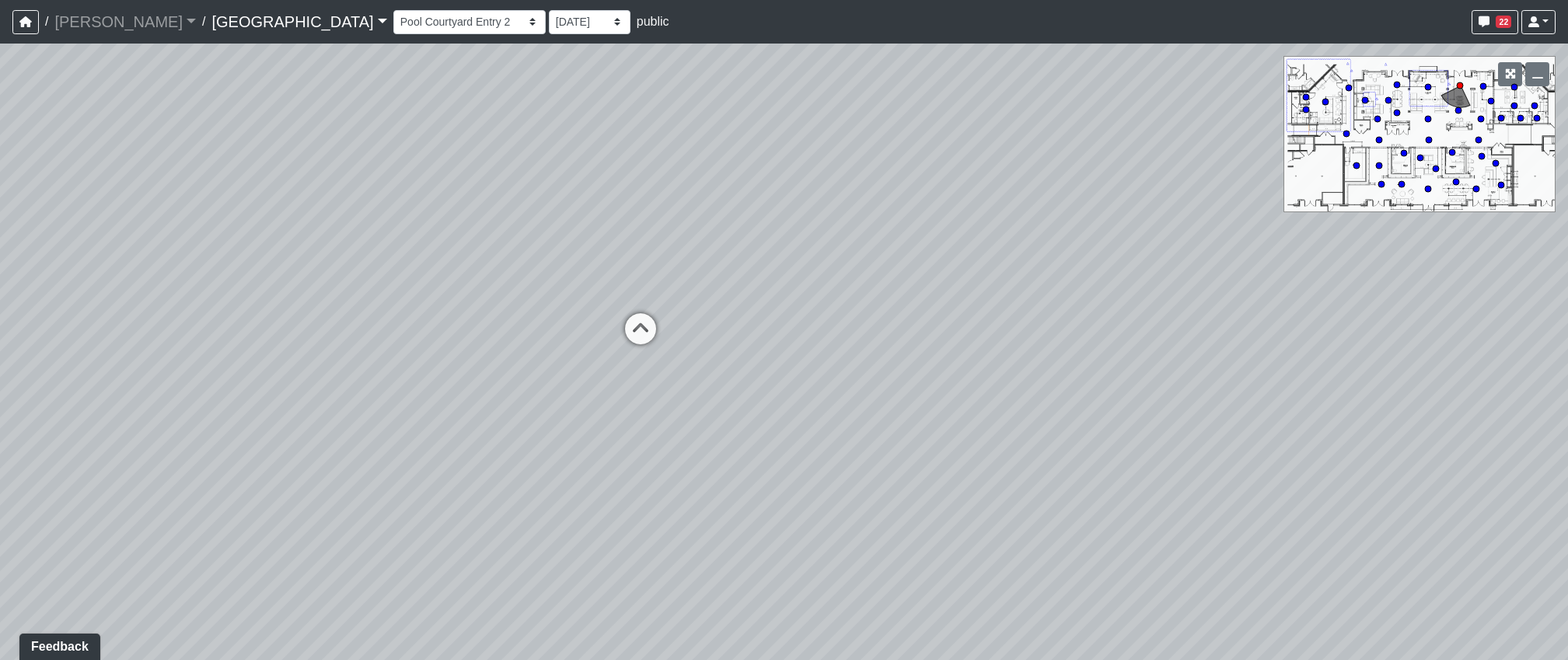 drag, startPoint x: 1105, startPoint y: 369, endPoint x: 1332, endPoint y: 412, distance: 231.03679 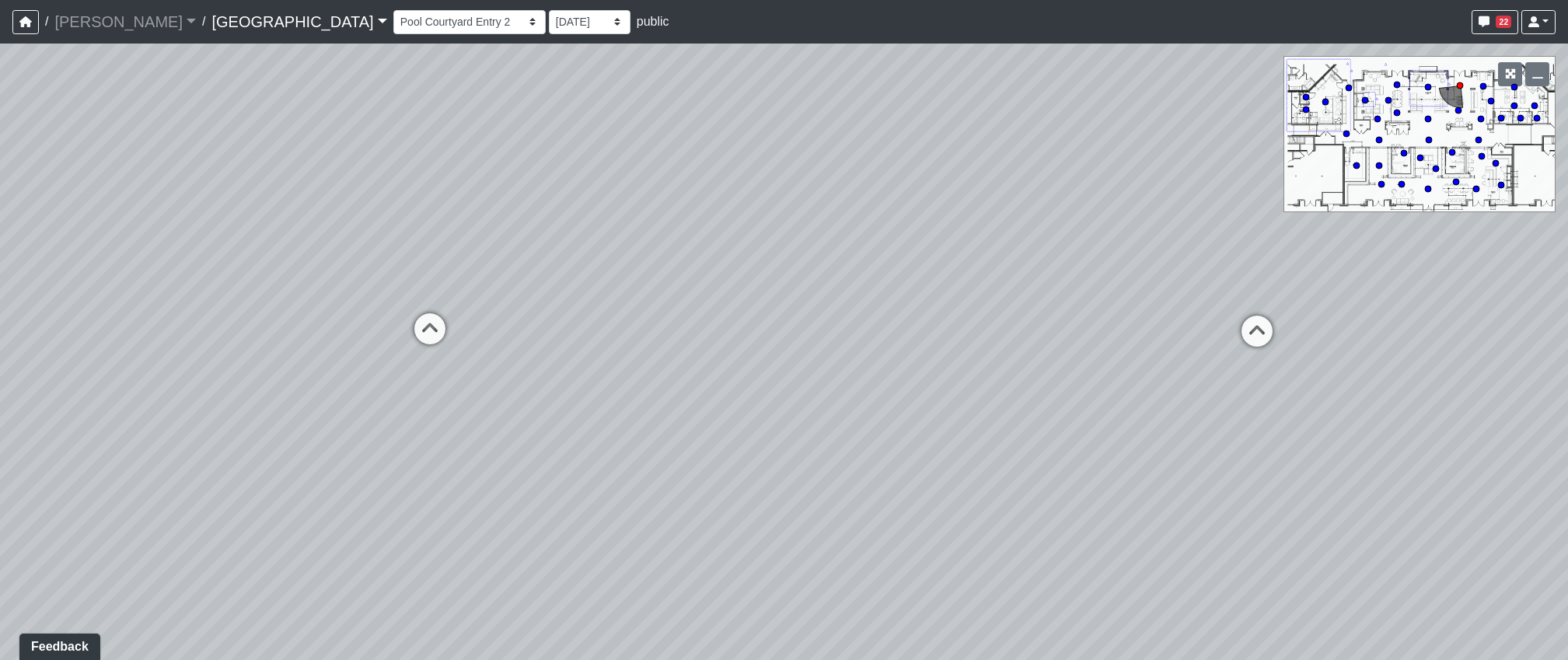 drag, startPoint x: 1381, startPoint y: 437, endPoint x: 994, endPoint y: 438, distance: 387.001 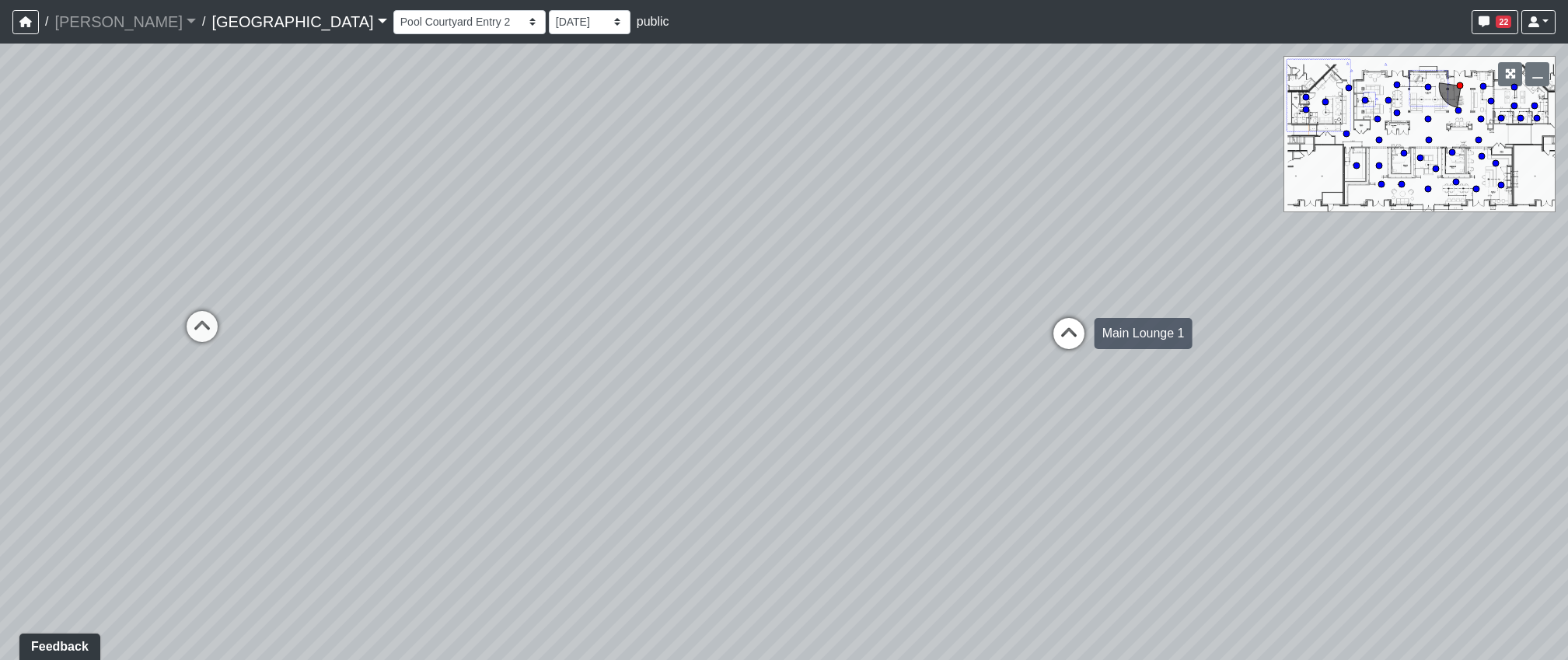 click at bounding box center [1069, 341] 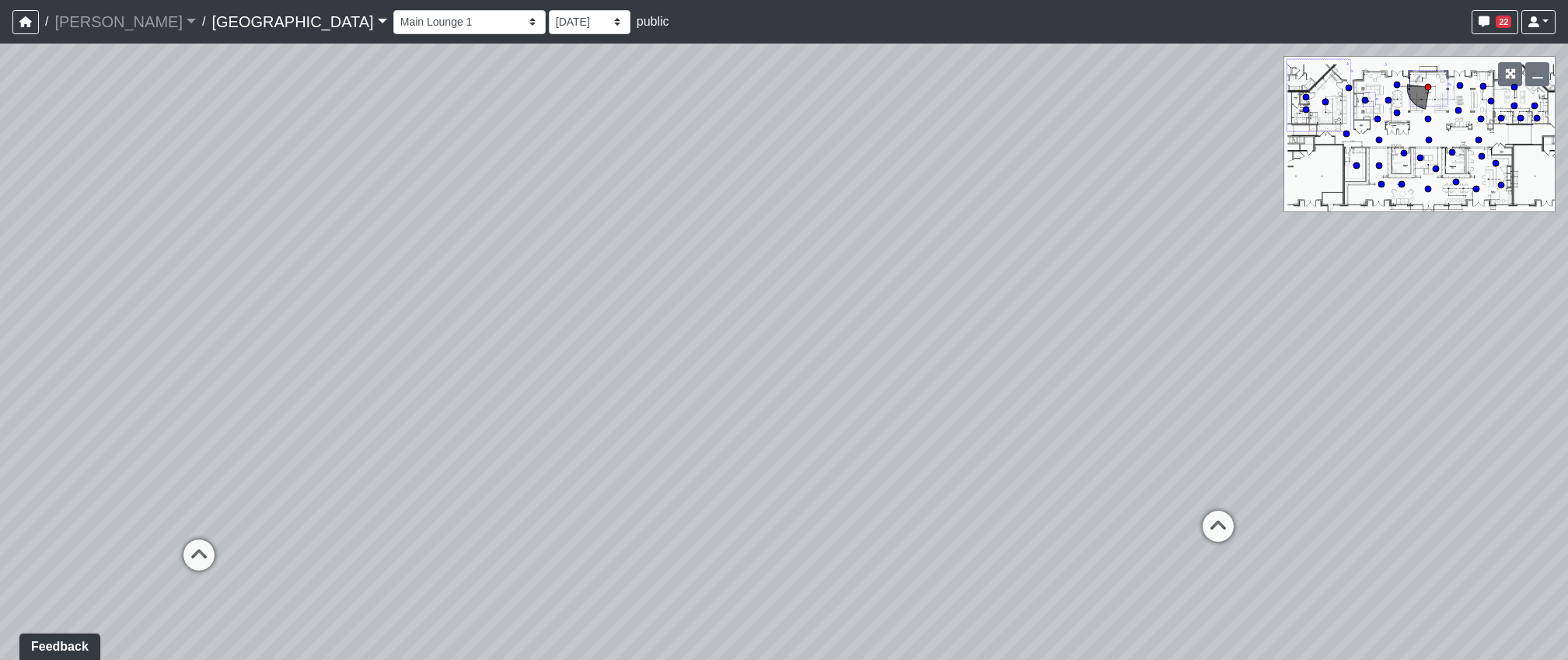 drag, startPoint x: 761, startPoint y: 471, endPoint x: 873, endPoint y: 462, distance: 112.36103 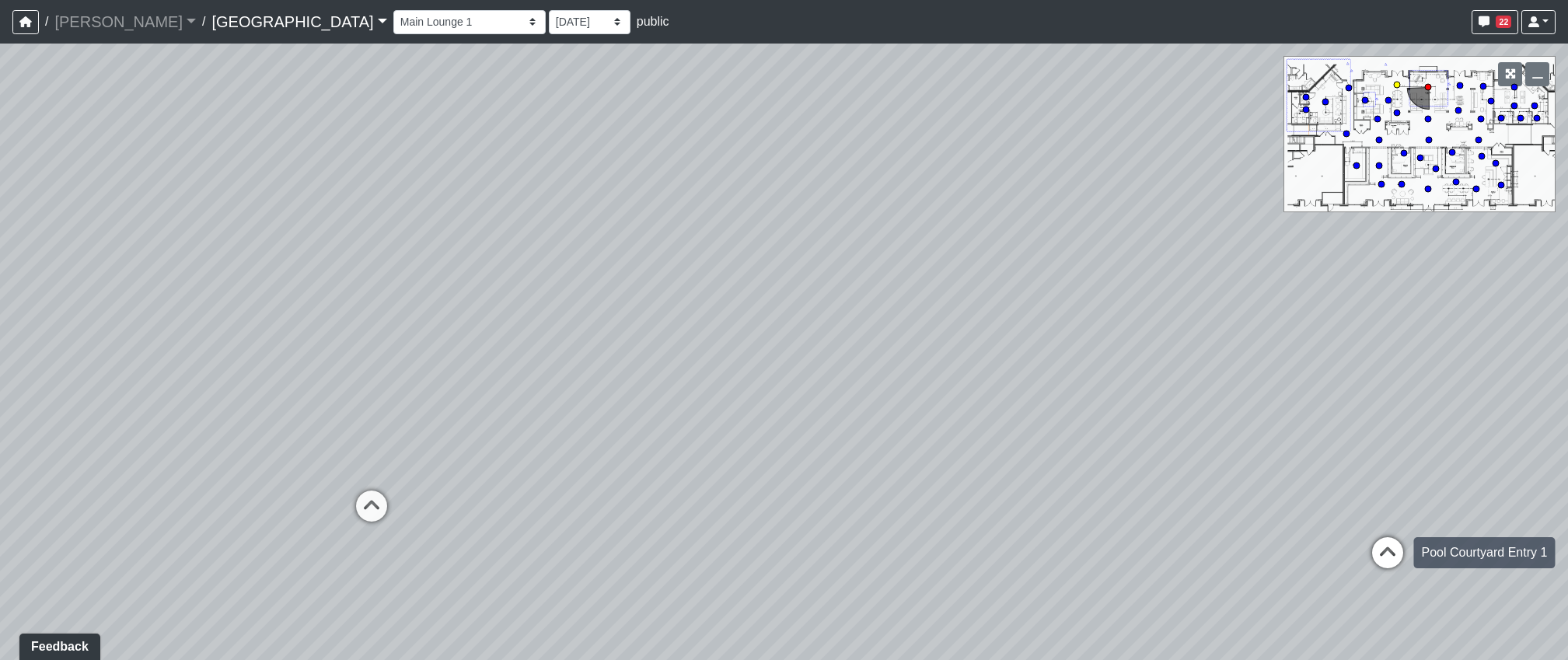 drag, startPoint x: 1381, startPoint y: 552, endPoint x: 1155, endPoint y: 508, distance: 230.24335 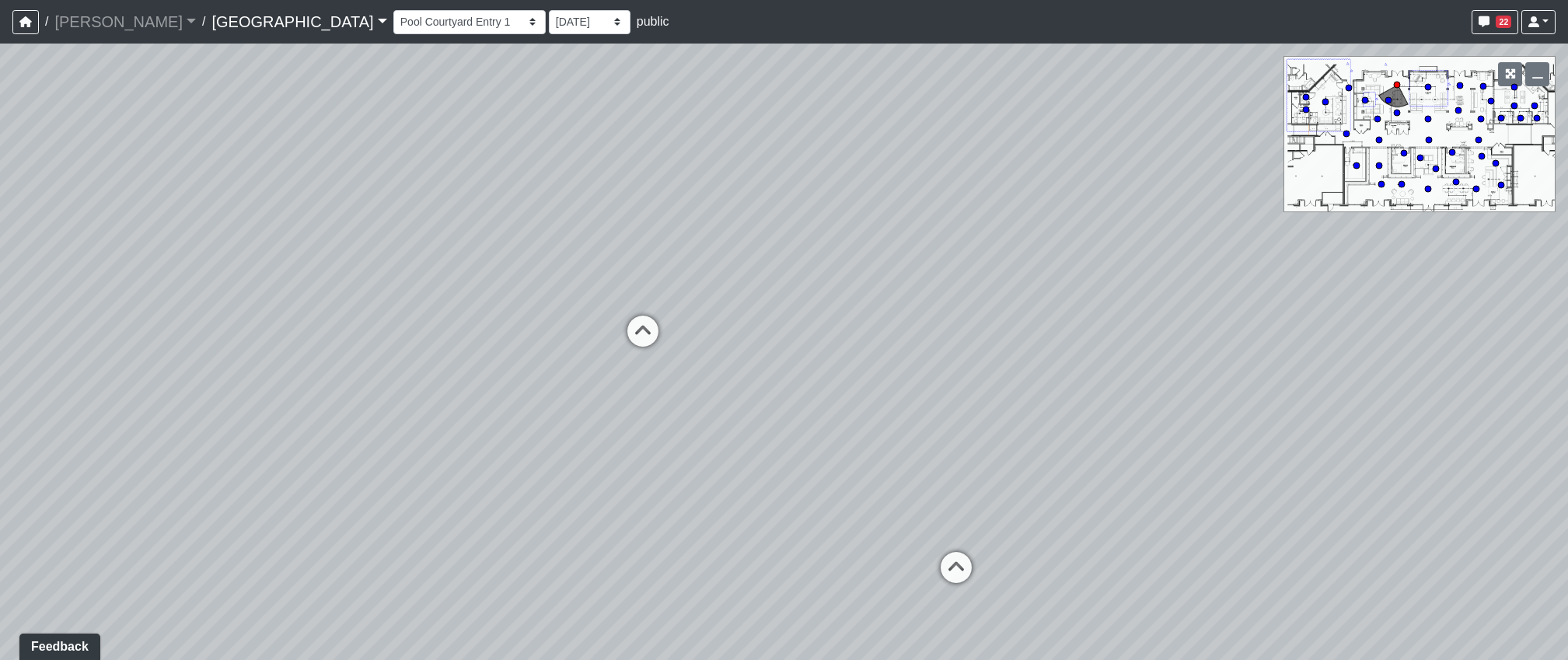 drag, startPoint x: 758, startPoint y: 386, endPoint x: 1283, endPoint y: 424, distance: 526.37344 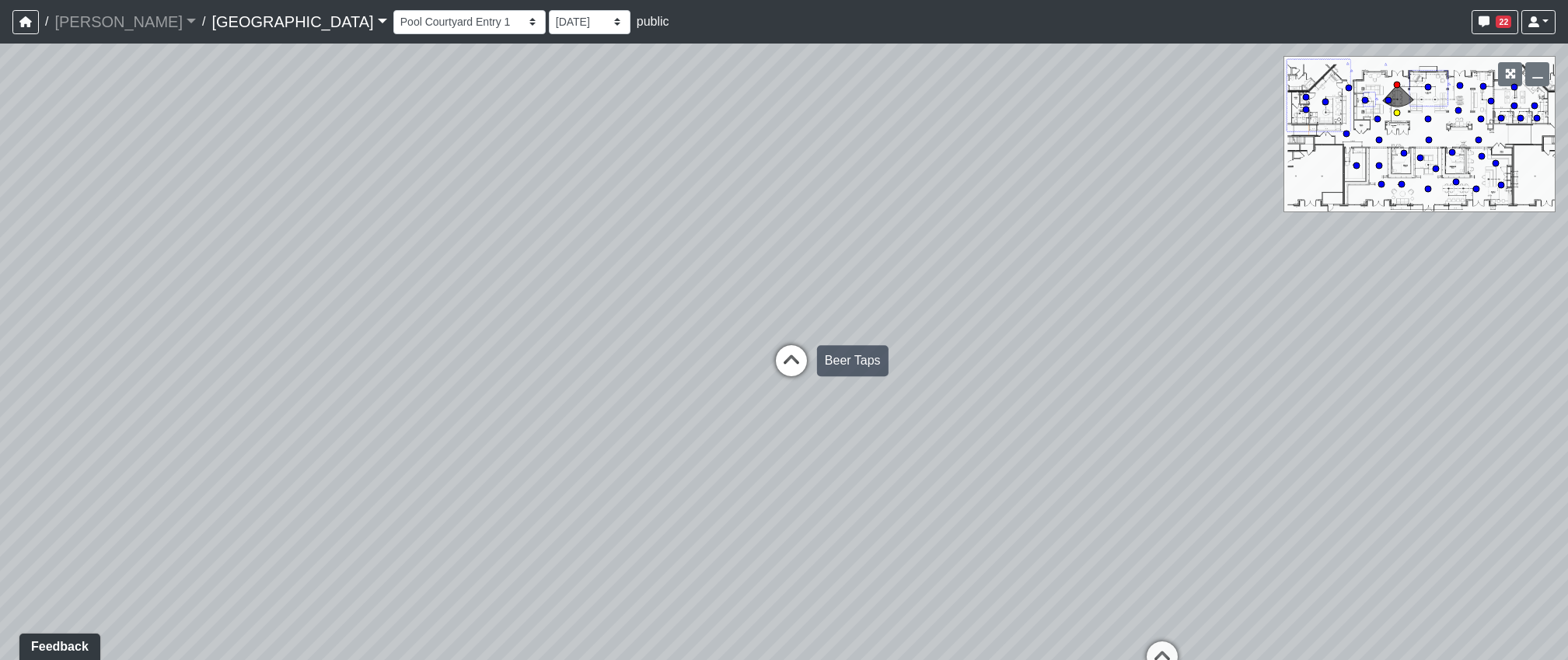 click at bounding box center (791, 368) 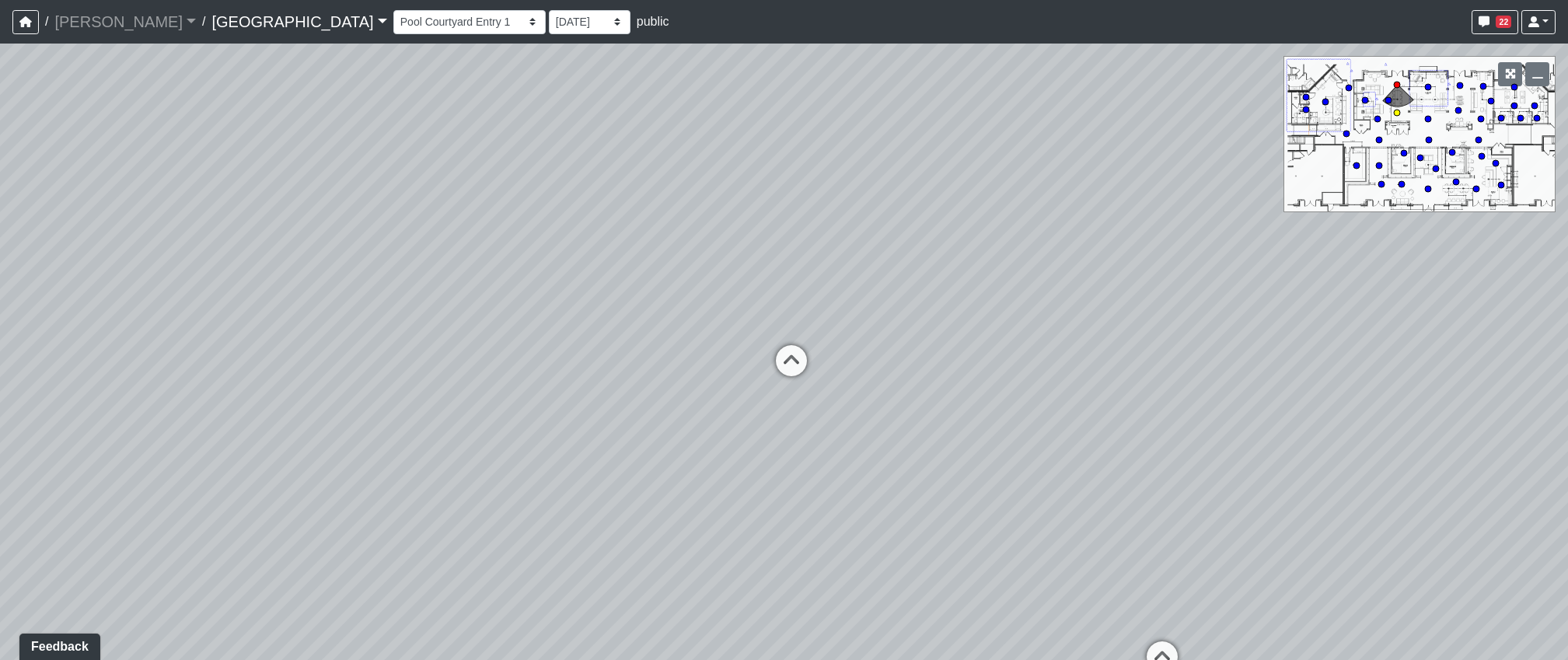 select on "nvS5Qoo4jEJcuhprzpoMAu" 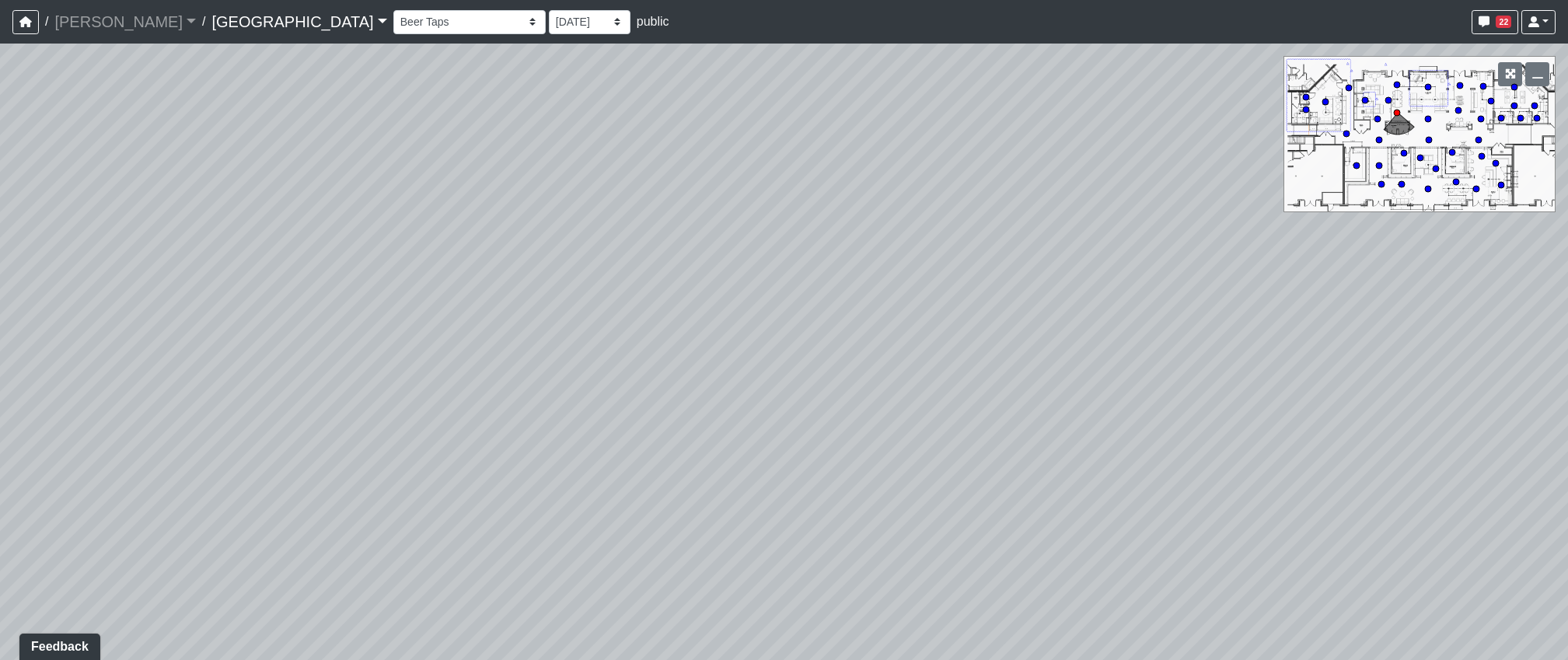 drag, startPoint x: 762, startPoint y: 407, endPoint x: 578, endPoint y: 132, distance: 330.87913 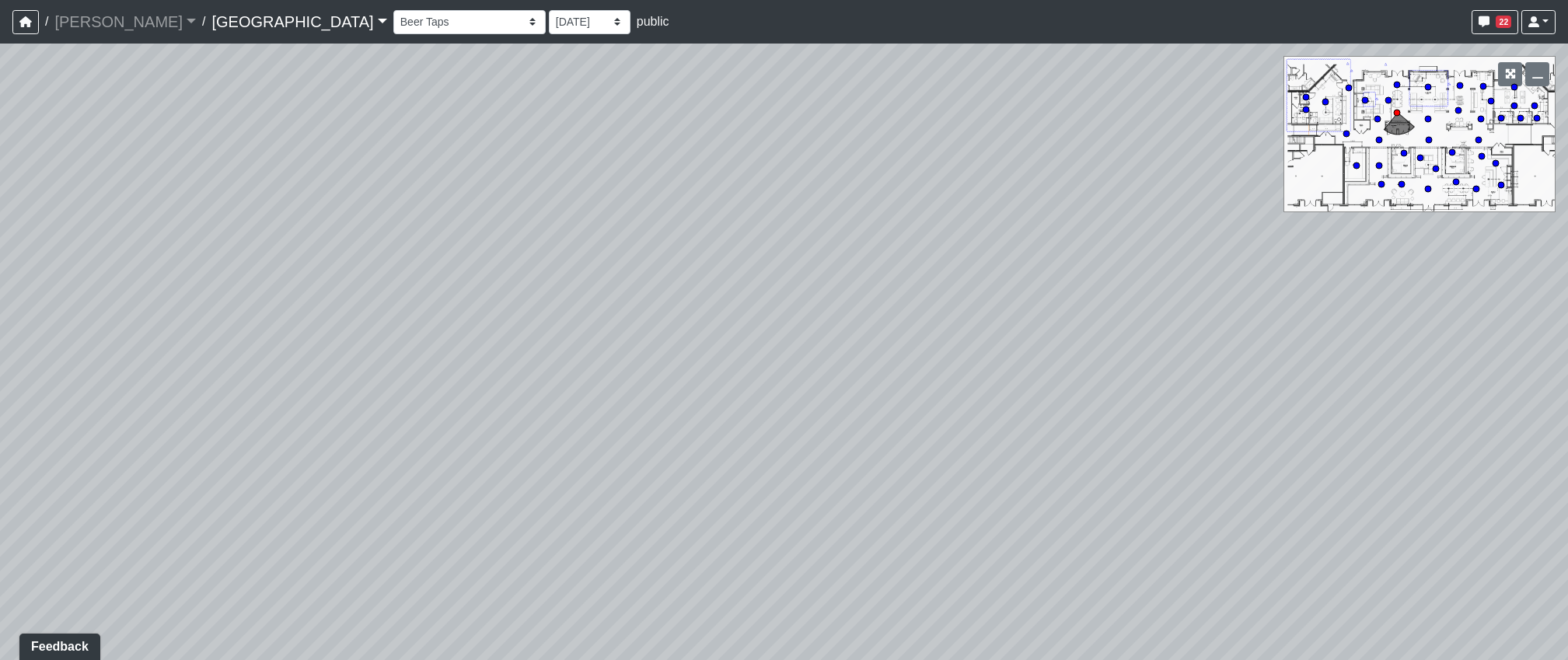 drag, startPoint x: 1027, startPoint y: 266, endPoint x: 1034, endPoint y: 309, distance: 43.566042 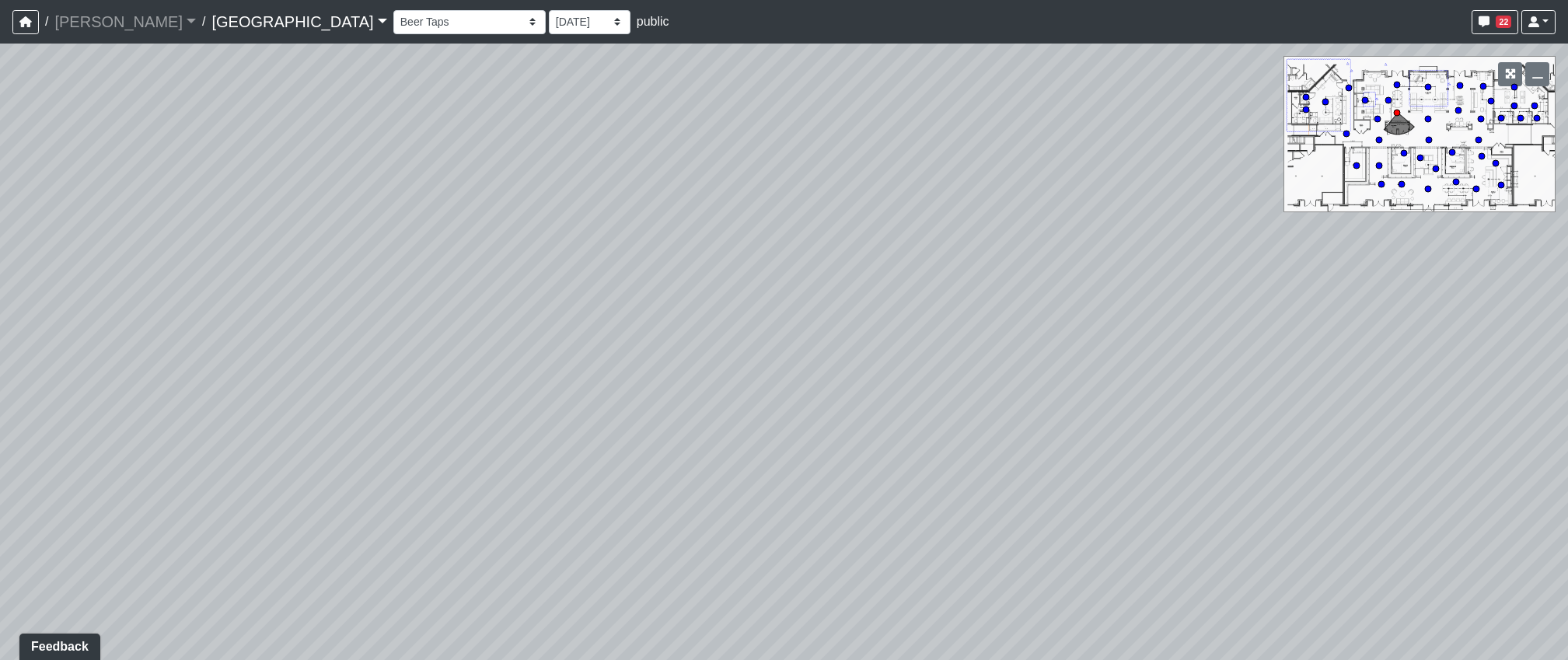 drag, startPoint x: 851, startPoint y: 435, endPoint x: 850, endPoint y: 164, distance: 271.00185 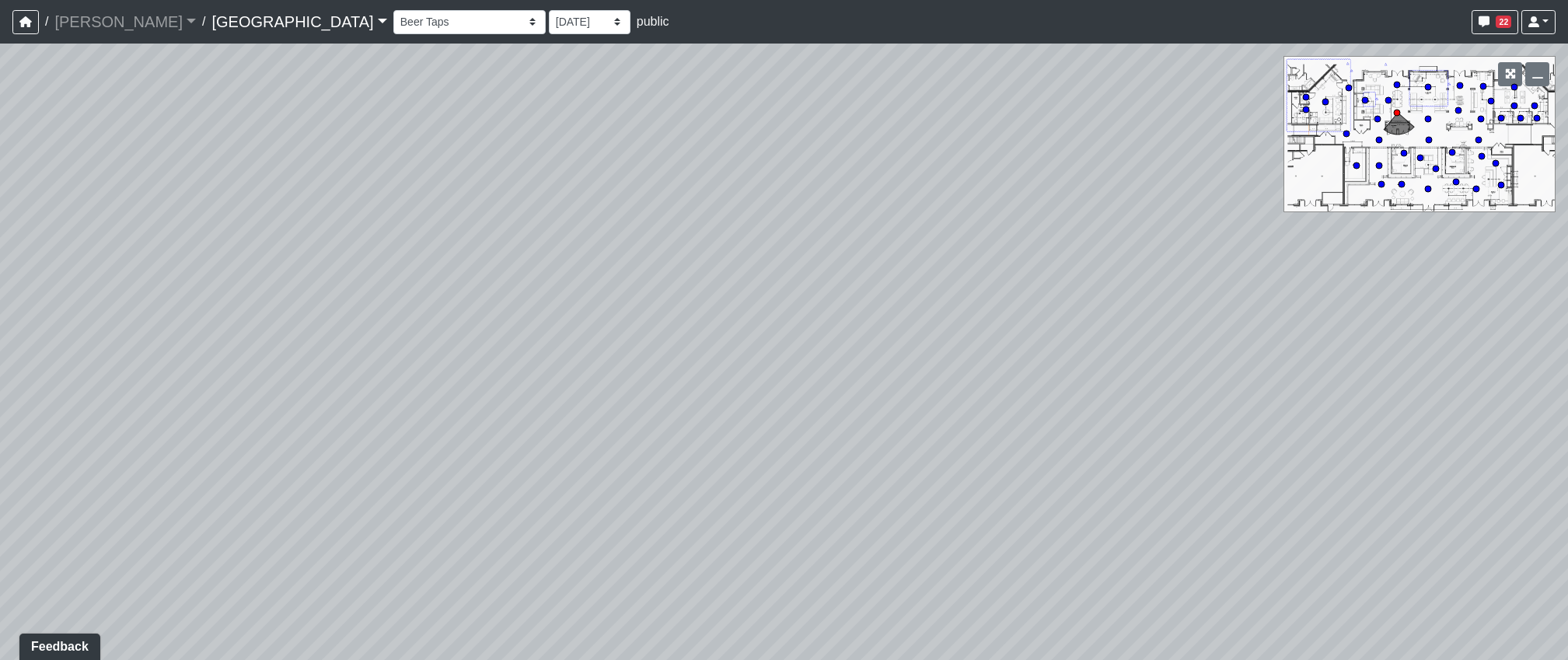 drag, startPoint x: 858, startPoint y: 442, endPoint x: 854, endPoint y: 409, distance: 33.24154 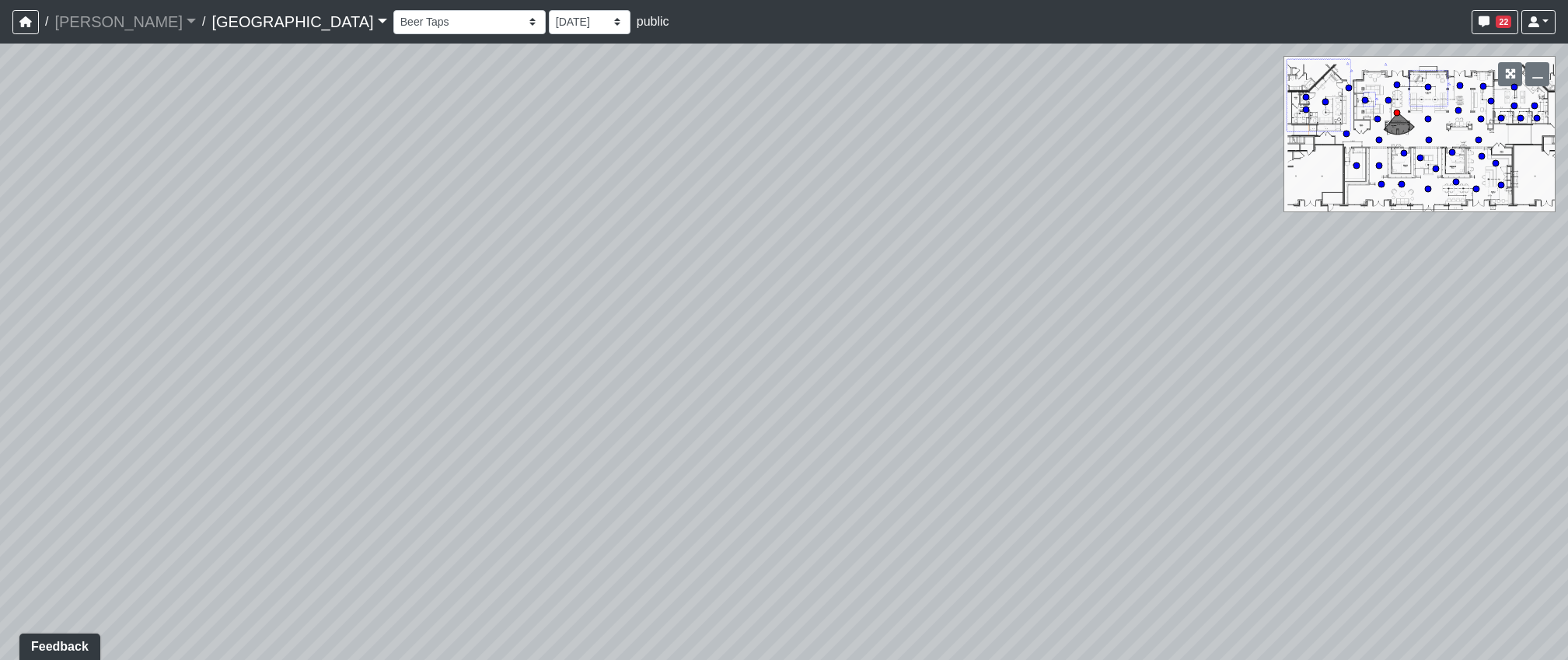 drag, startPoint x: 637, startPoint y: 421, endPoint x: 644, endPoint y: 519, distance: 98.24968 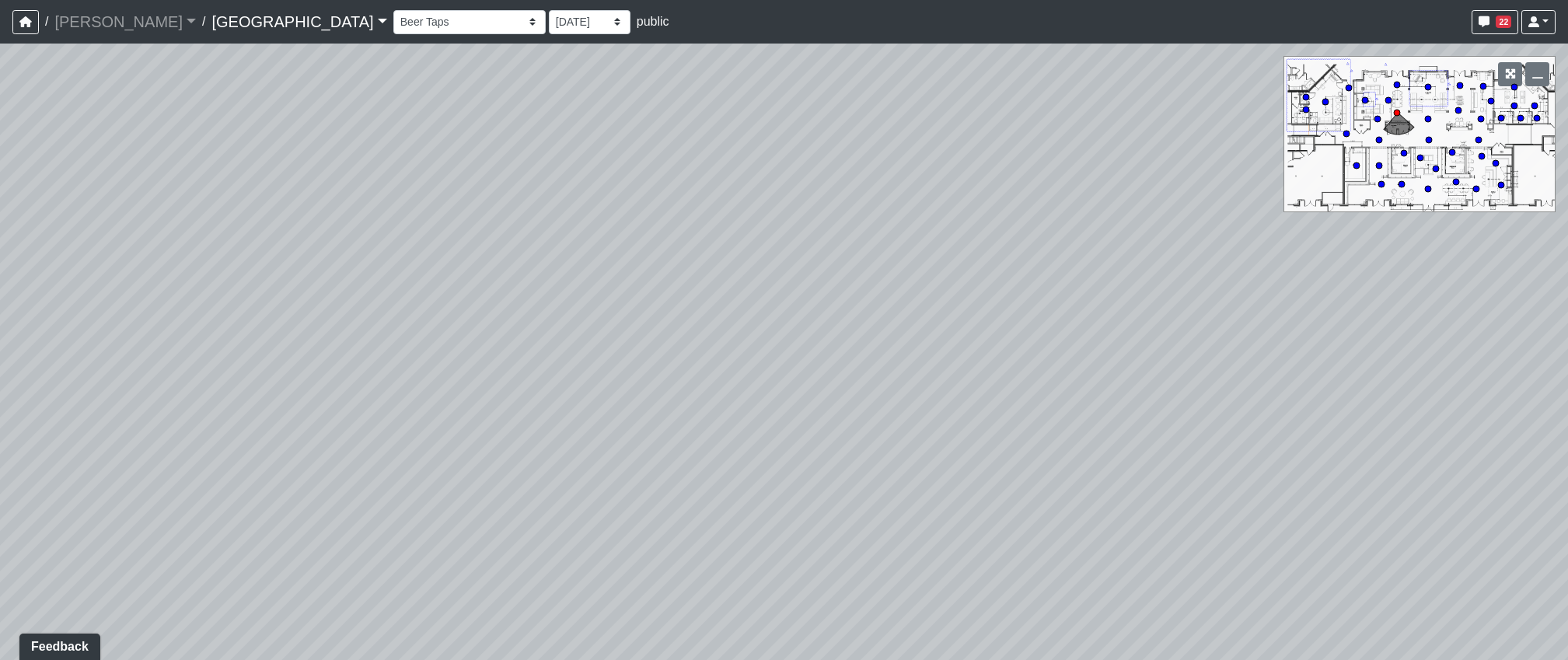 drag, startPoint x: 623, startPoint y: 404, endPoint x: 608, endPoint y: 525, distance: 121.92621 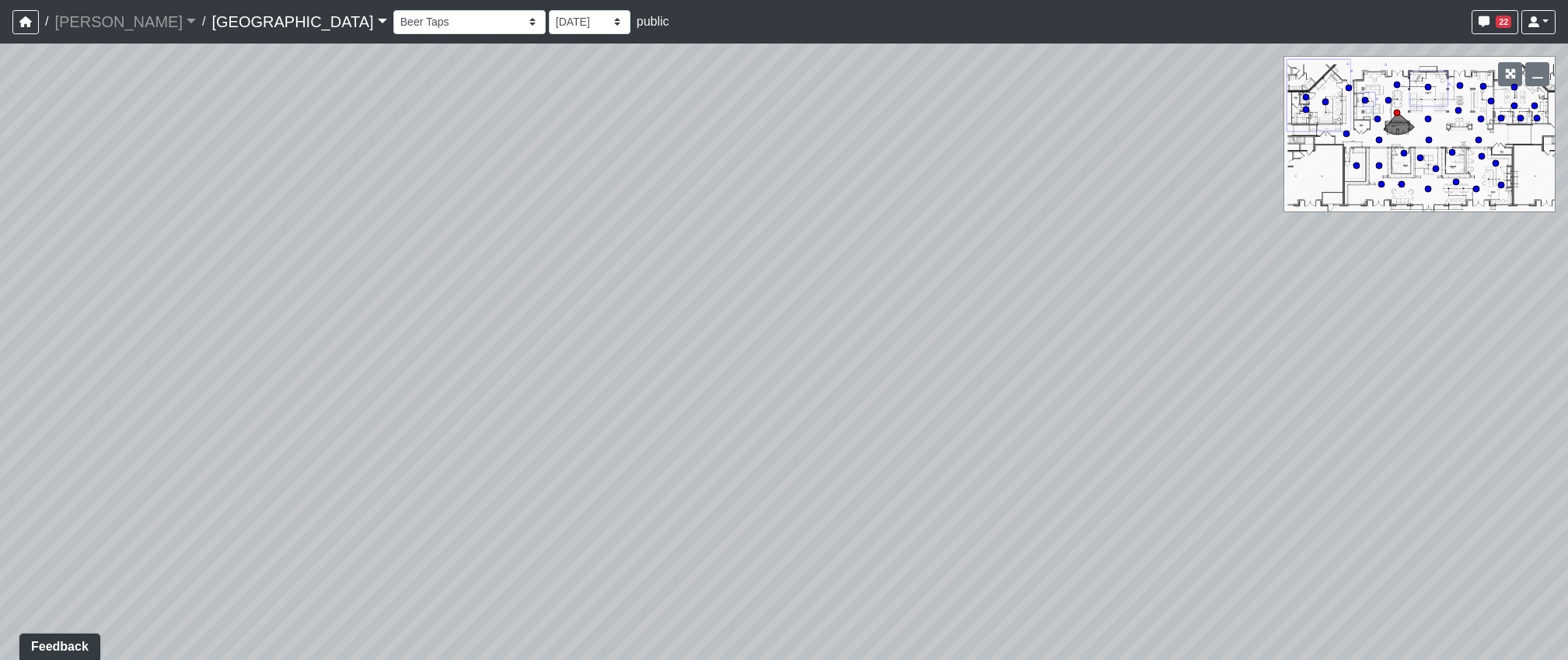 drag, startPoint x: 925, startPoint y: 457, endPoint x: 930, endPoint y: 472, distance: 15.811388 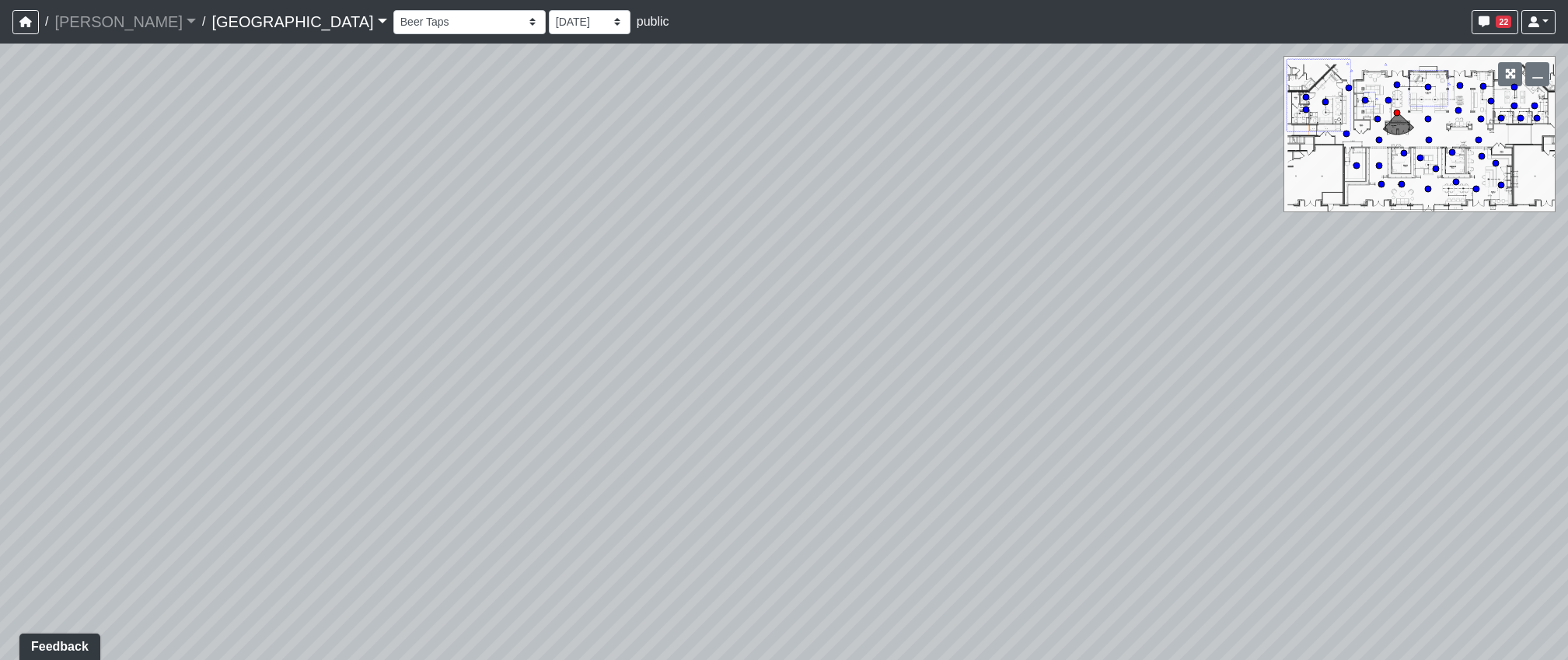click on "Loading... Pool Courtyard Entry 1 Loading... Main Lounge 2 Loading... Pool Courtyard Entry 2 Loading... Seating Area 3 Loading... Foosball Table Loading... Main Lounge 1 Loading... Pool Courtyard - Clubroom Entry 1 Loading...
Created by  Ryan Foster  - 4/16/2025 - Rev:  4/10/2025 Needs Info by  Matt Latas  - 5/2/2025 - Rev:  4/28/2025
Do we need to get lights over the table?
Loading... Side Lounge 2 Loading... Main Lounge 1 Loading... Beer Taps Loading... Pool Courtyard - Clubroom Entry 2 Loading... Side Lounge 3 Loading... Side Lounge 2 Loading... Main Lounge 2 Loading... Pool Courtyard Entry 1" at bounding box center (784, 351) 